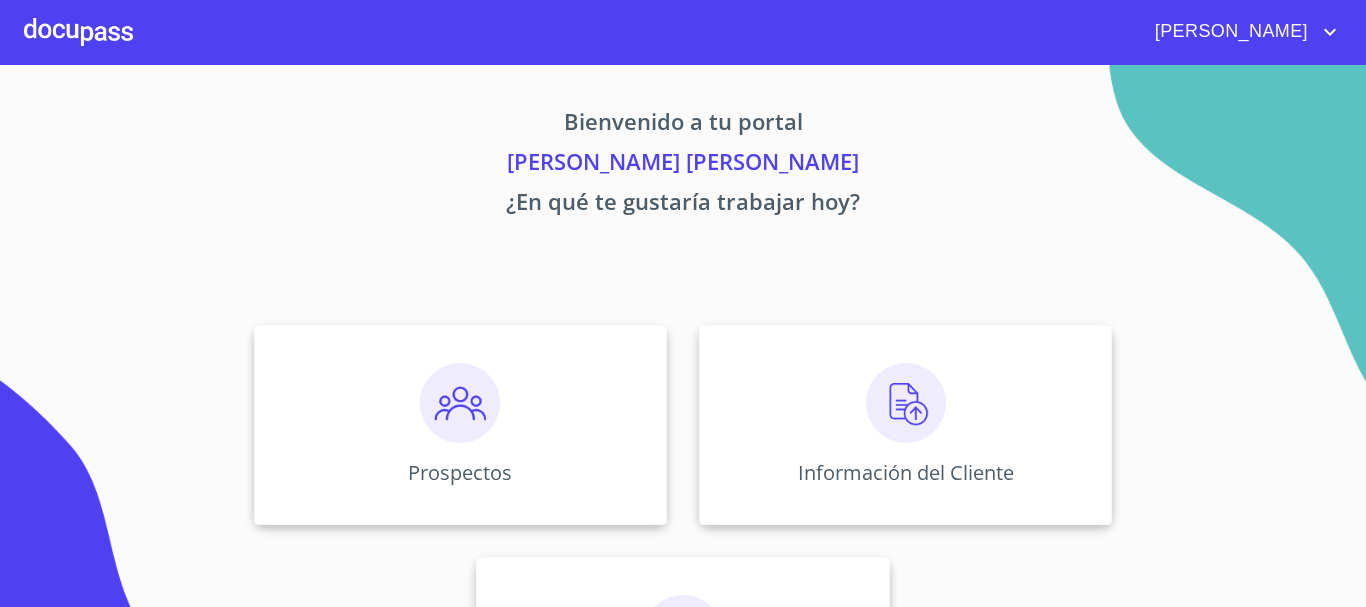 scroll, scrollTop: 0, scrollLeft: 0, axis: both 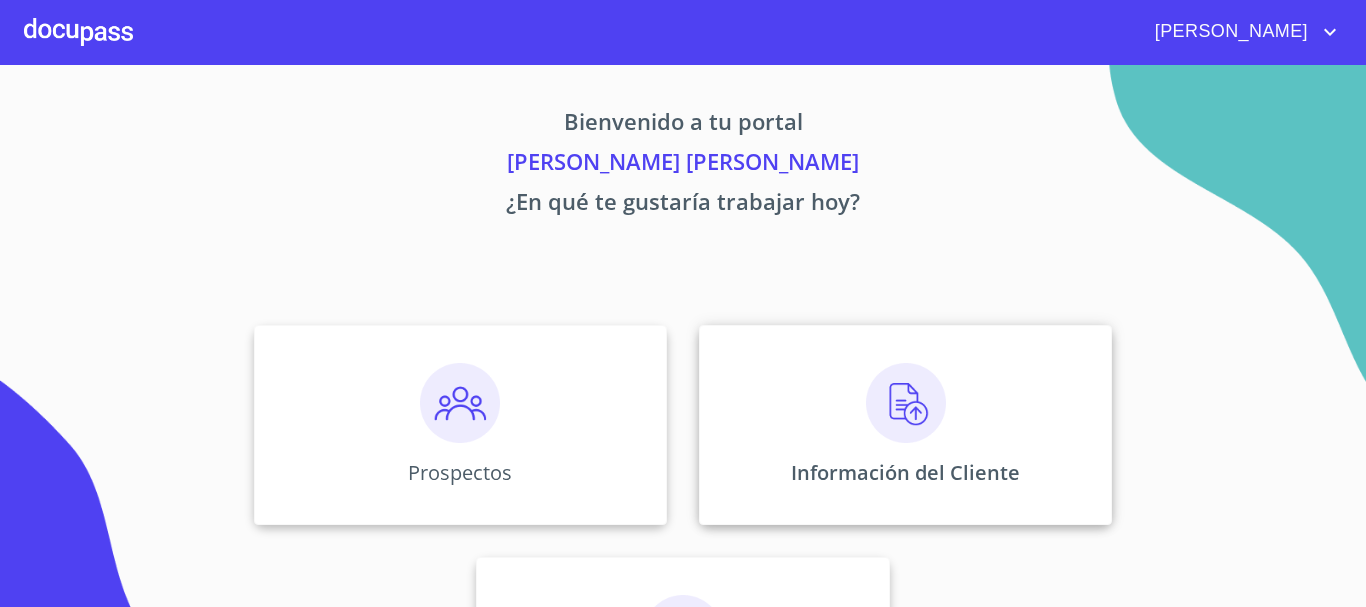 click on "Información del Cliente" at bounding box center (905, 472) 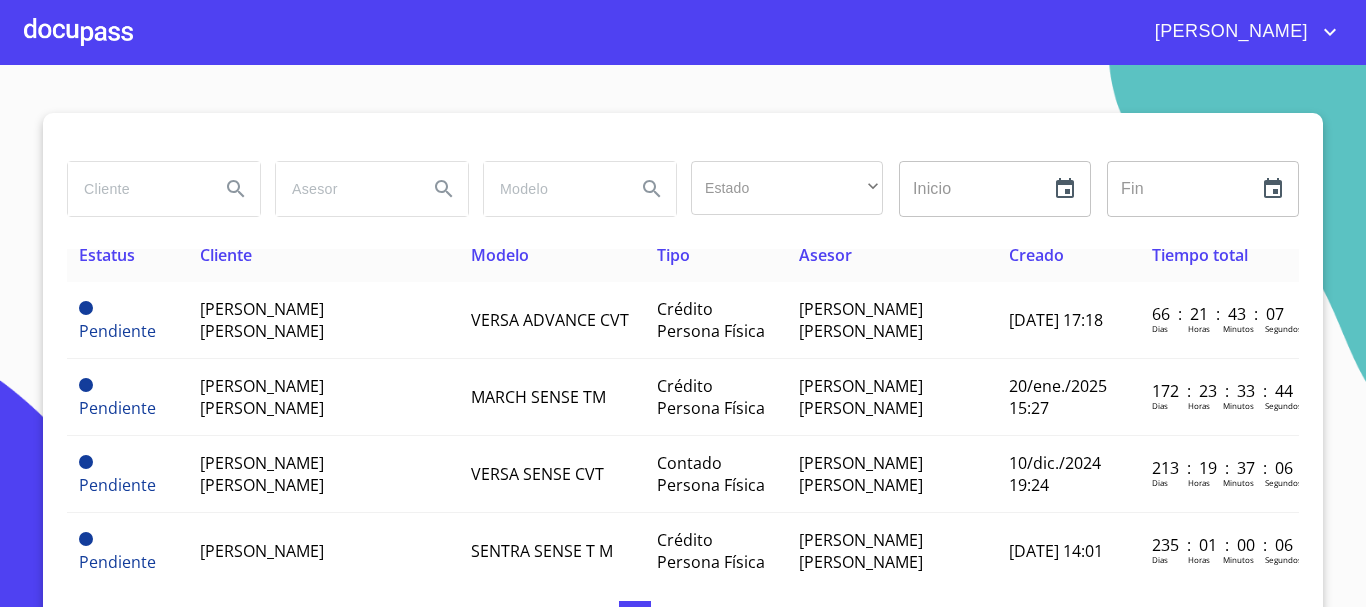 scroll, scrollTop: 0, scrollLeft: 0, axis: both 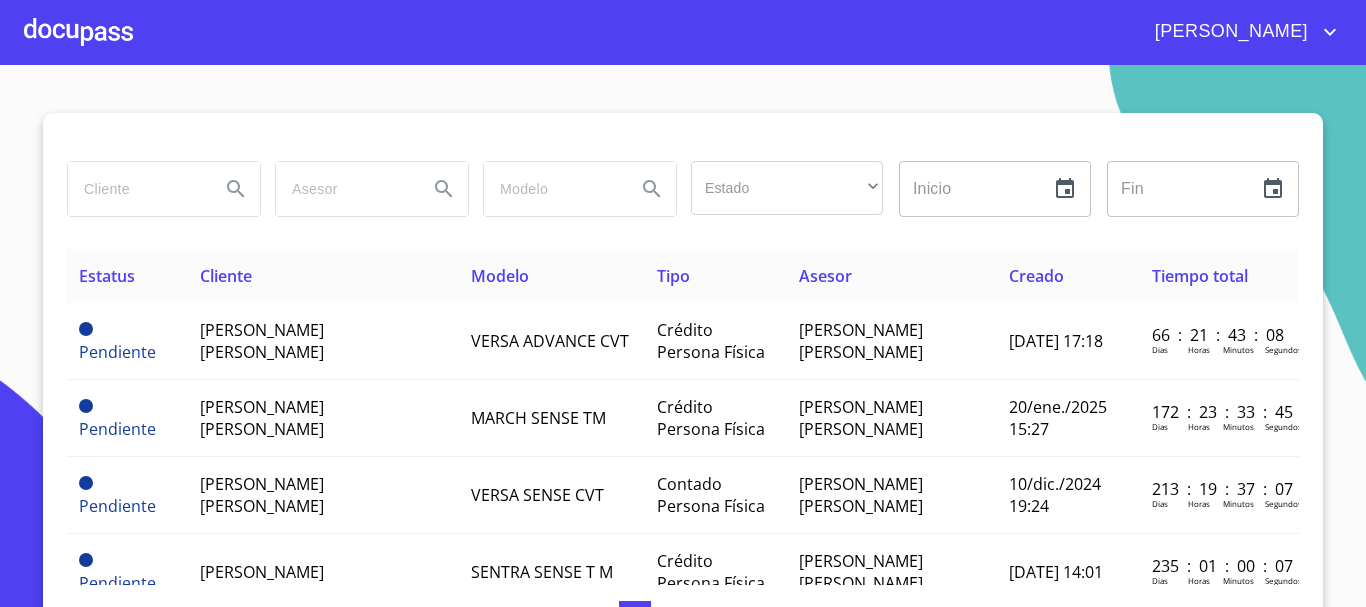 click at bounding box center (78, 32) 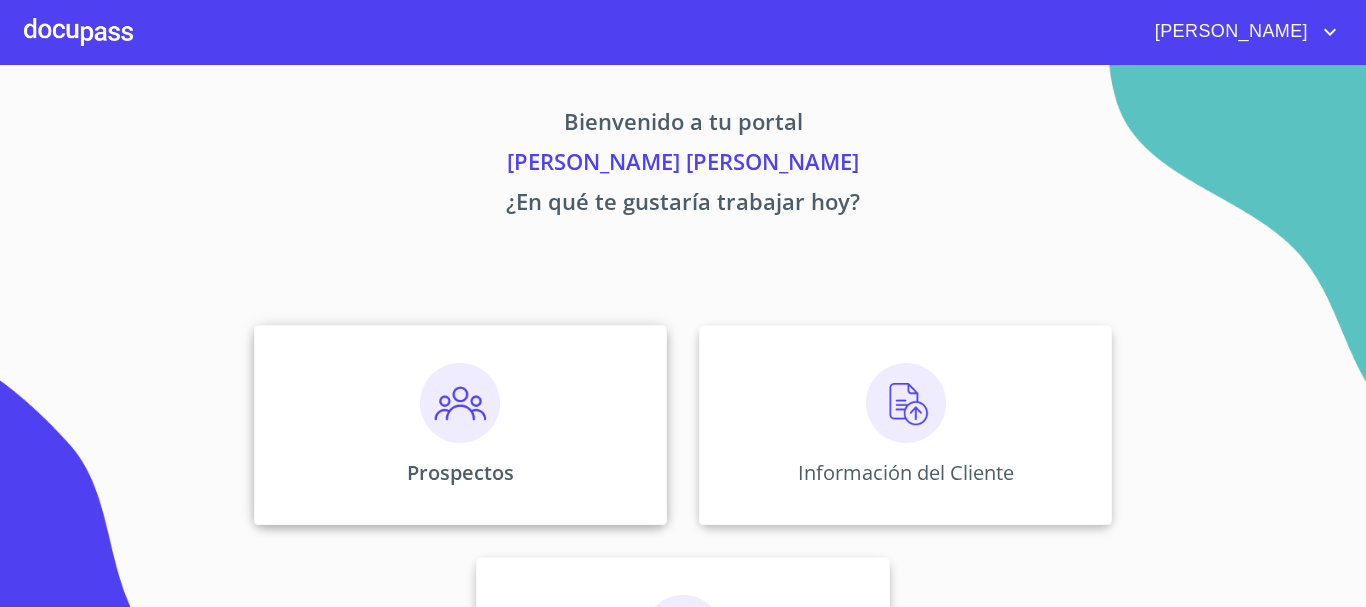 click on "Prospectos" at bounding box center (460, 425) 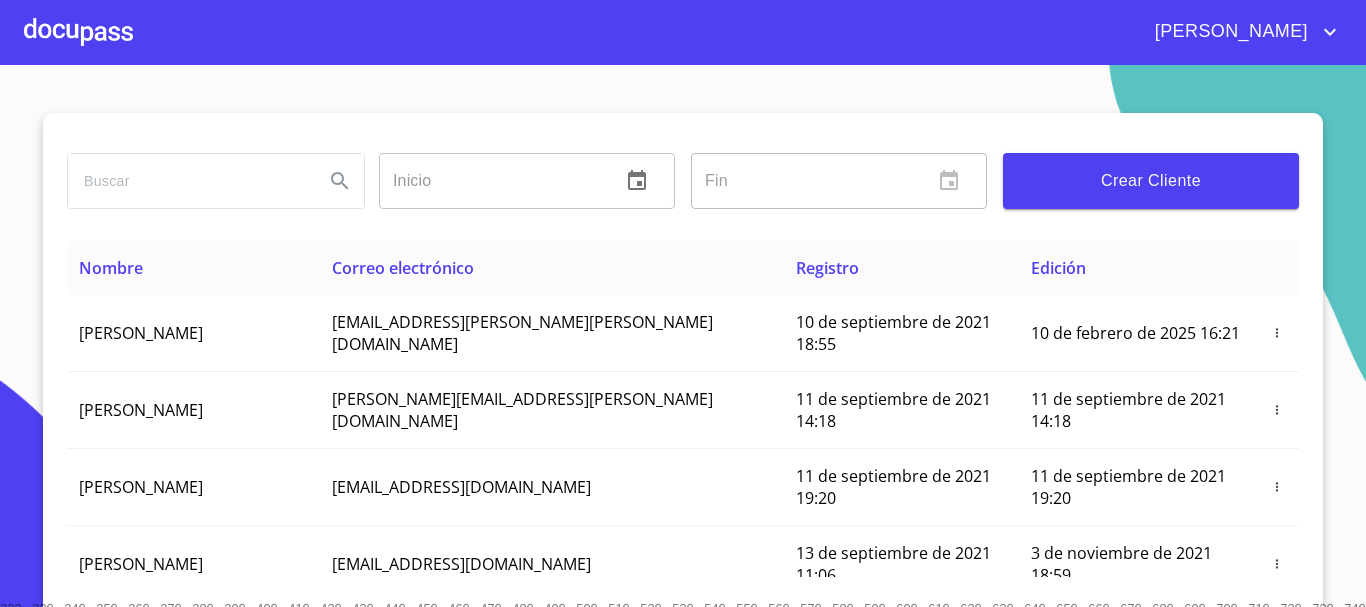 click on "Crear Cliente" at bounding box center (1151, 181) 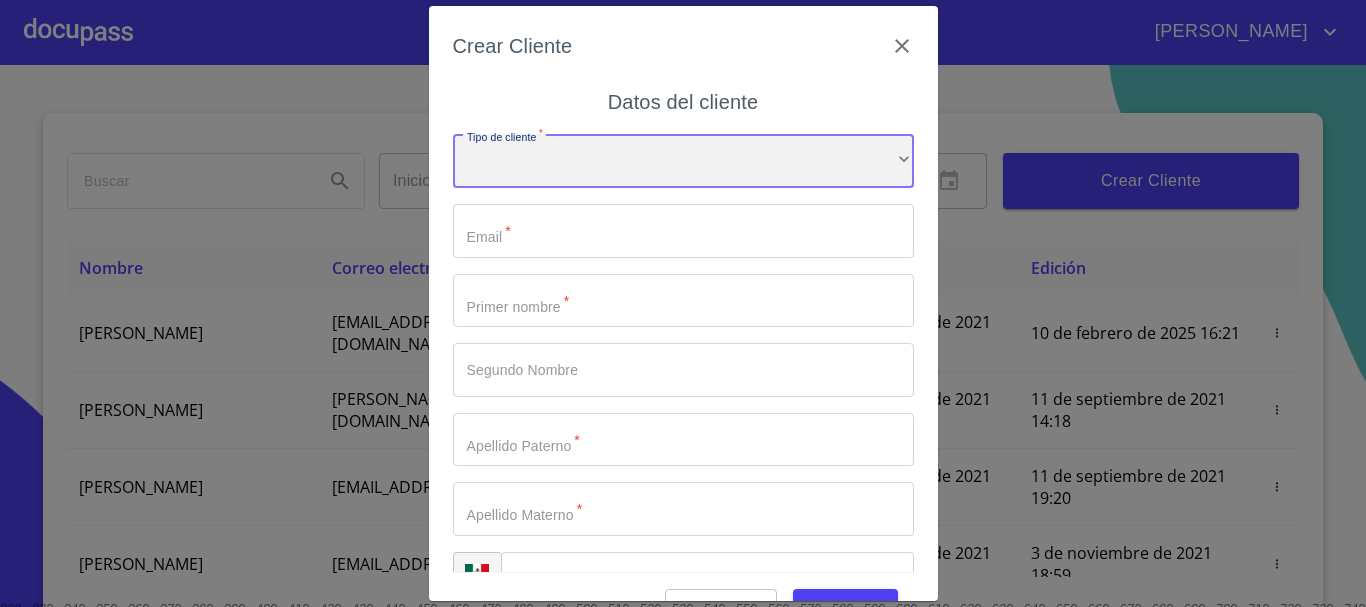 click on "​" at bounding box center (683, 161) 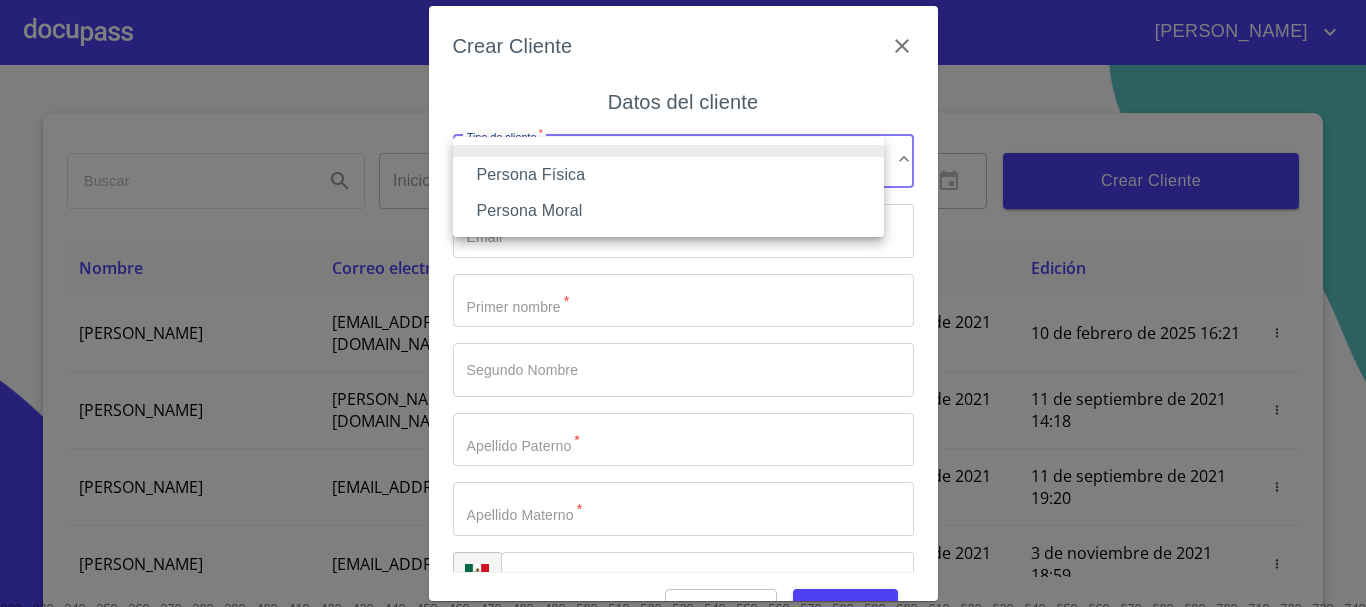 click on "Persona Física" at bounding box center [668, 175] 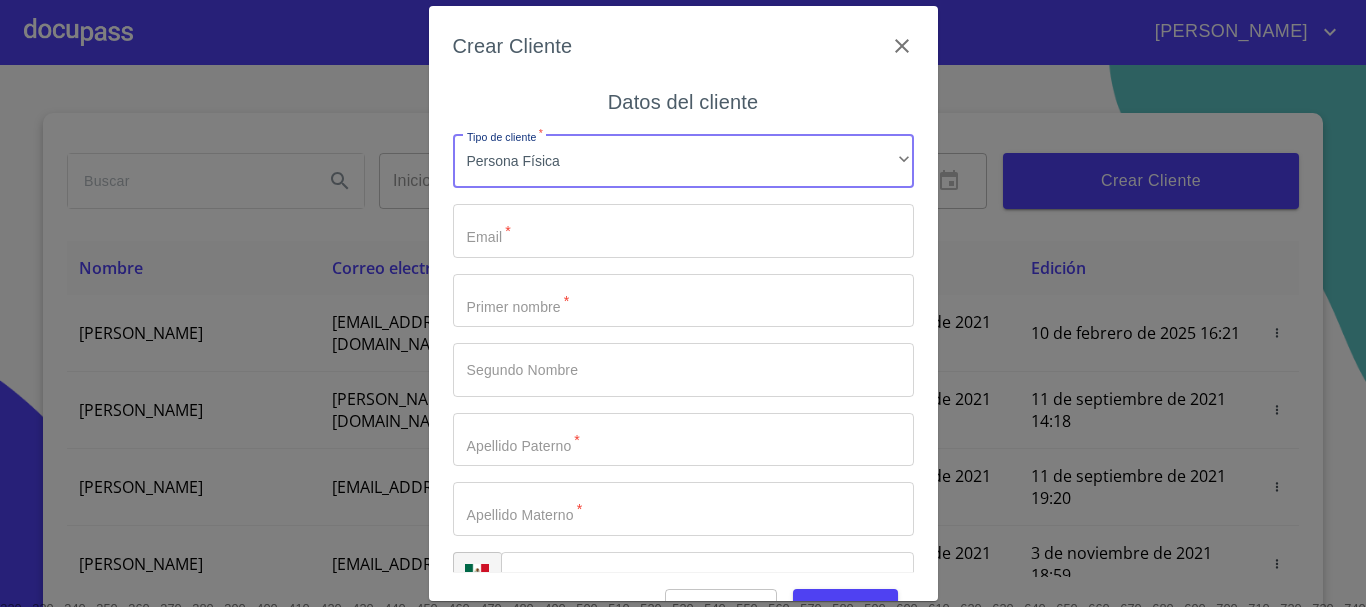 click on "Tipo de cliente   *" at bounding box center (683, 231) 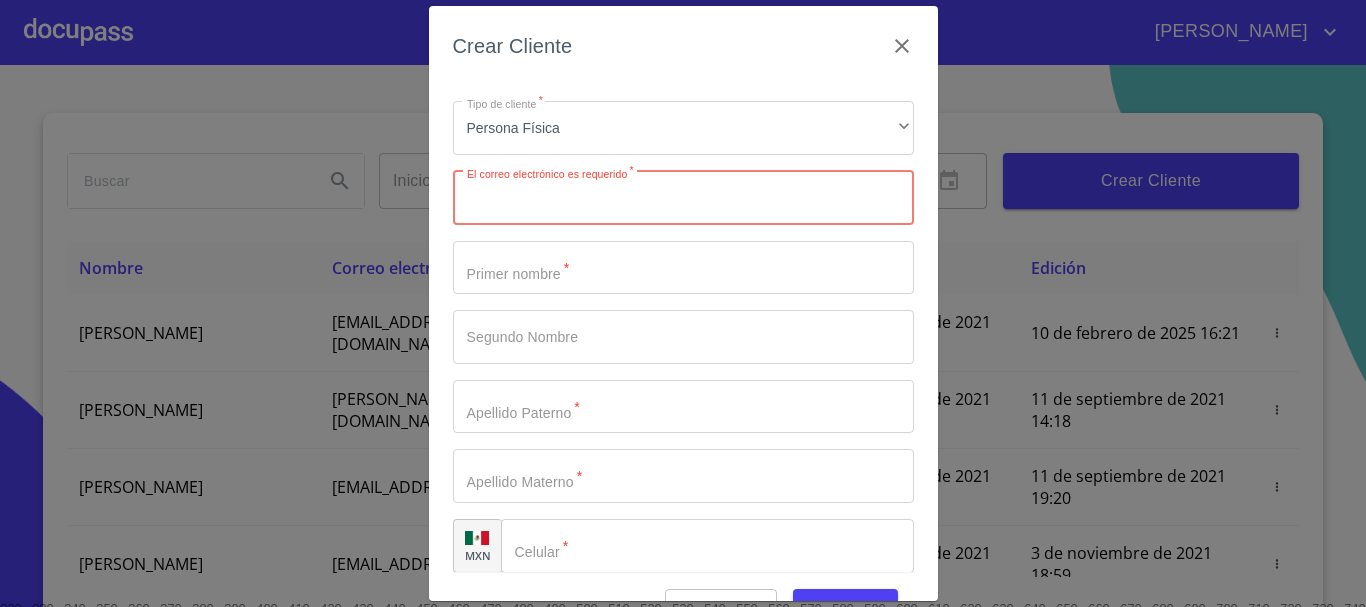 scroll, scrollTop: 50, scrollLeft: 0, axis: vertical 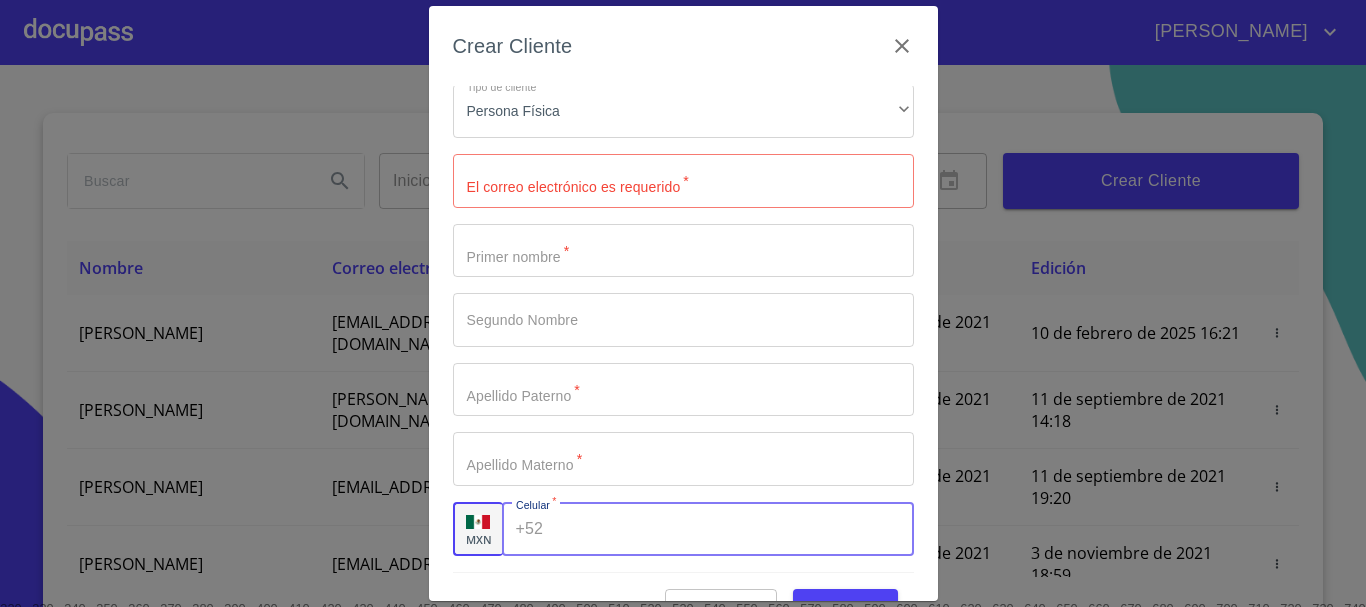 click on "Tipo de cliente   *" at bounding box center (732, 529) 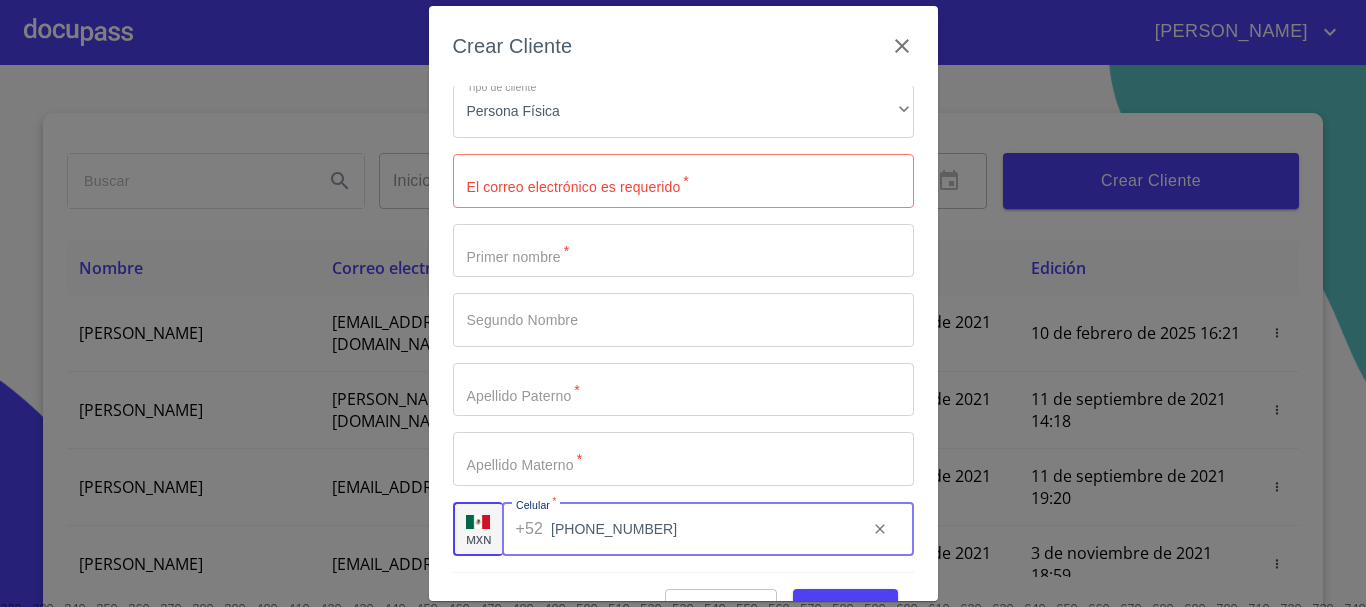 type on "[PHONE_NUMBER]" 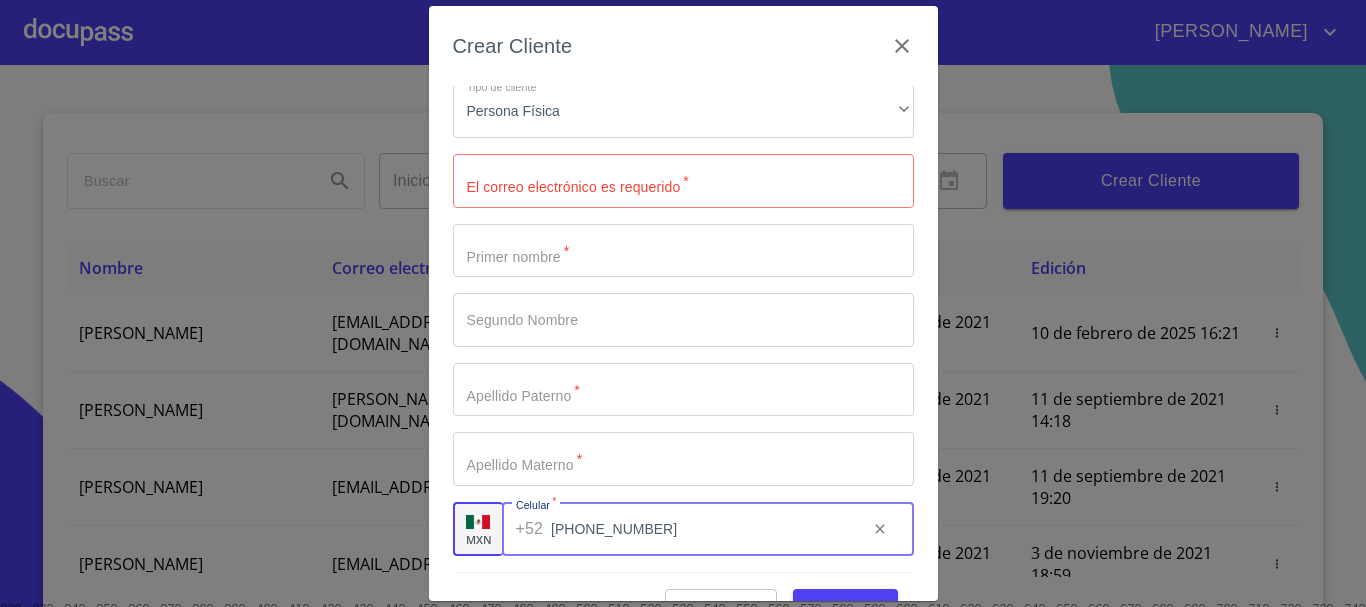 click on "Tipo de cliente   *" at bounding box center [683, 181] 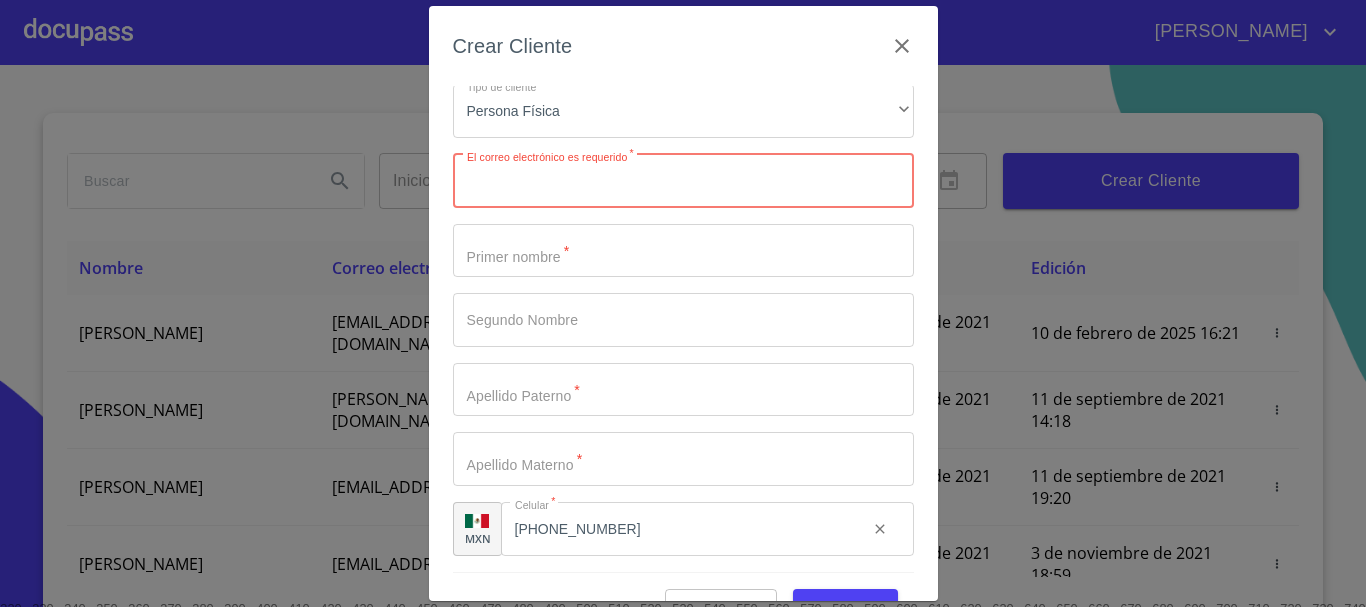 paste on "[EMAIL_ADDRESS][DOMAIN_NAME]" 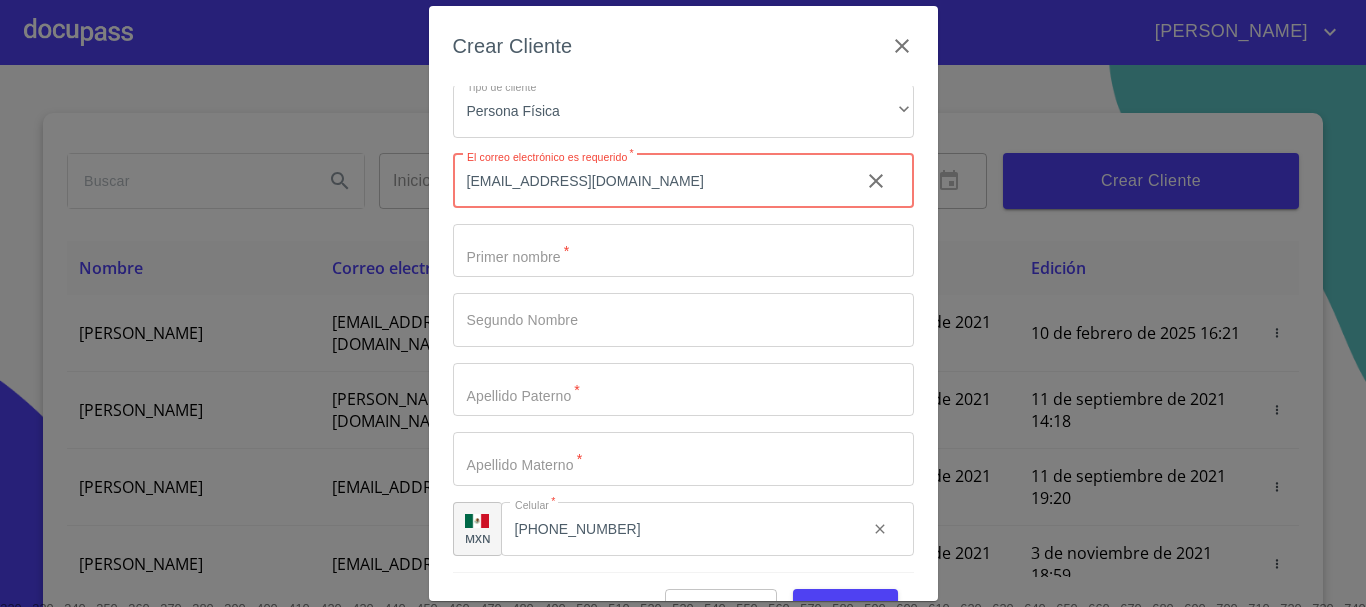 type on "[EMAIL_ADDRESS][DOMAIN_NAME]" 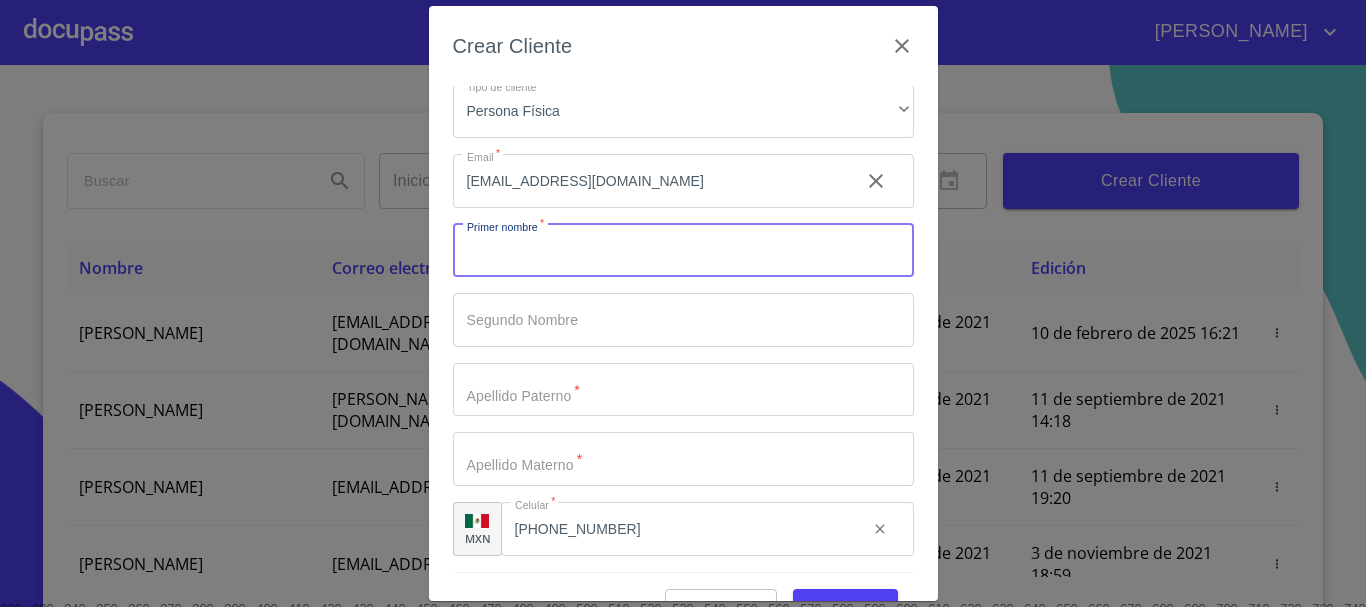 click on "Tipo de cliente   *" at bounding box center (683, 251) 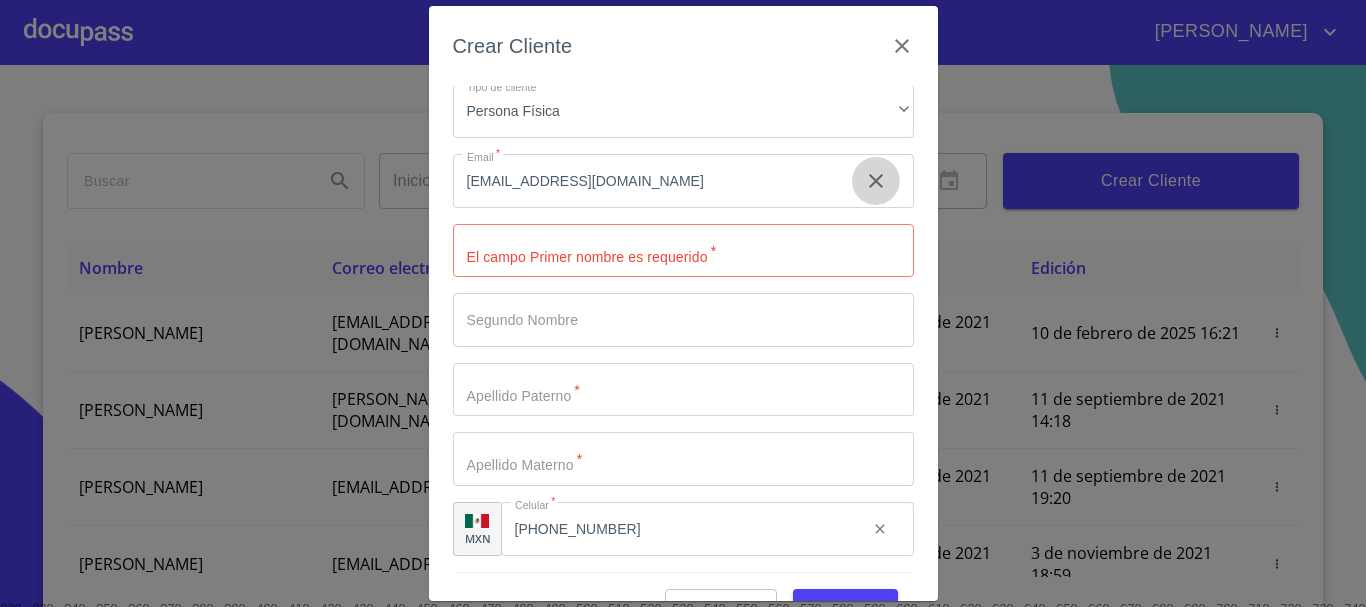 click 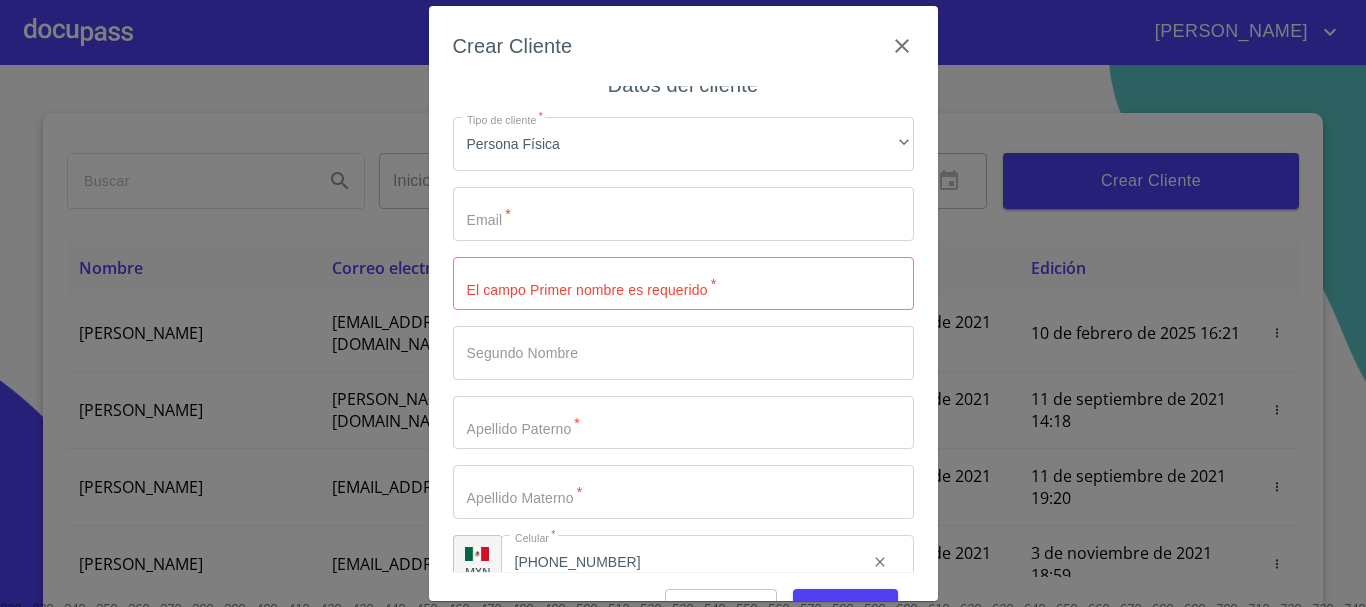 scroll, scrollTop: 0, scrollLeft: 0, axis: both 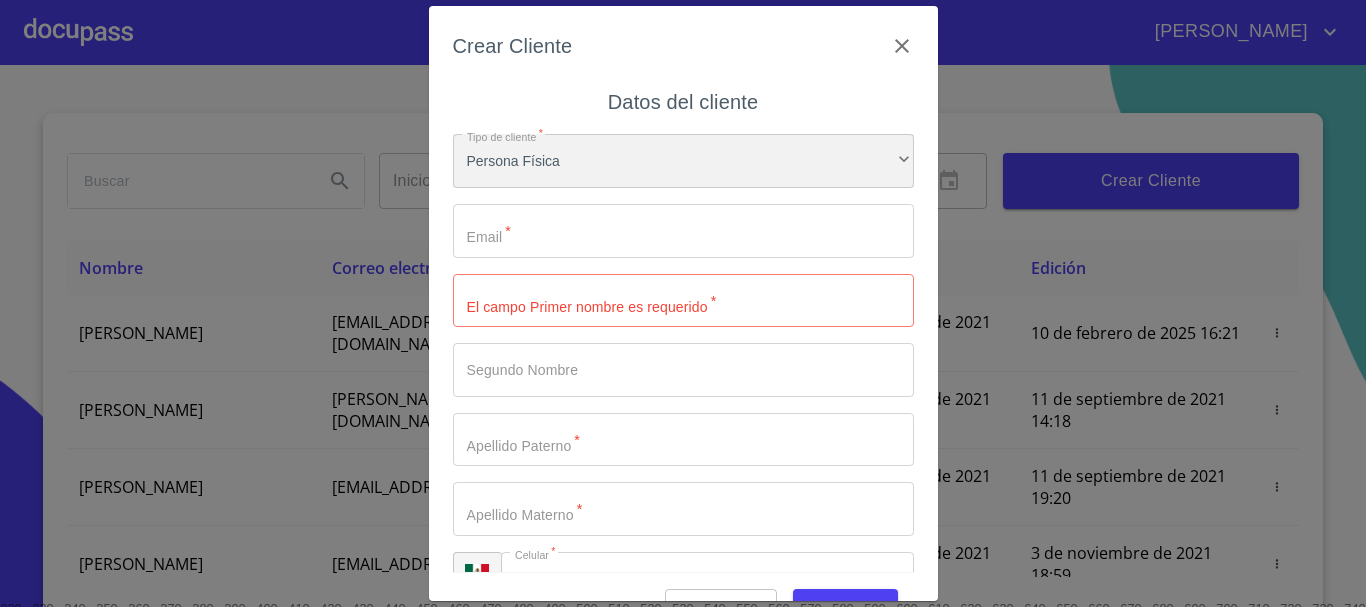 click on "Persona Física" at bounding box center (683, 161) 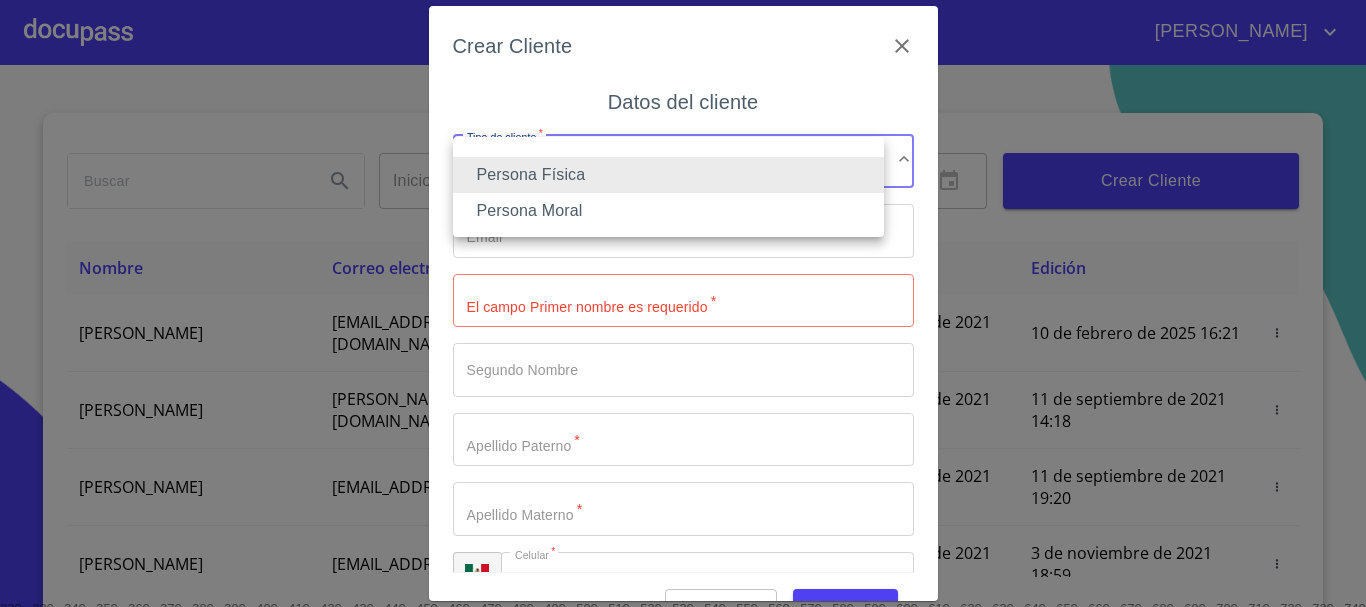 click on "Persona Física" at bounding box center [668, 175] 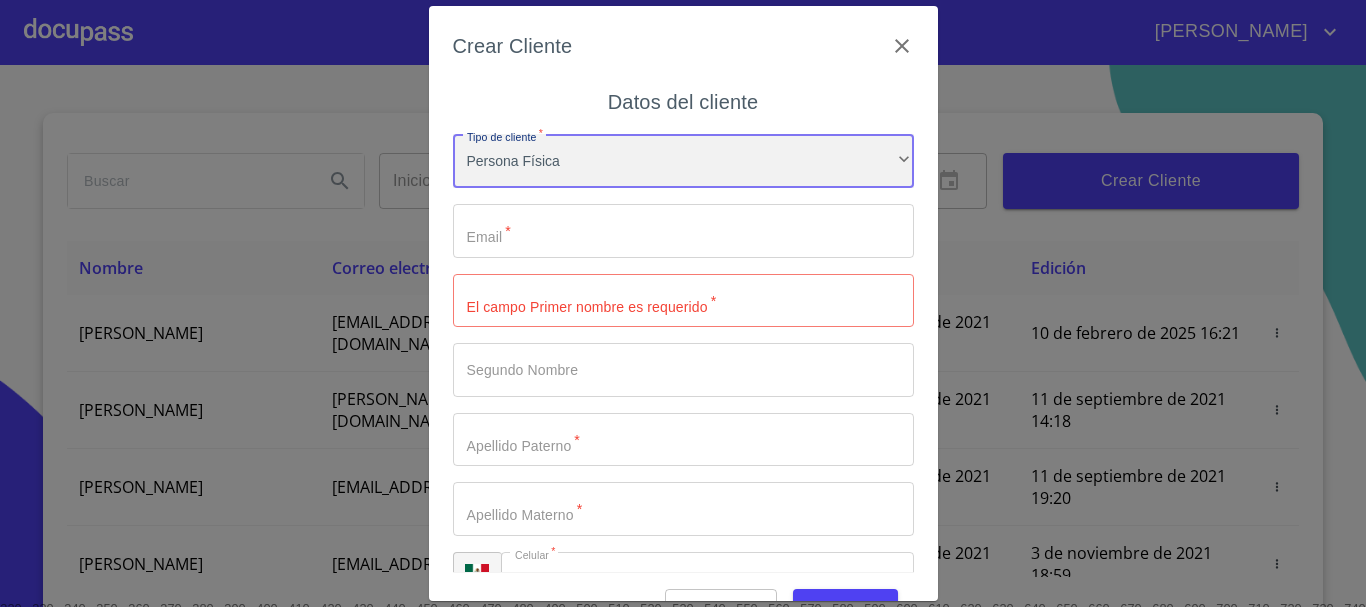 click on "Persona Física" at bounding box center (683, 161) 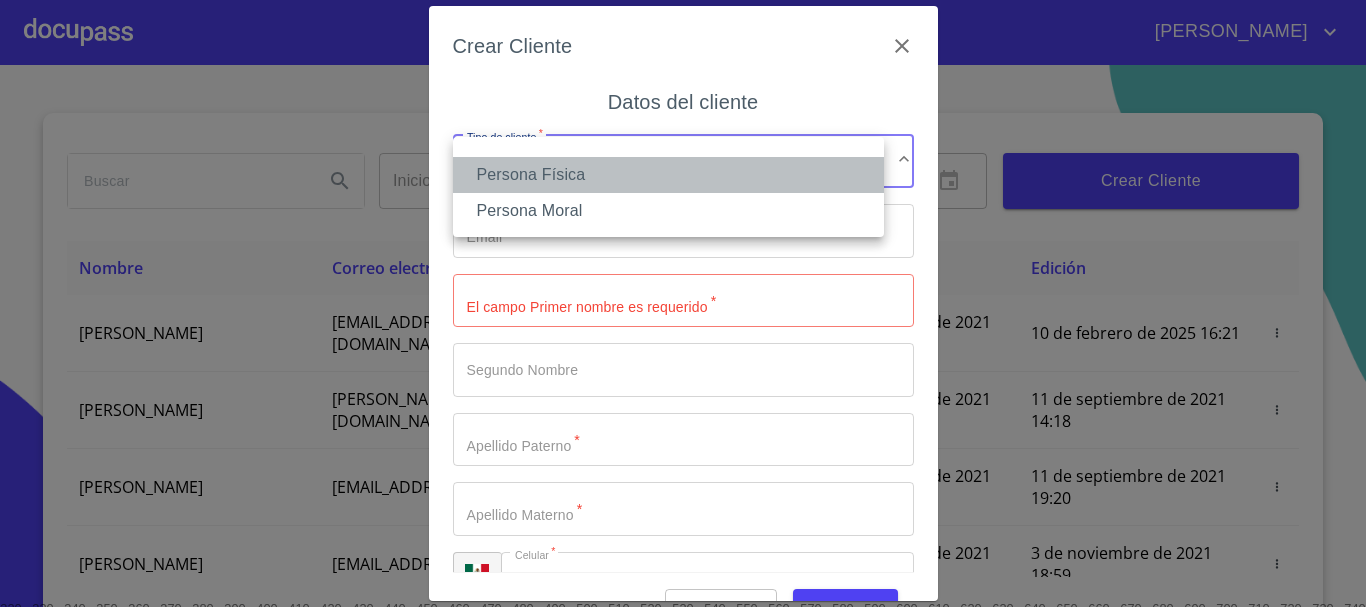 click on "Persona Física" at bounding box center [668, 175] 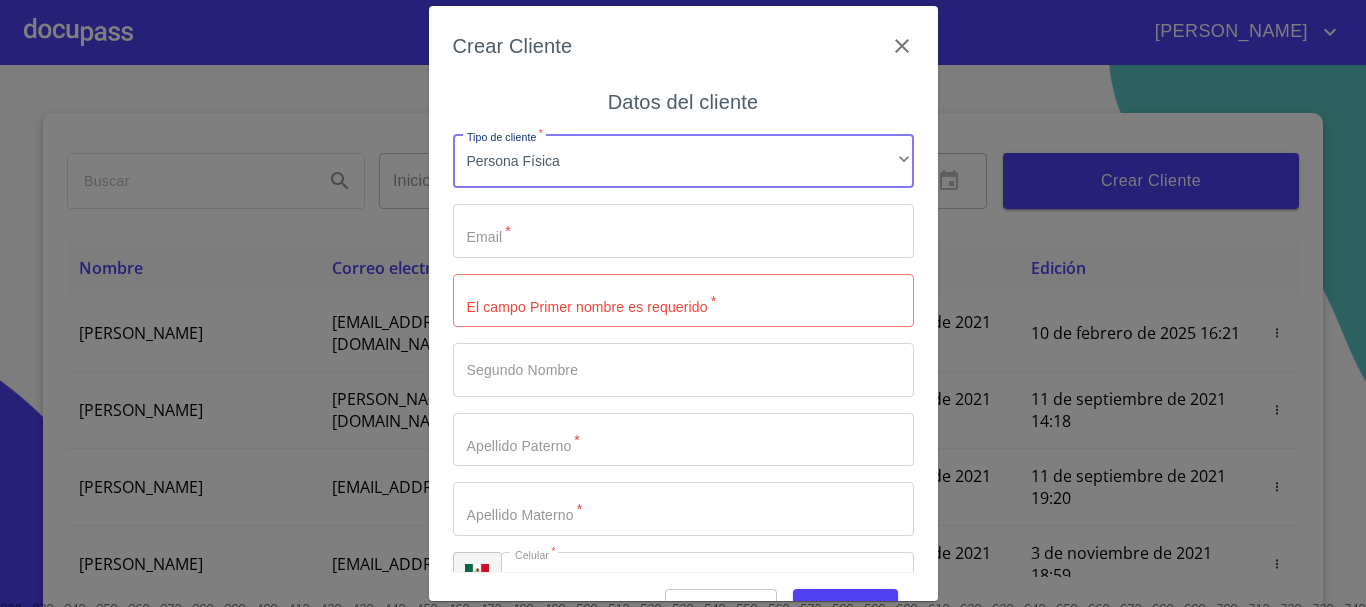 click on "Tipo de cliente   *" at bounding box center [683, 231] 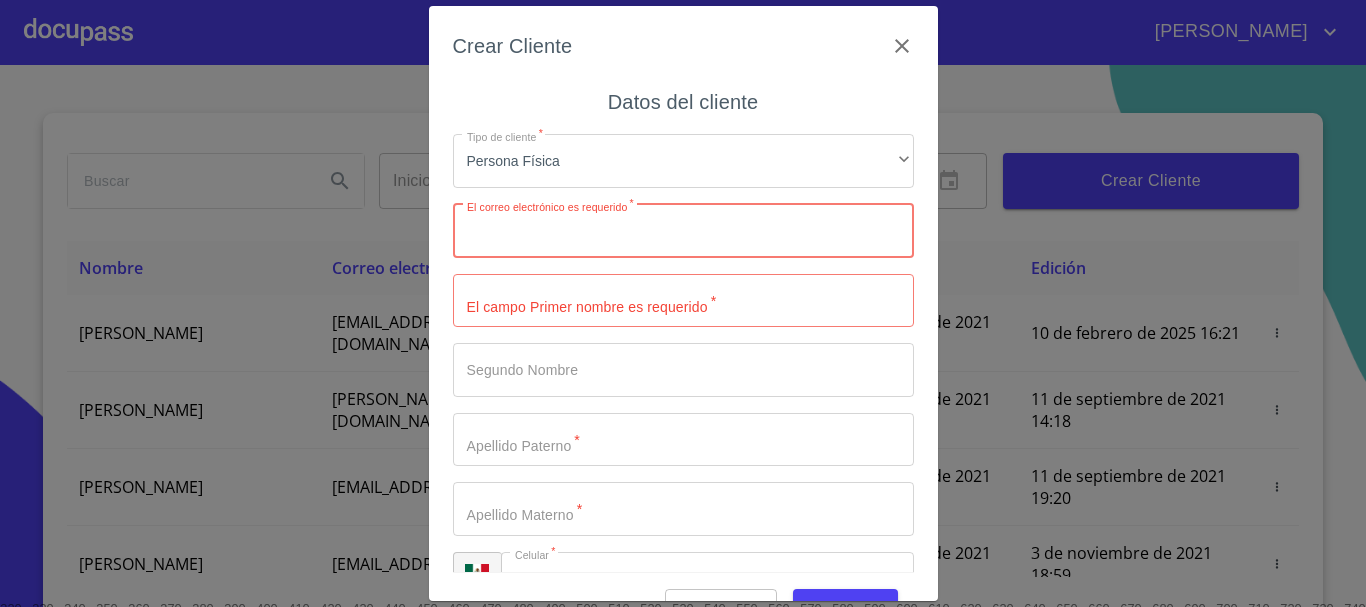 paste on "[EMAIL_ADDRESS][PERSON_NAME][DOMAIN_NAME]" 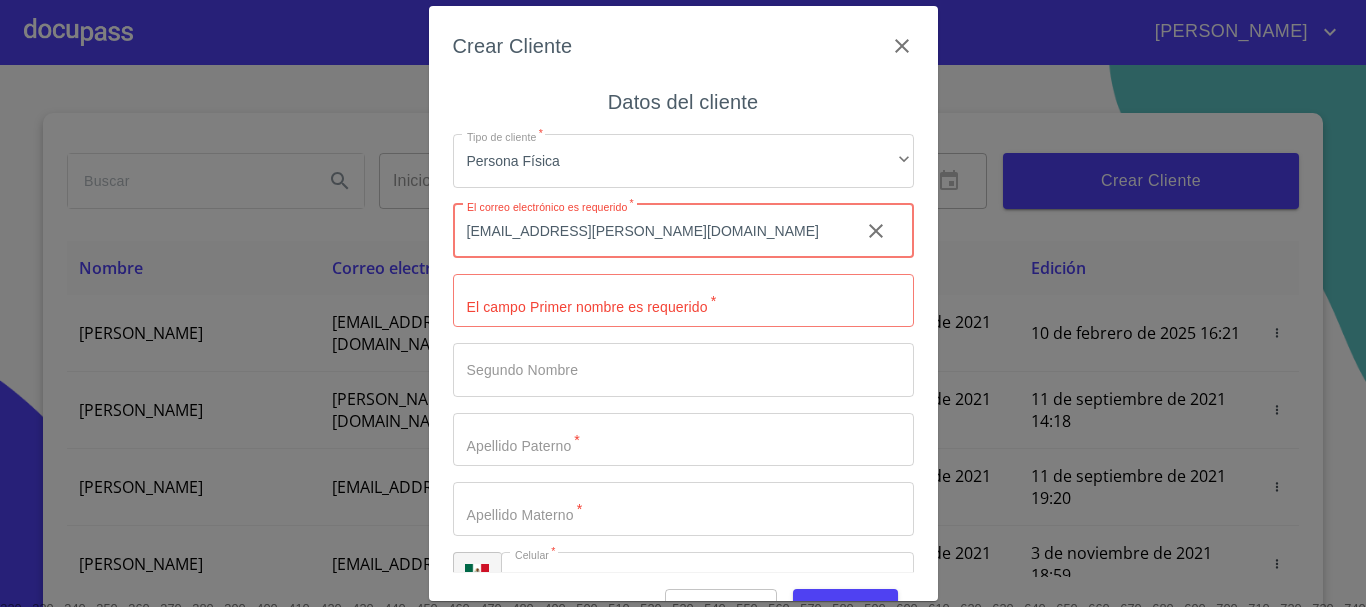 type on "[EMAIL_ADDRESS][PERSON_NAME][DOMAIN_NAME]" 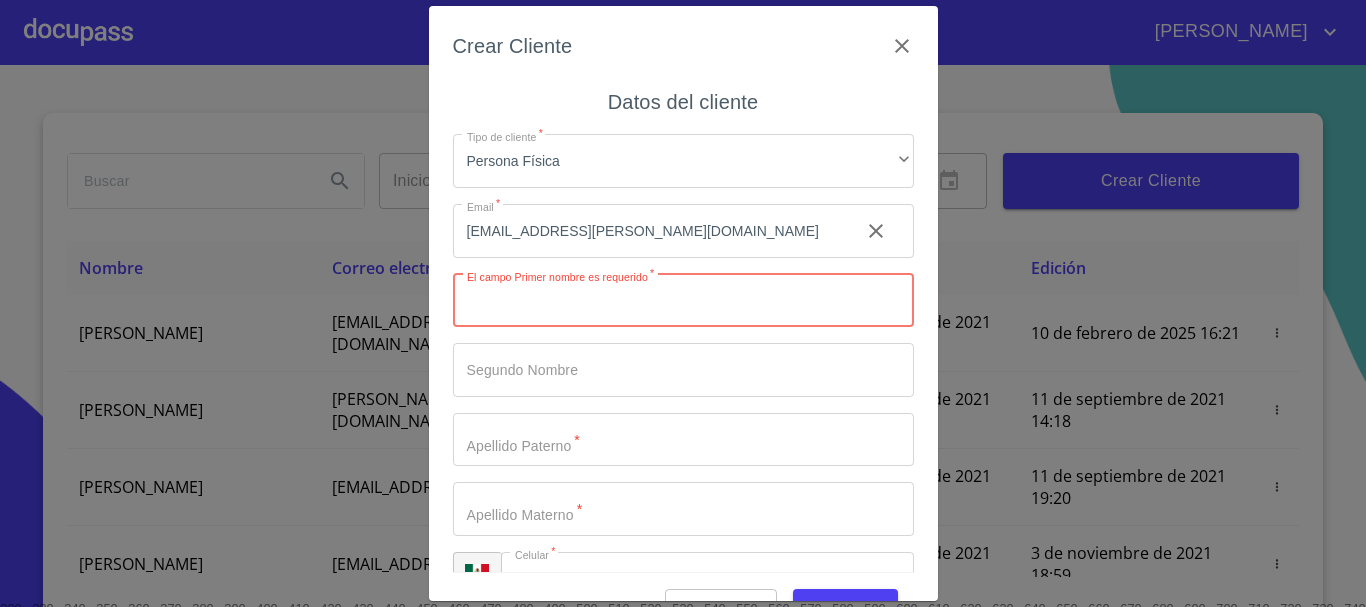 click on "Tipo de cliente   *" at bounding box center (683, 301) 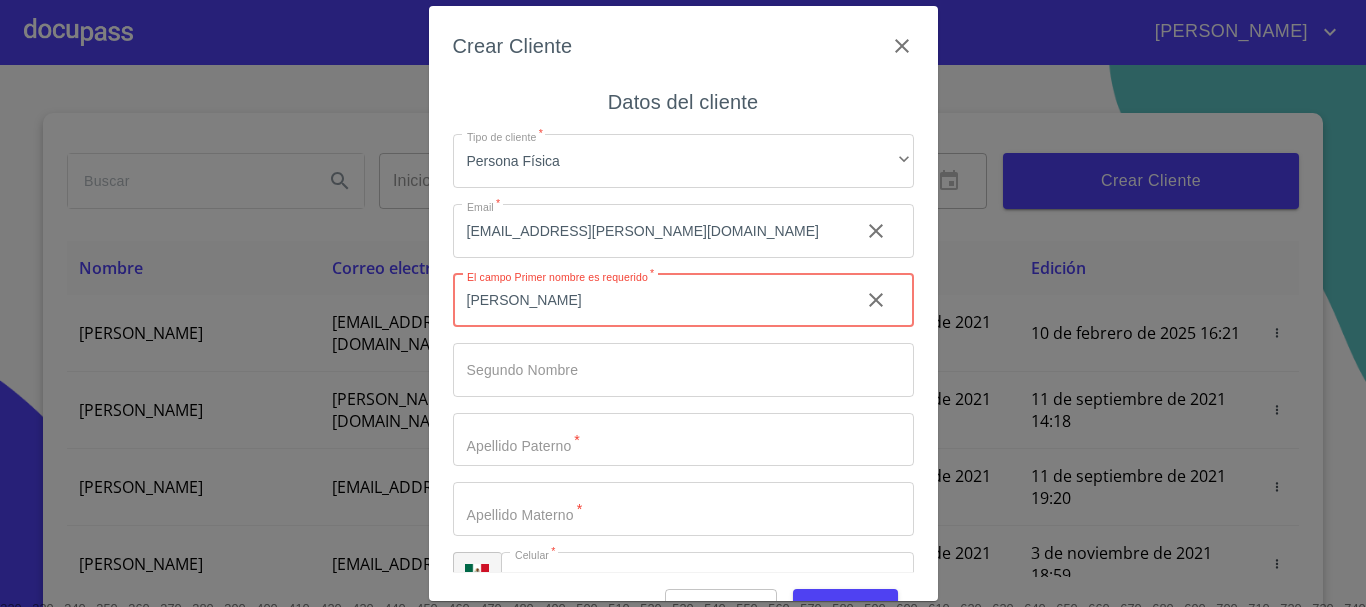 type on "[PERSON_NAME]" 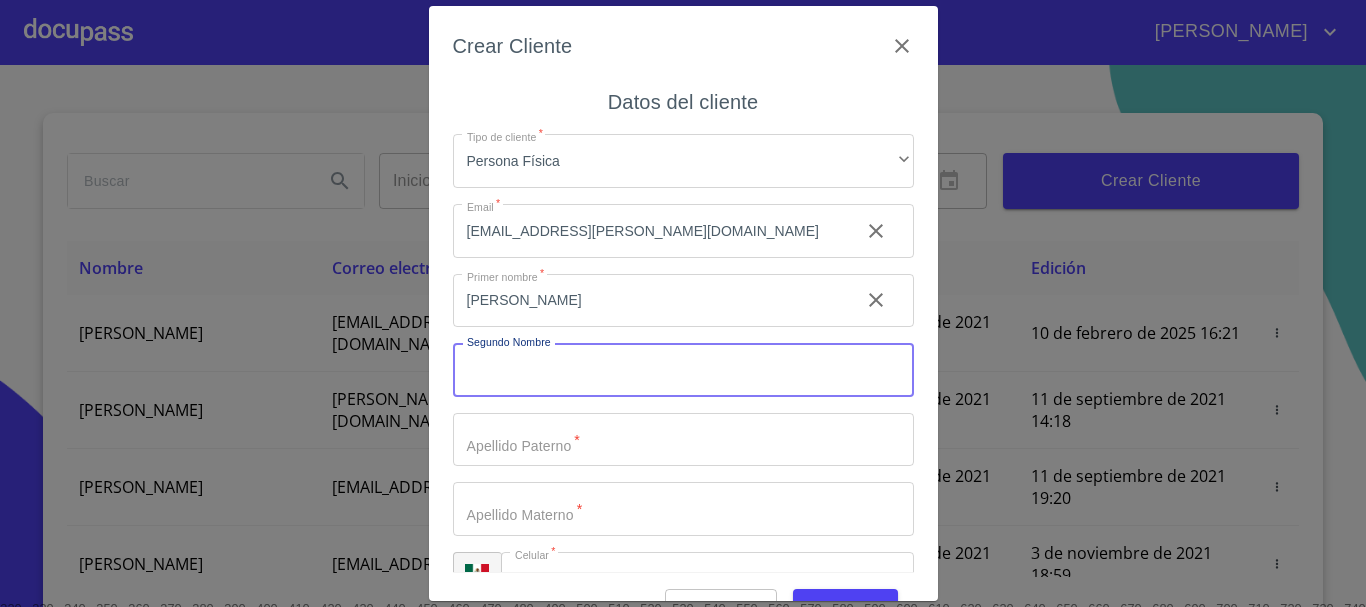 click on "Tipo de cliente   *" at bounding box center [683, 370] 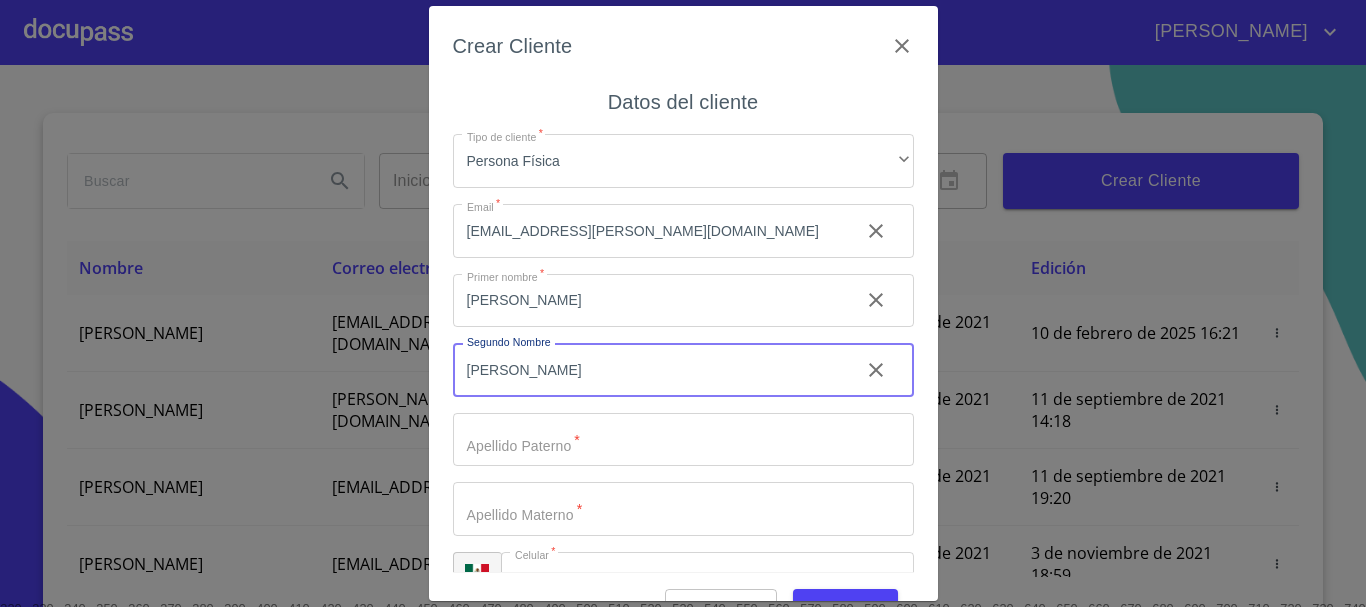 type on "[PERSON_NAME]" 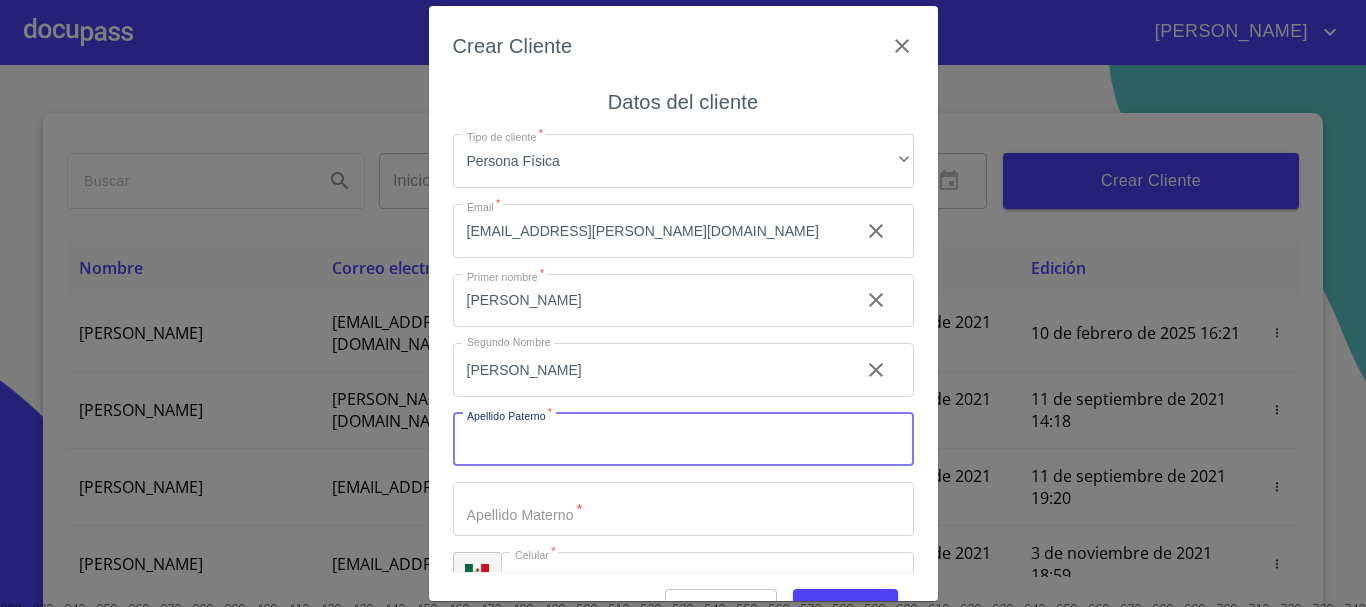click on "Tipo de cliente   *" at bounding box center [683, 440] 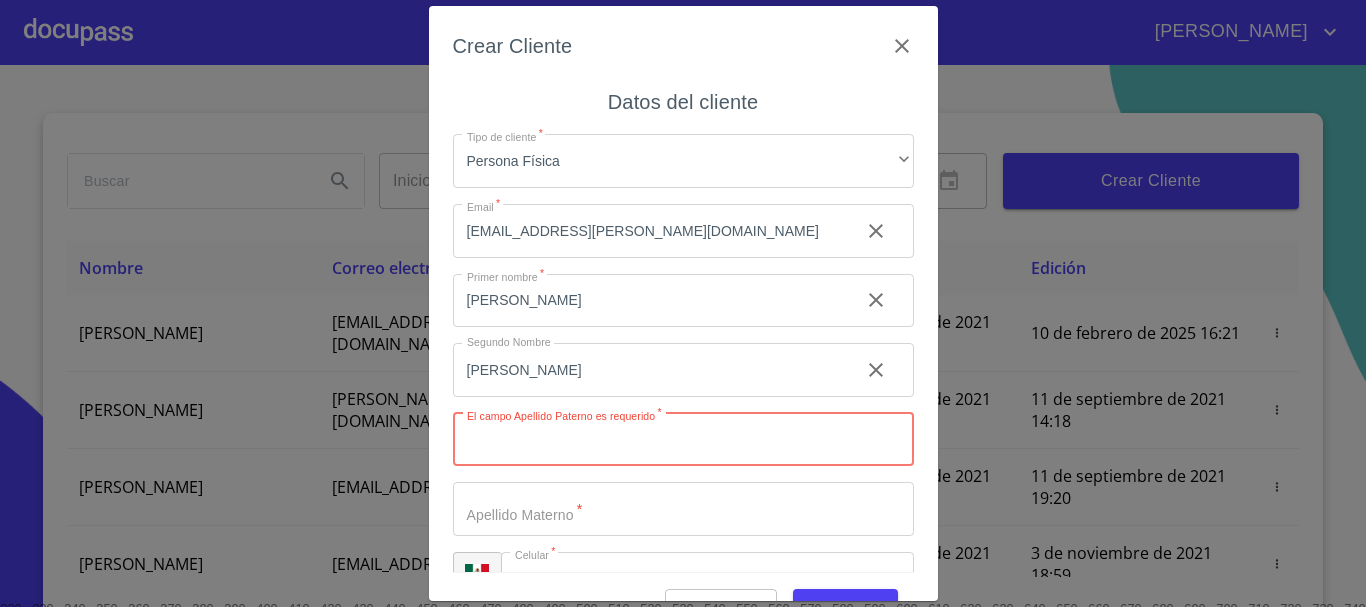 paste on "[PERSON_NAME]" 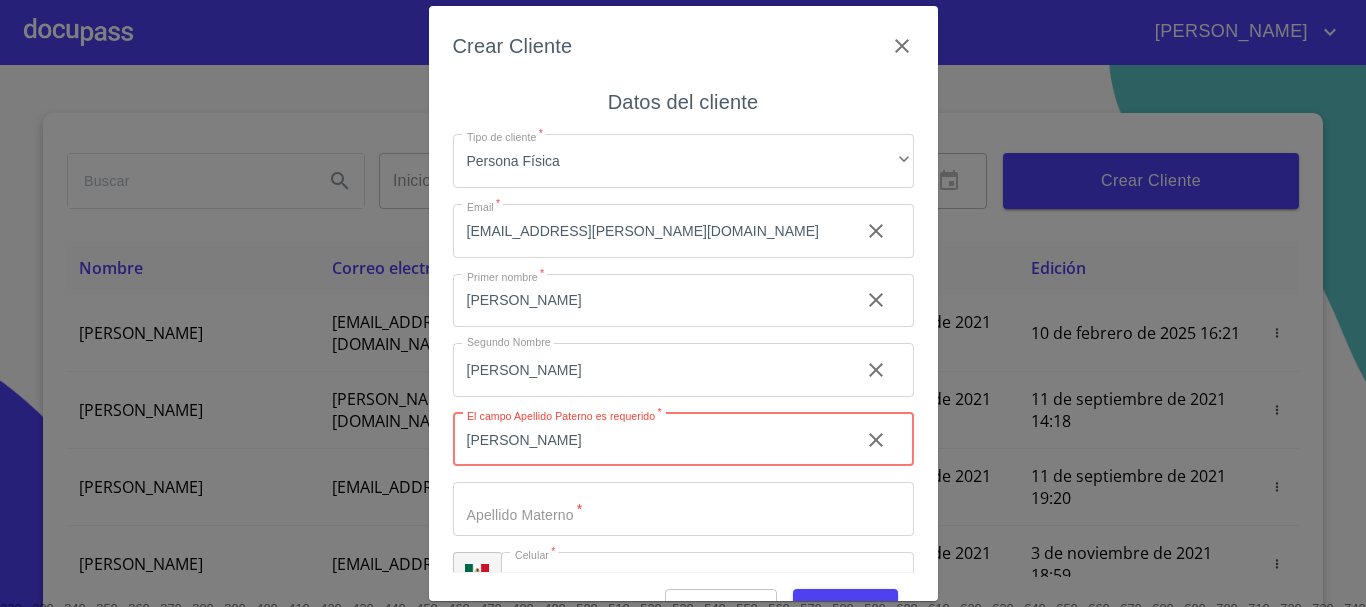 type on "[PERSON_NAME]" 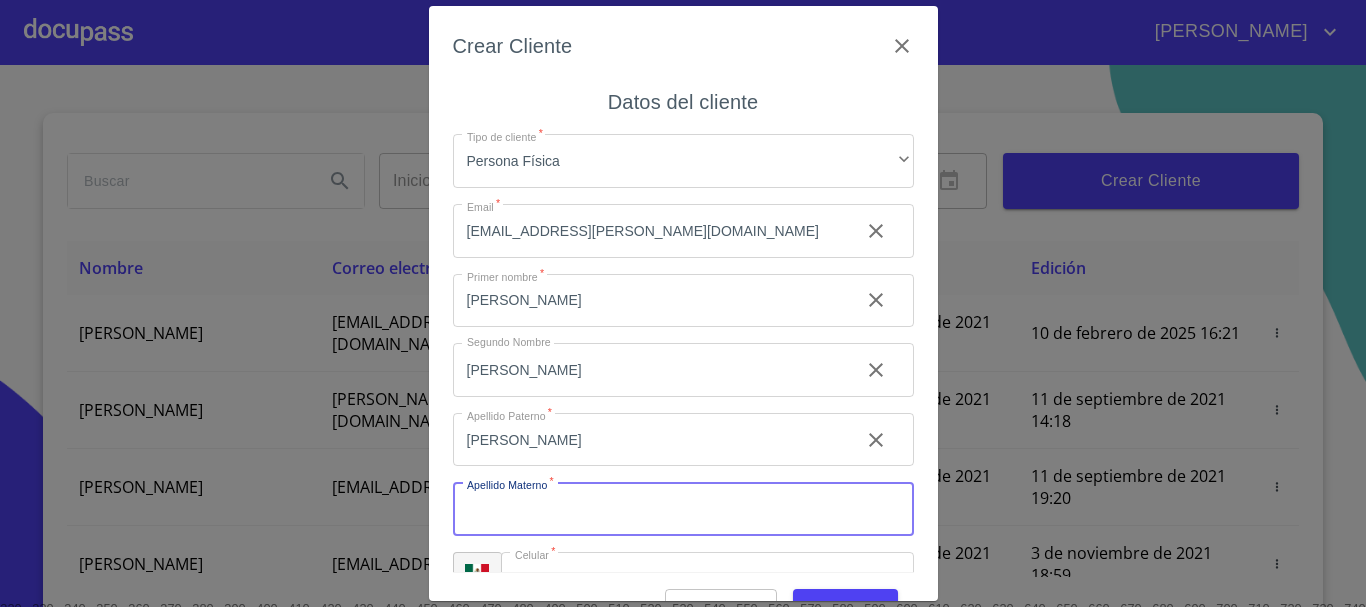 click on "Tipo de cliente   *" at bounding box center [683, 509] 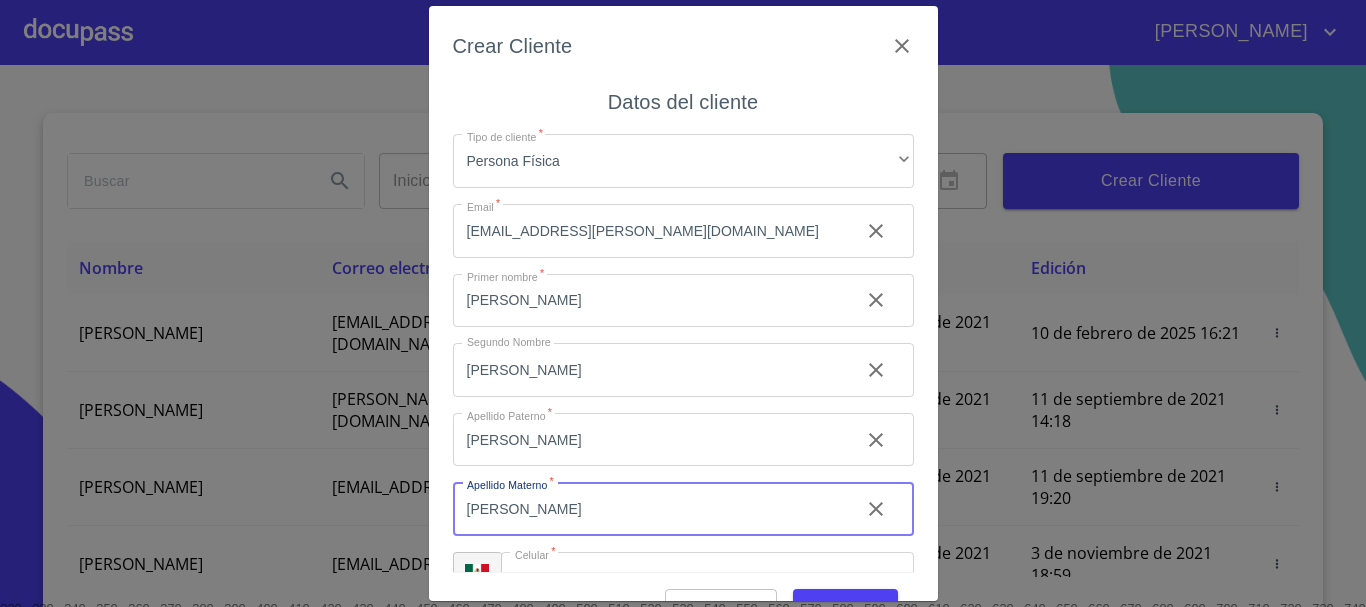type on "[PERSON_NAME]" 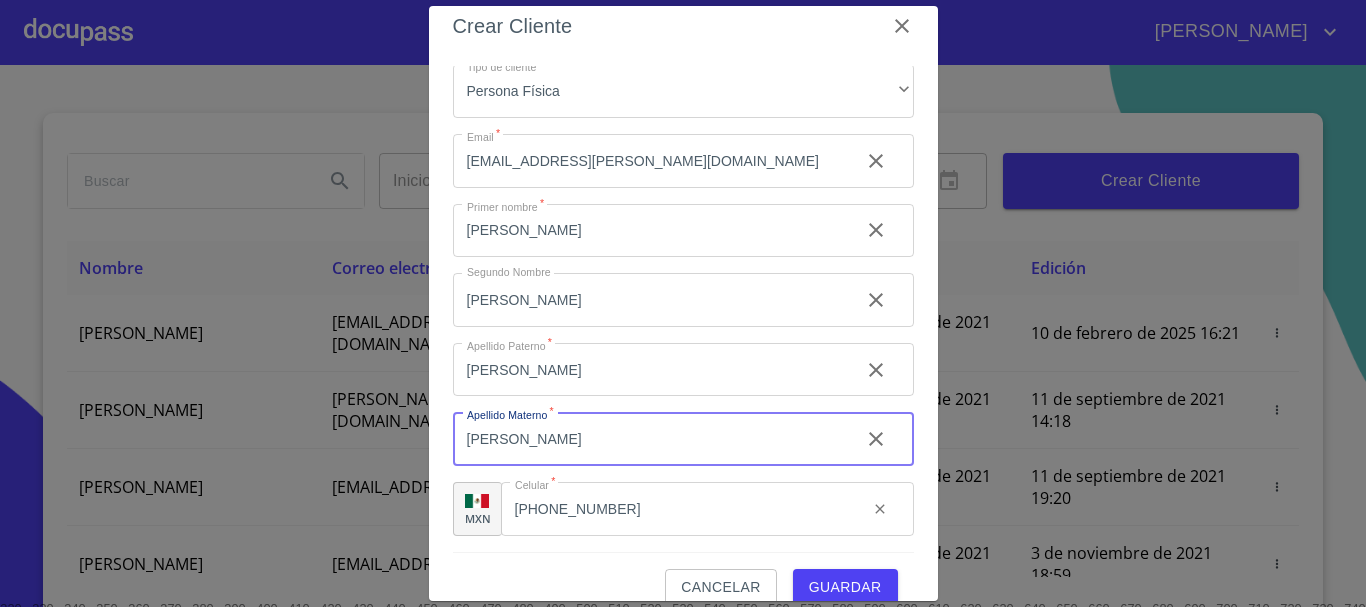 scroll, scrollTop: 48, scrollLeft: 0, axis: vertical 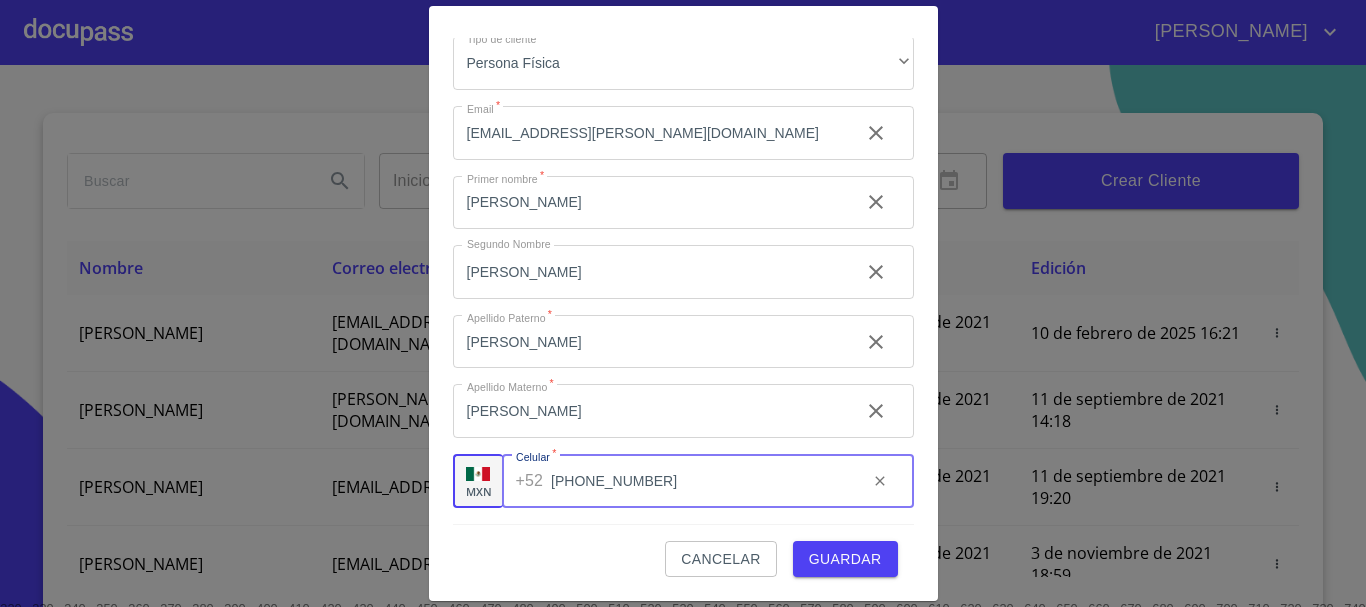 drag, startPoint x: 749, startPoint y: 486, endPoint x: 314, endPoint y: 490, distance: 435.0184 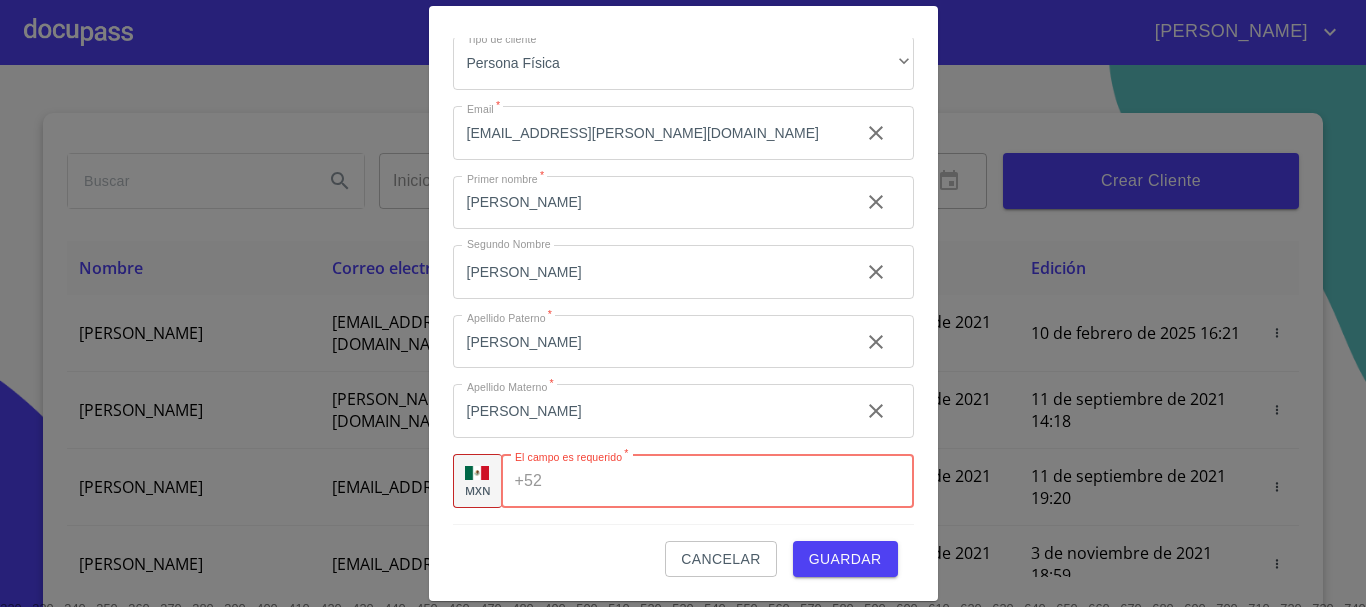 paste on "[PHONE_NUMBER]" 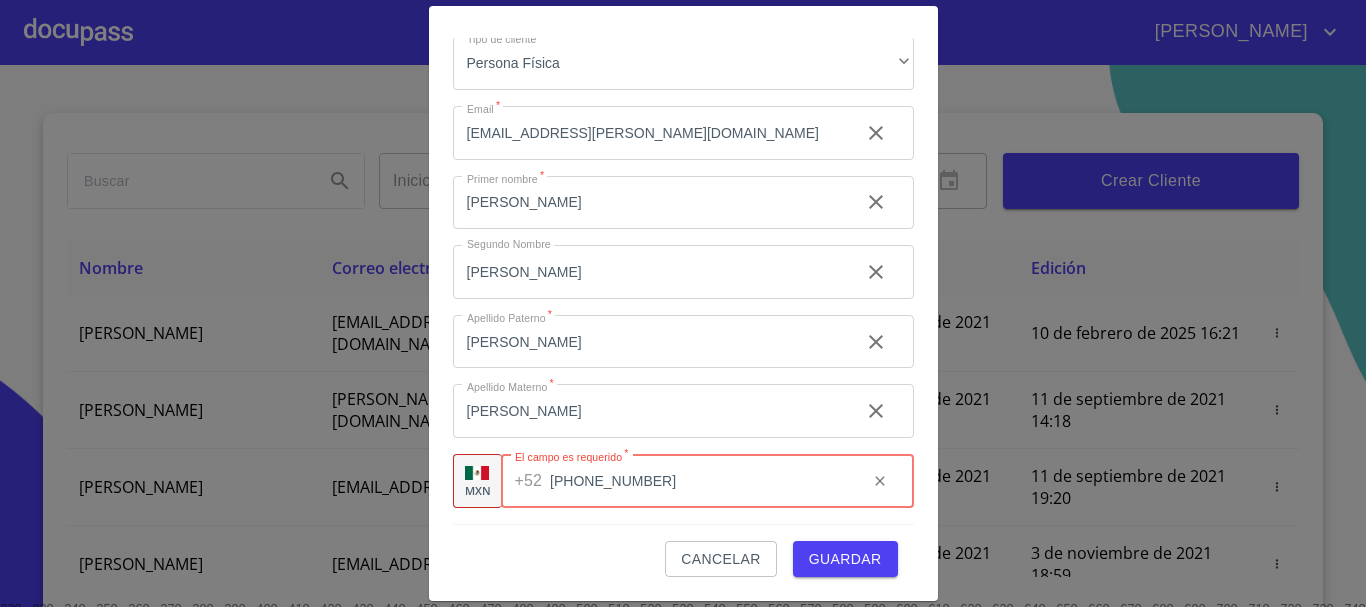 type on "[PHONE_NUMBER]" 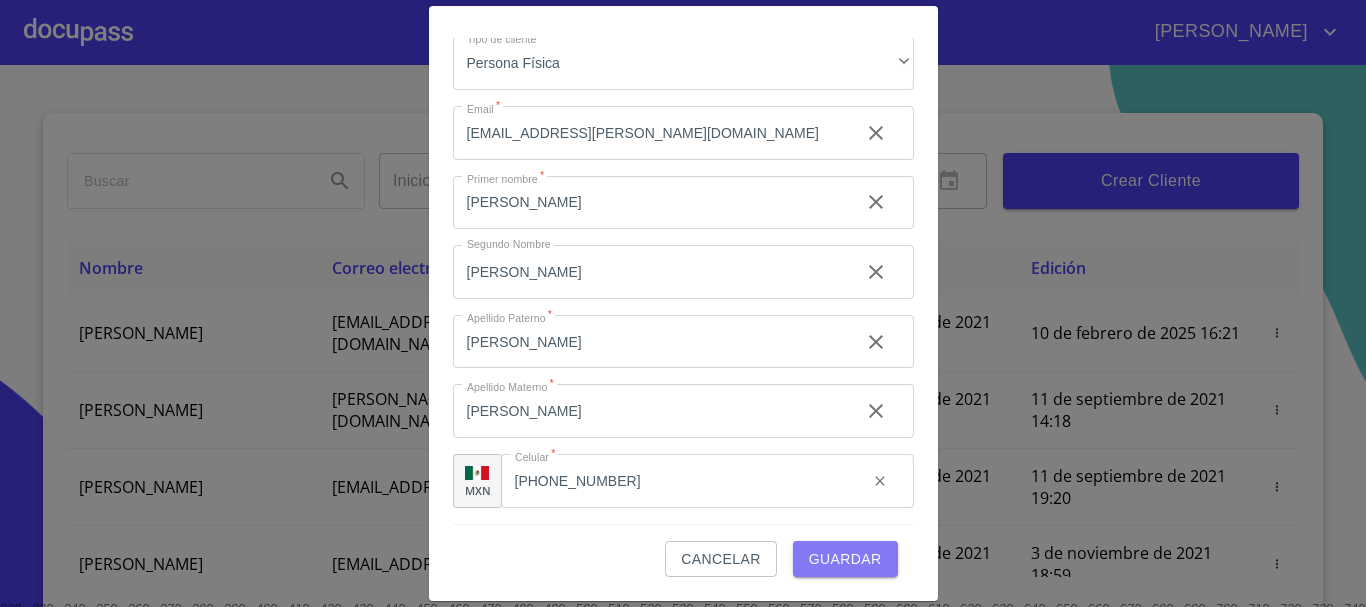 click on "Guardar" at bounding box center [845, 559] 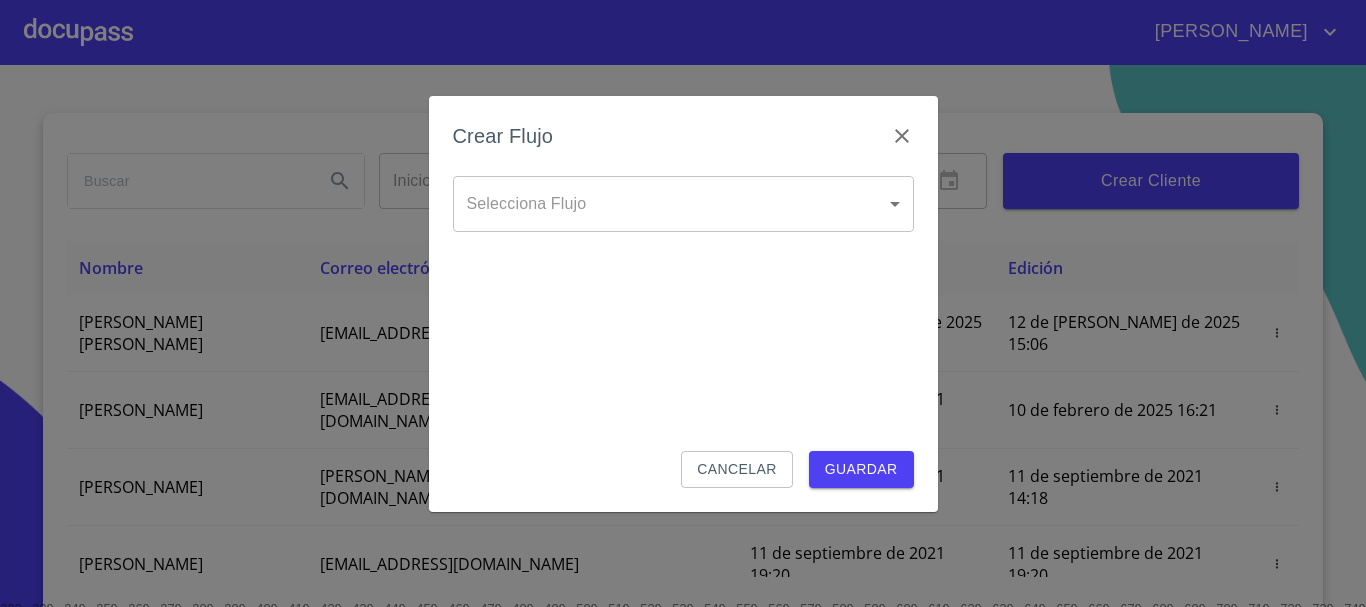 click on "[PERSON_NAME] ​ Fin ​ Crear Cliente Nombre   Correo electrónico   Registro   Edición     [PERSON_NAME] [PERSON_NAME] [PERSON_NAME][EMAIL_ADDRESS][DOMAIN_NAME] 12 de [PERSON_NAME] de 2025 15:06 12 de [PERSON_NAME] de 2025 15:06 [PERSON_NAME] GROVER [EMAIL_ADDRESS][PERSON_NAME][PERSON_NAME][DOMAIN_NAME] 10 de septiembre de 2021 18:55 10 de febrero de 2025 16:21 [PERSON_NAME] CELIS  [EMAIL_ADDRESS][PERSON_NAME][DOMAIN_NAME] 11 de septiembre de 2021 14:18 11 de septiembre de 2021 14:18 [PERSON_NAME] [PERSON_NAME][EMAIL_ADDRESS][DOMAIN_NAME] 11 de septiembre de 2021 19:20 11 de septiembre de 2021 19:20 [PERSON_NAME] [EMAIL_ADDRESS][DOMAIN_NAME] 13 de septiembre de 2021 11:06 3 de noviembre de 2021 18:59 [PERSON_NAME] [EMAIL_ADDRESS][DOMAIN_NAME] 14 de septiembre de 2021 12:26 14 de septiembre de 2021 12:26 [PERSON_NAME] [EMAIL_ADDRESS][DOMAIN_NAME] 14 de septiembre de 2021 16:35 14 de septiembre de 2021 16:35 [PERSON_NAME] [EMAIL_ADDRESS][DOMAIN_NAME] 14 de septiembre de 2021 18:24 14 de septiembre de 2021 18:24 [PERSON_NAME]  [EMAIL_ADDRESS][DOMAIN_NAME] 15 de septiembre de 2021 13:18 1 2 3 4" at bounding box center [683, 303] 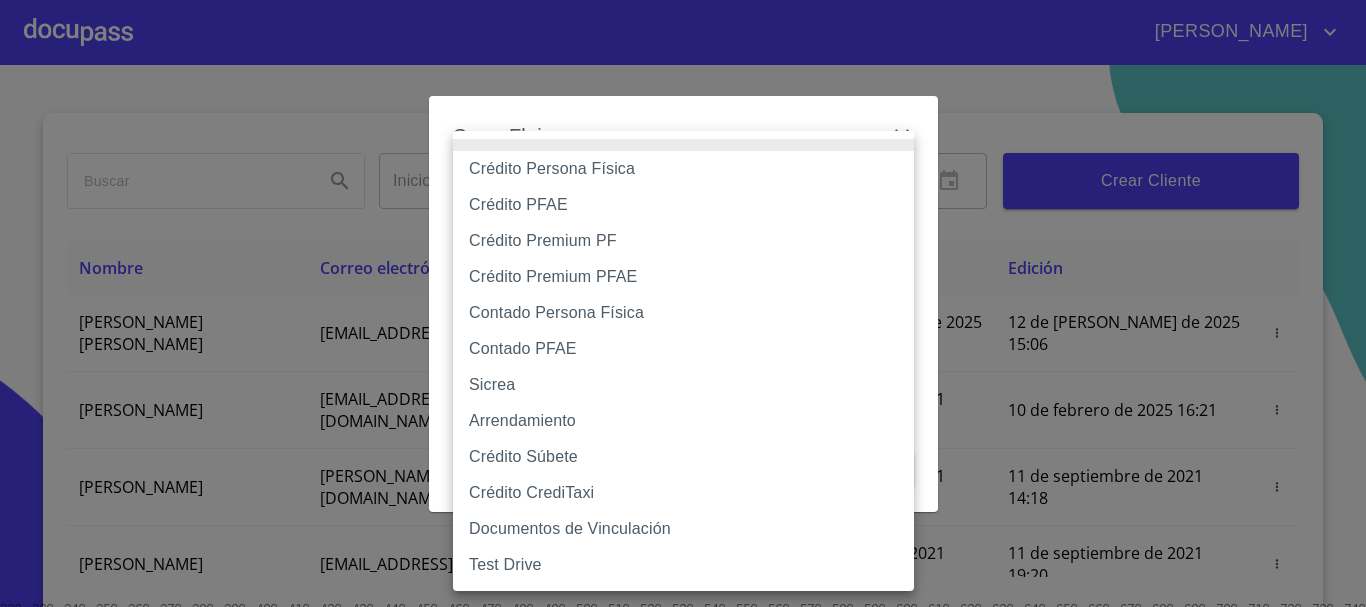 click on "Crédito Persona Física" at bounding box center (683, 169) 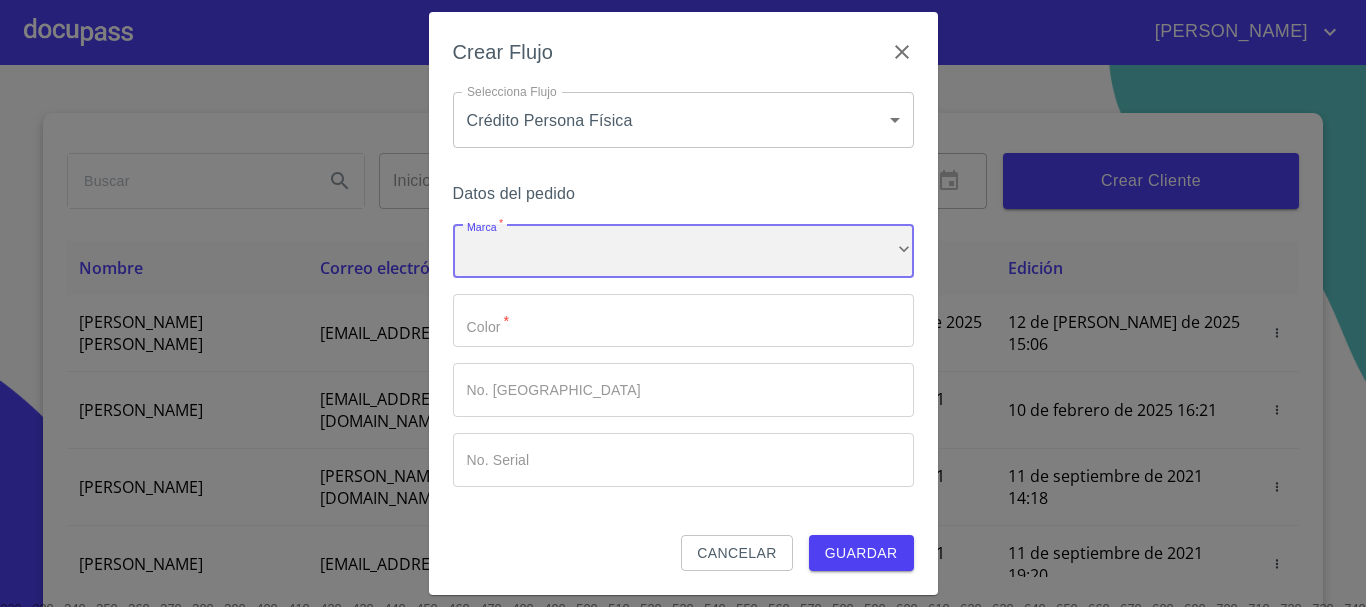 click on "​" at bounding box center (683, 251) 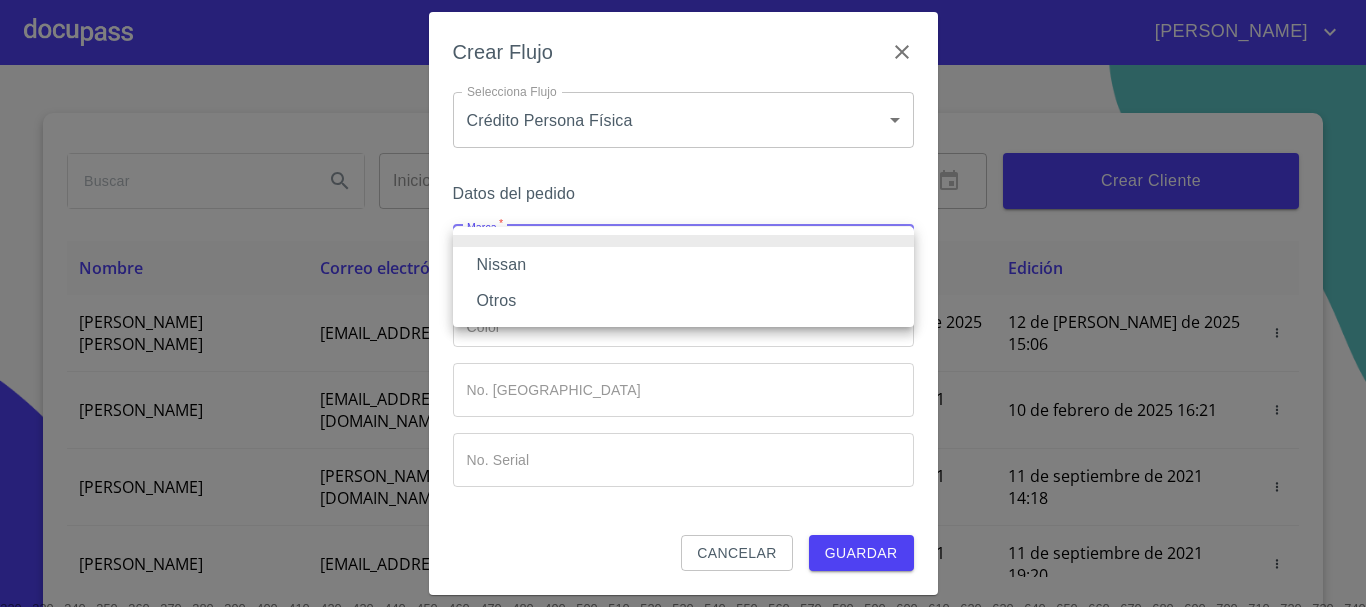 click on "Nissan" at bounding box center (683, 265) 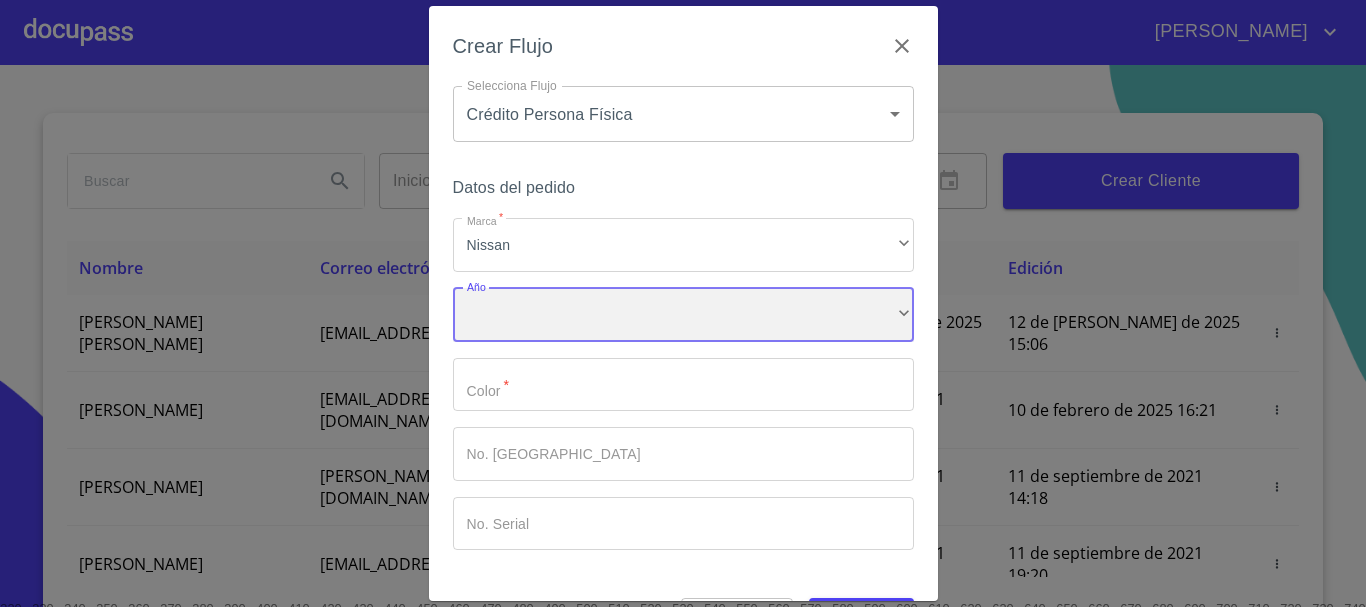 click on "​" at bounding box center (683, 315) 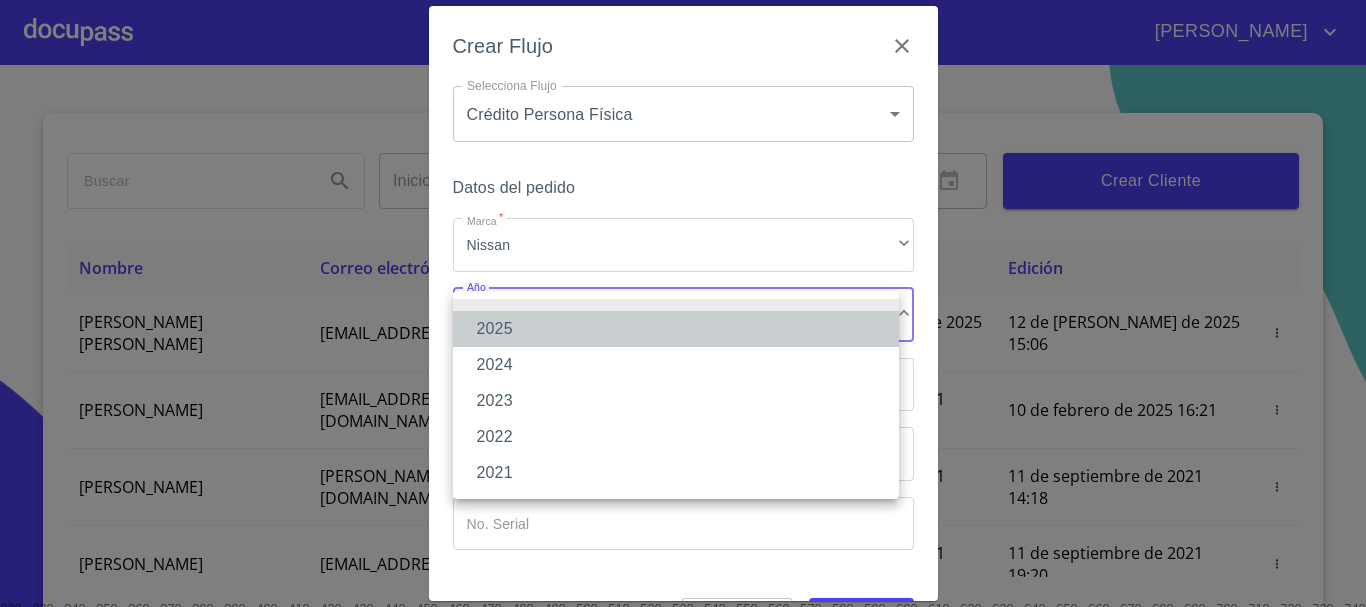 click on "2025" at bounding box center (676, 329) 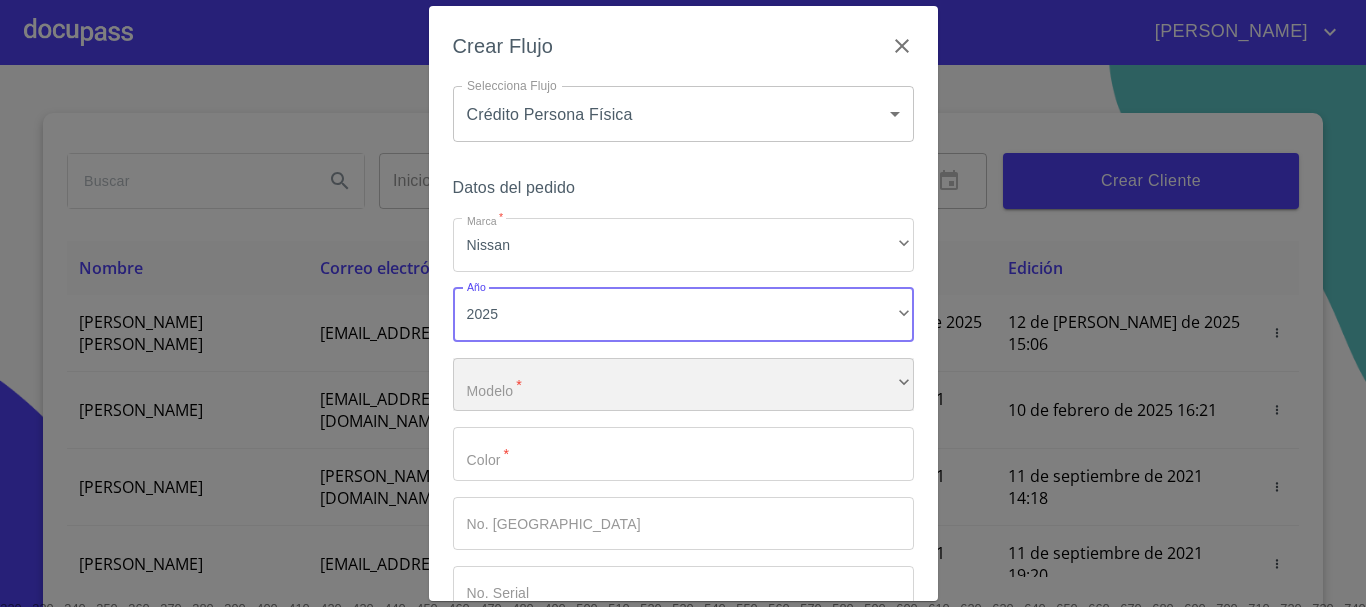 click on "​" at bounding box center (683, 385) 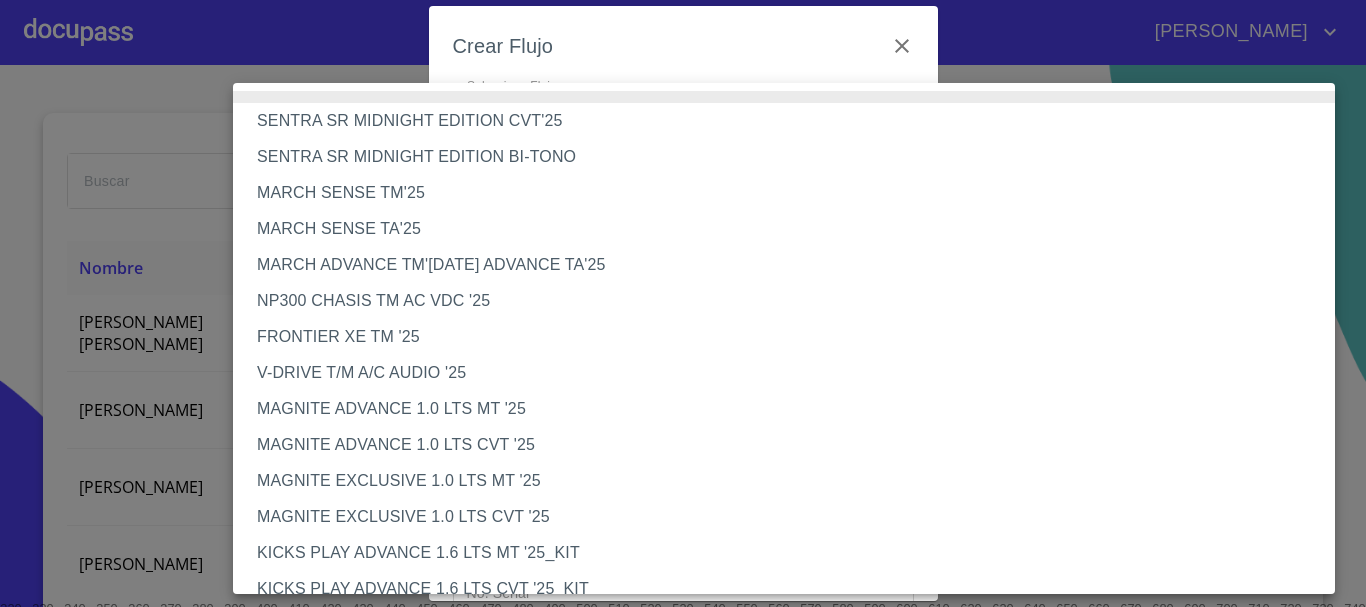 click on "MAGNITE EXCLUSIVE 1.0 LTS CVT '25" at bounding box center [791, 517] 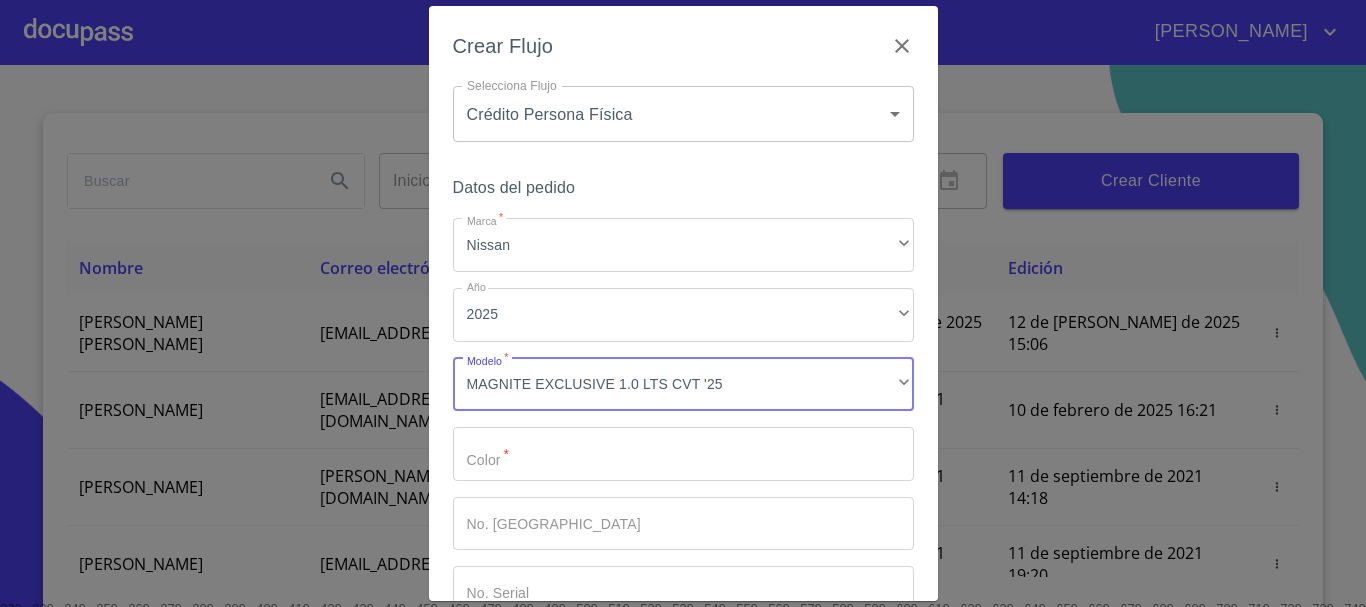 click on "Marca   *" at bounding box center (683, 454) 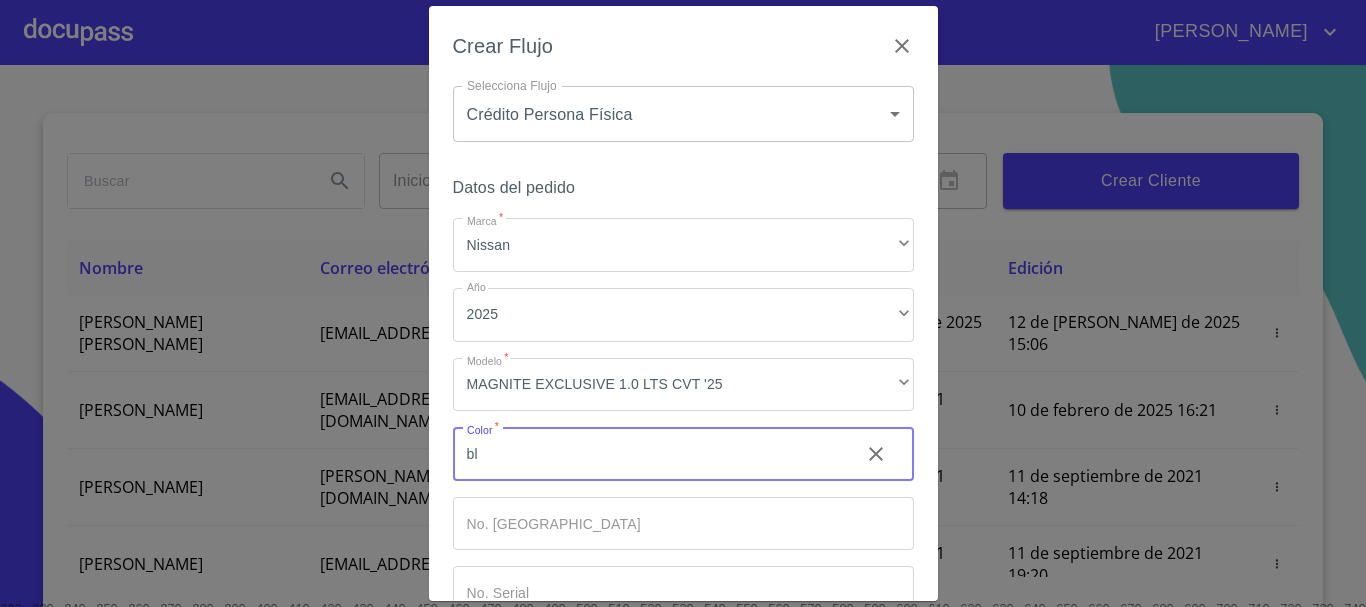 type on "b" 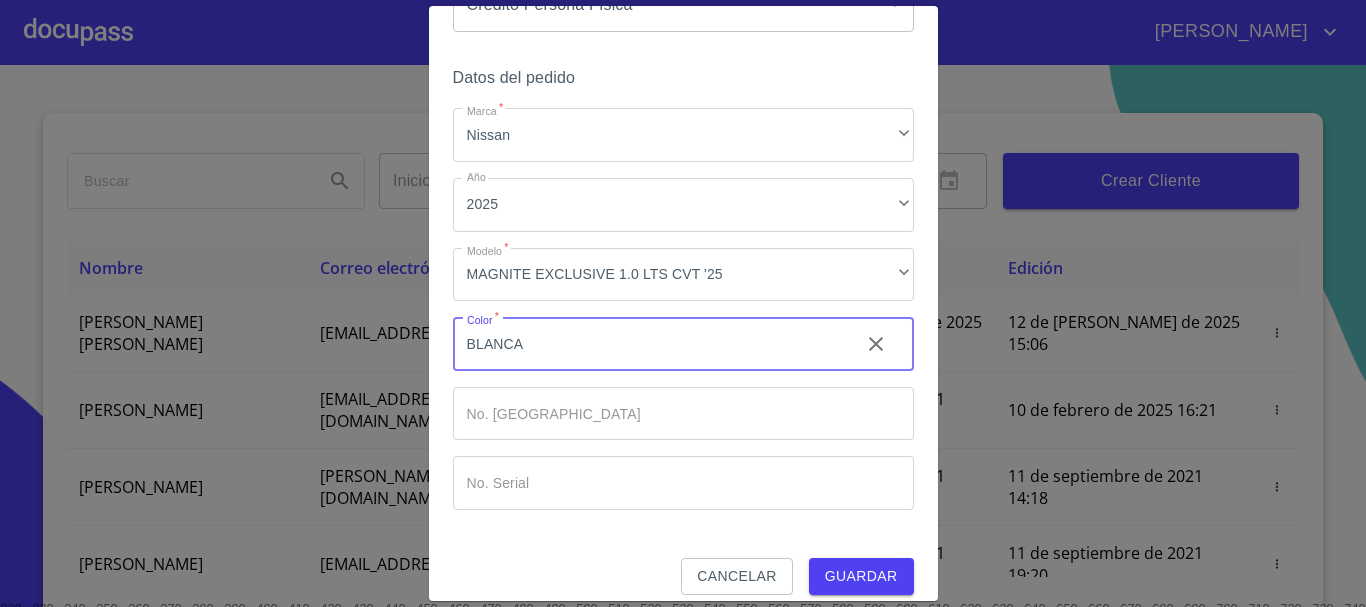 scroll, scrollTop: 128, scrollLeft: 0, axis: vertical 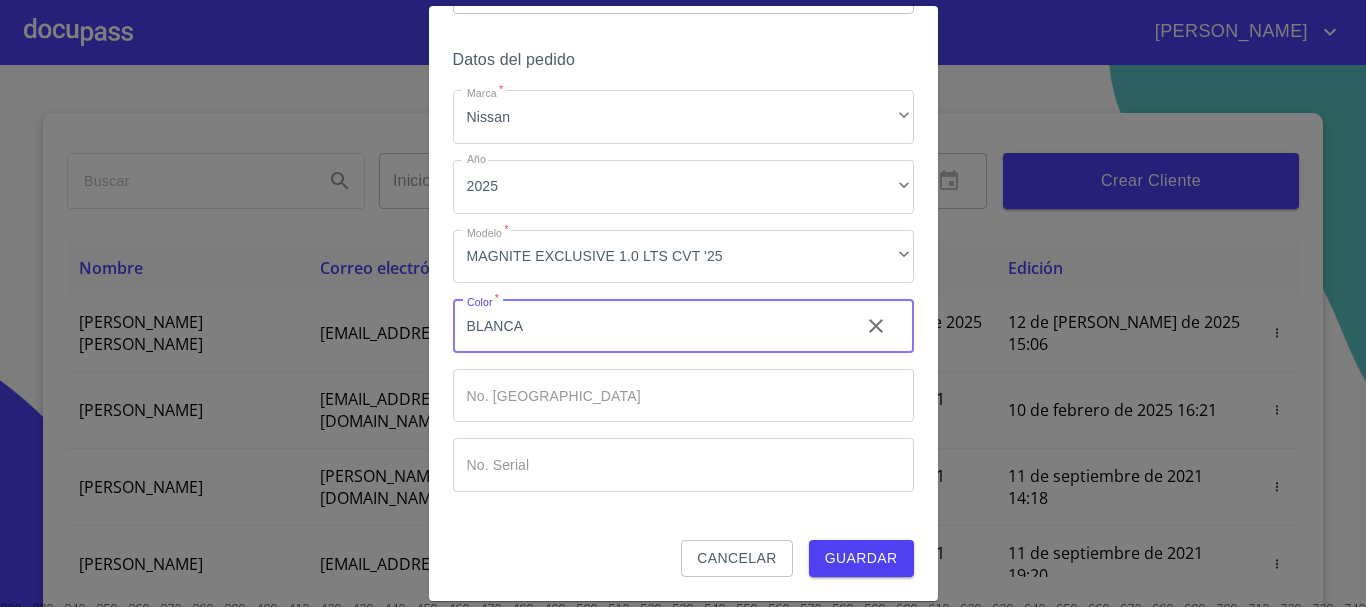 type on "BLANCA" 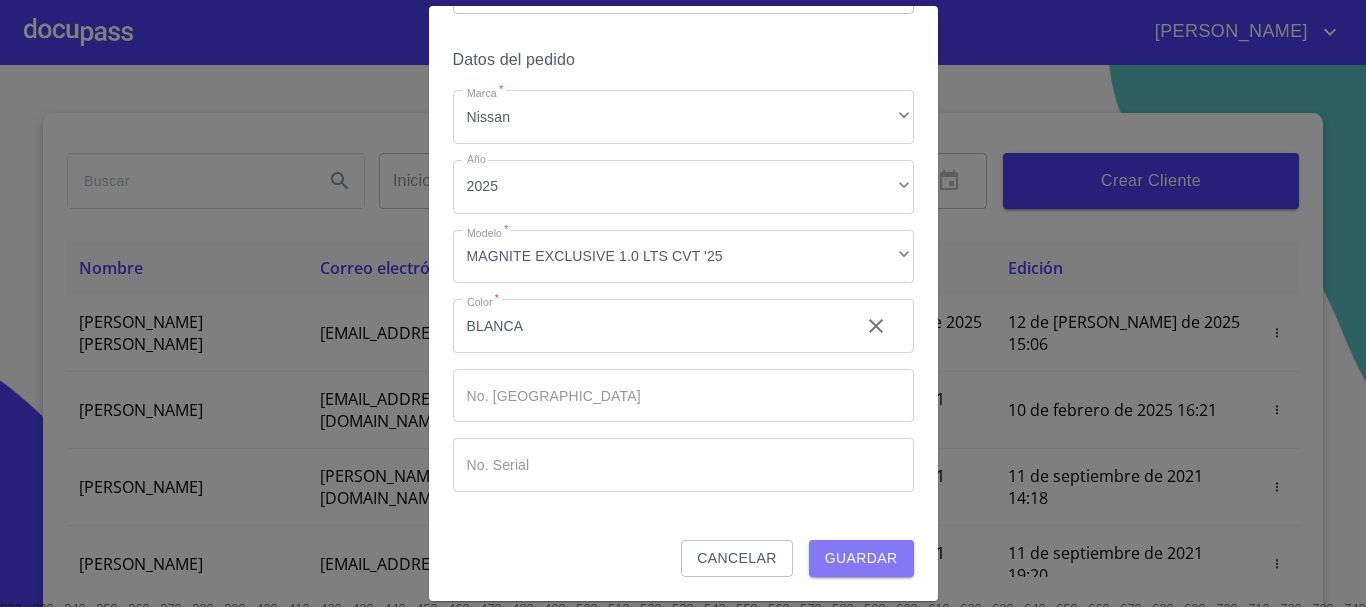 click on "Guardar" at bounding box center [861, 558] 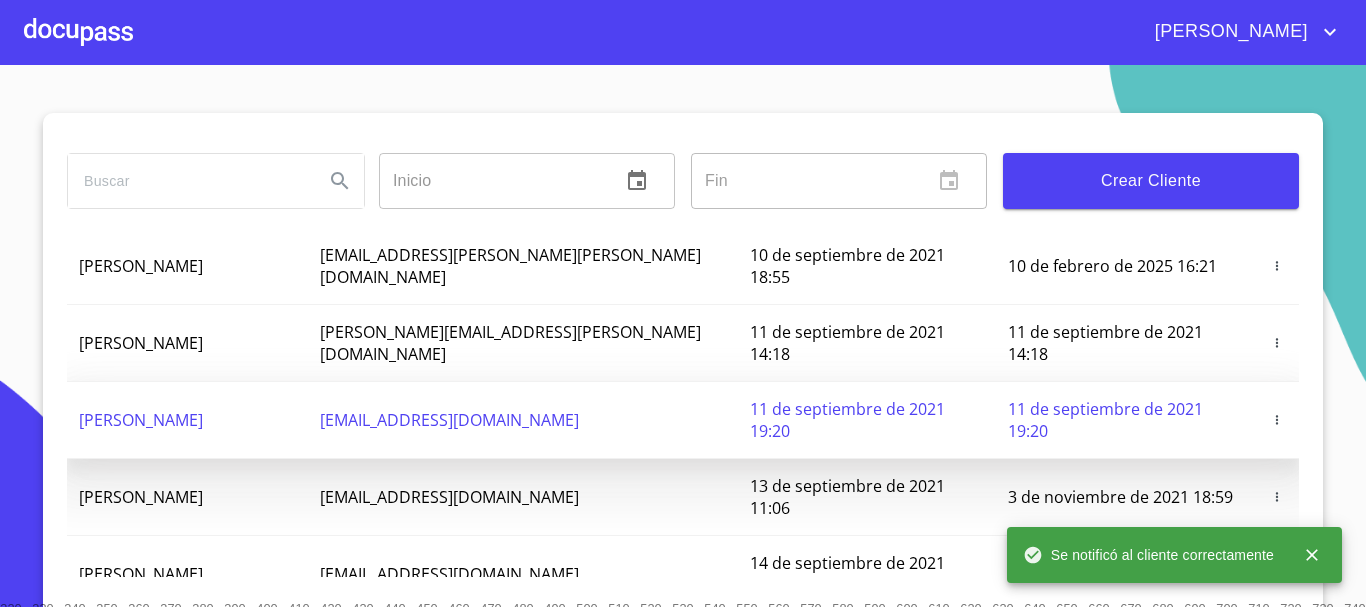 scroll, scrollTop: 0, scrollLeft: 0, axis: both 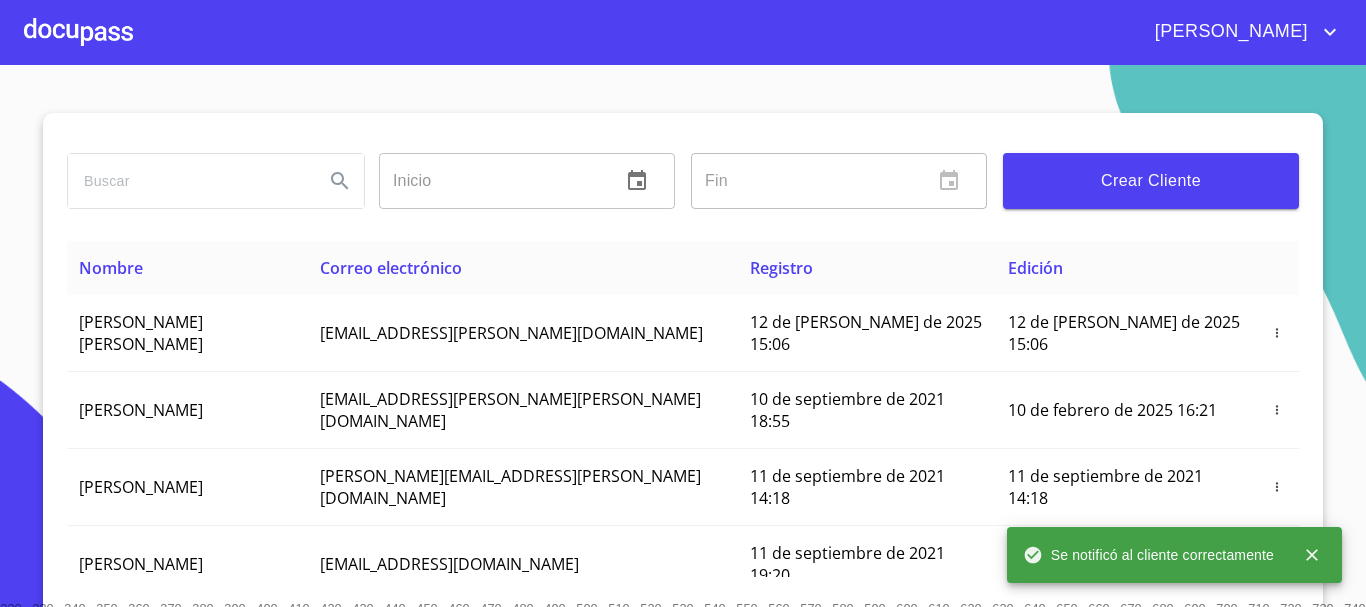 click at bounding box center [78, 32] 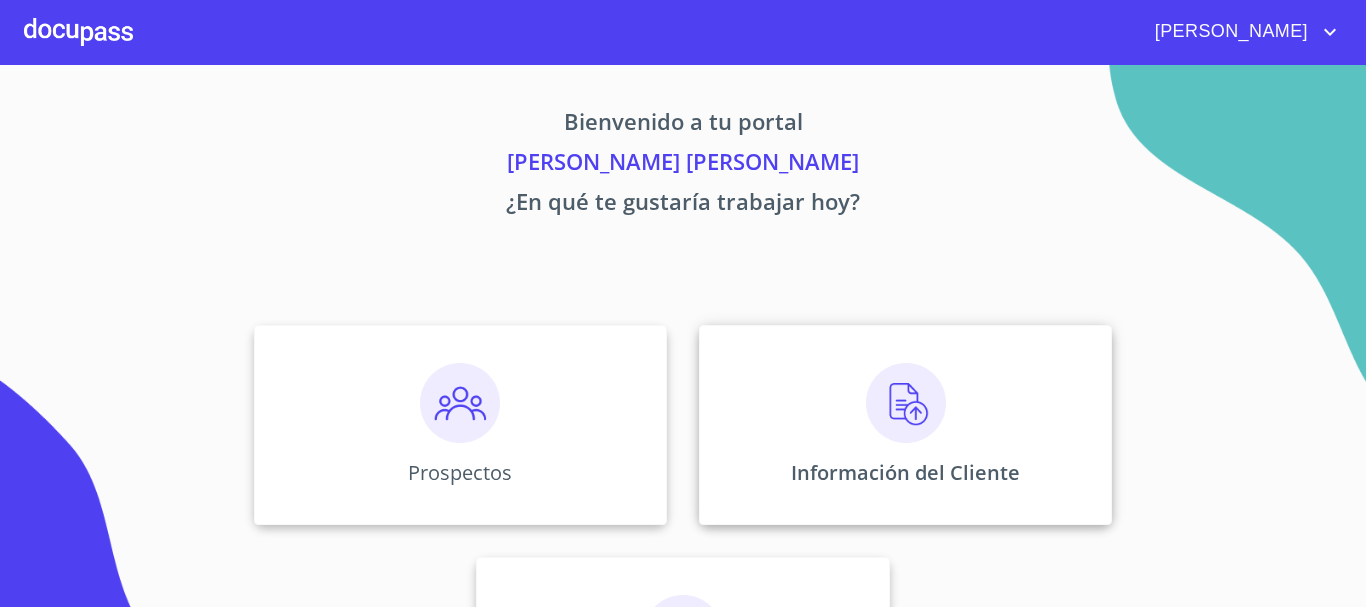 click on "Información del Cliente" at bounding box center [905, 425] 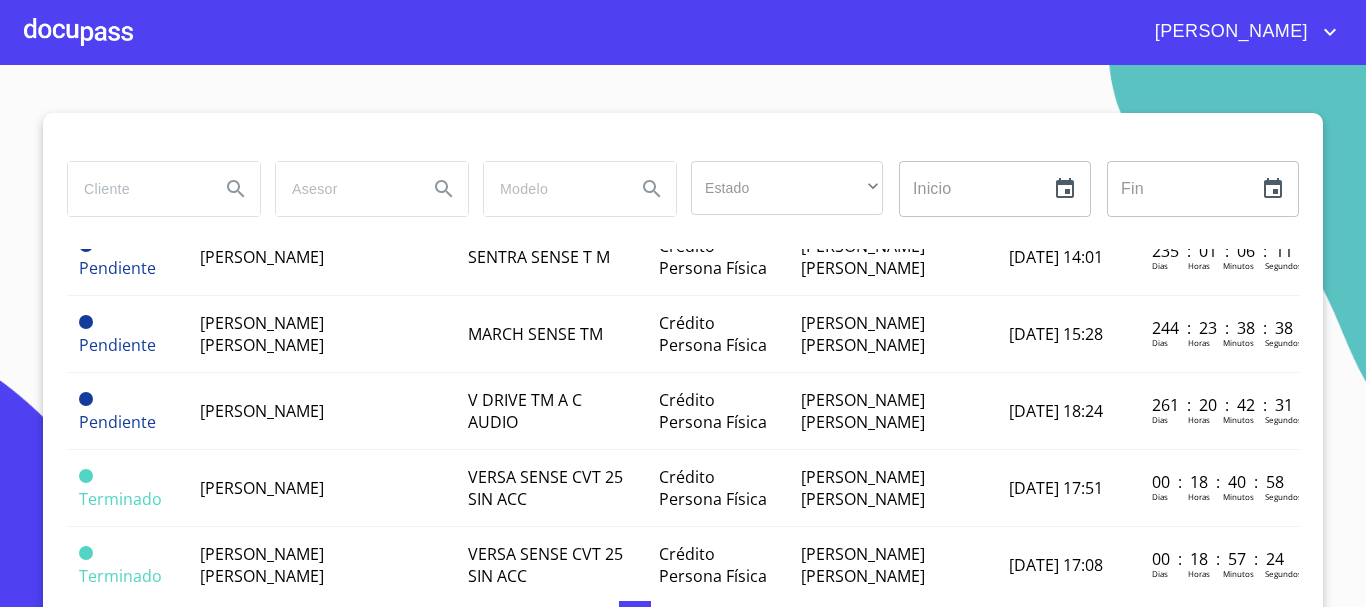 scroll, scrollTop: 400, scrollLeft: 0, axis: vertical 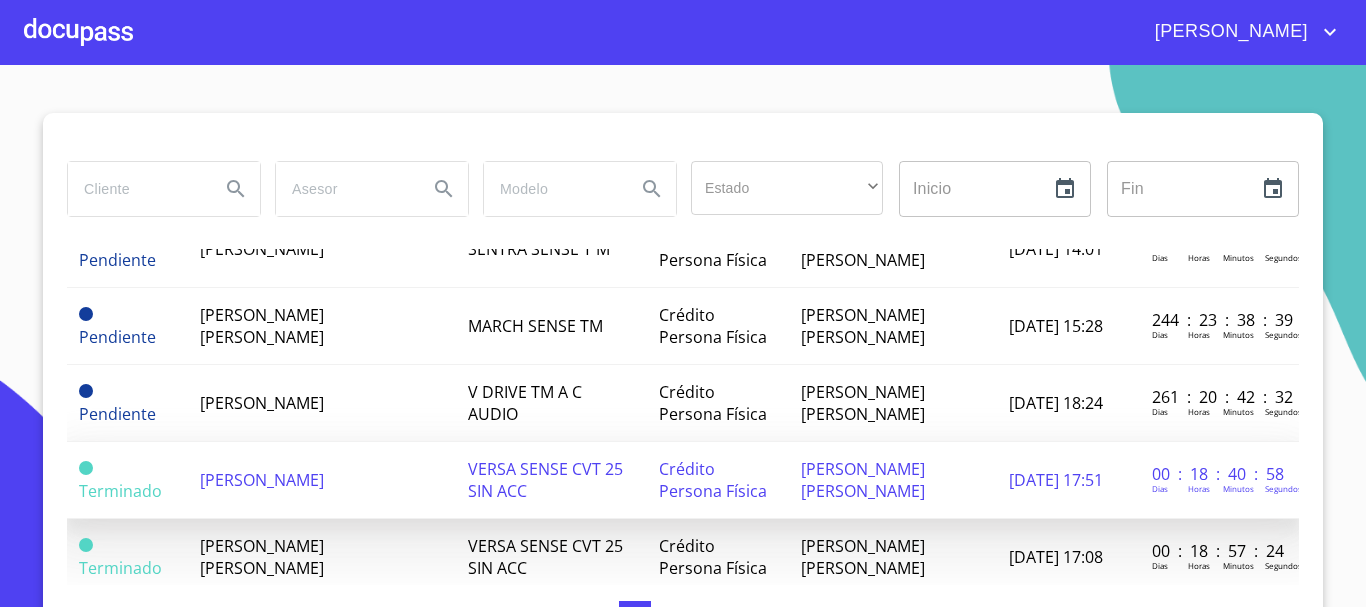 click on "[PERSON_NAME]" at bounding box center [322, 480] 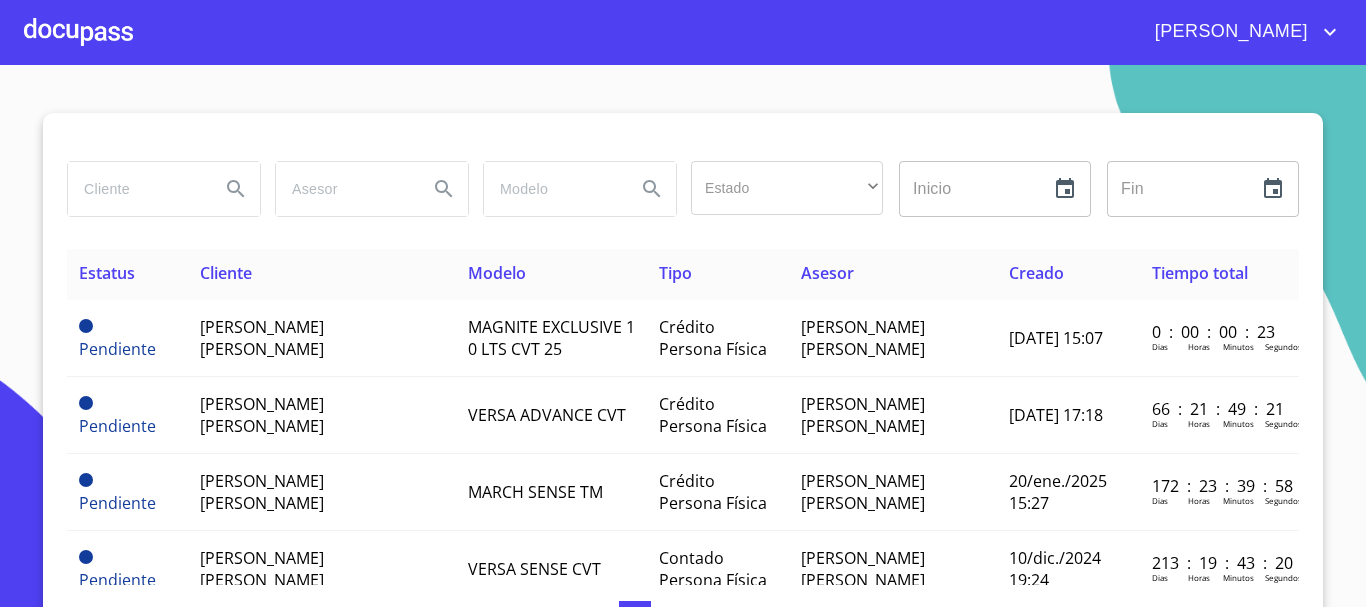 scroll, scrollTop: 0, scrollLeft: 0, axis: both 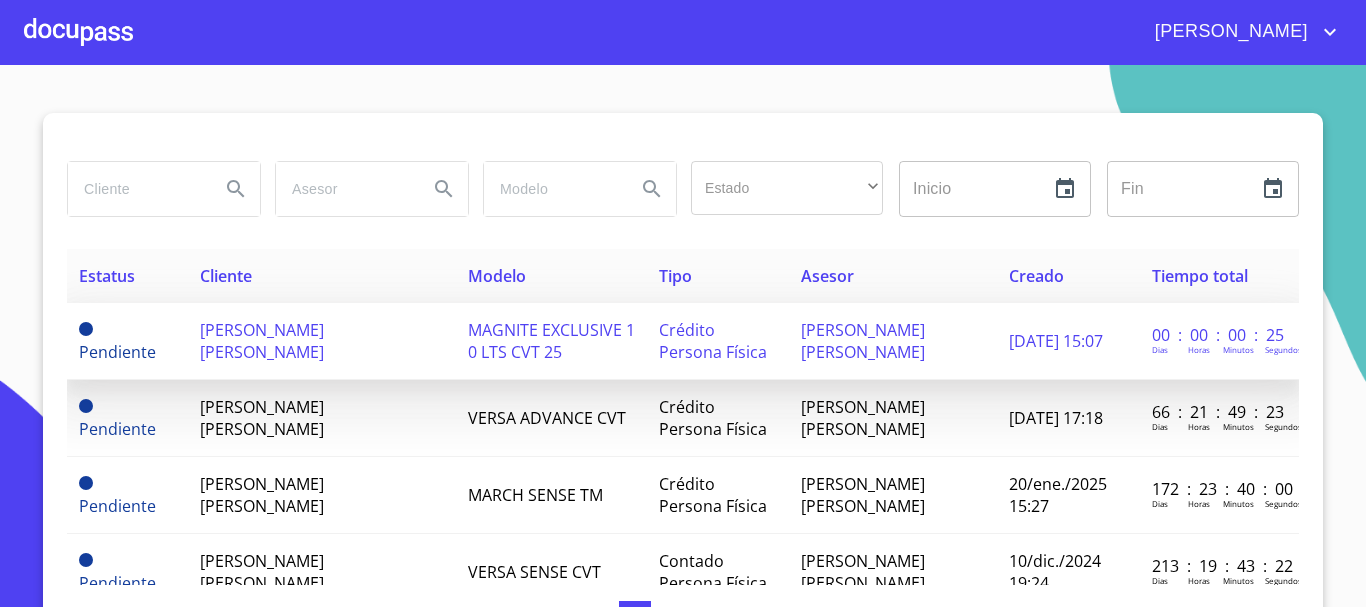 click on "[PERSON_NAME] [PERSON_NAME]" at bounding box center (322, 341) 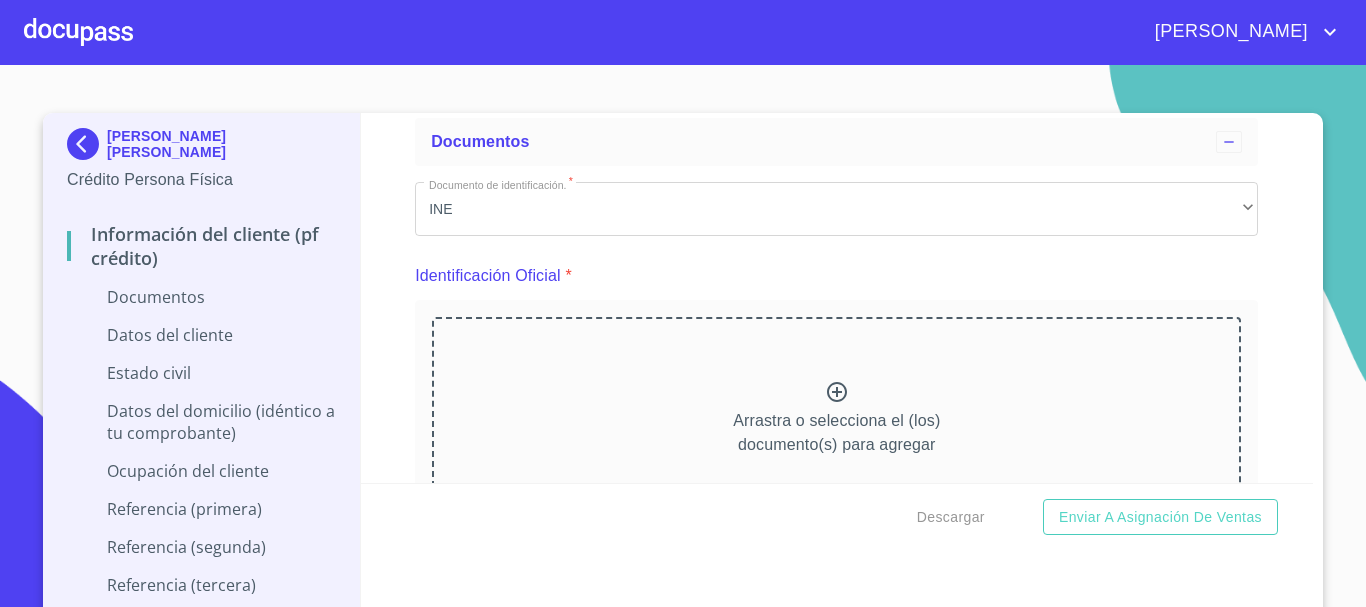 scroll, scrollTop: 200, scrollLeft: 0, axis: vertical 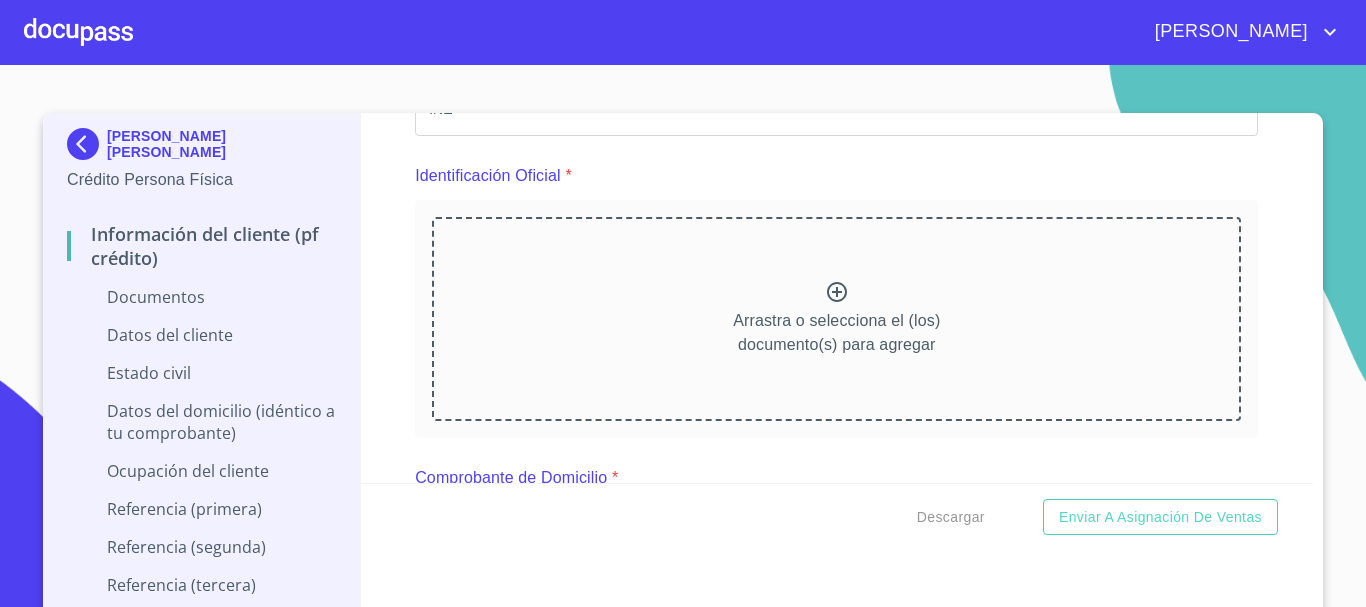 click 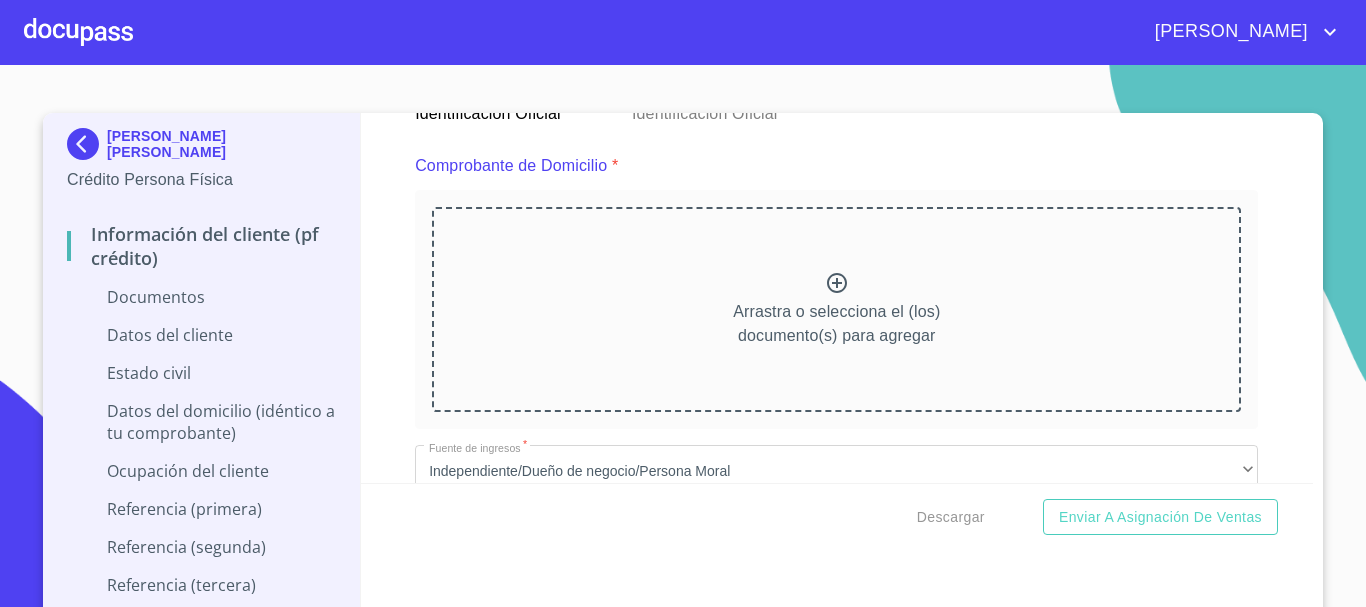 scroll, scrollTop: 1034, scrollLeft: 0, axis: vertical 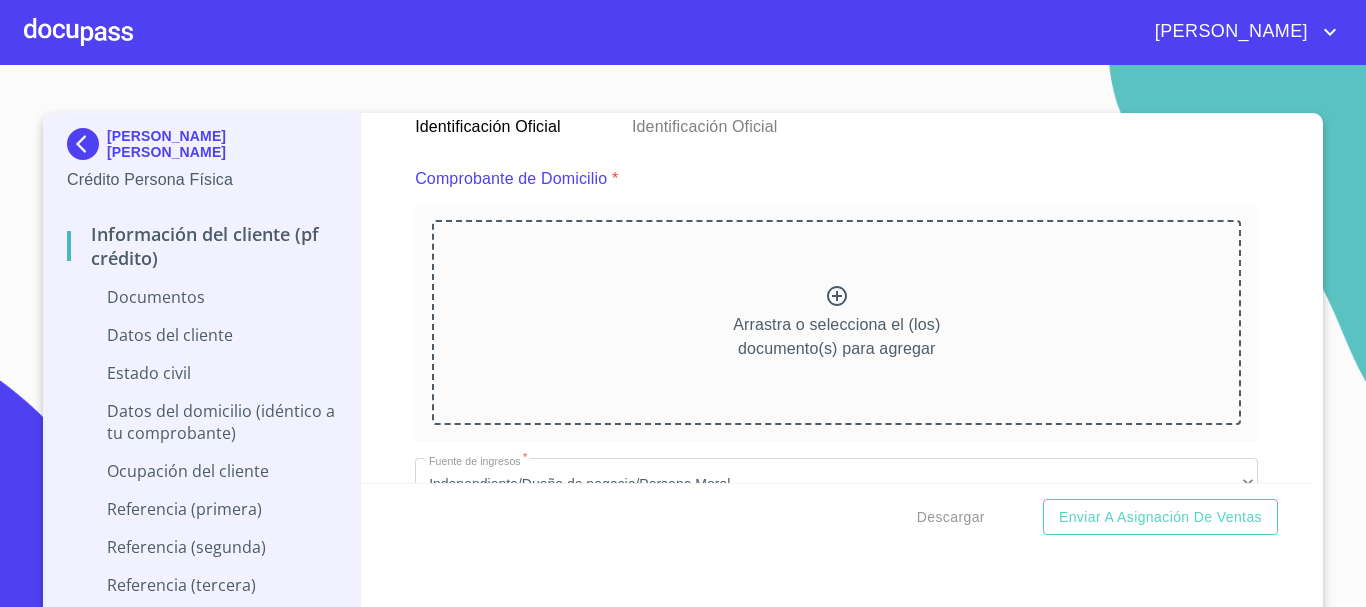 click 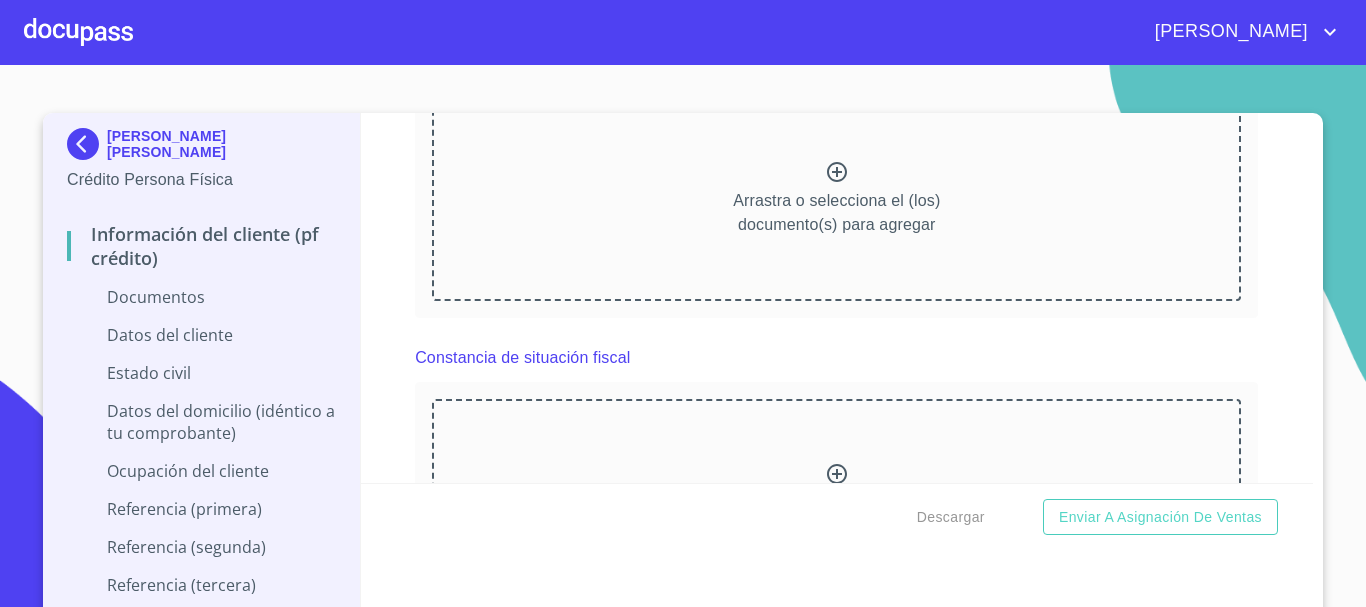 scroll, scrollTop: 2872, scrollLeft: 0, axis: vertical 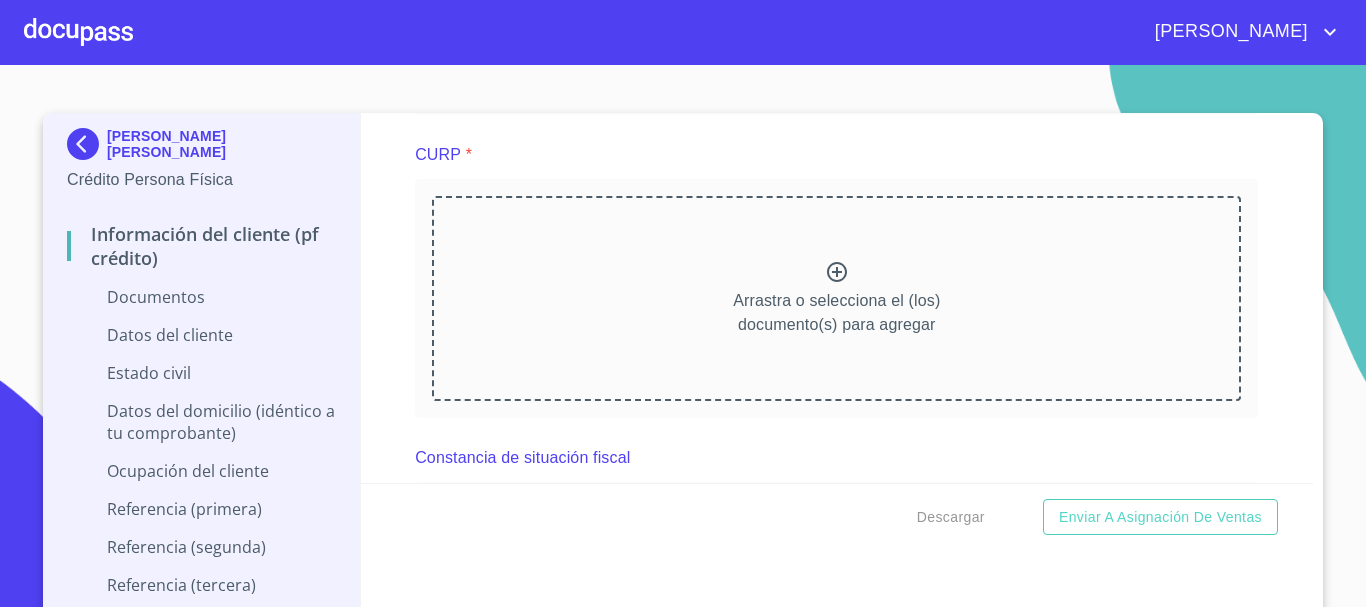 click 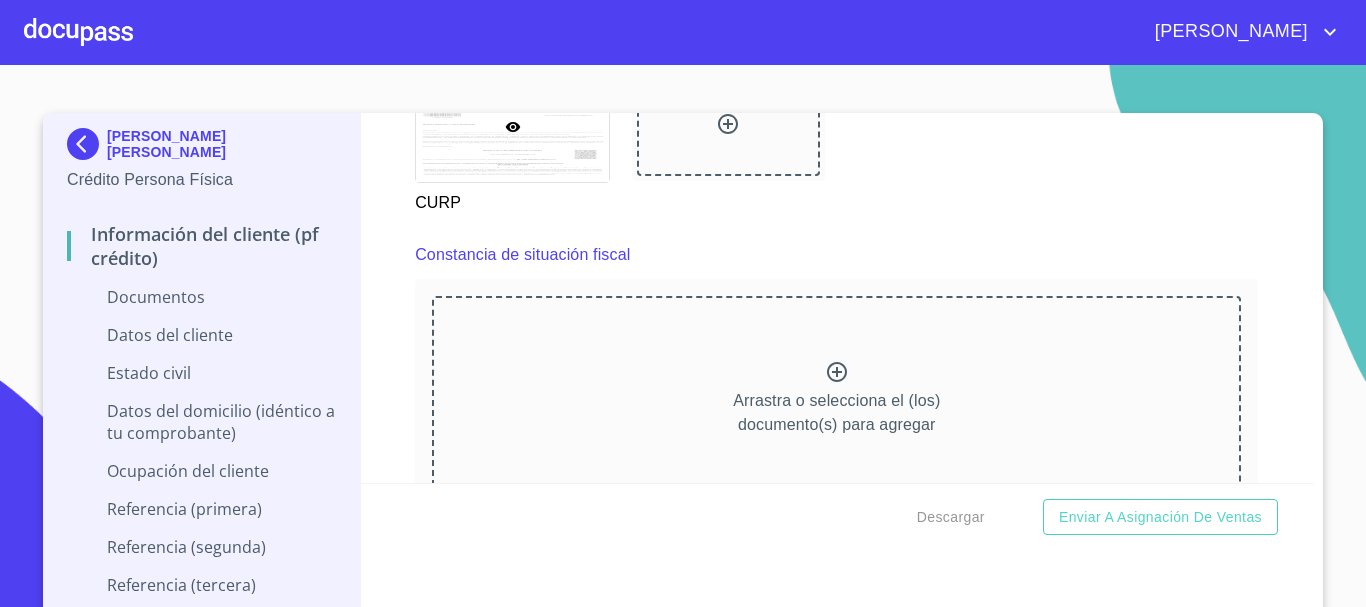 scroll, scrollTop: 3710, scrollLeft: 0, axis: vertical 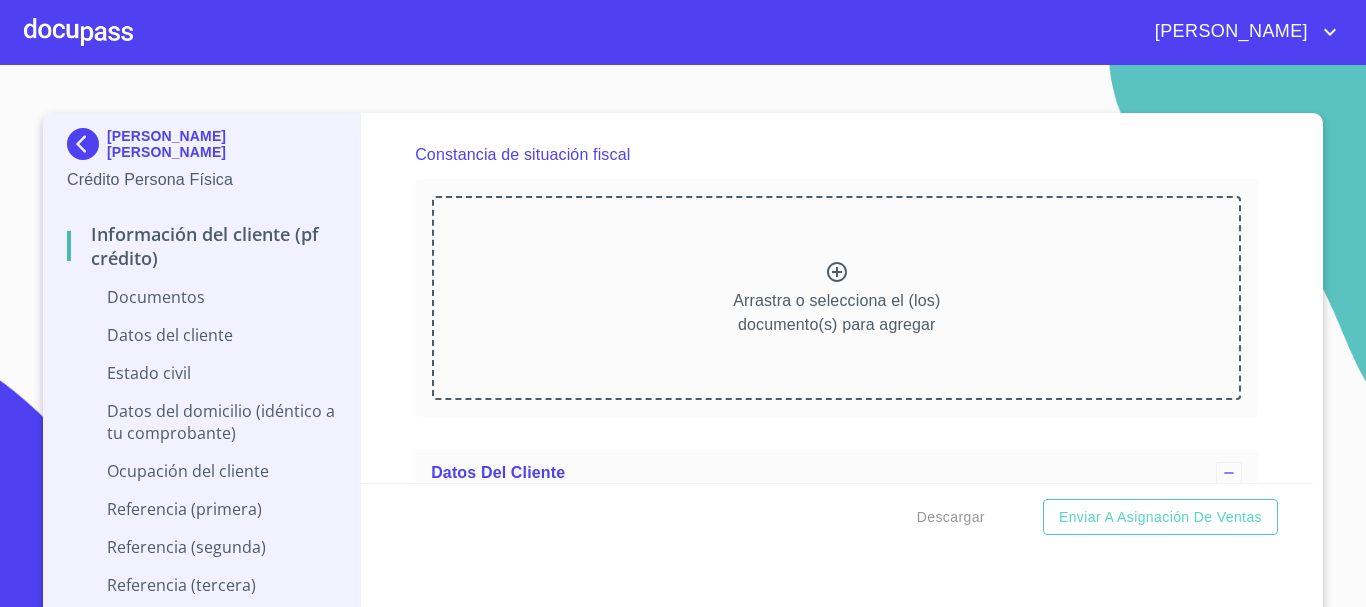click 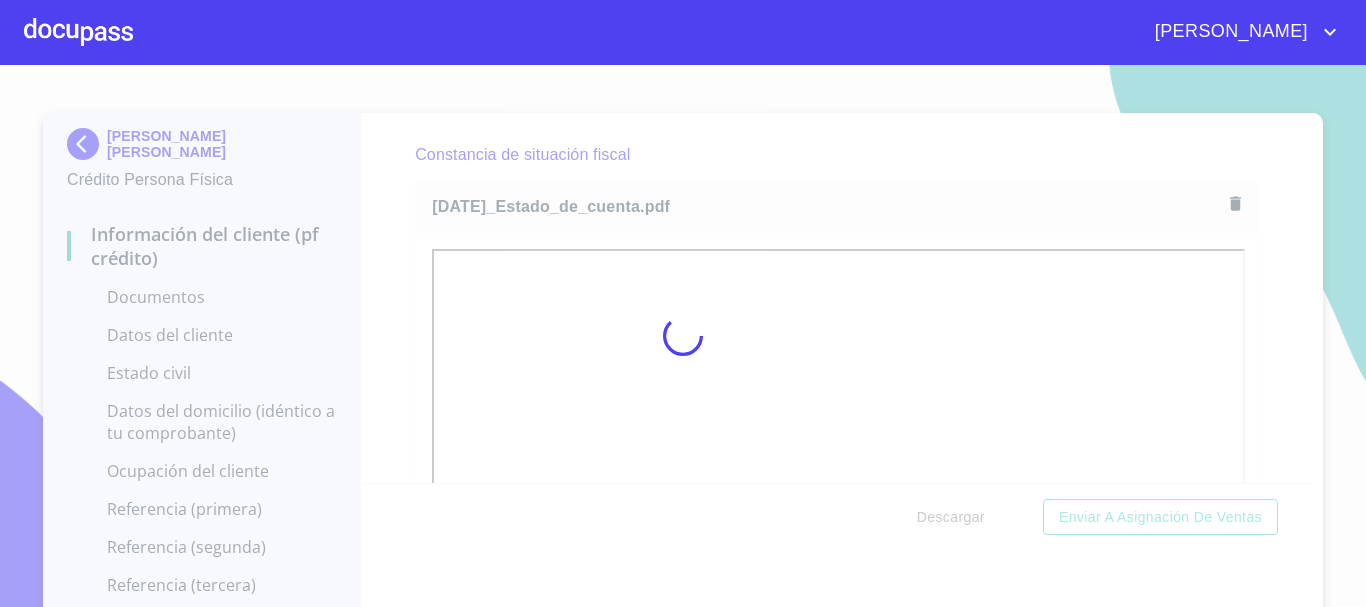 scroll, scrollTop: 3748, scrollLeft: 0, axis: vertical 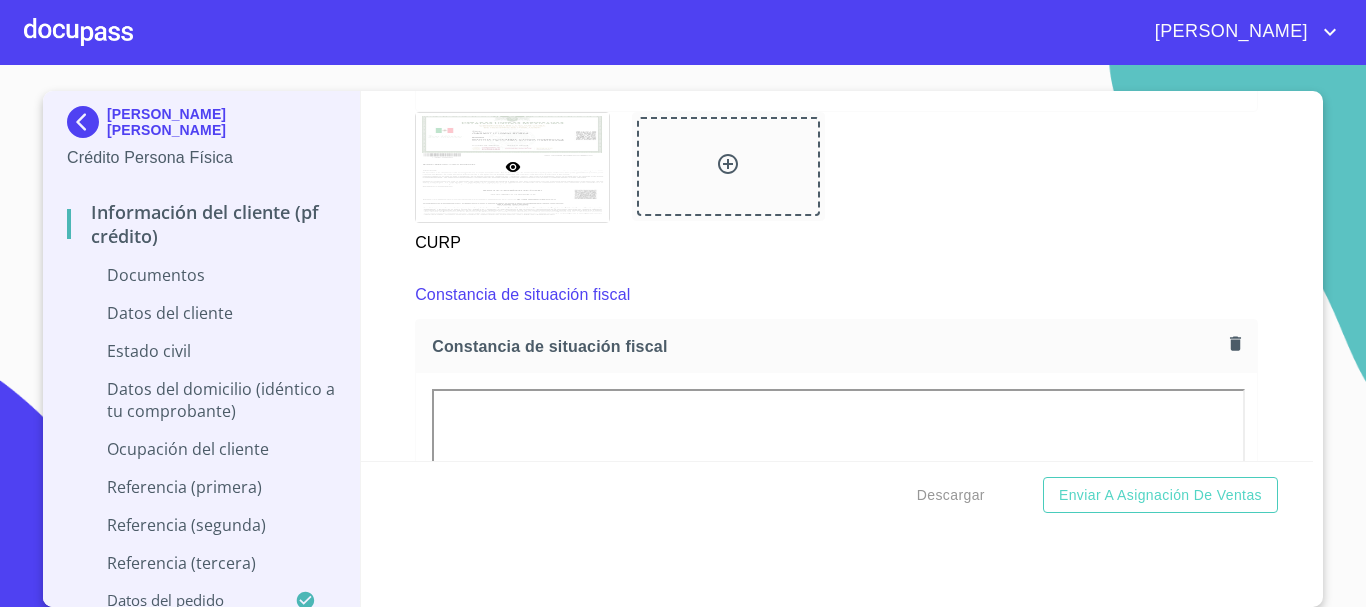 click 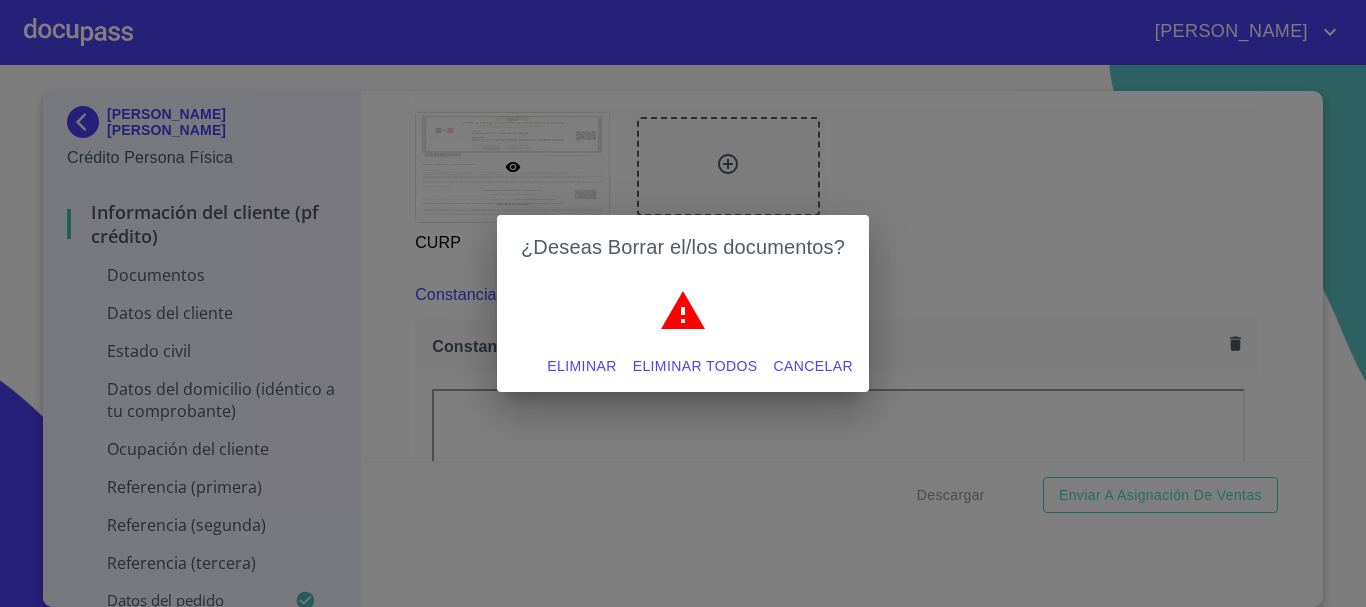 click on "Eliminar" at bounding box center (581, 366) 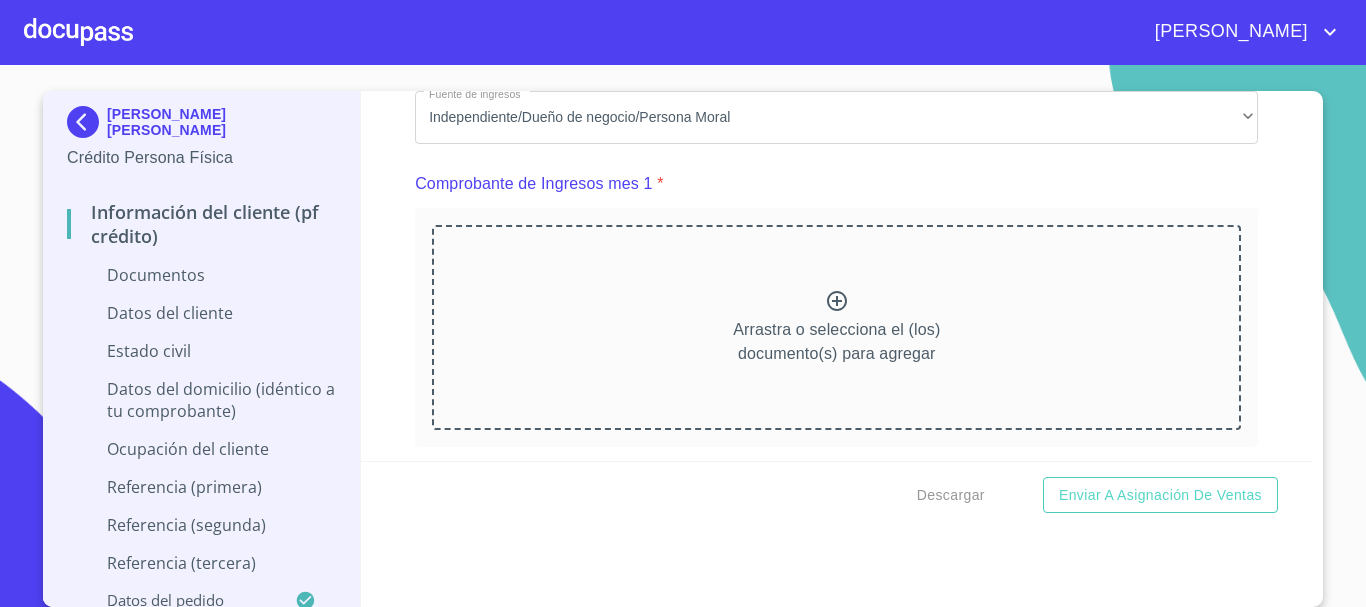 scroll, scrollTop: 1948, scrollLeft: 0, axis: vertical 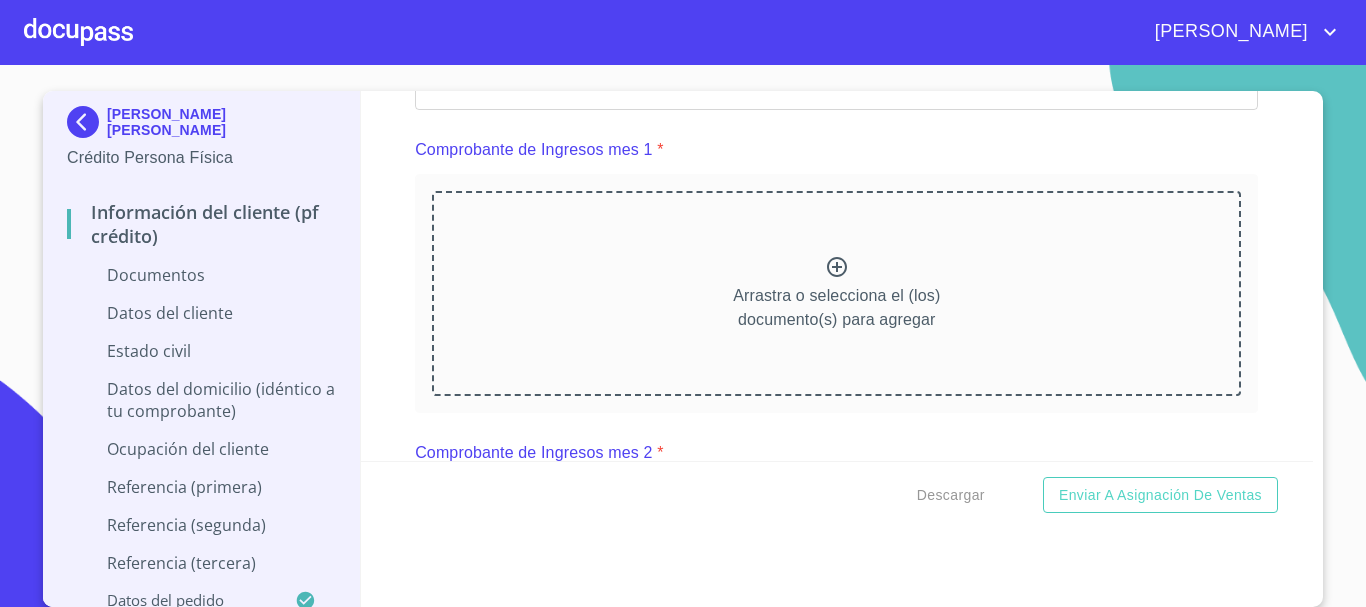 click 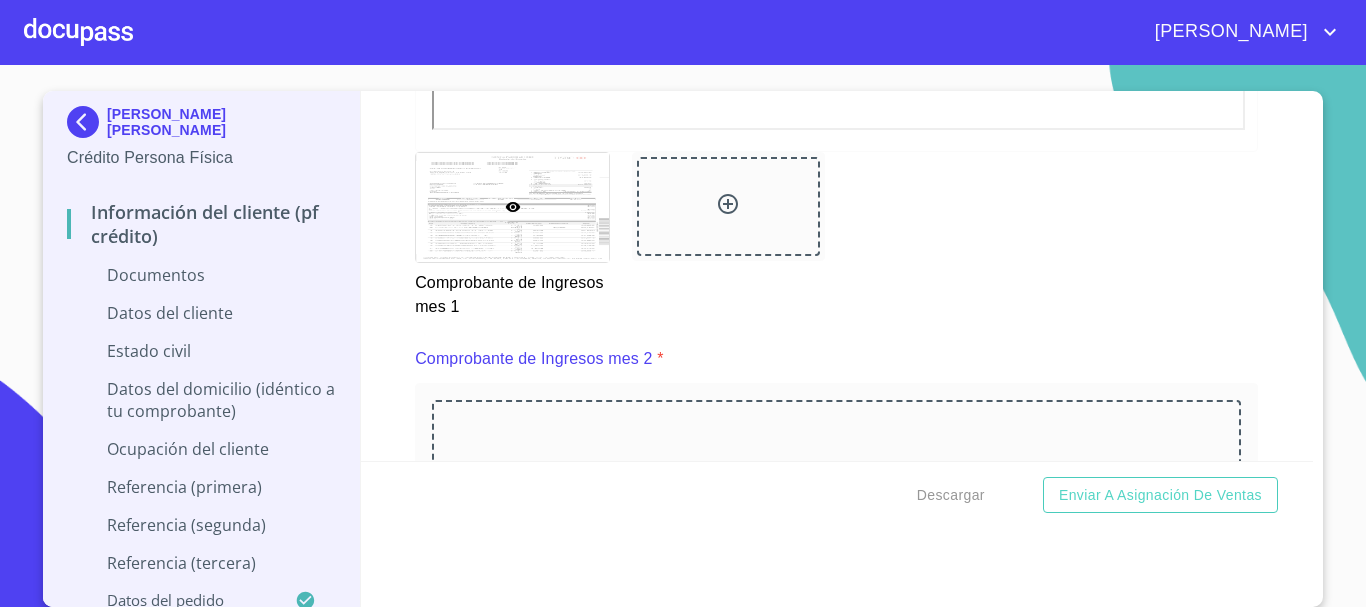 scroll, scrollTop: 2603, scrollLeft: 0, axis: vertical 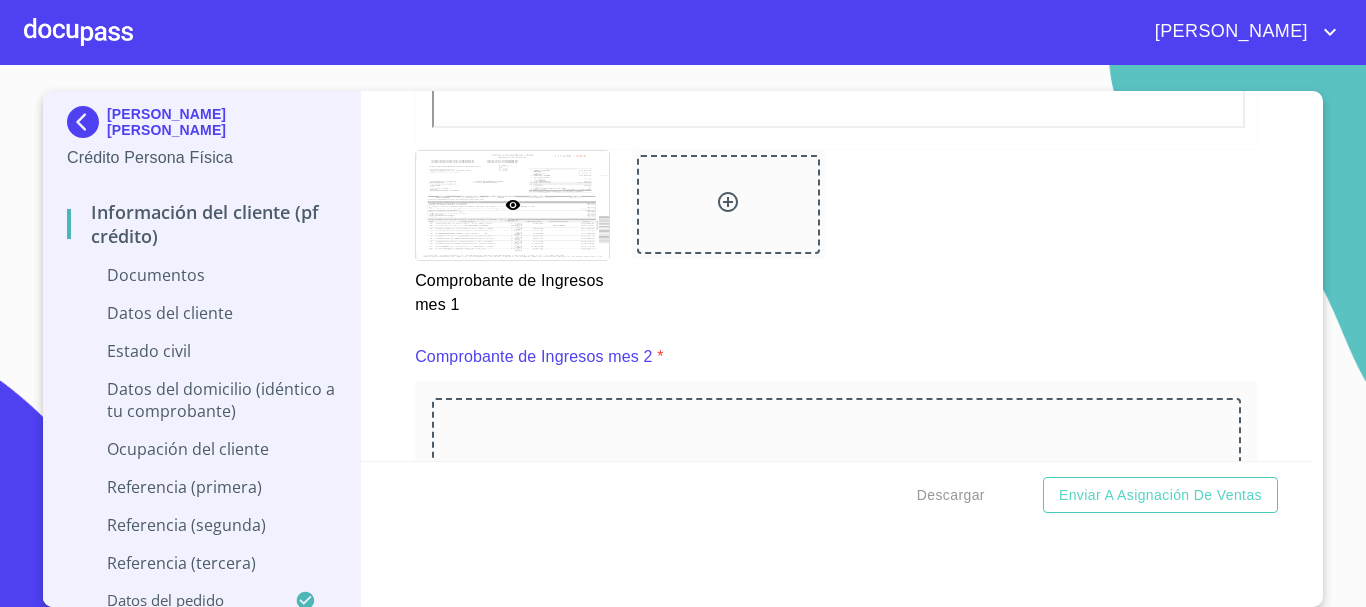 click 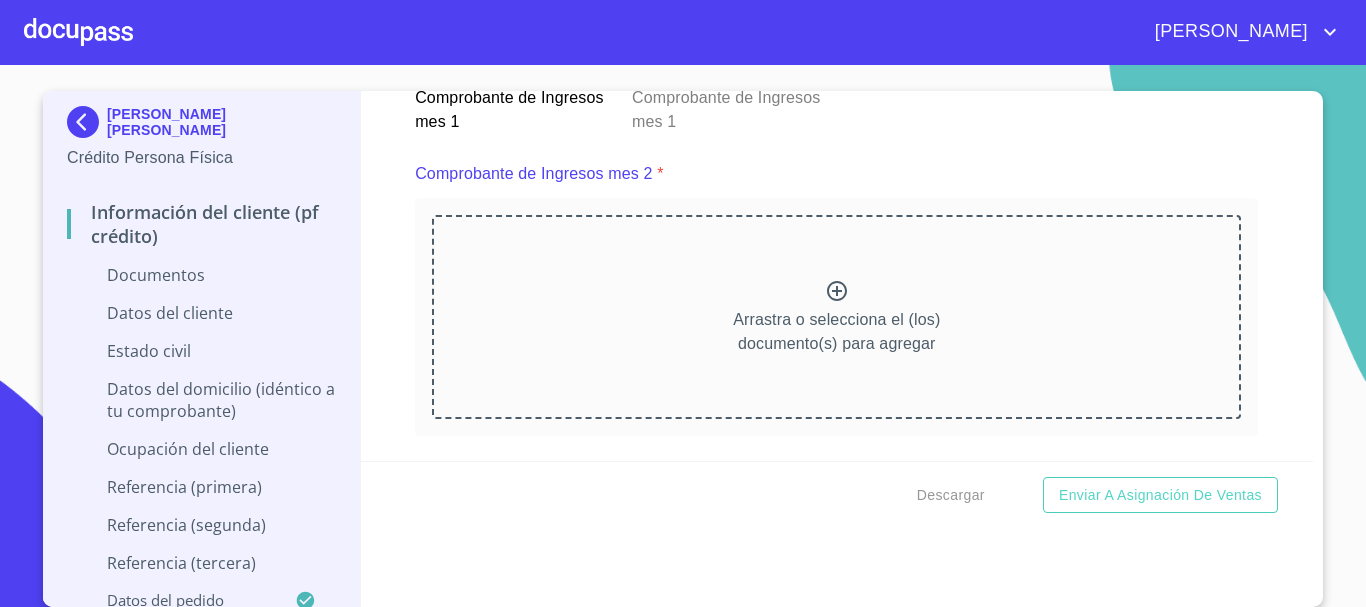 scroll, scrollTop: 2984, scrollLeft: 0, axis: vertical 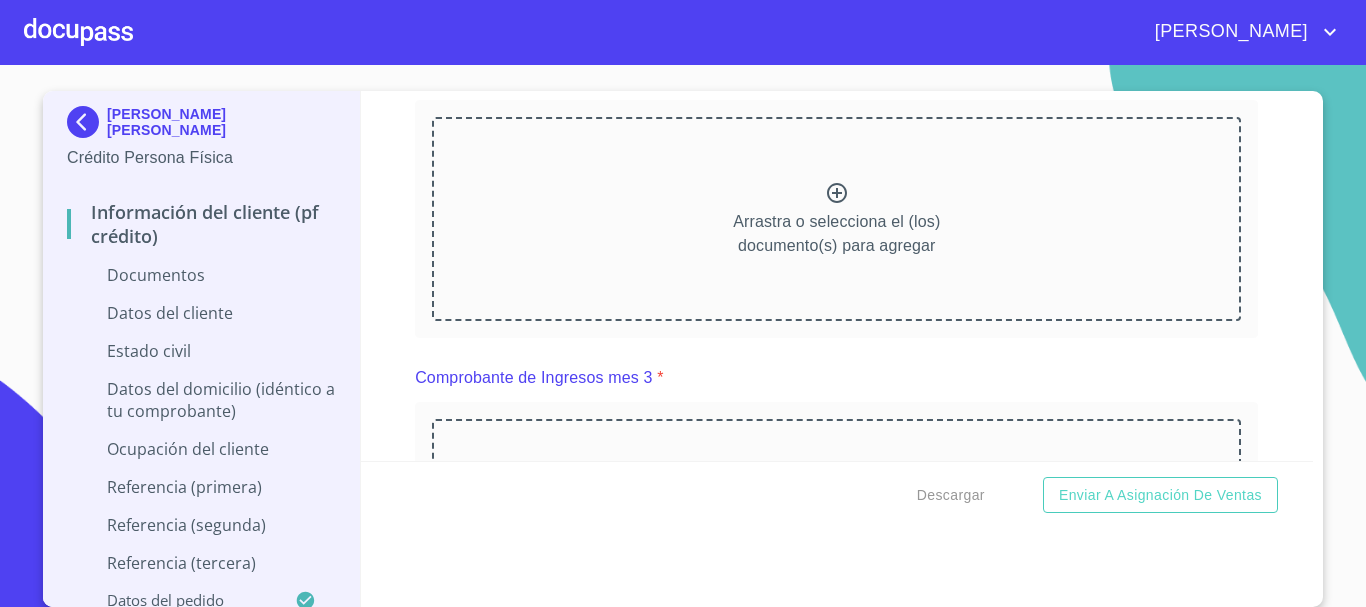 click 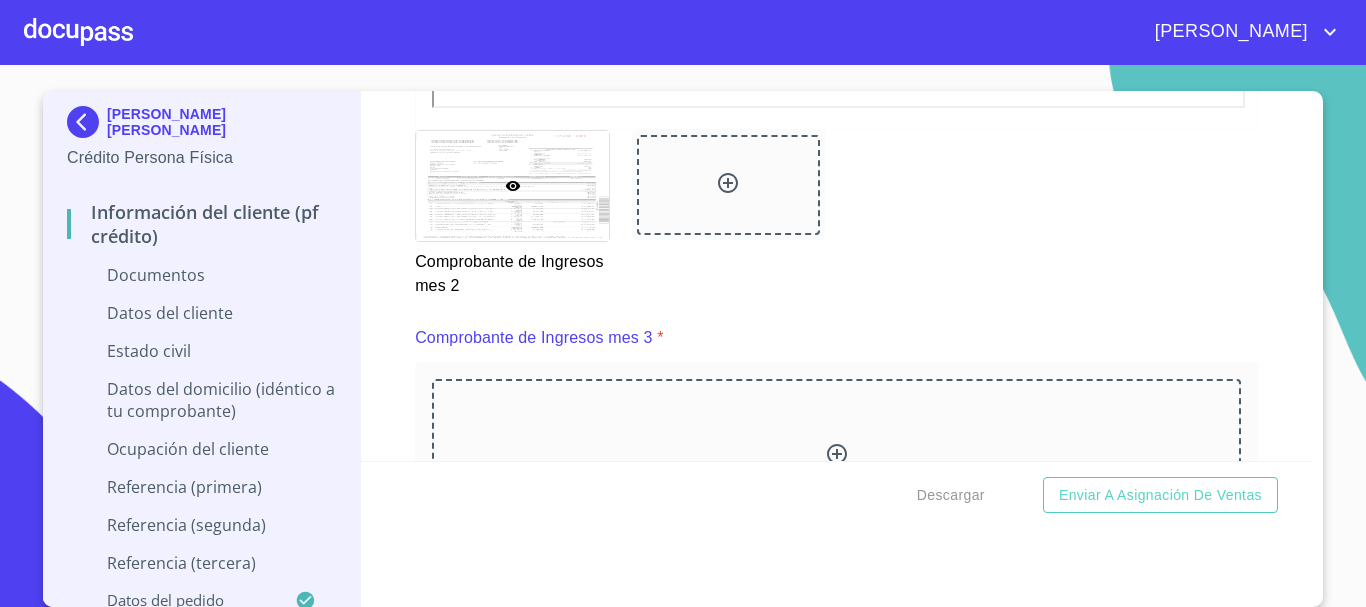scroll, scrollTop: 3684, scrollLeft: 0, axis: vertical 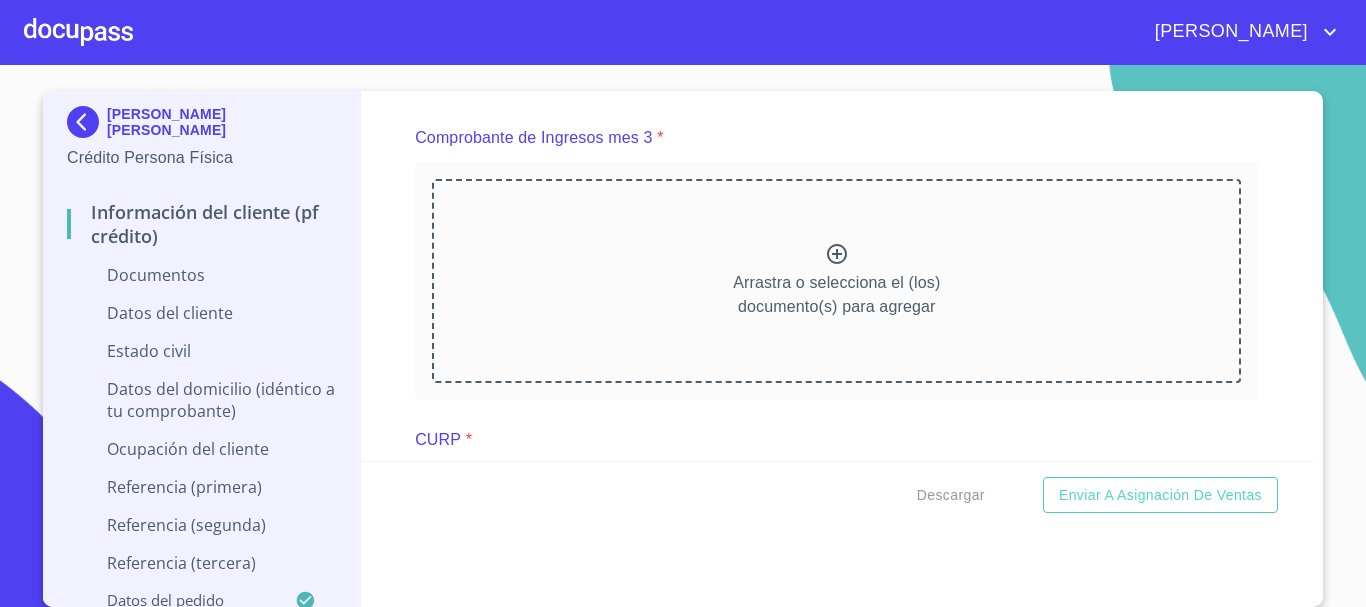 click 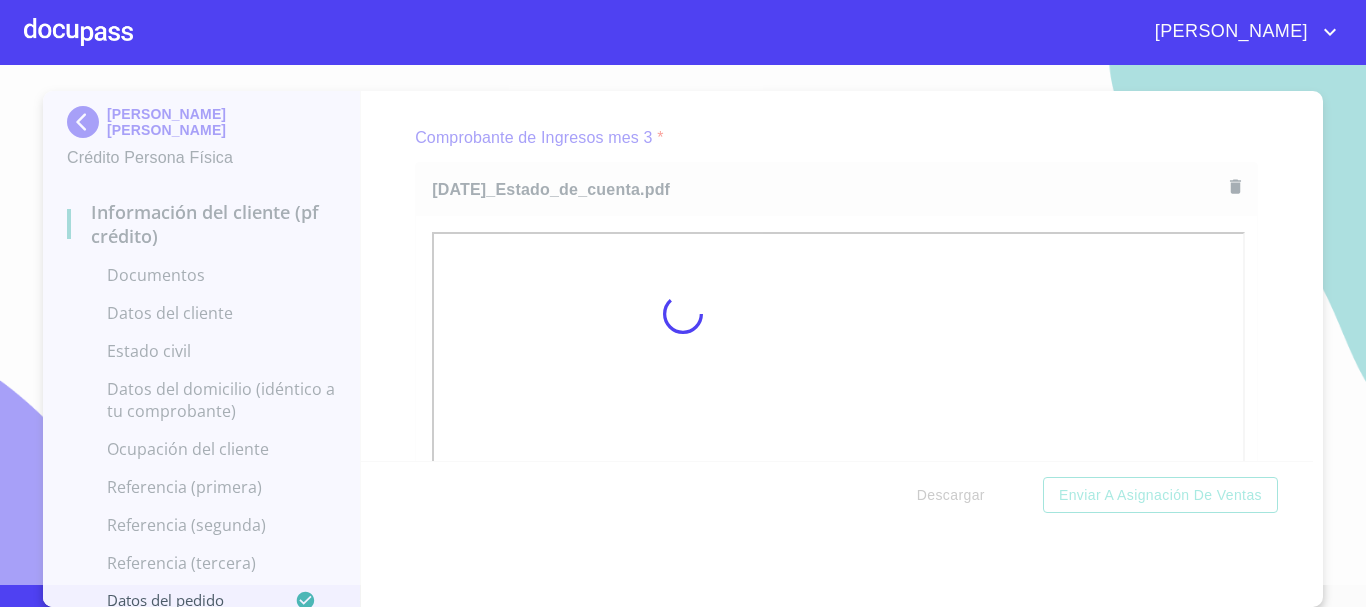 scroll, scrollTop: 3727, scrollLeft: 0, axis: vertical 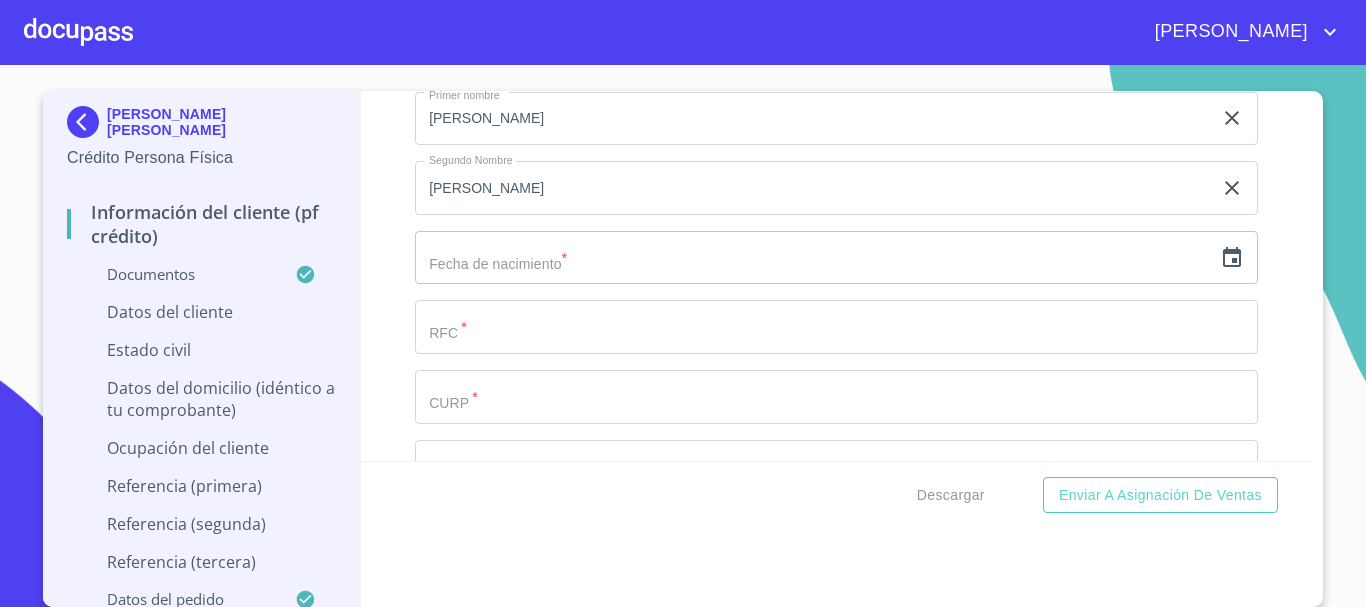 click 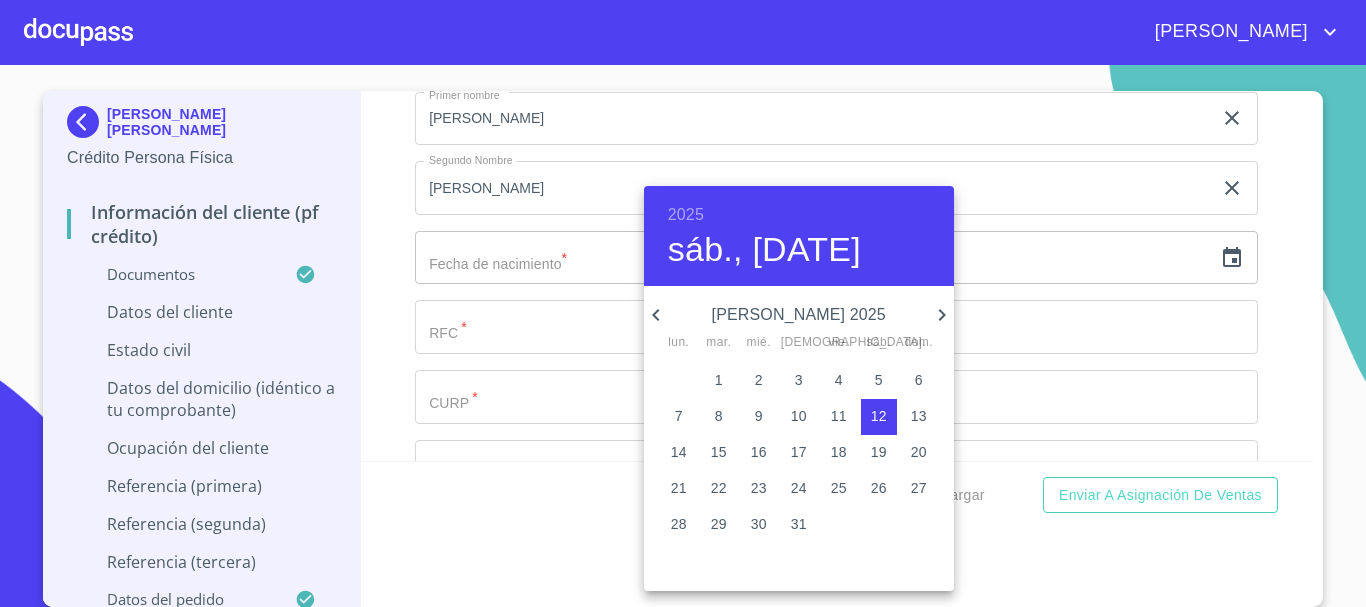 click on "2025" at bounding box center [686, 215] 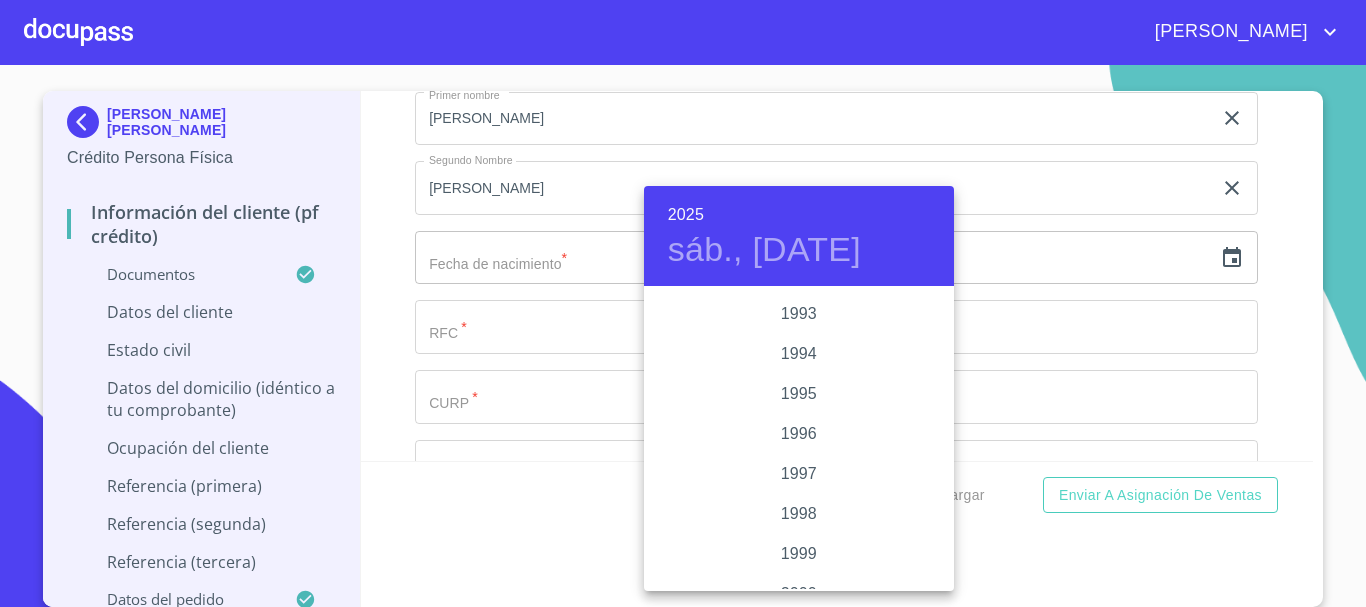 scroll, scrollTop: 2680, scrollLeft: 0, axis: vertical 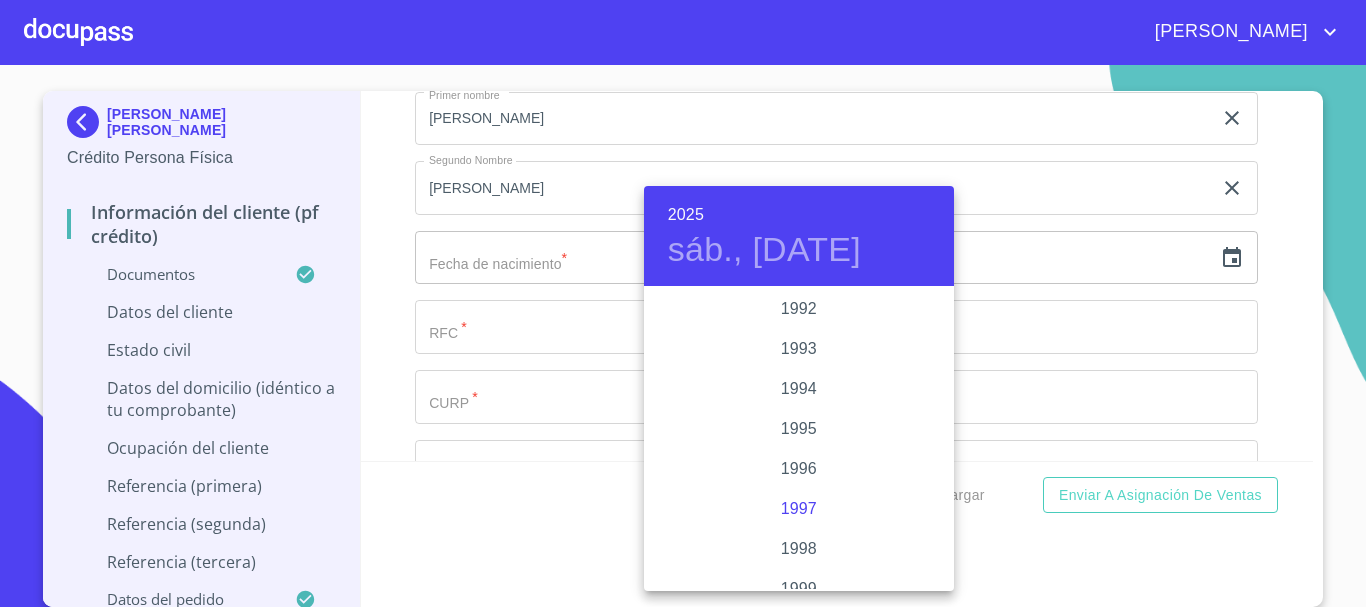 click on "1997" at bounding box center (799, 509) 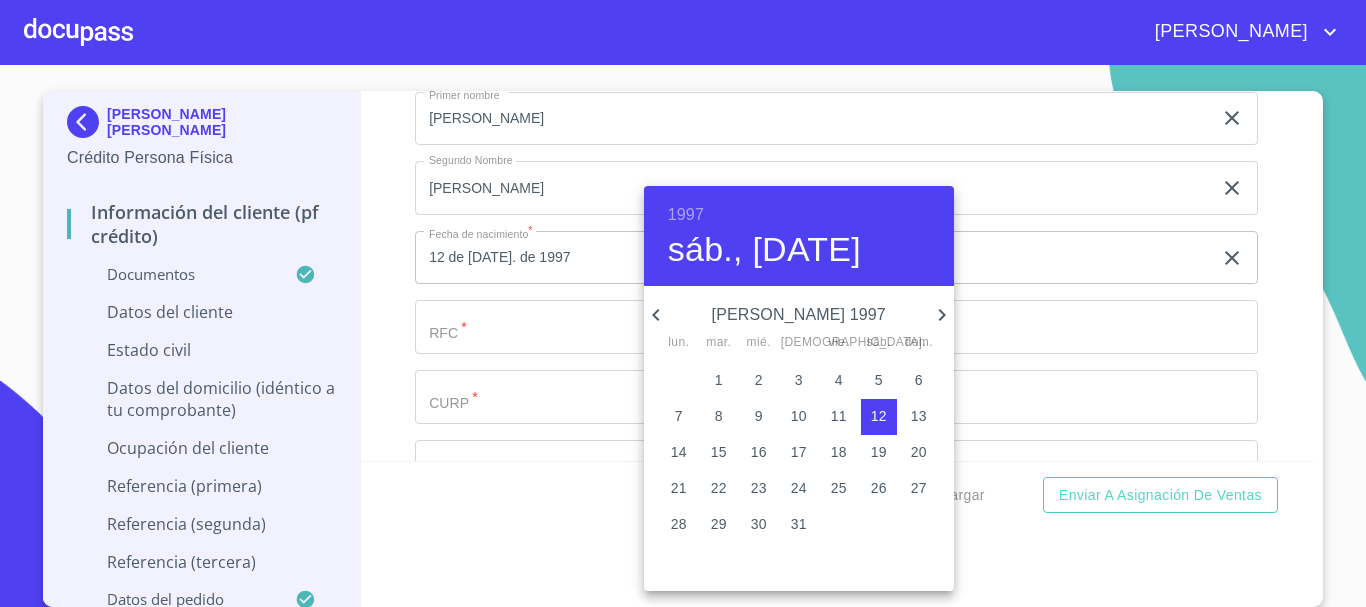click 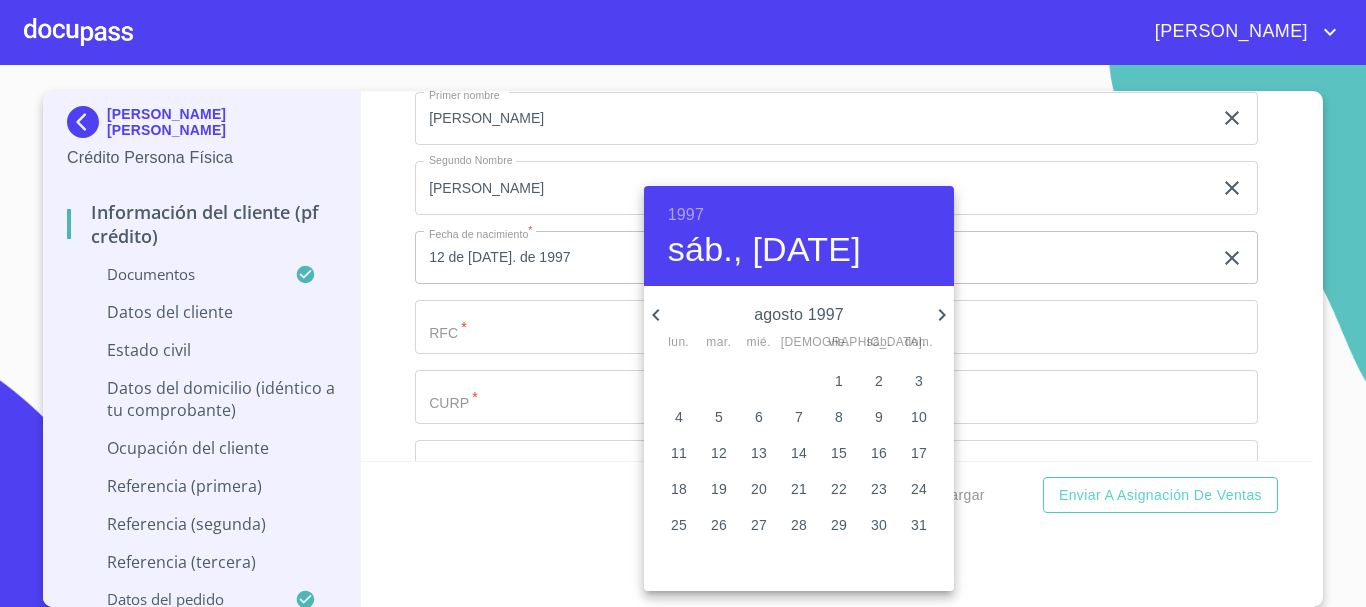 click 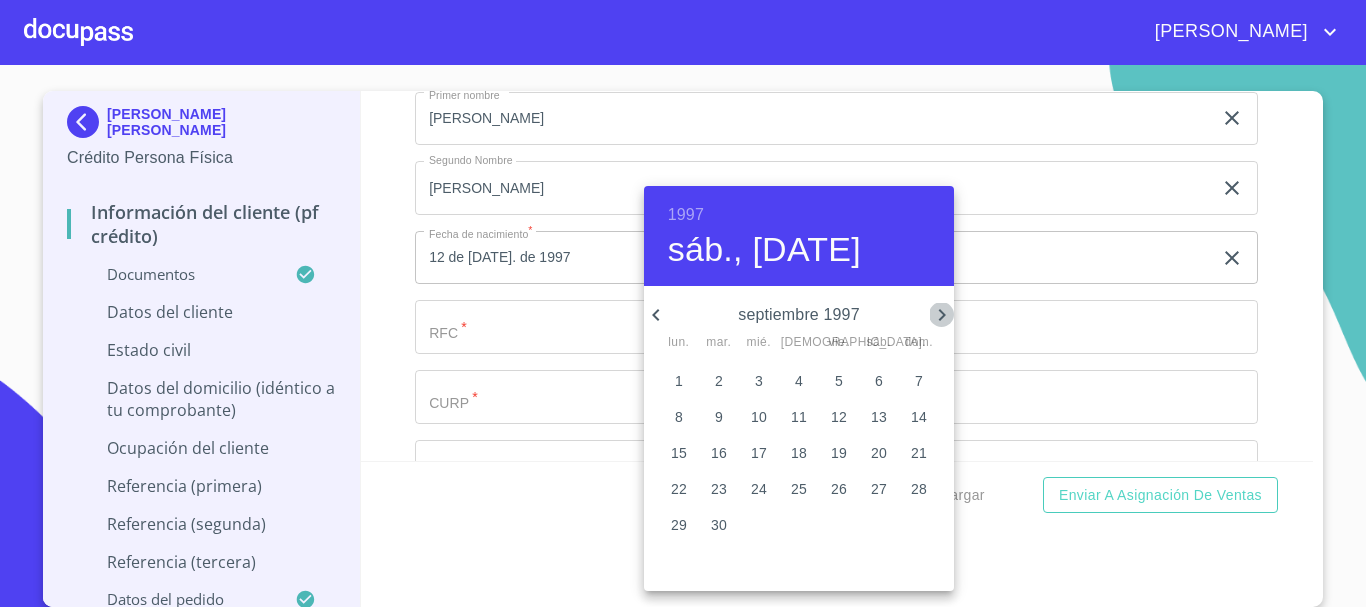click 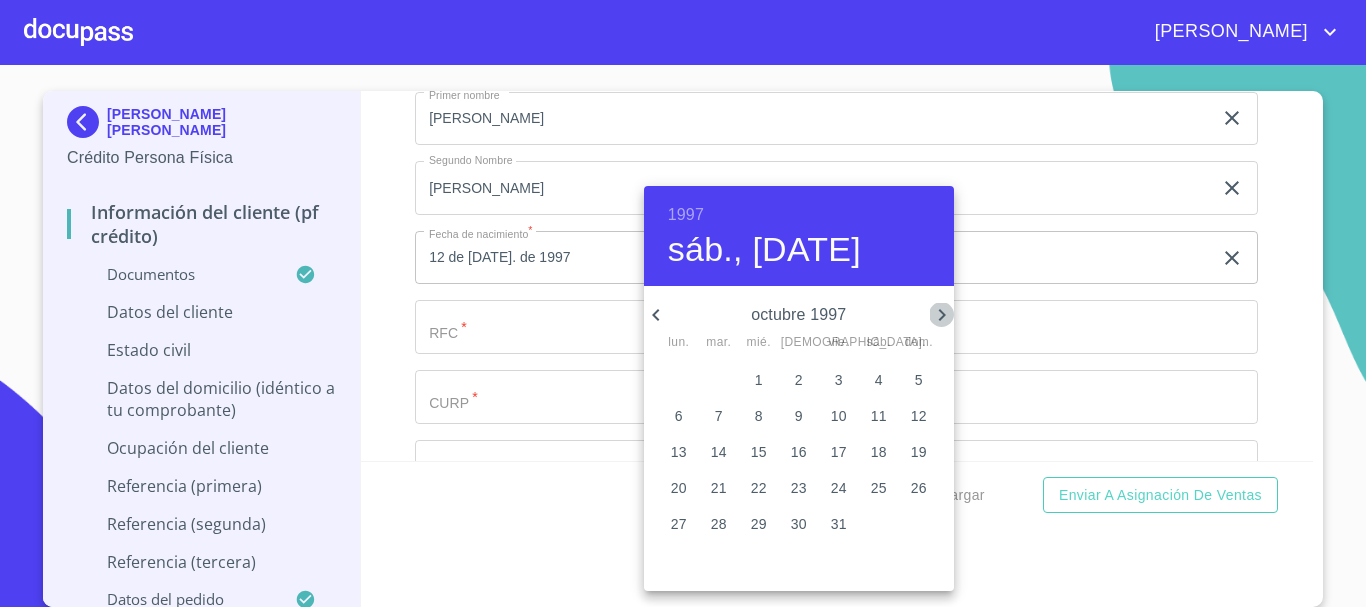 click 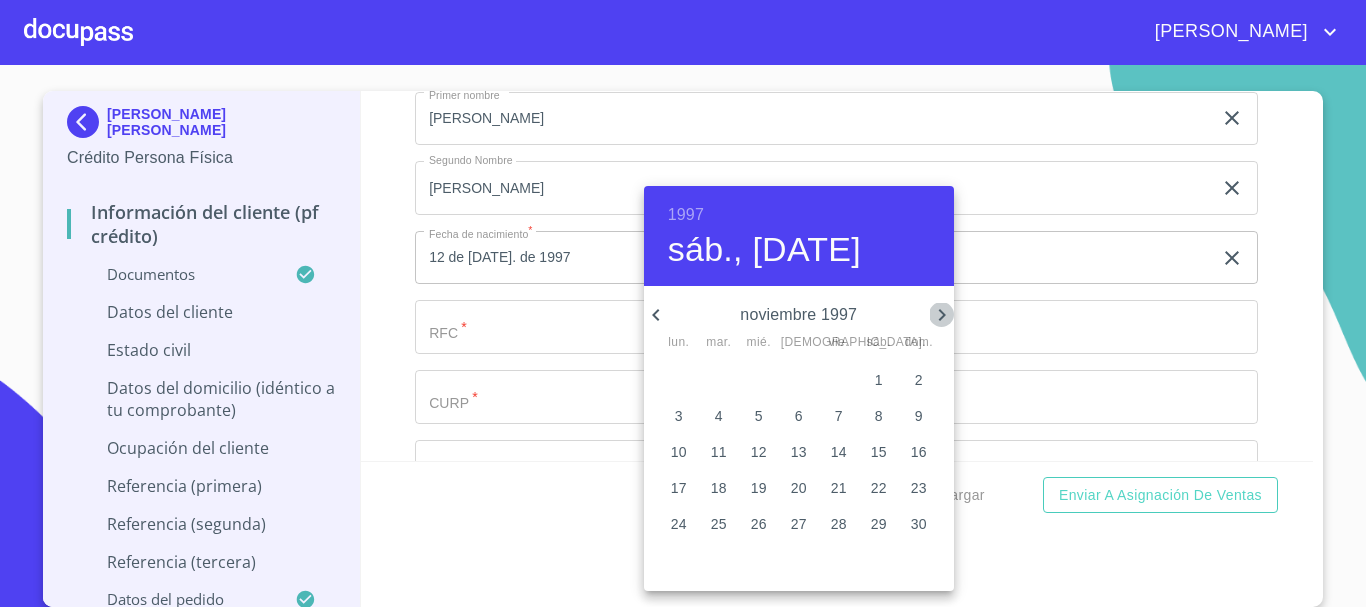 click 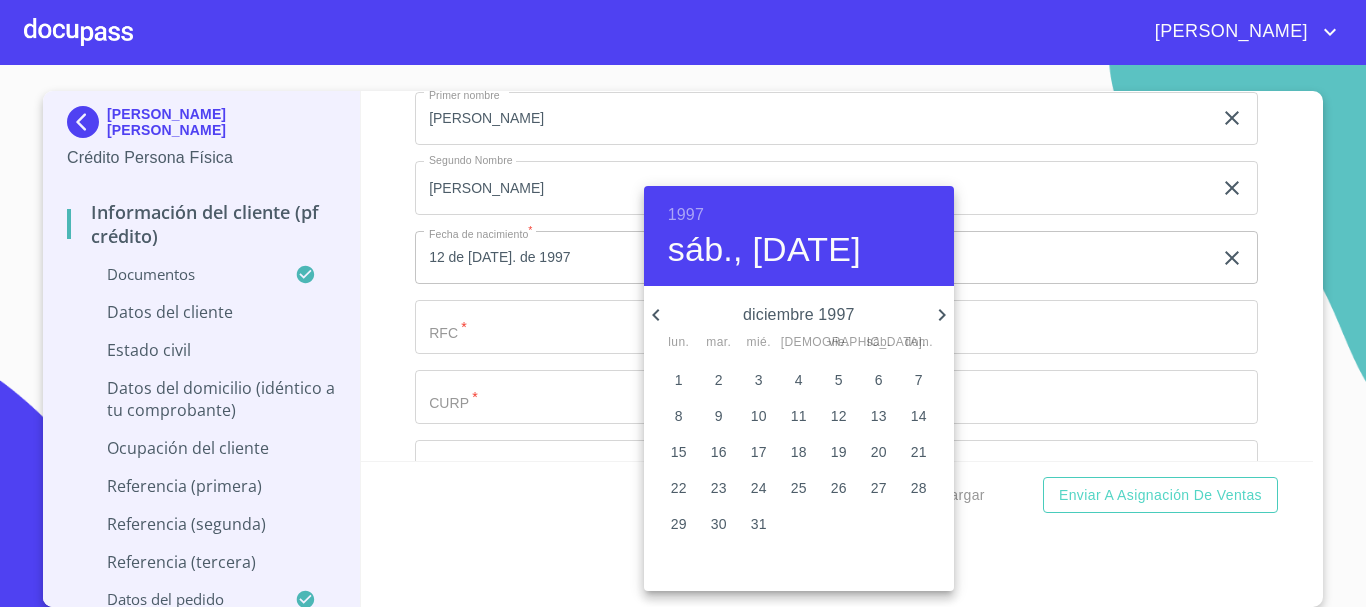 click on "10" at bounding box center (759, 416) 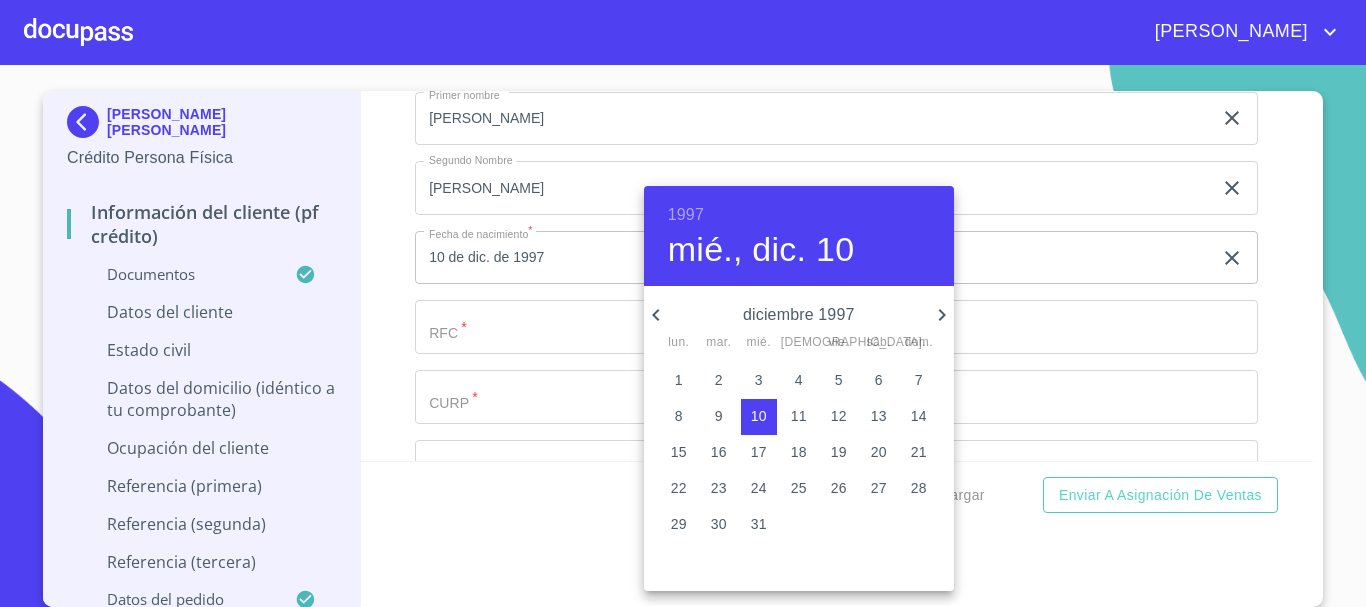 click at bounding box center (683, 303) 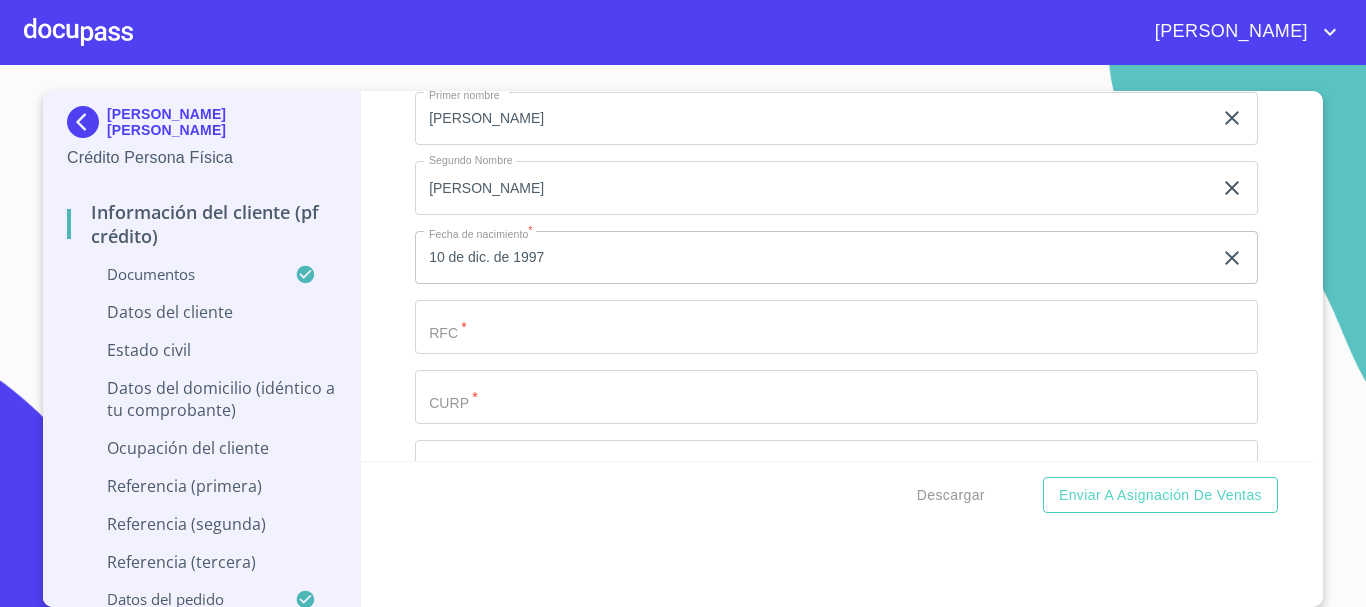 click on "Documento de identificación.   *" at bounding box center (813, -21) 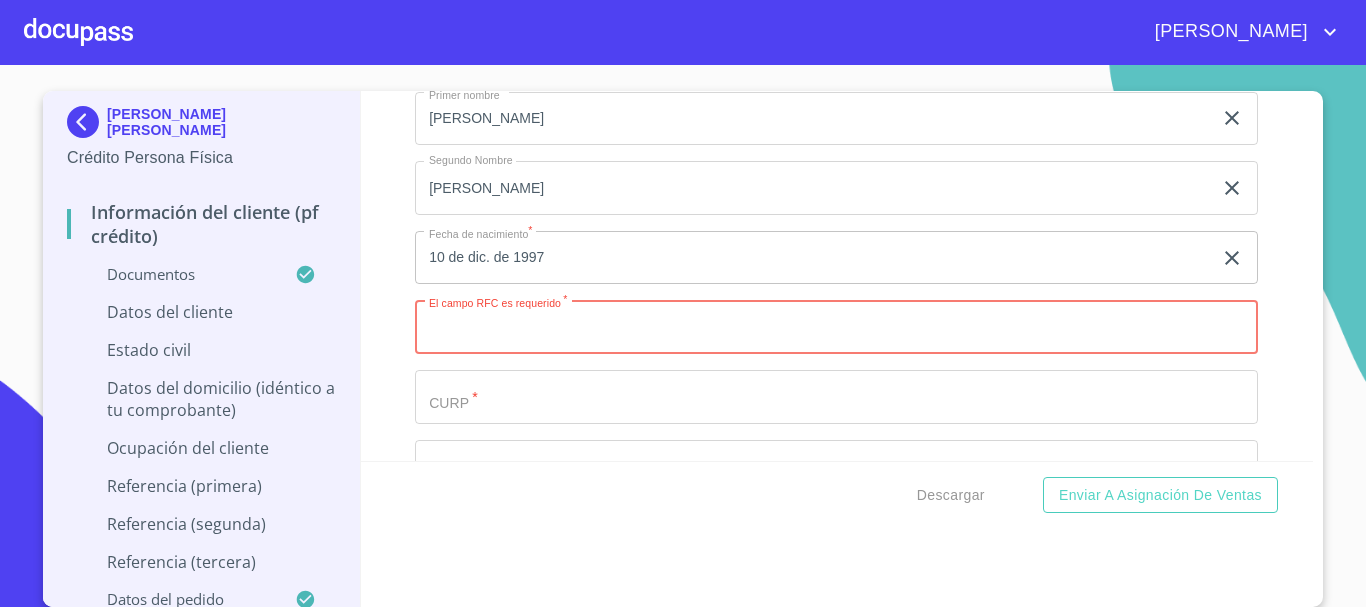 paste on "GARM971210" 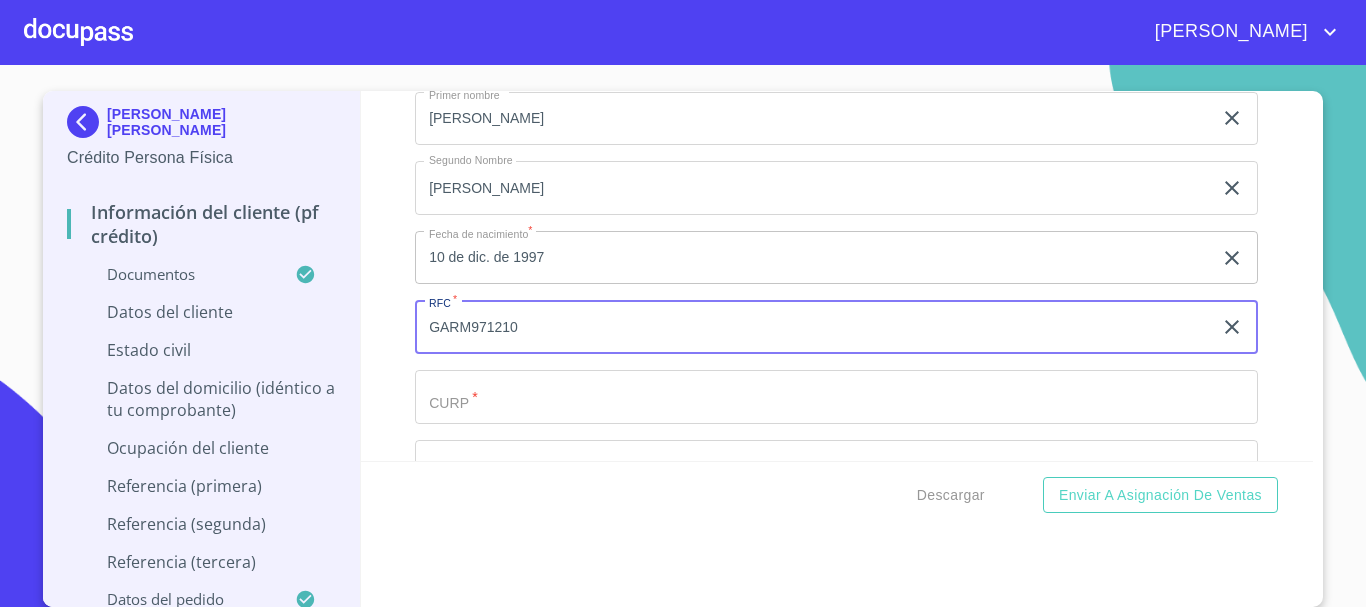 paste on "PJ0" 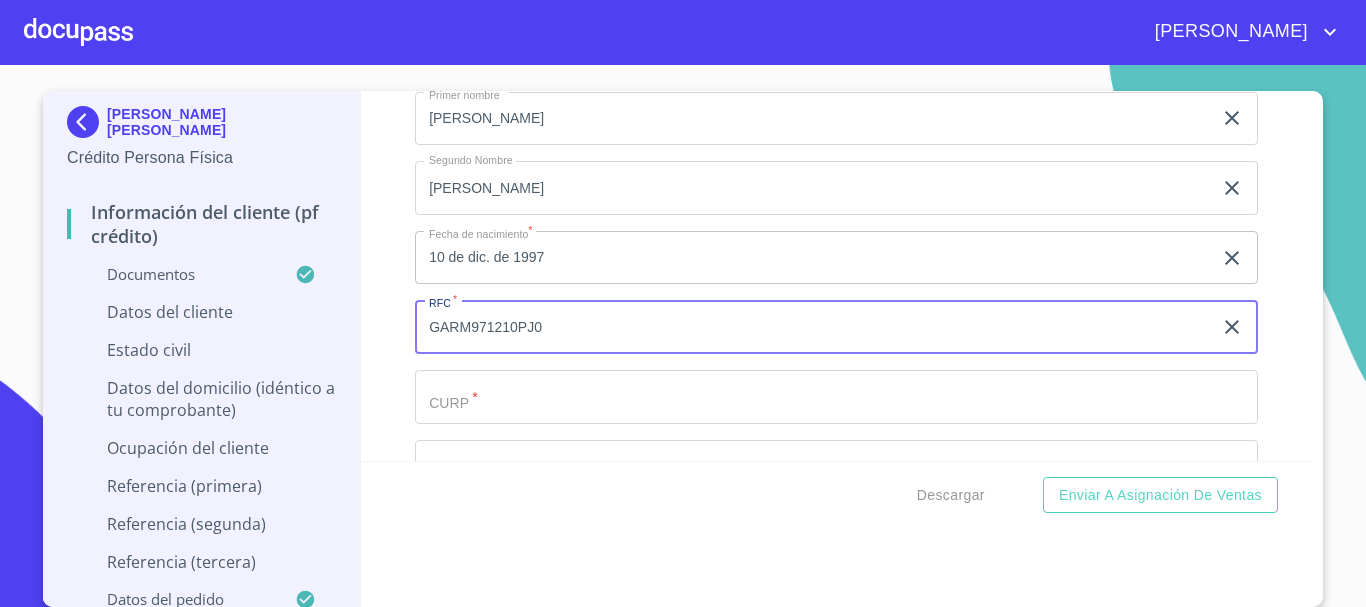 type on "GARM971210PJ0" 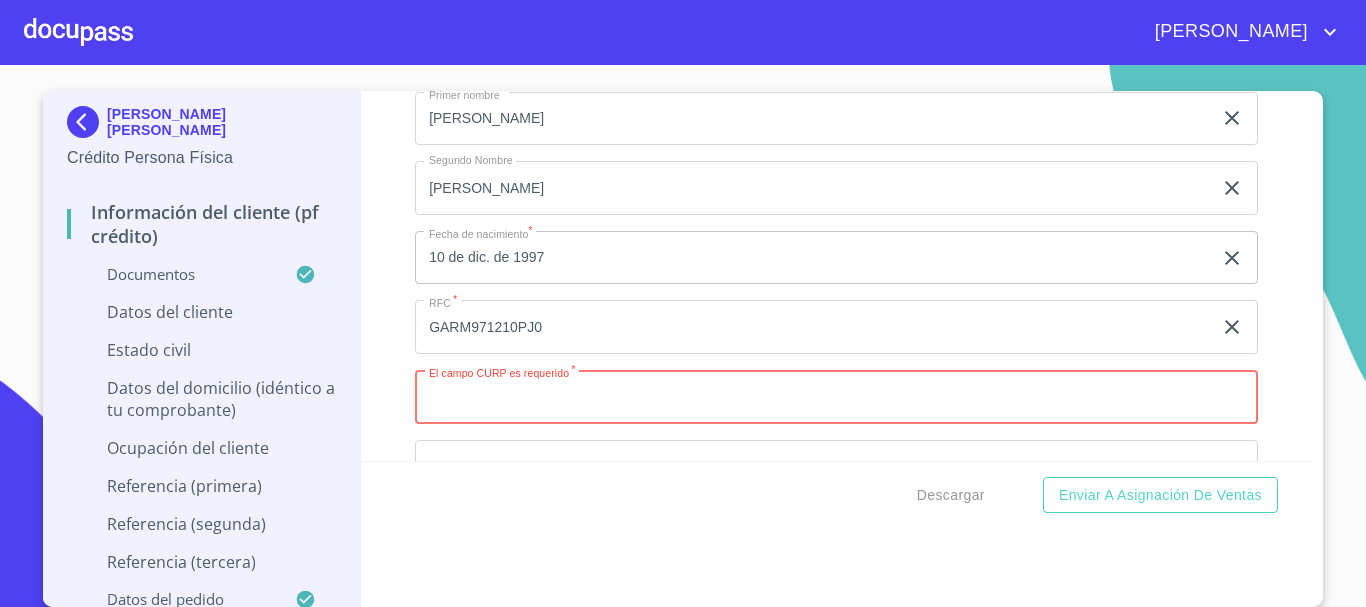 paste on "GARM971210MNLRDR04" 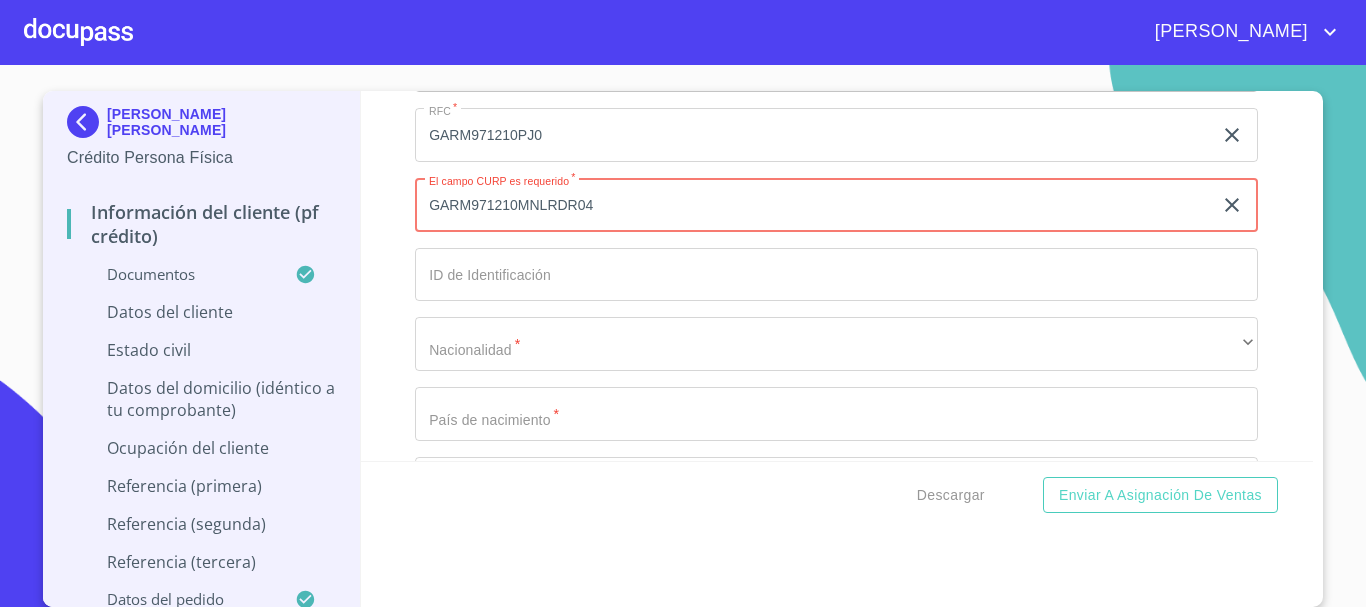scroll, scrollTop: 6127, scrollLeft: 0, axis: vertical 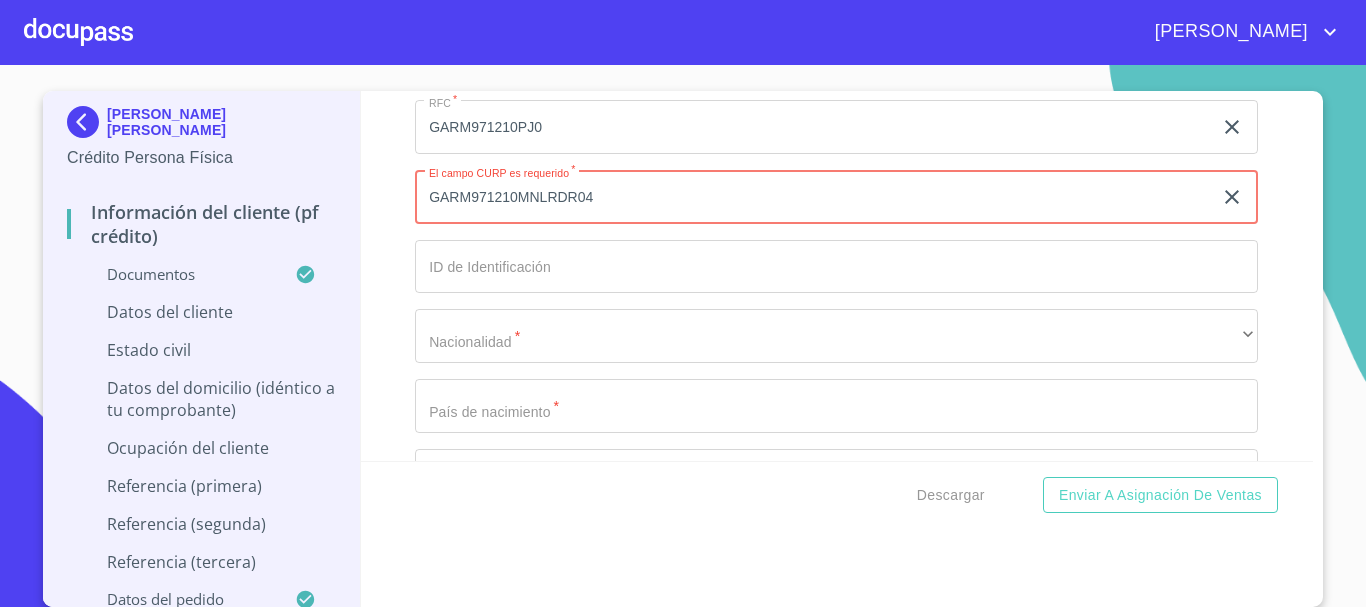 type on "GARM971210MNLRDR04" 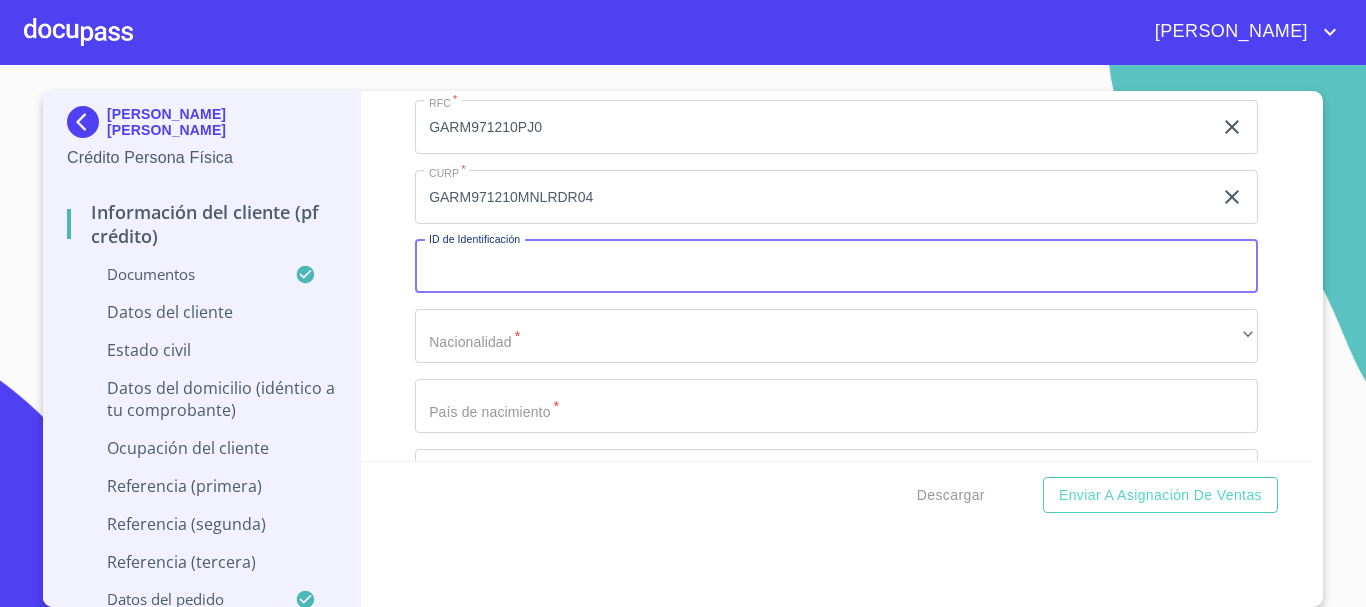 click on "Documento de identificación.   *" at bounding box center (836, 267) 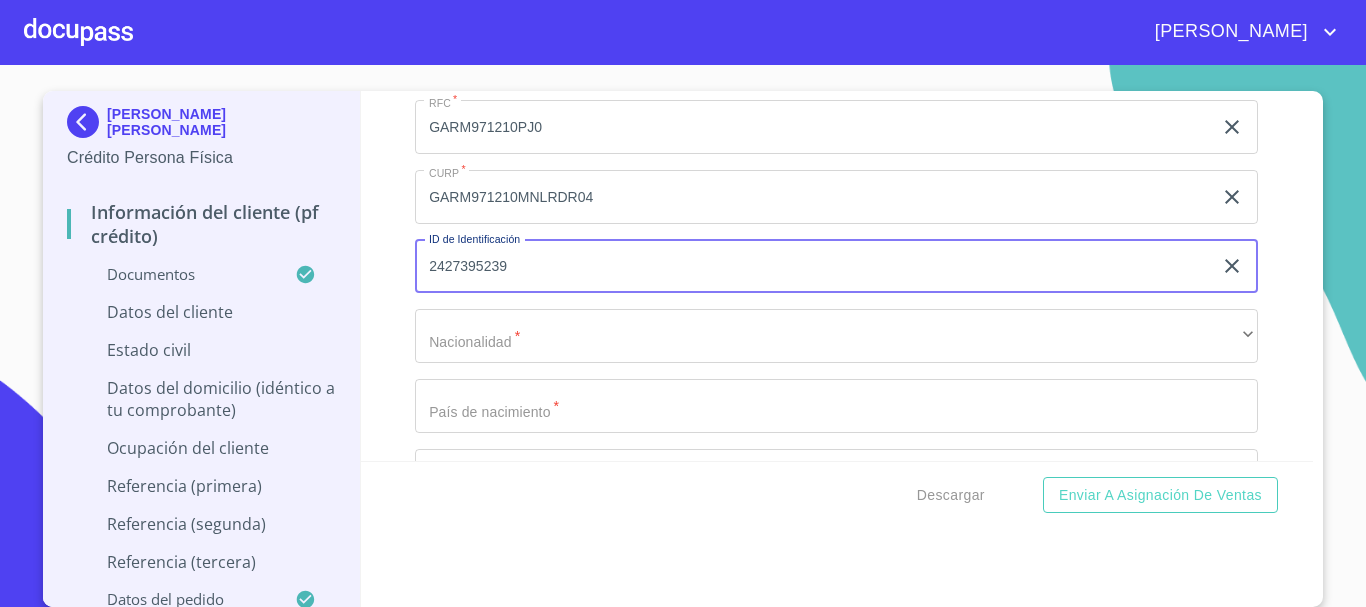 type on "2427395239" 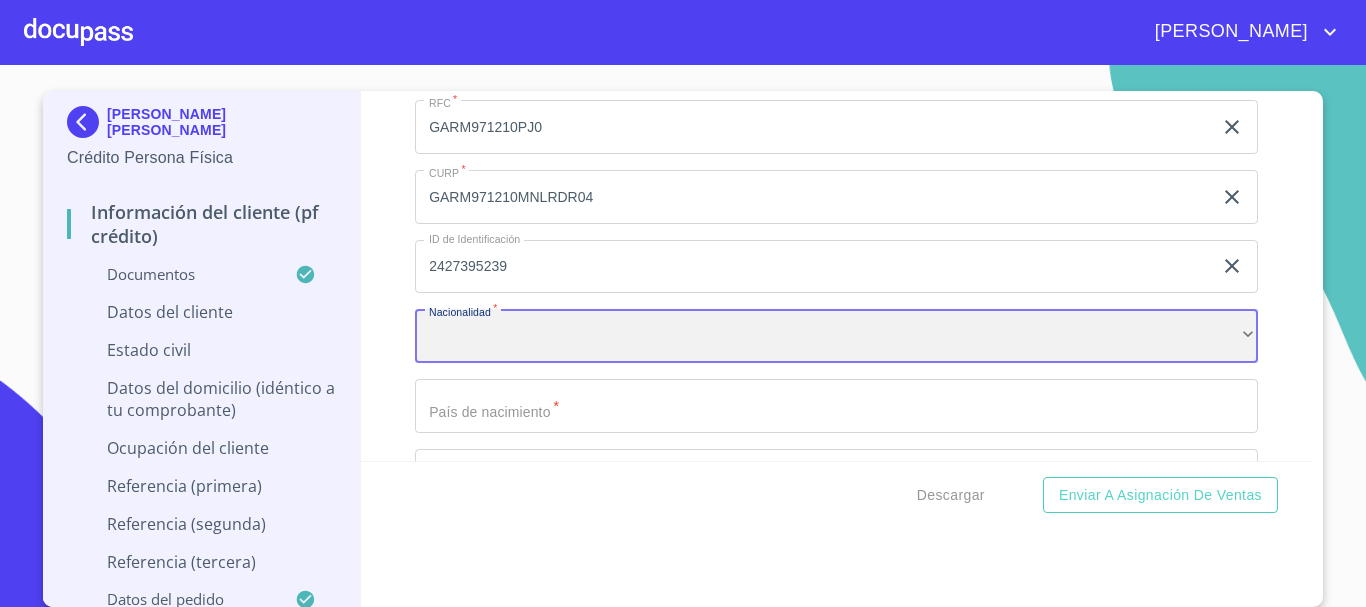 click on "​" at bounding box center [836, 336] 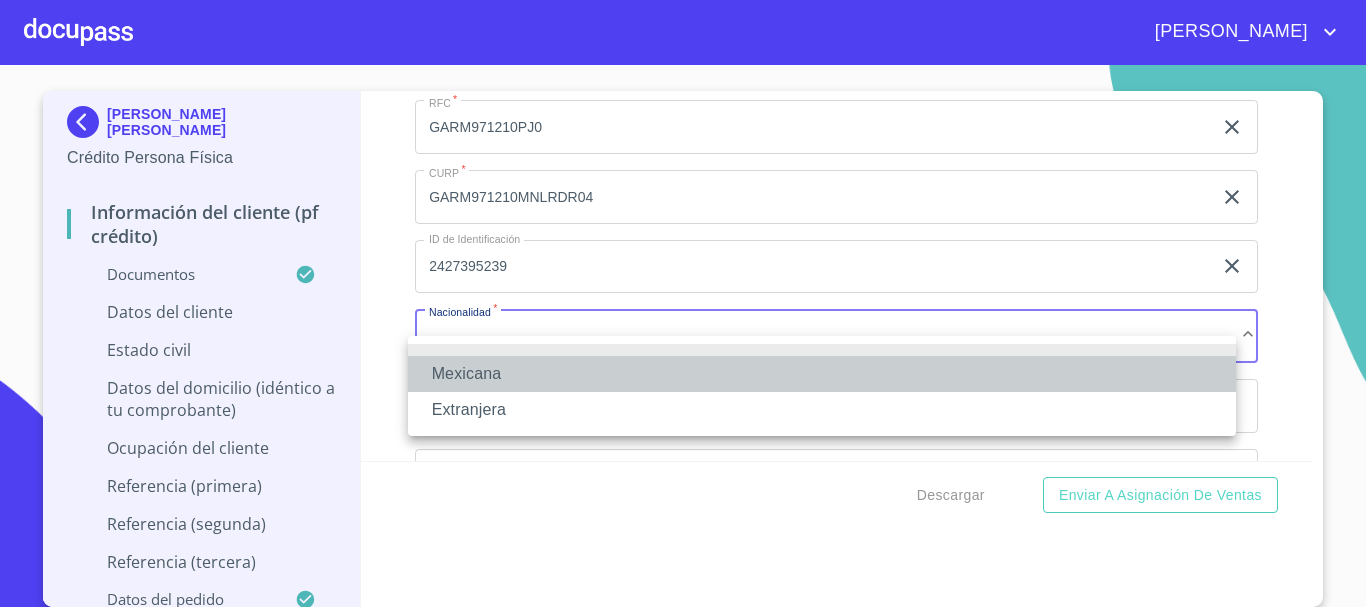 click on "Mexicana" at bounding box center (822, 374) 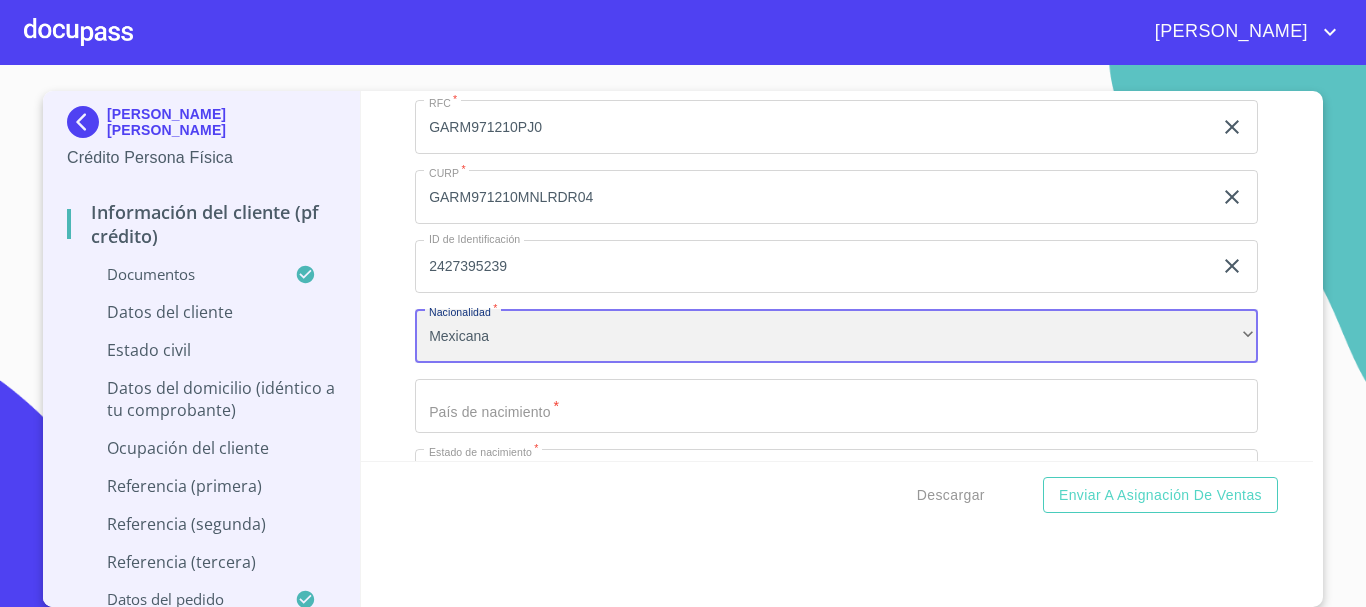 scroll, scrollTop: 6327, scrollLeft: 0, axis: vertical 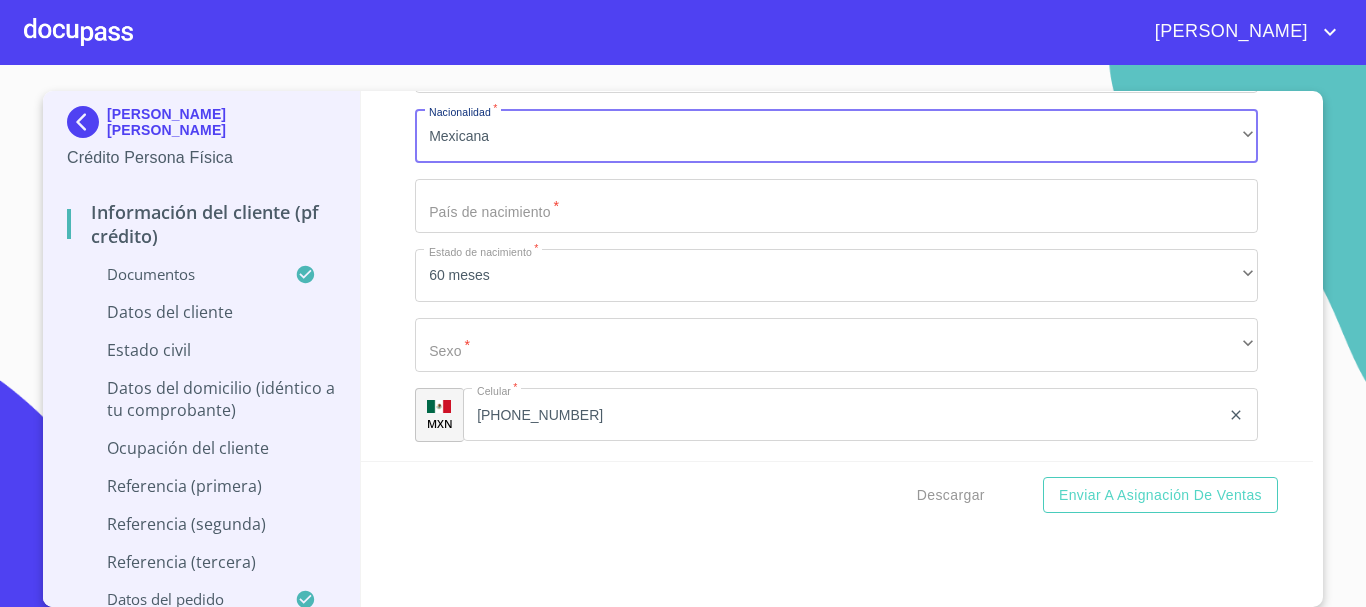 click on "Documento de identificación.   *" at bounding box center [813, -421] 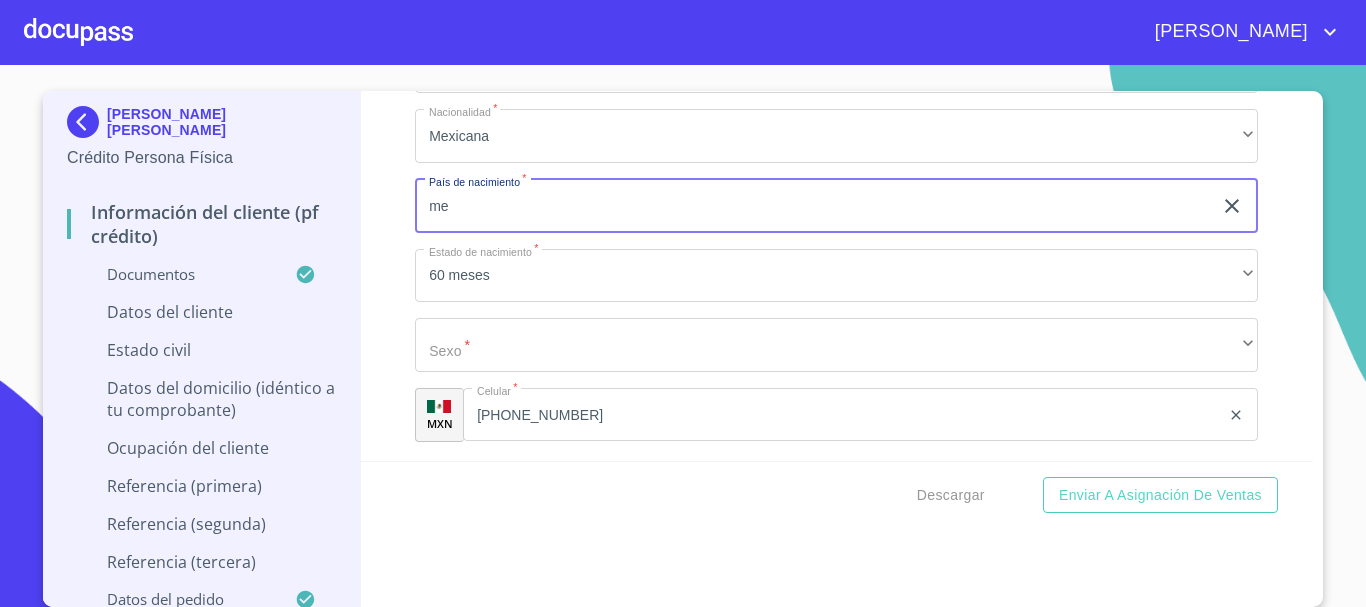 type on "m" 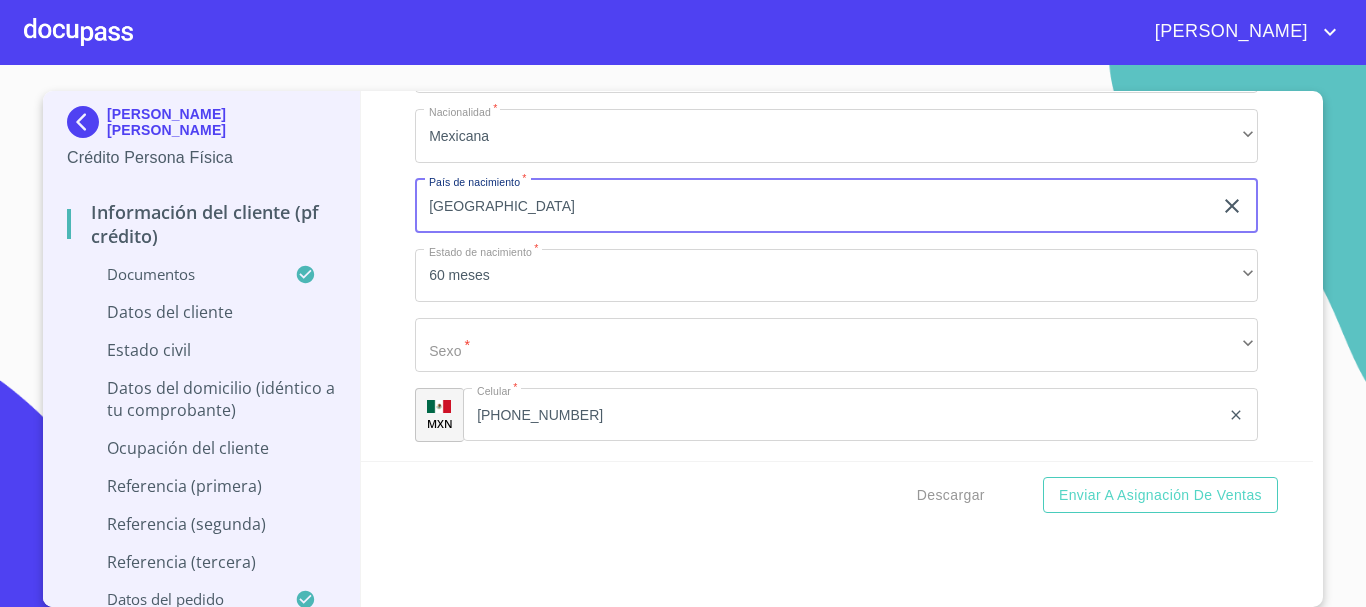 type on "[GEOGRAPHIC_DATA]" 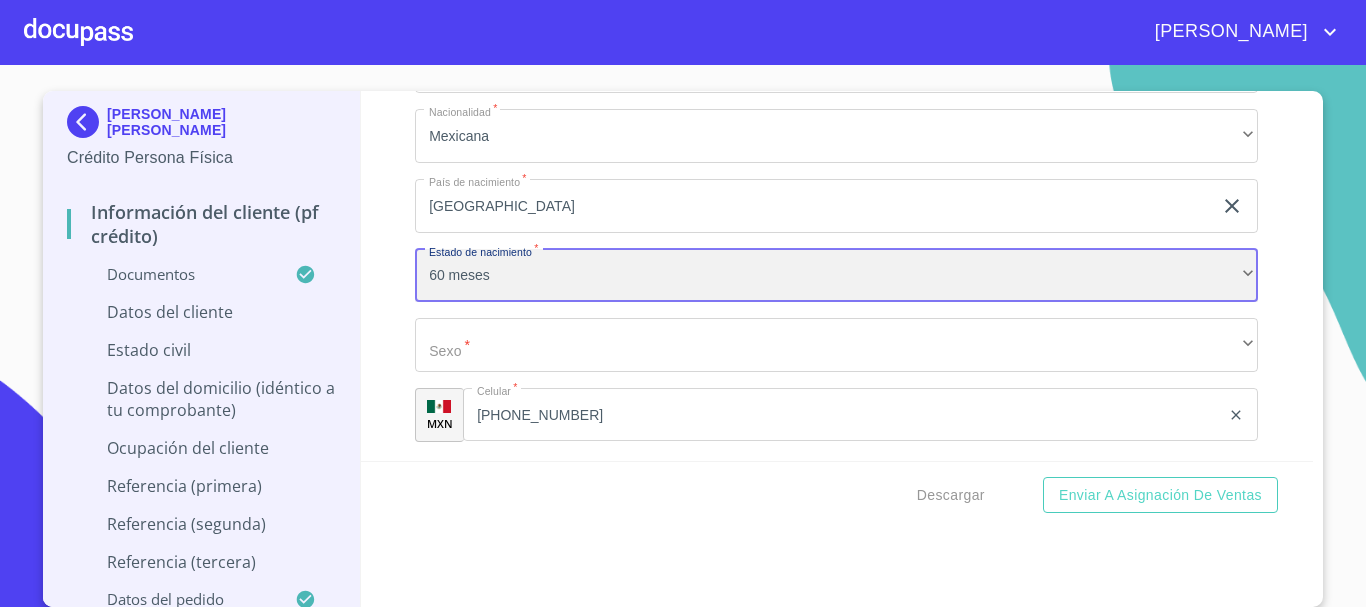 click on "60 meses" at bounding box center (836, 276) 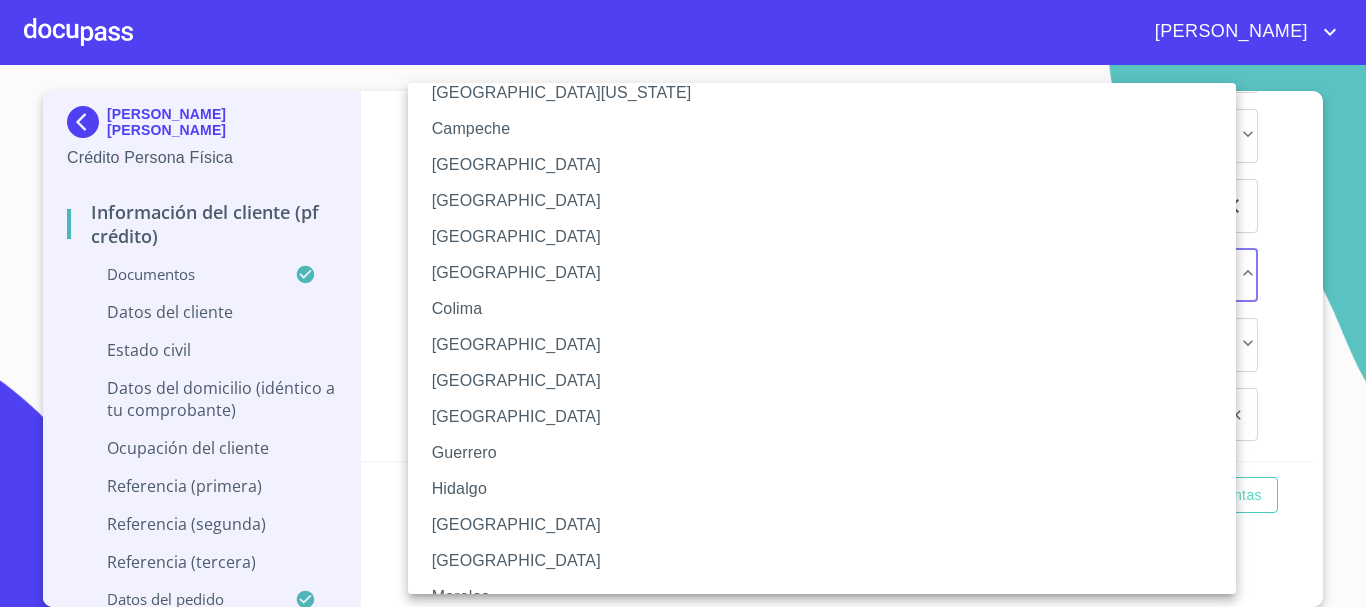 scroll, scrollTop: 0, scrollLeft: 0, axis: both 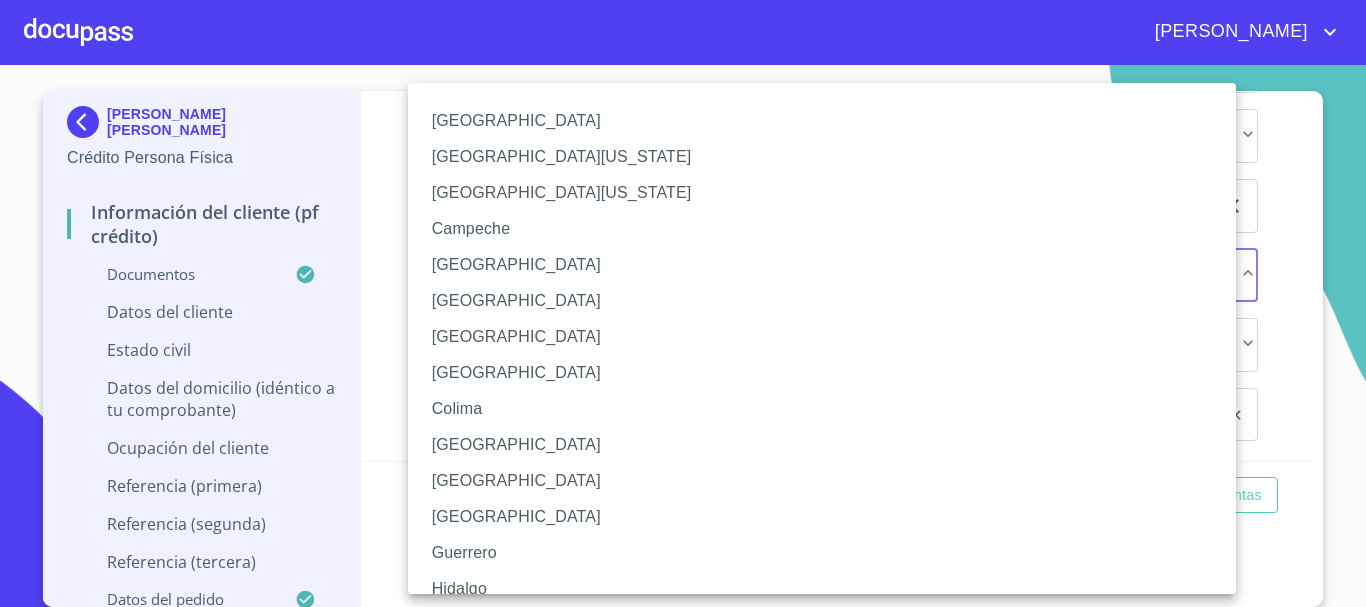 type 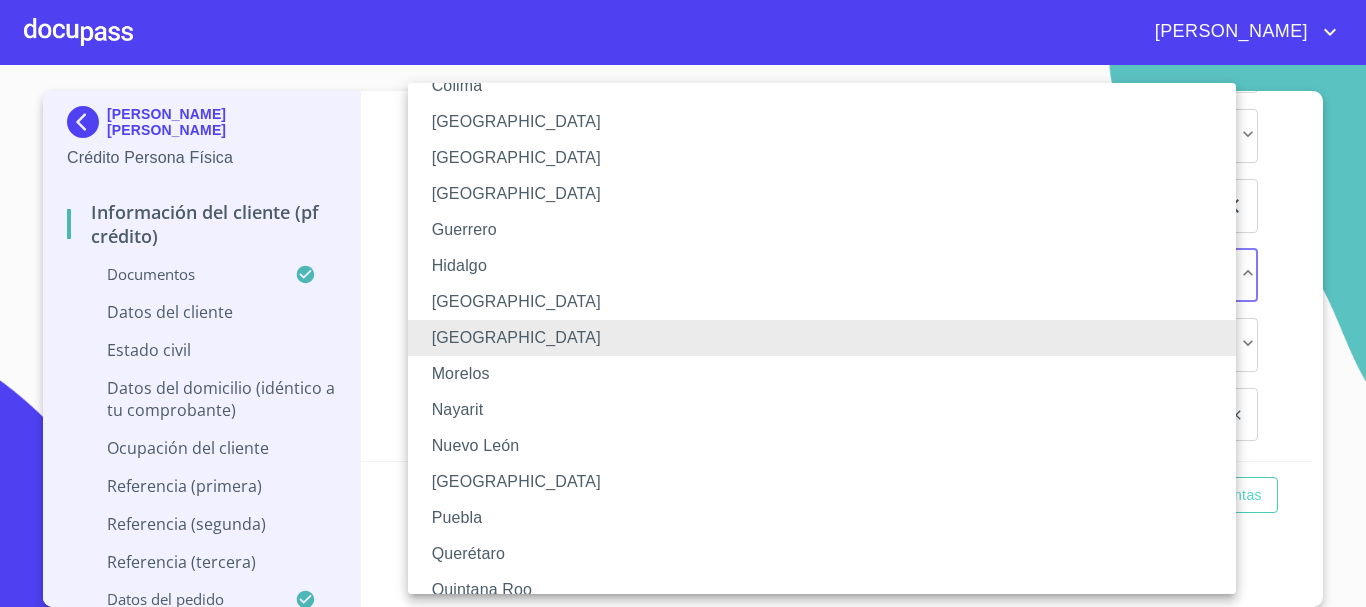 click on "Nuevo León" at bounding box center [829, 446] 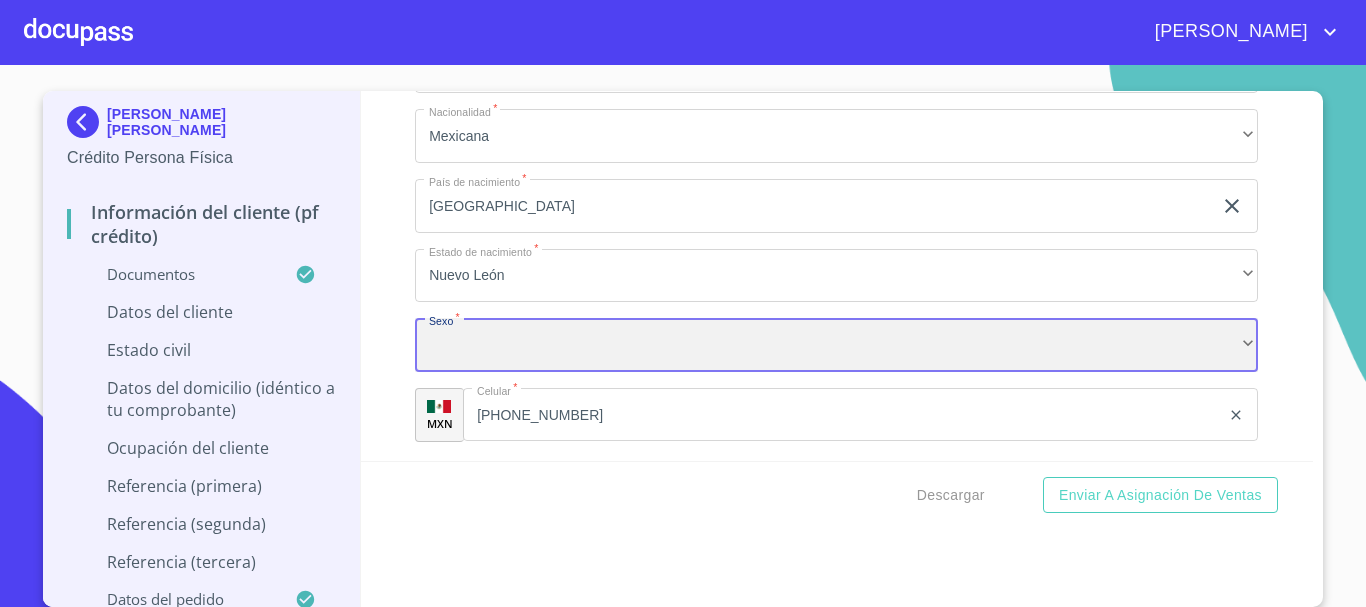 click on "​" at bounding box center (836, 345) 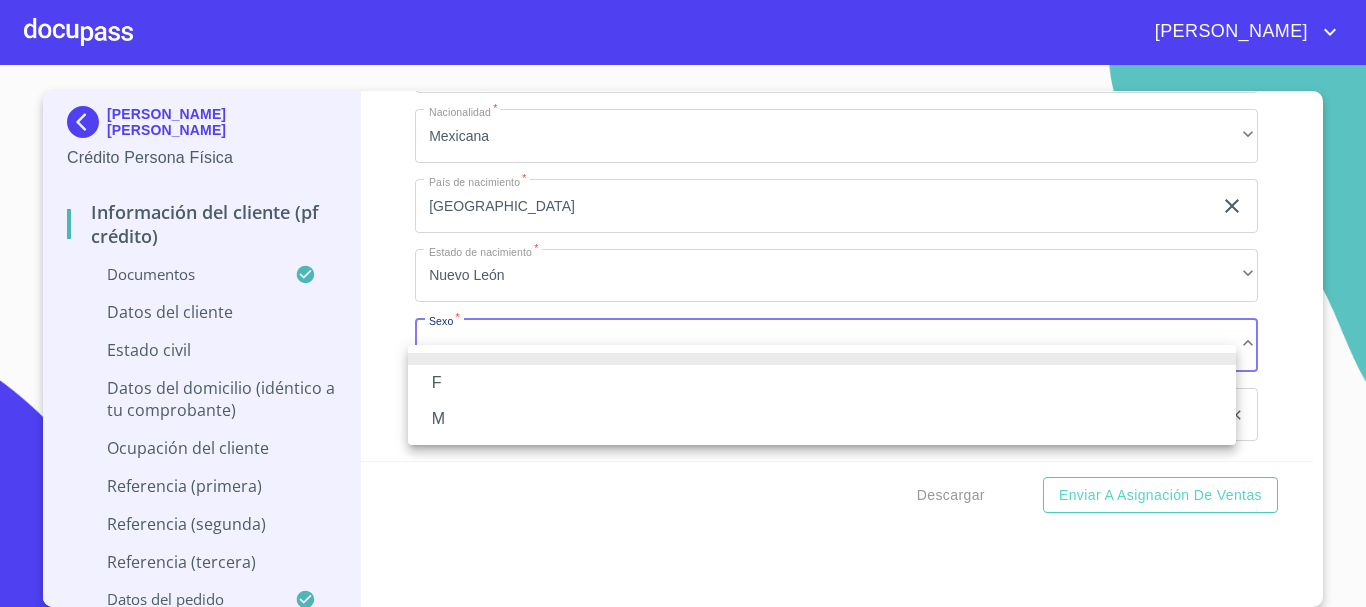 click on "F" at bounding box center [822, 383] 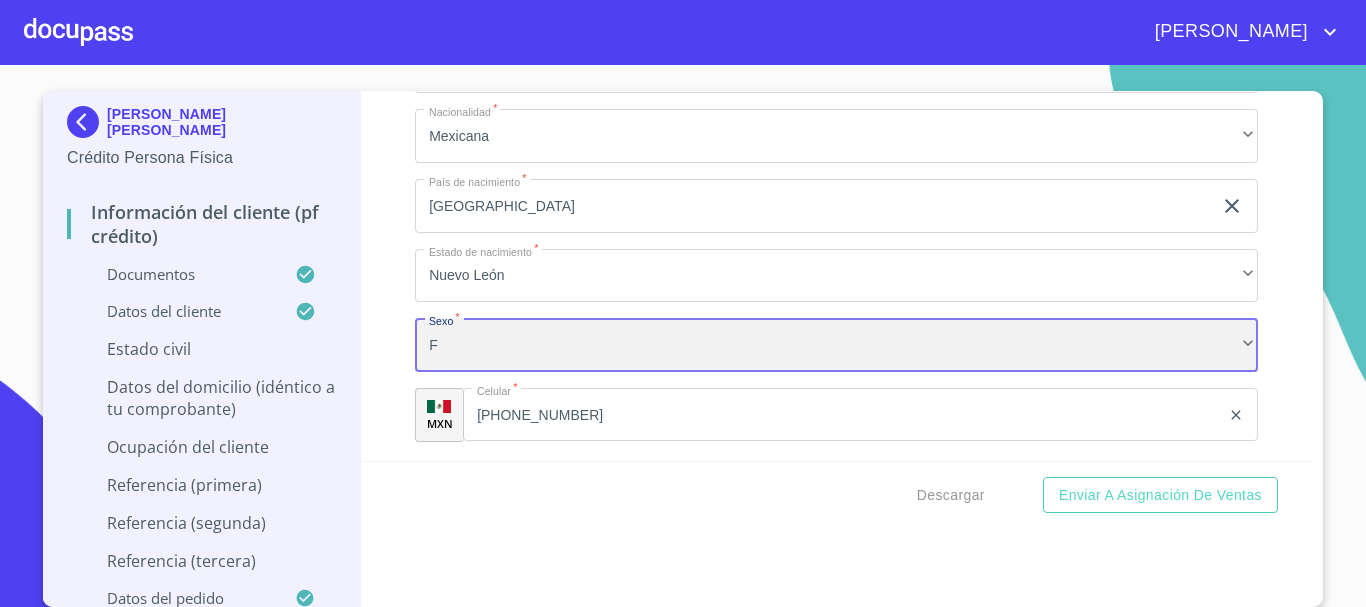scroll, scrollTop: 6527, scrollLeft: 0, axis: vertical 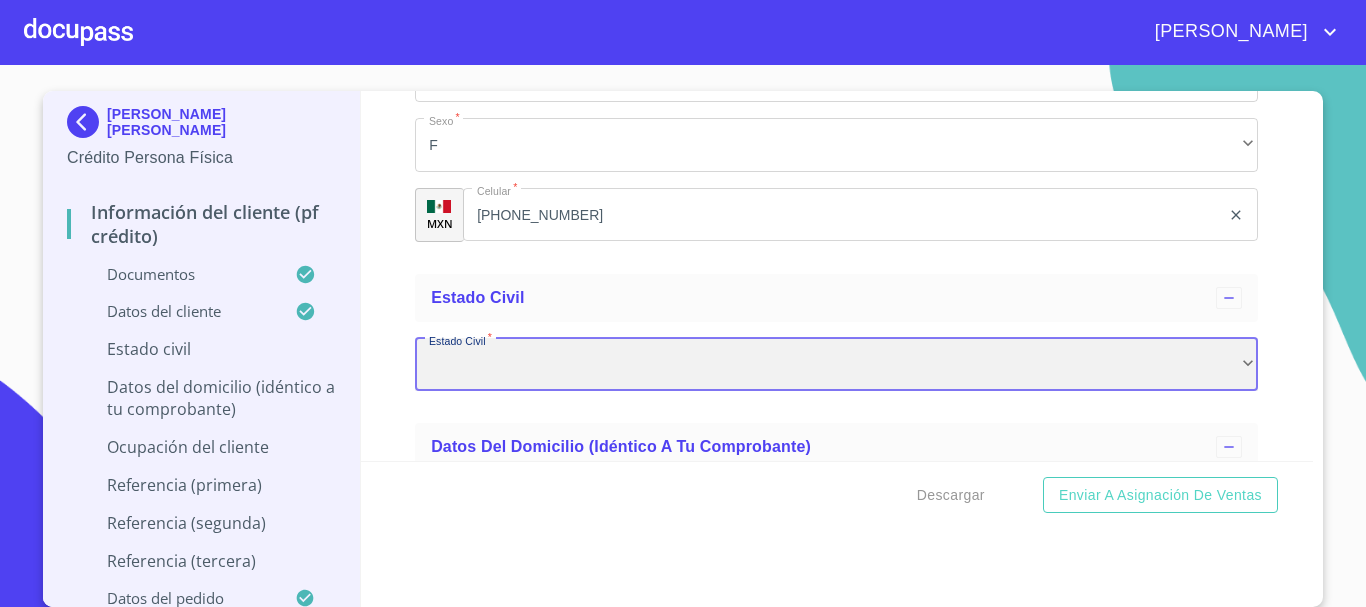 click on "​" at bounding box center [836, 365] 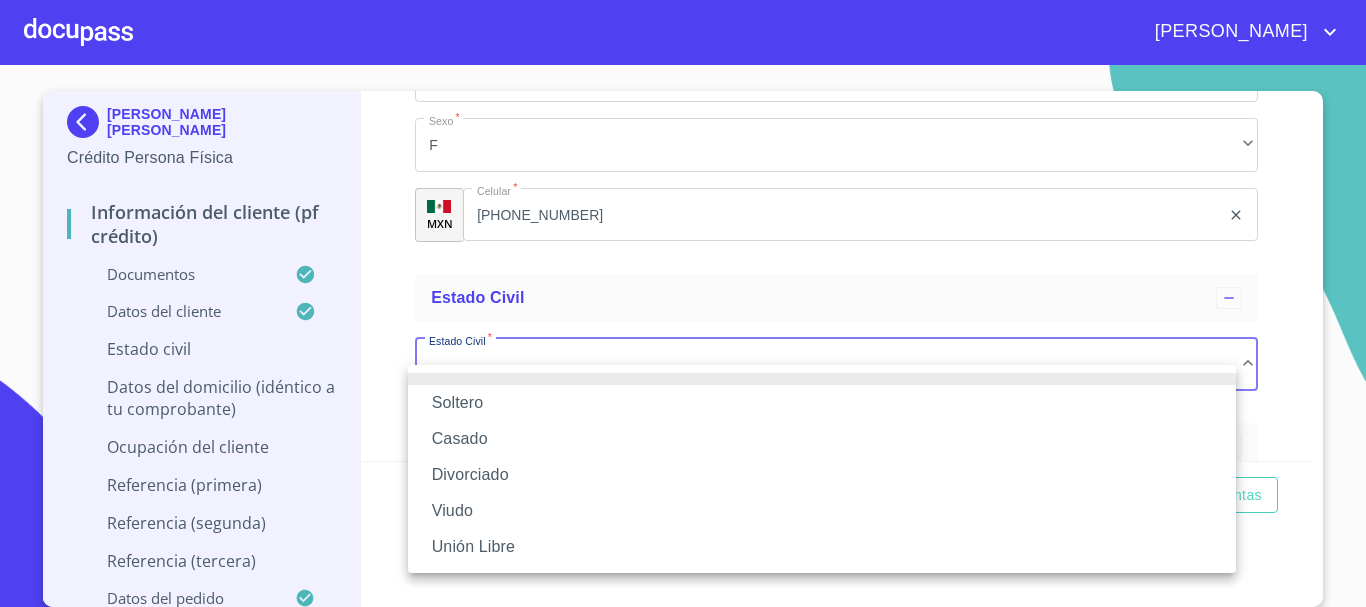click on "Soltero" at bounding box center [822, 403] 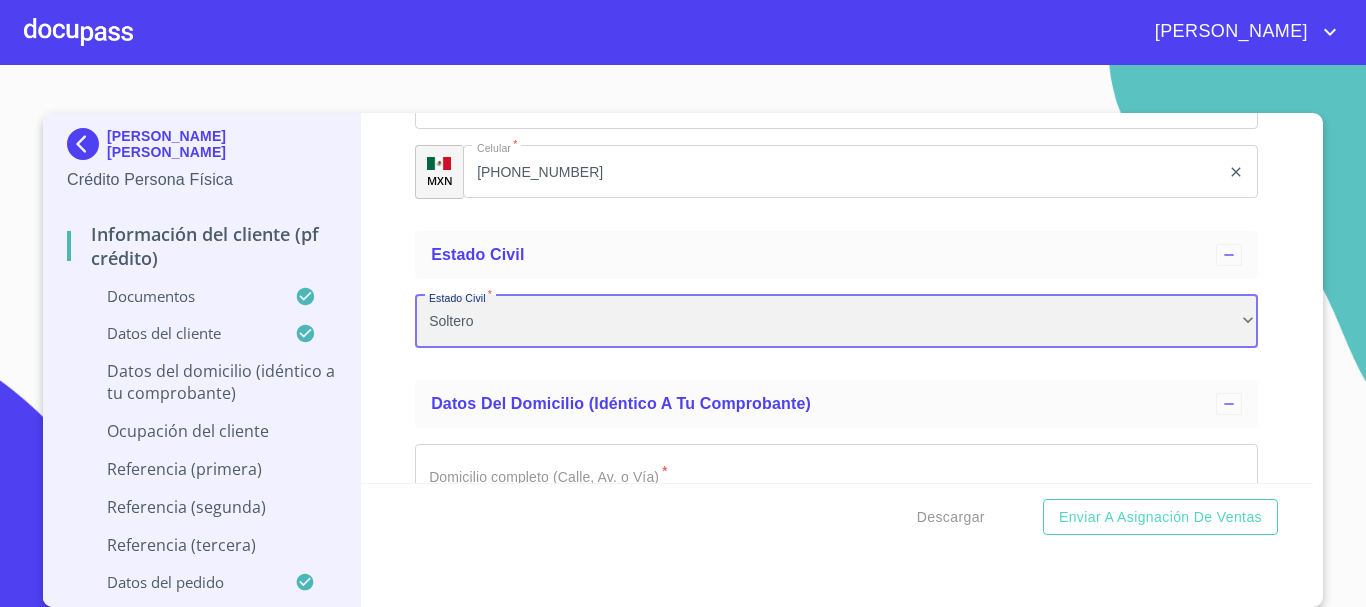 scroll, scrollTop: 6825, scrollLeft: 0, axis: vertical 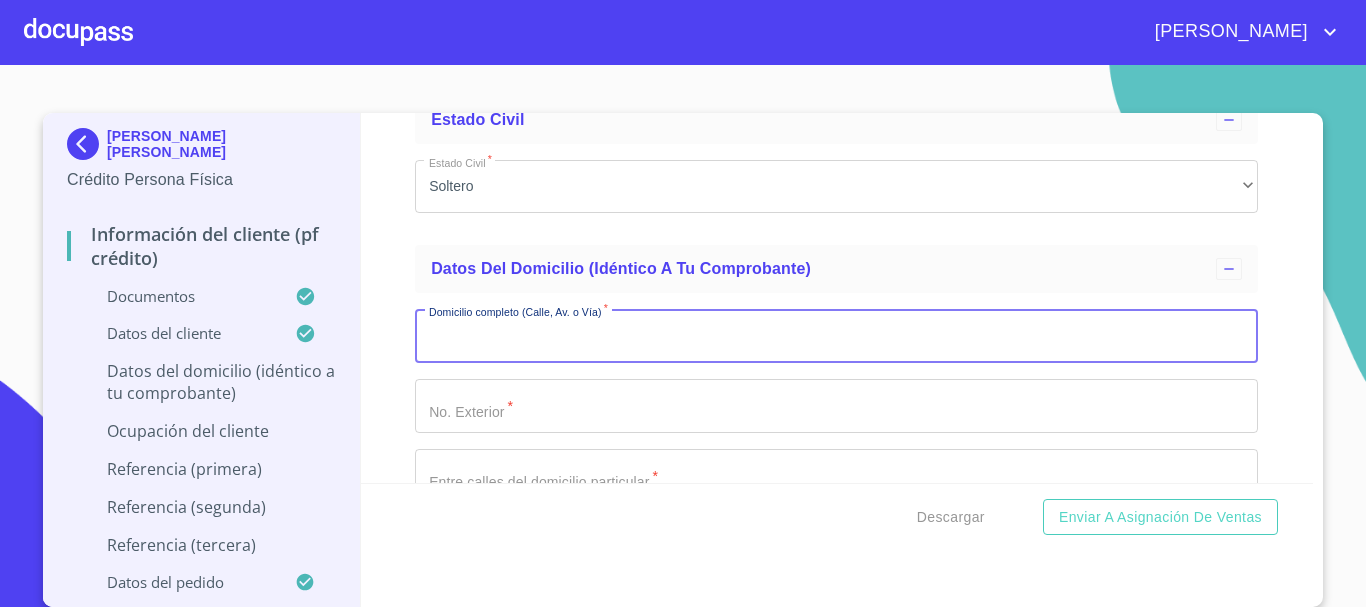 click on "Documento de identificación.   *" at bounding box center [836, 336] 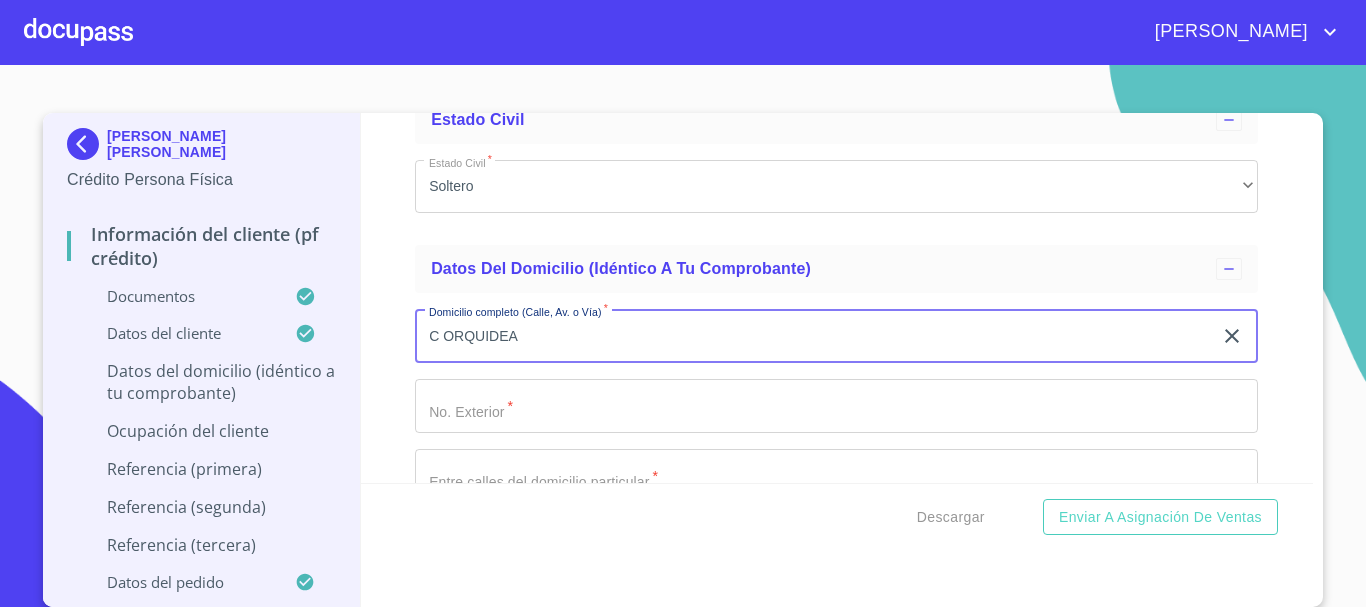 type on "C ORQUIDEA" 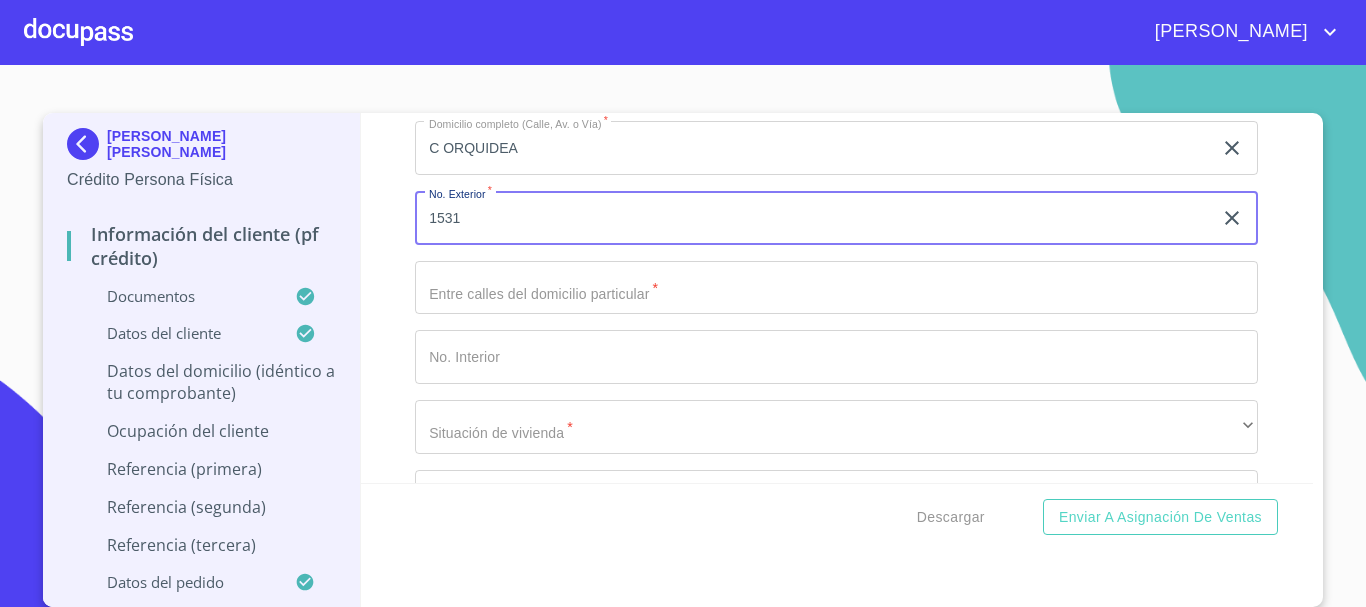 scroll, scrollTop: 6927, scrollLeft: 0, axis: vertical 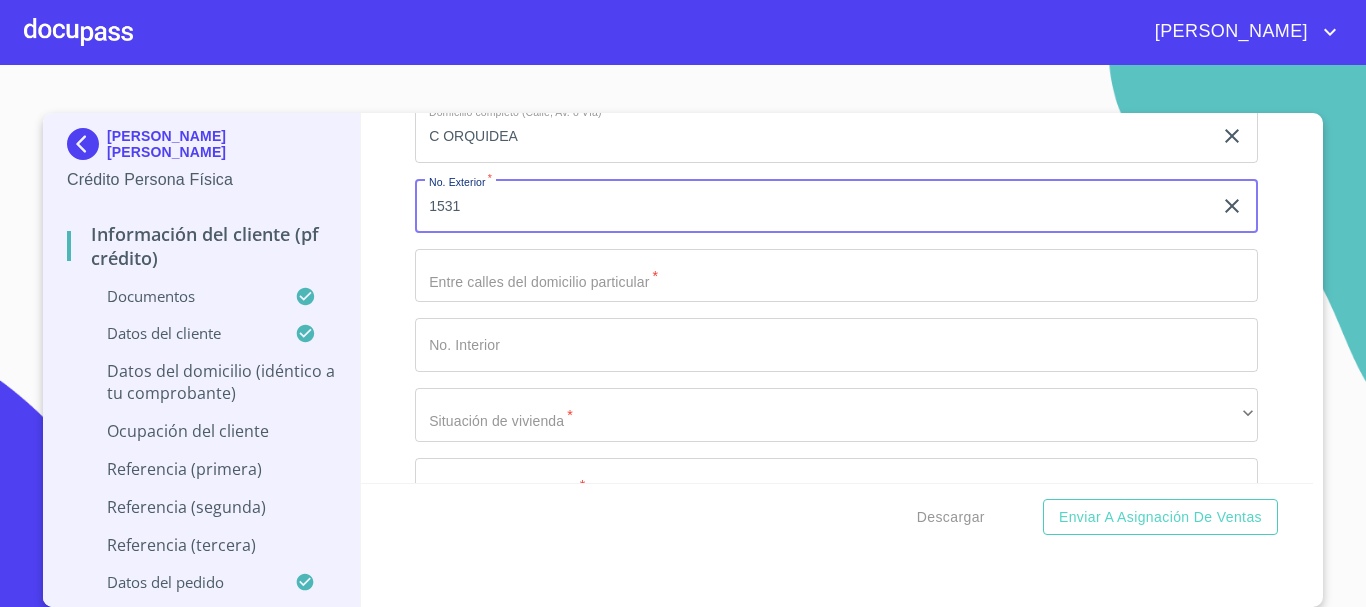 type on "1531" 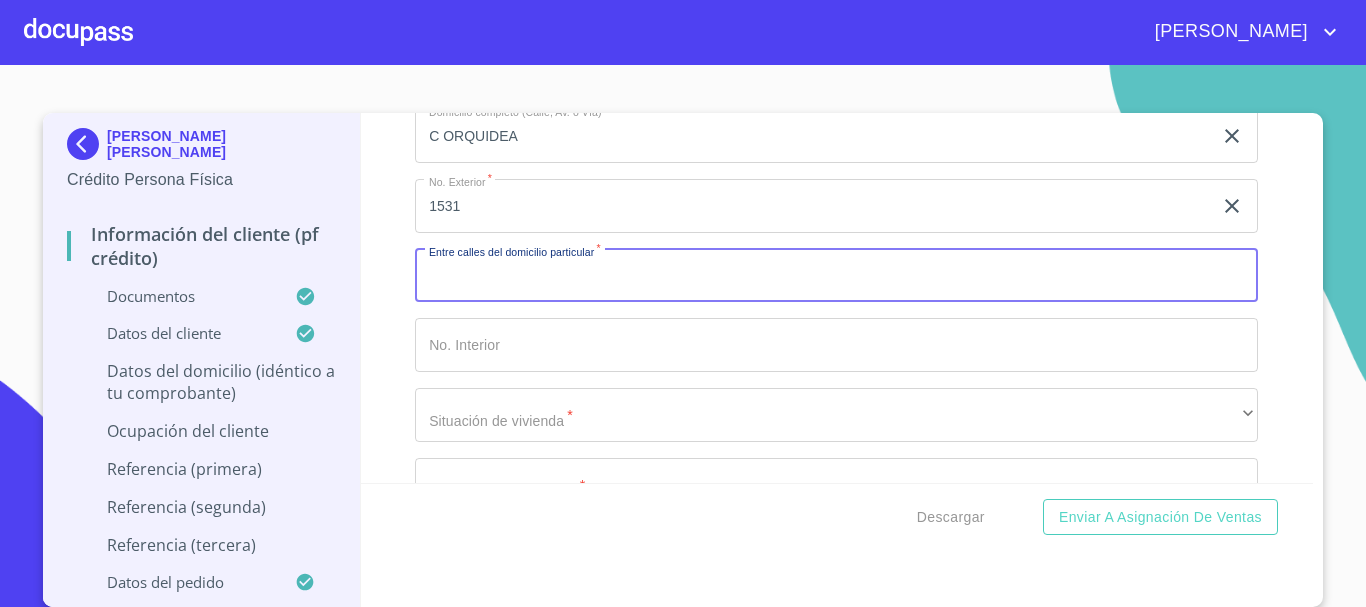 click on "Documento de identificación.   *" at bounding box center (836, 276) 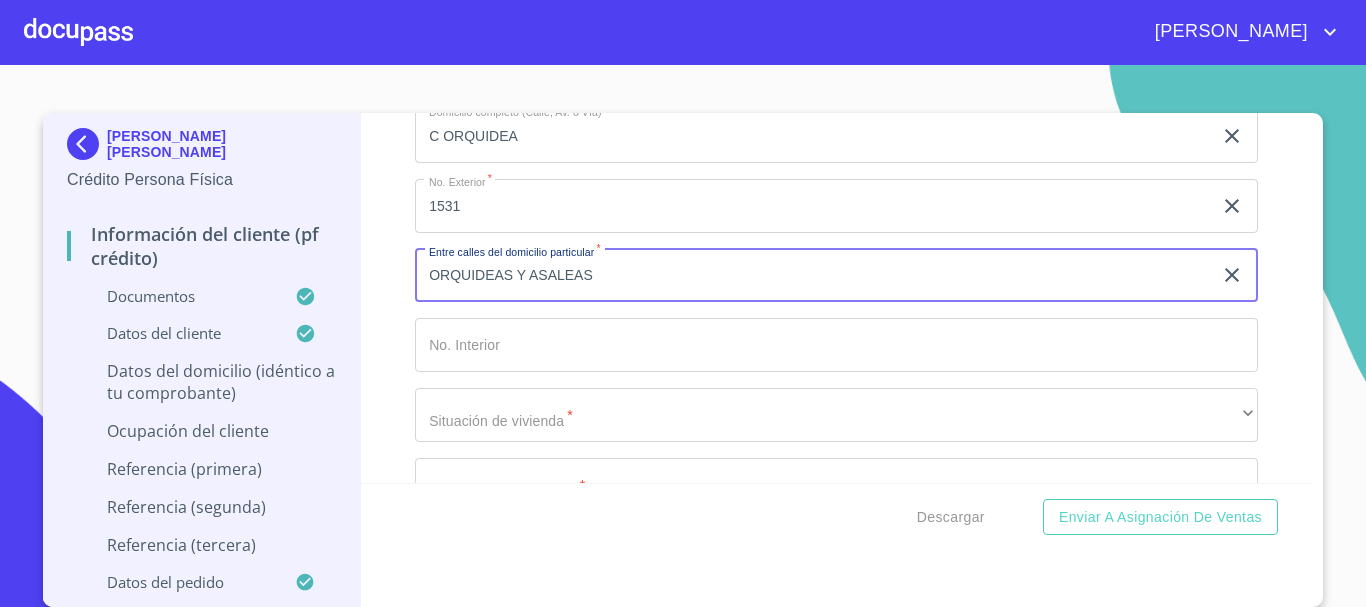 type on "ORQUIDEAS Y ASALEAS" 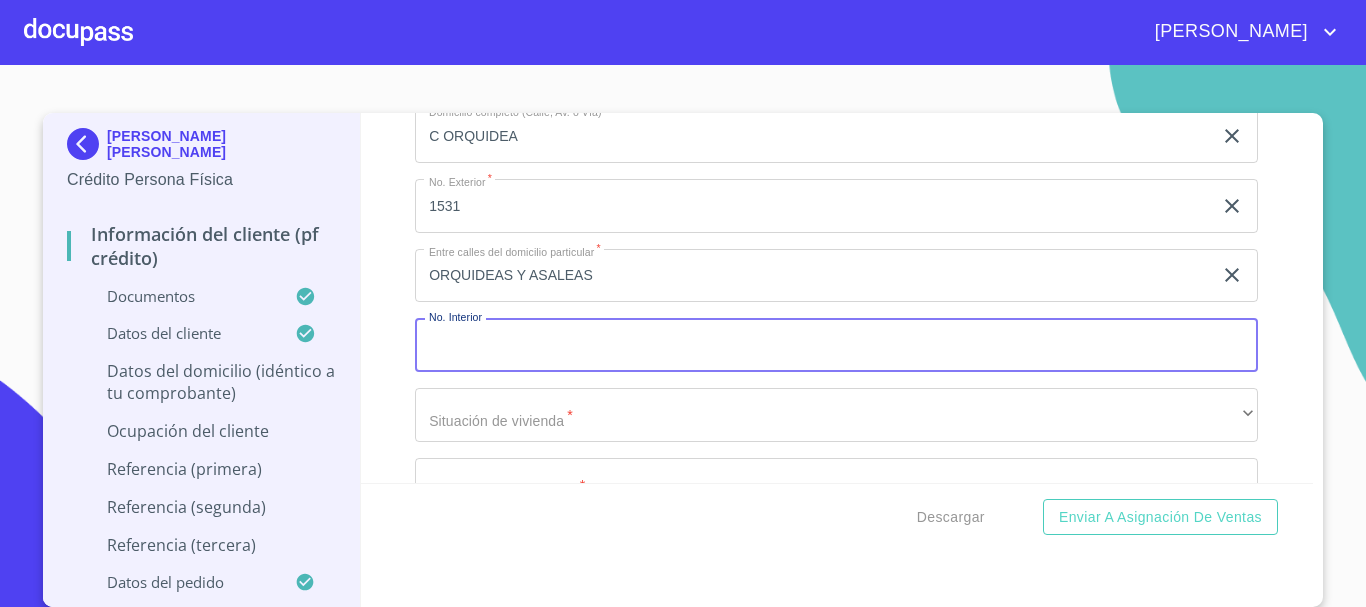 click on "Documento de identificación.   *" at bounding box center [836, 345] 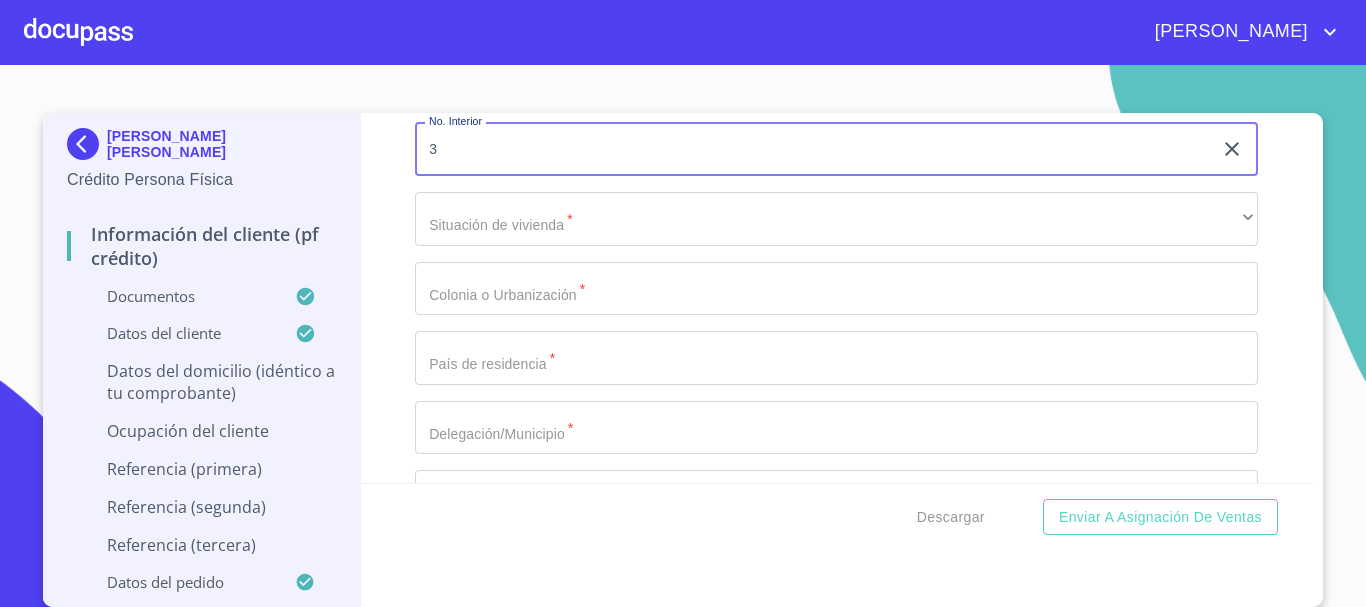 scroll, scrollTop: 7127, scrollLeft: 0, axis: vertical 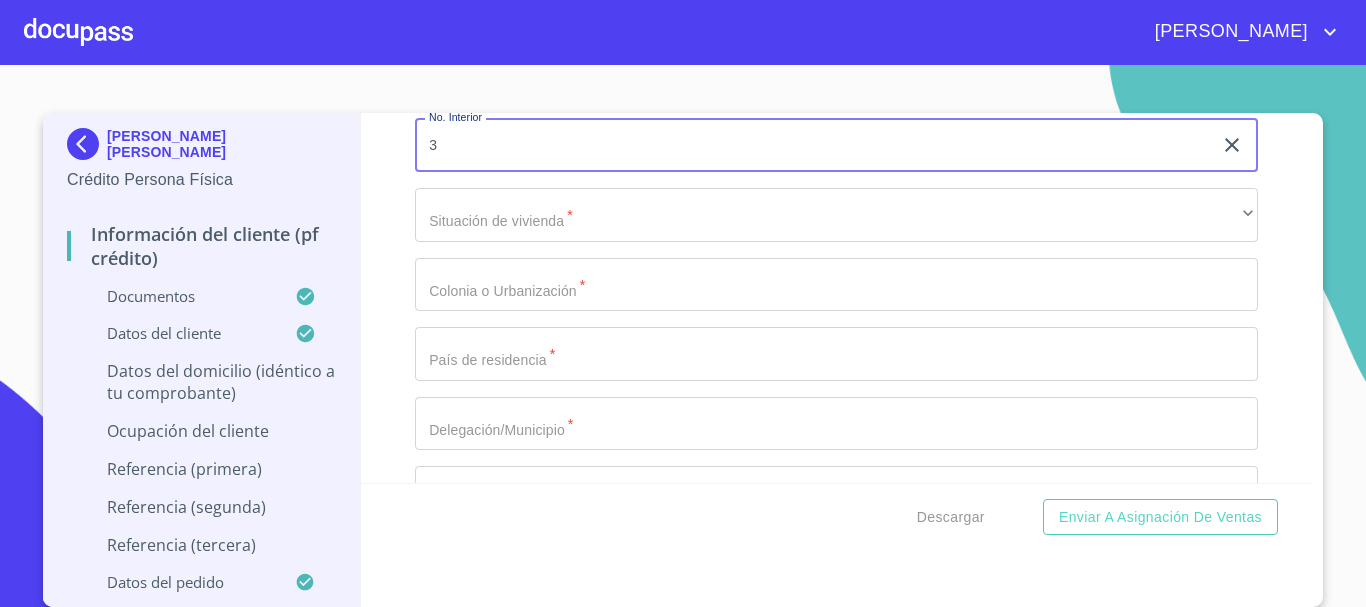type on "3" 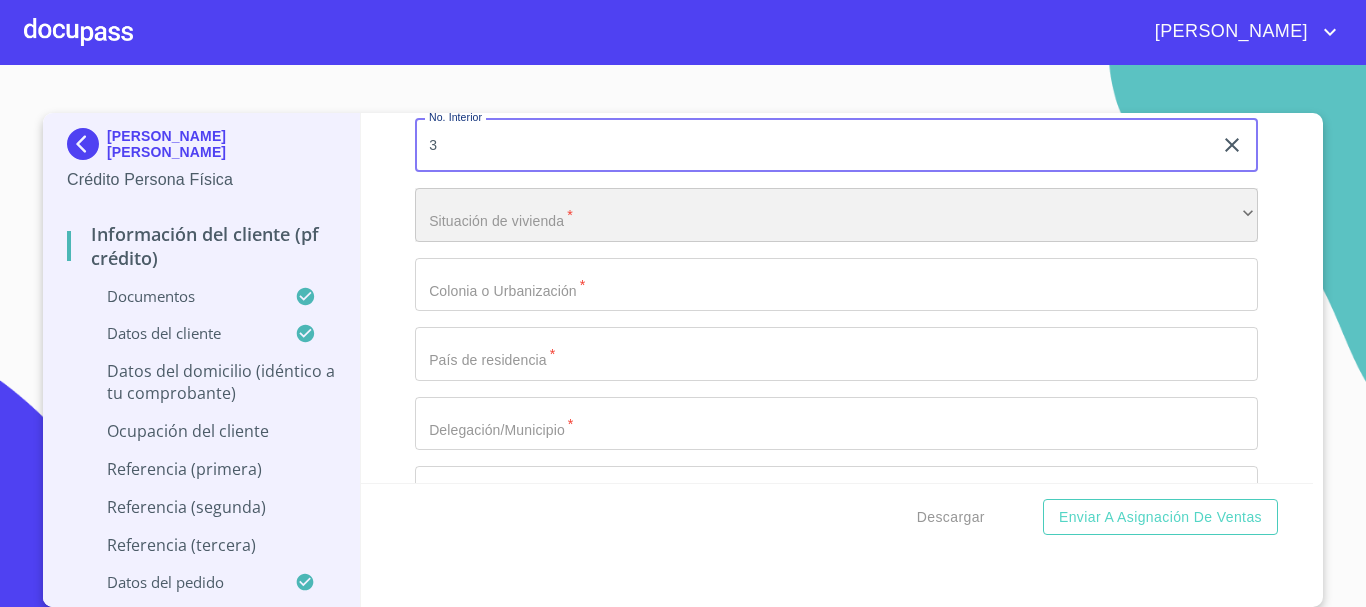 click on "​" at bounding box center (836, 215) 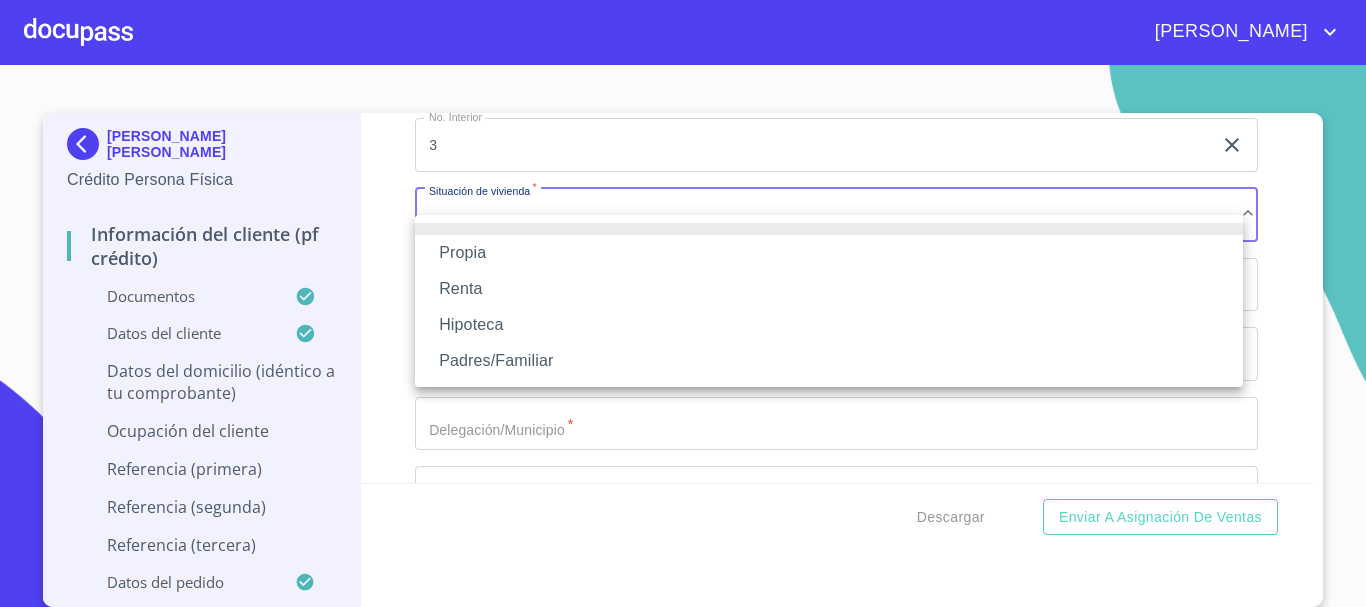 click on "Propia" at bounding box center [829, 253] 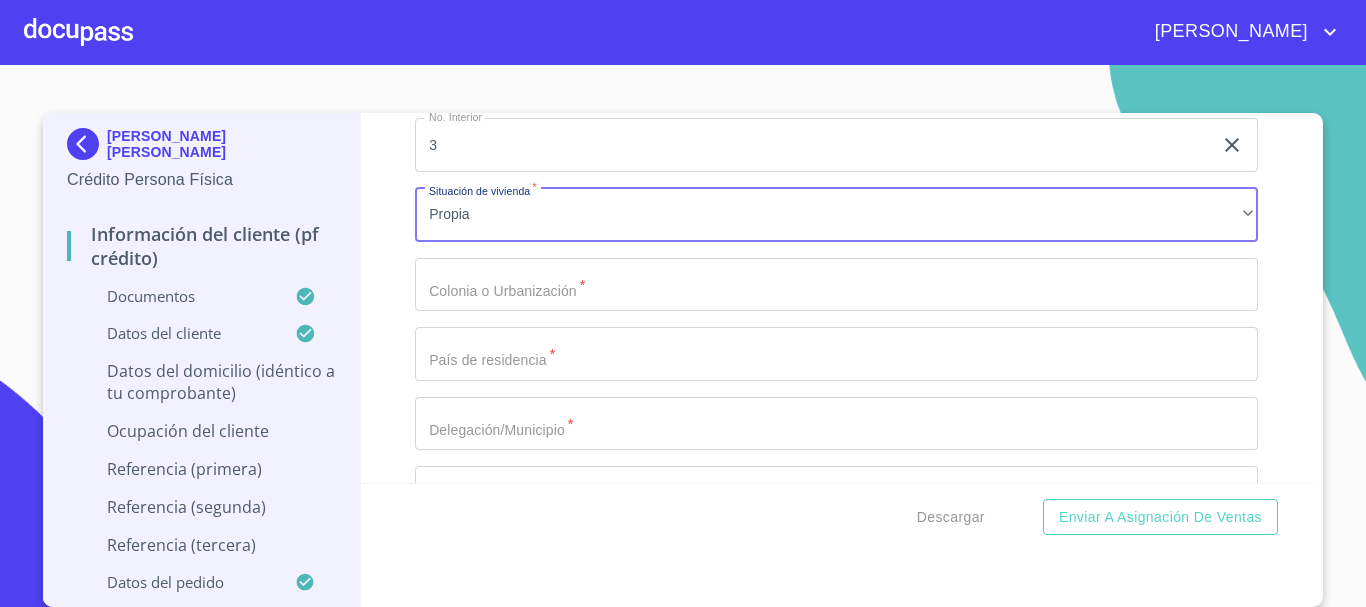 click on "Documento de identificación.   *" at bounding box center [813, -1199] 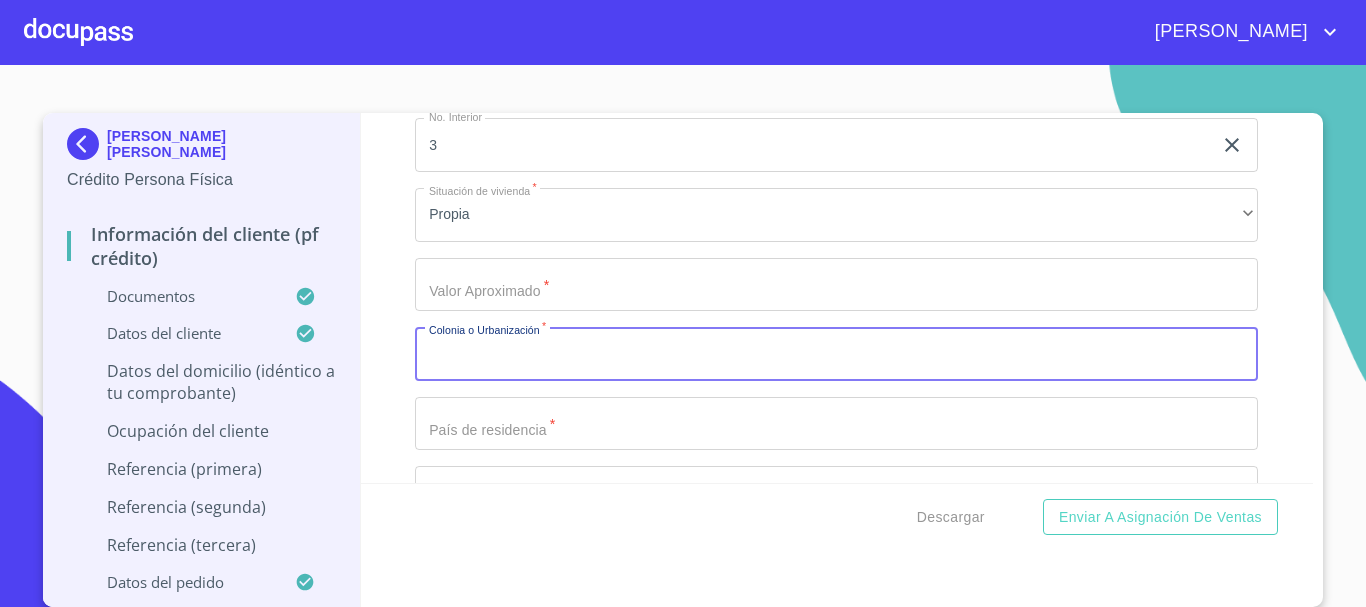 click on "Documento de identificación.   *" at bounding box center (813, -1199) 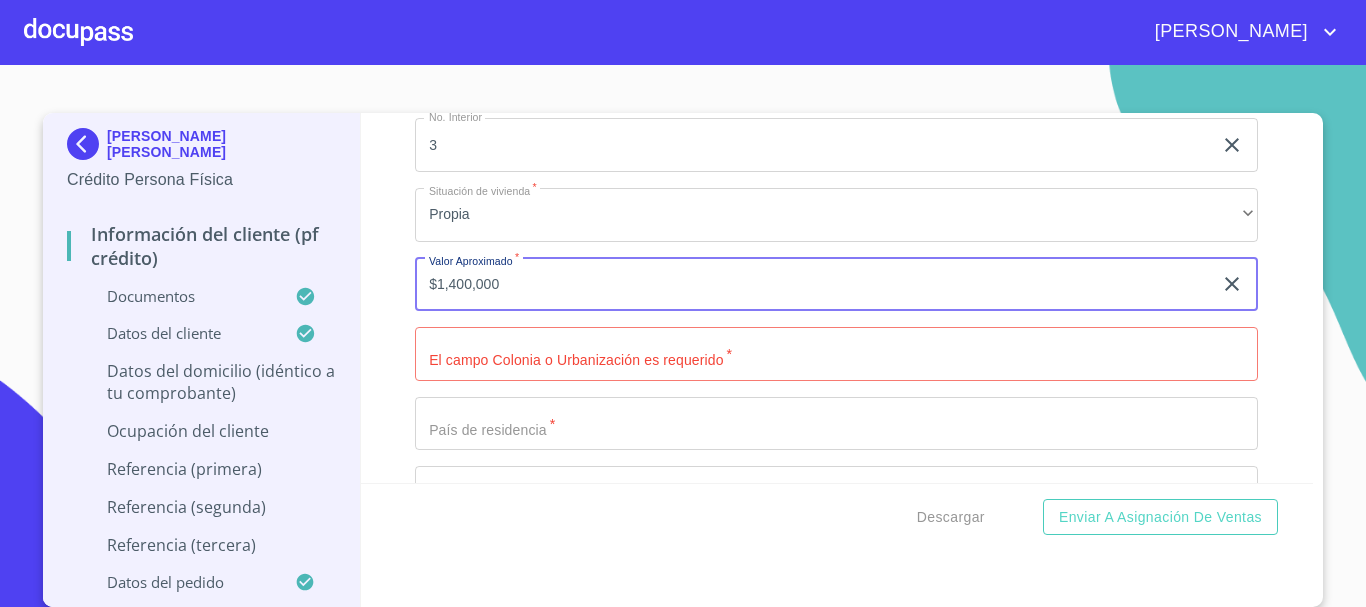 type on "$1,400,000" 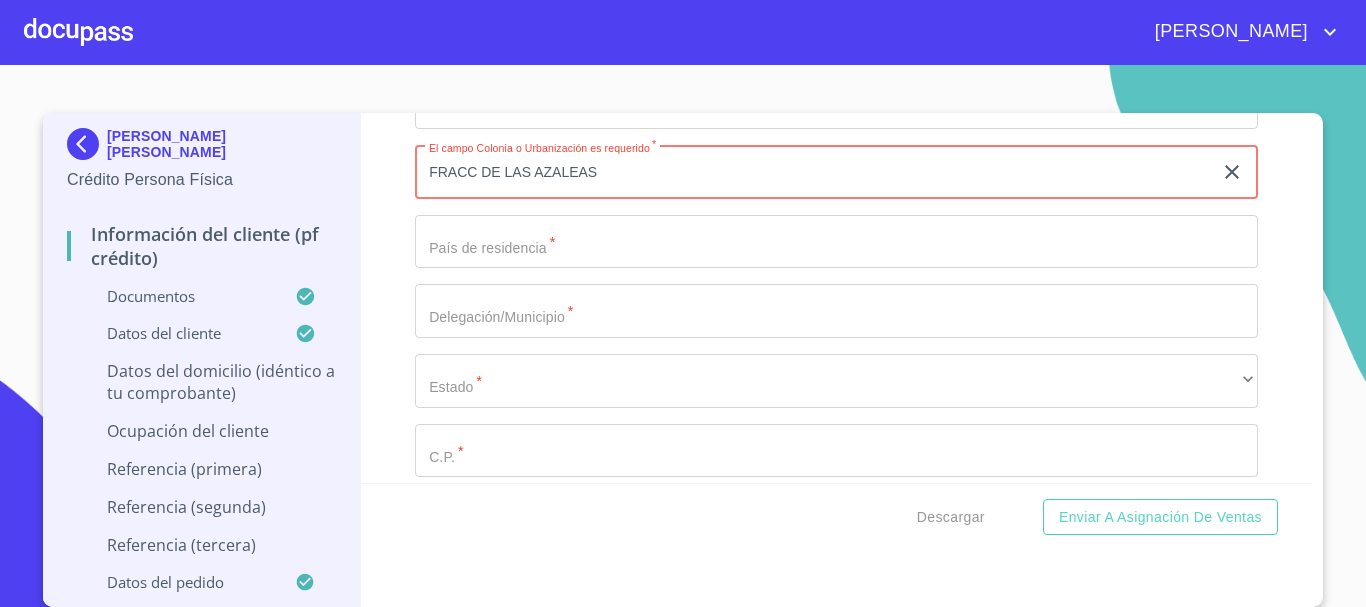 scroll, scrollTop: 7327, scrollLeft: 0, axis: vertical 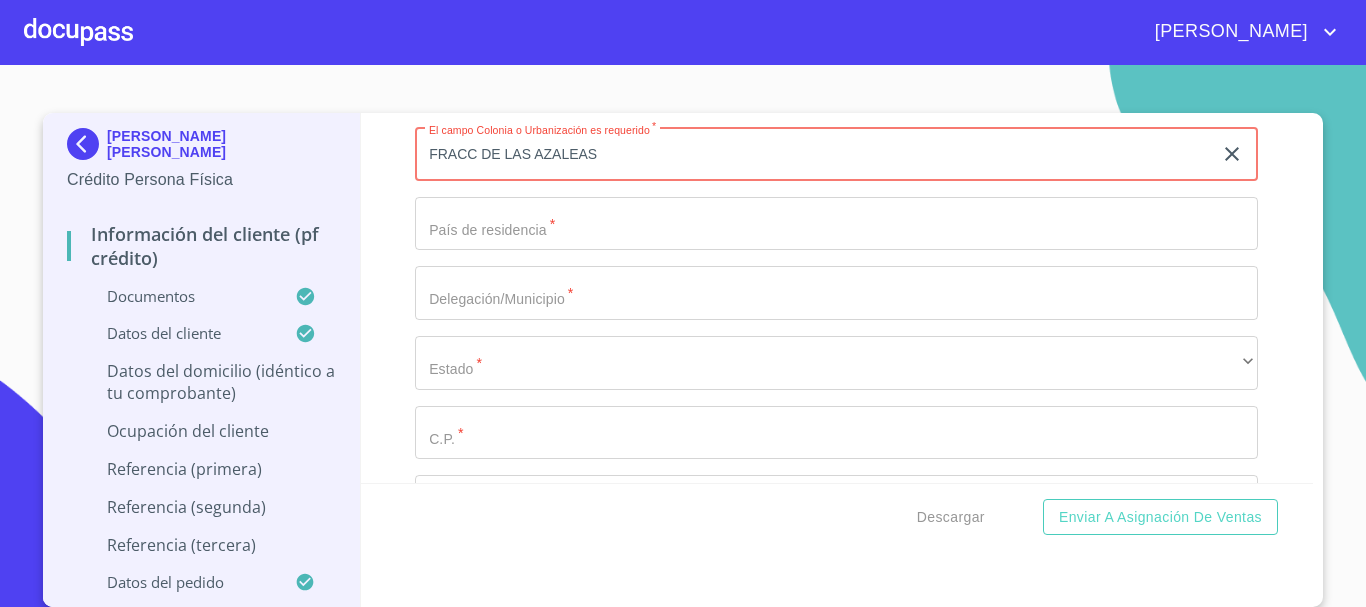 type on "FRACC DE LAS AZALEAS" 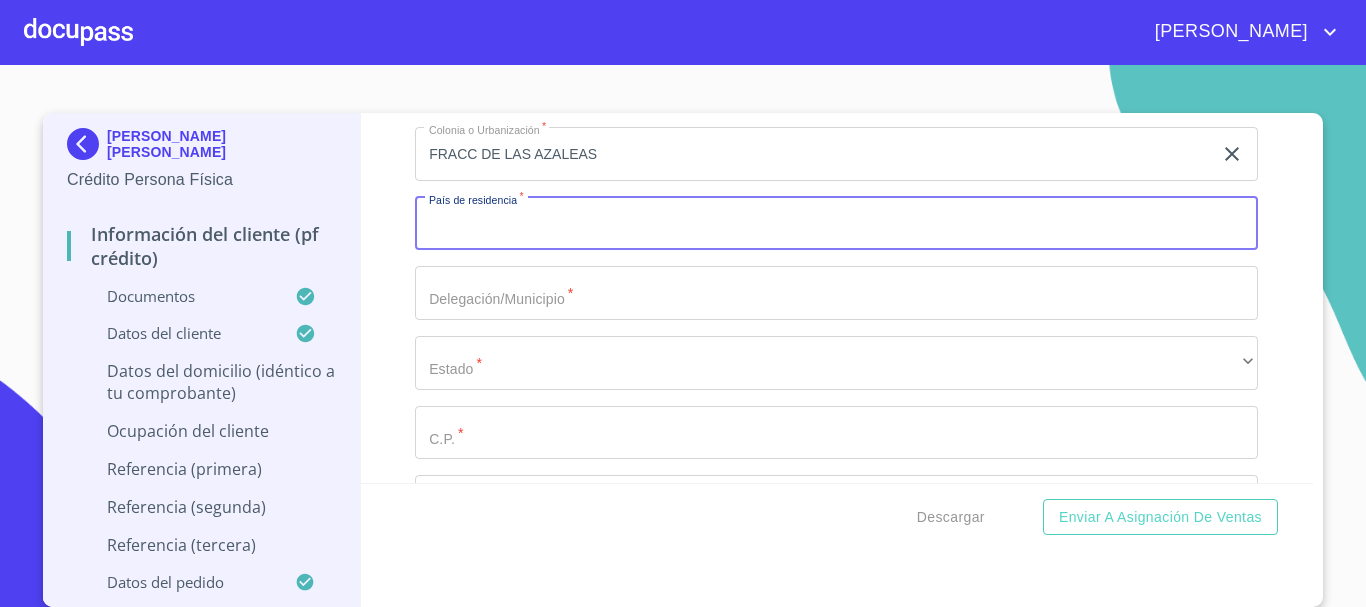 click on "Documento de identificación.   *" at bounding box center [836, 224] 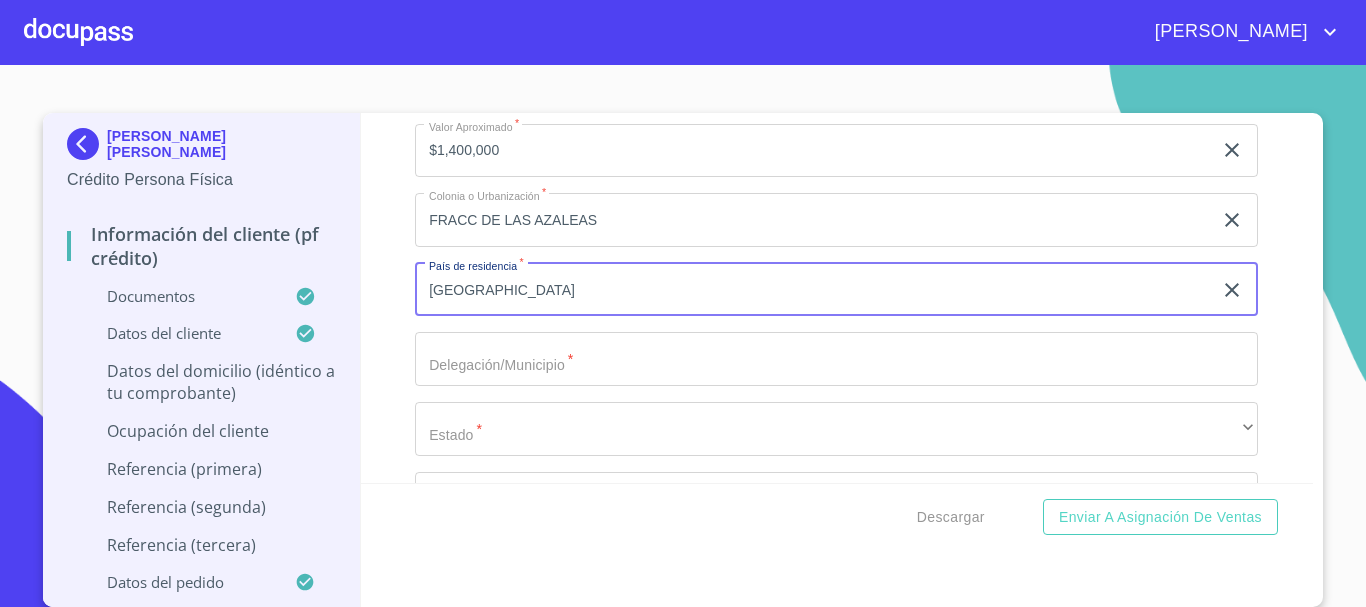 scroll, scrollTop: 7227, scrollLeft: 0, axis: vertical 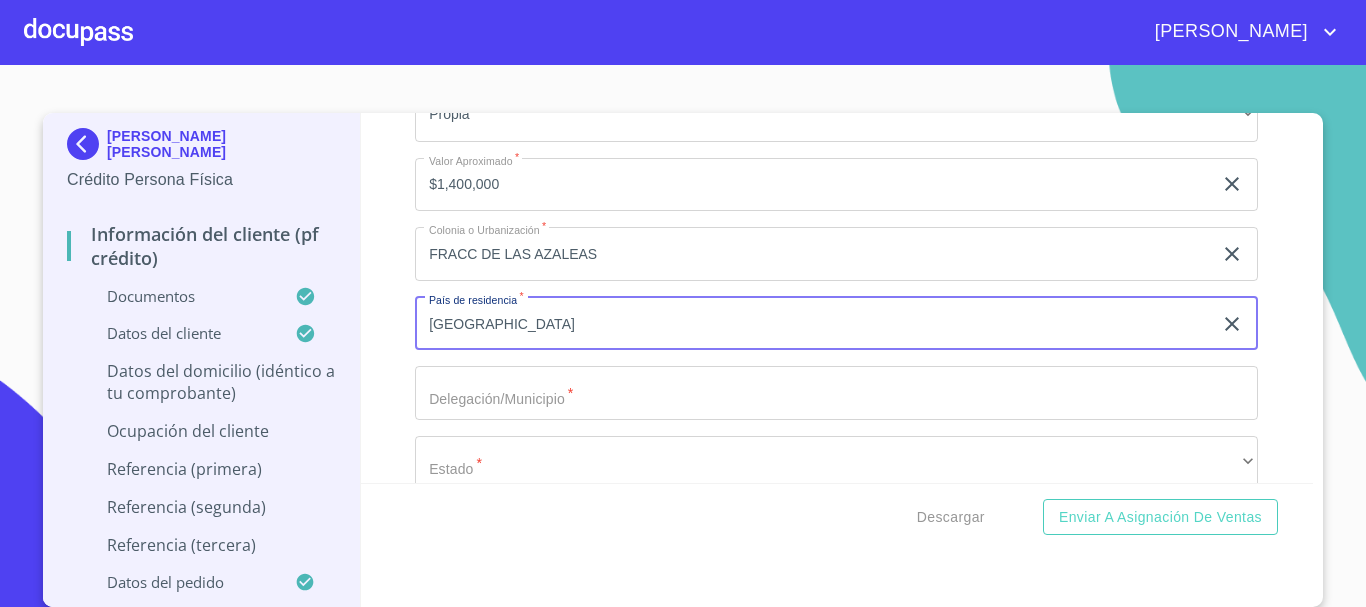 type on "[GEOGRAPHIC_DATA]" 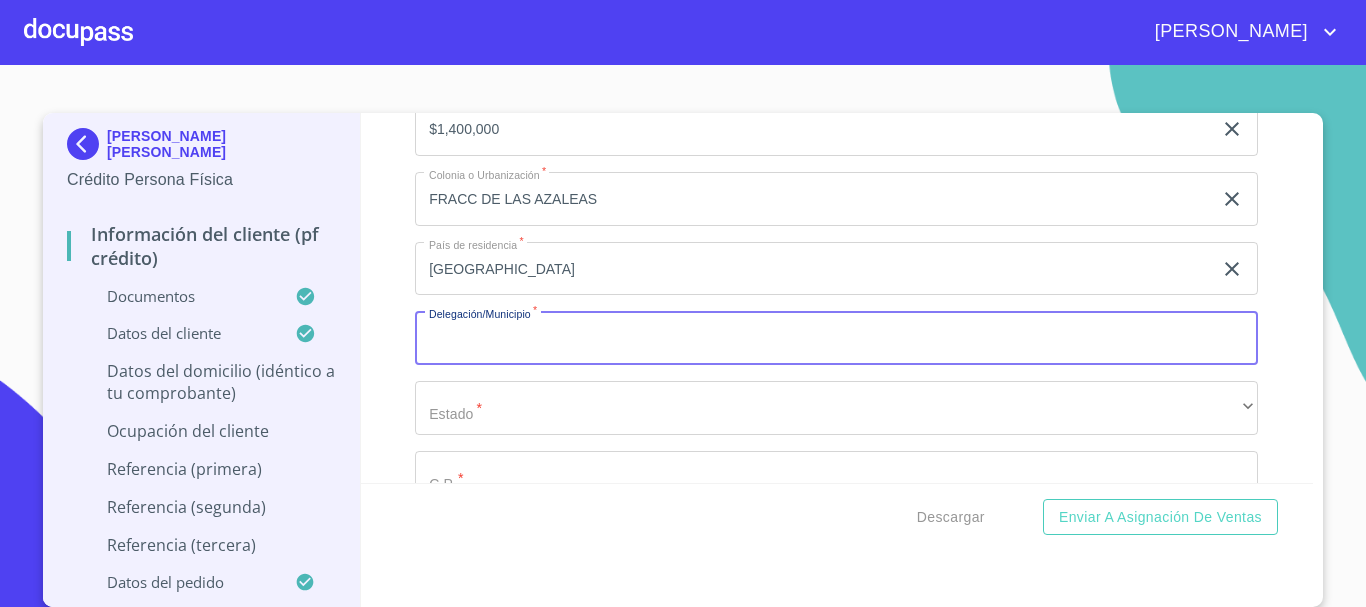 scroll, scrollTop: 7327, scrollLeft: 0, axis: vertical 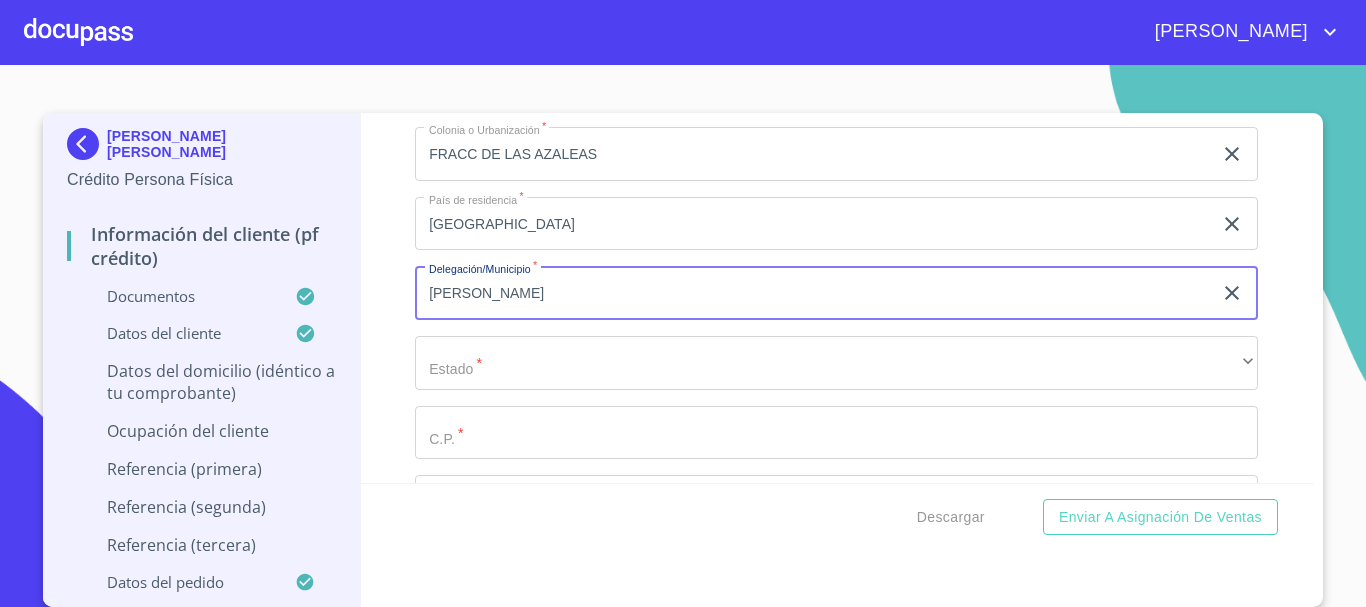 type on "J" 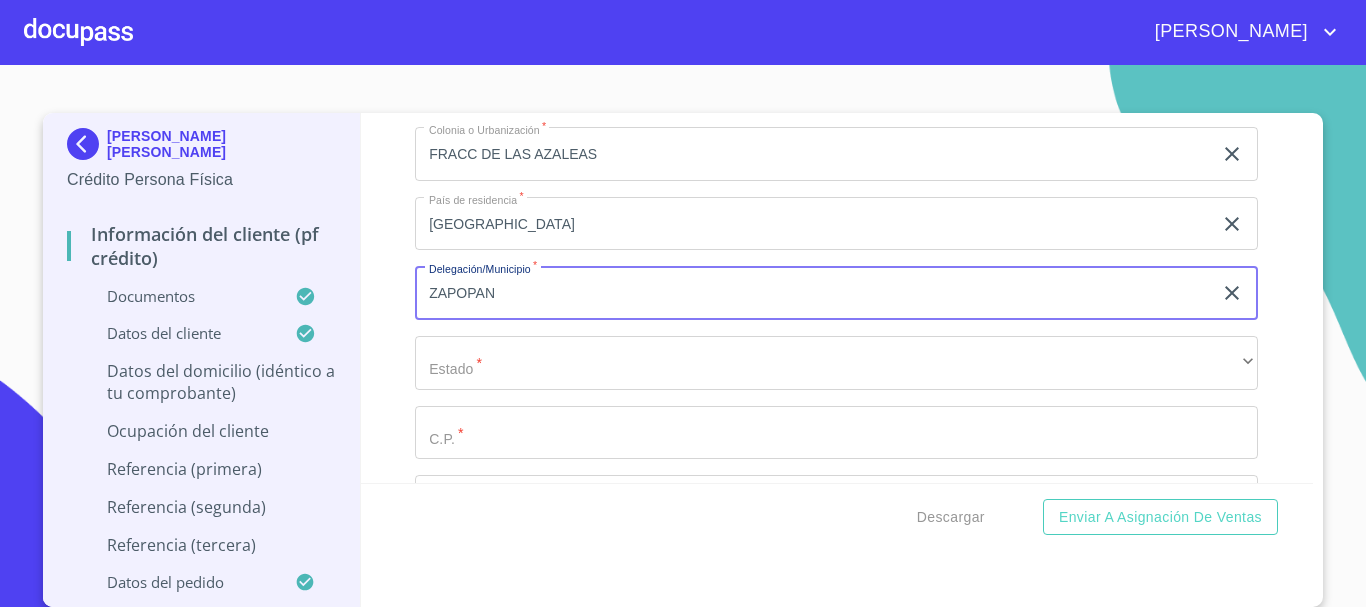 type on "ZAPOPAN" 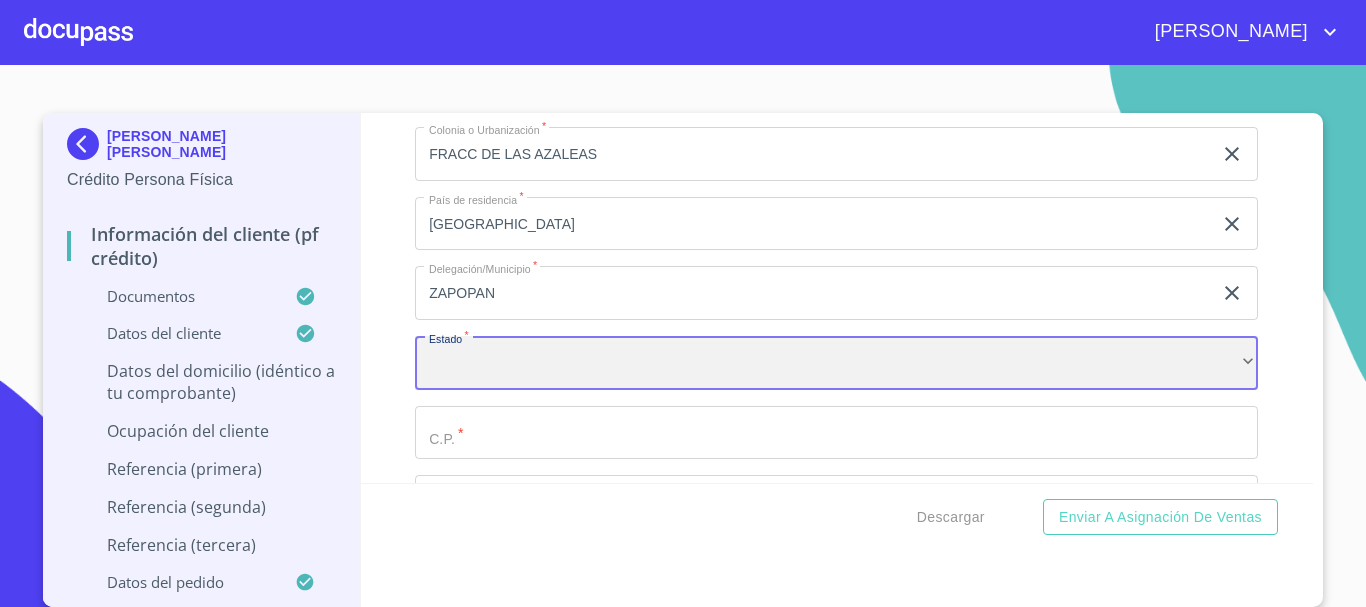 click on "​" at bounding box center (836, 363) 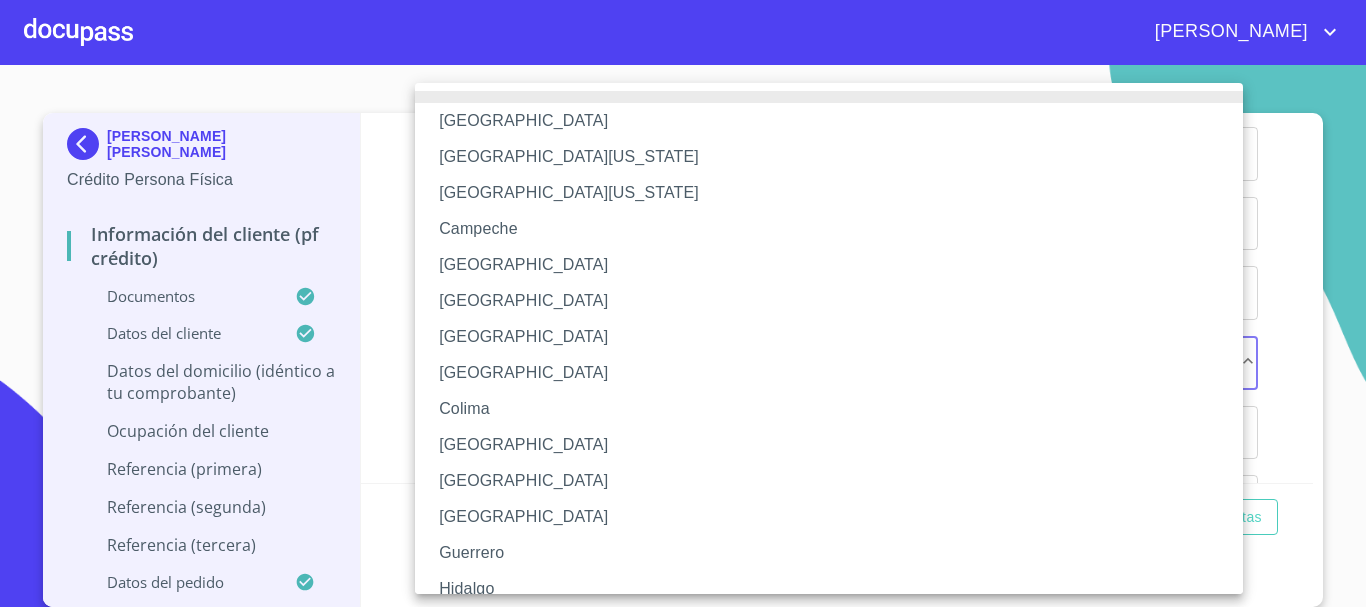 scroll, scrollTop: 100, scrollLeft: 0, axis: vertical 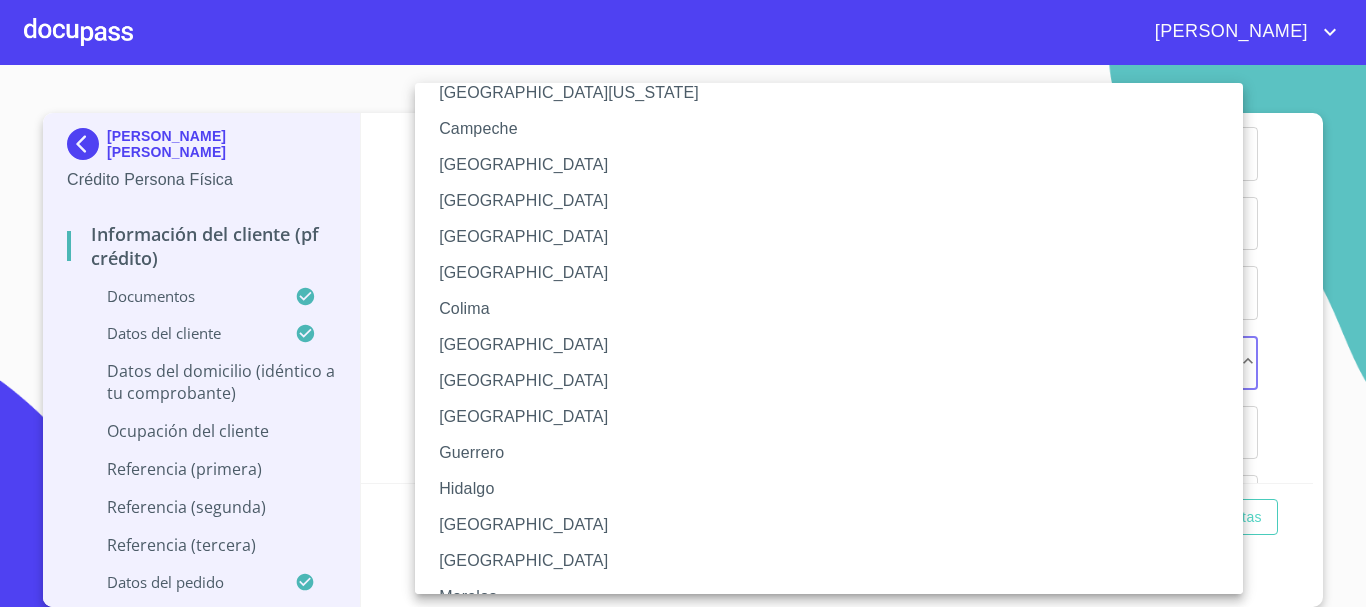 click on "[GEOGRAPHIC_DATA]" at bounding box center (836, 525) 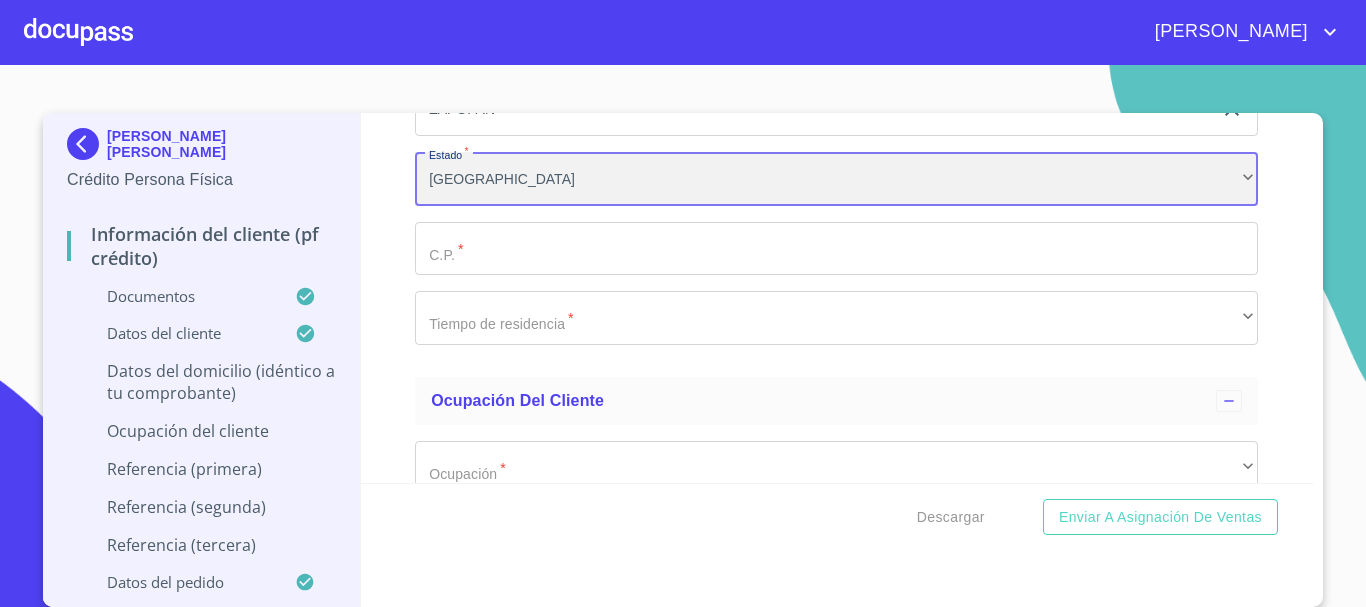 scroll, scrollTop: 7527, scrollLeft: 0, axis: vertical 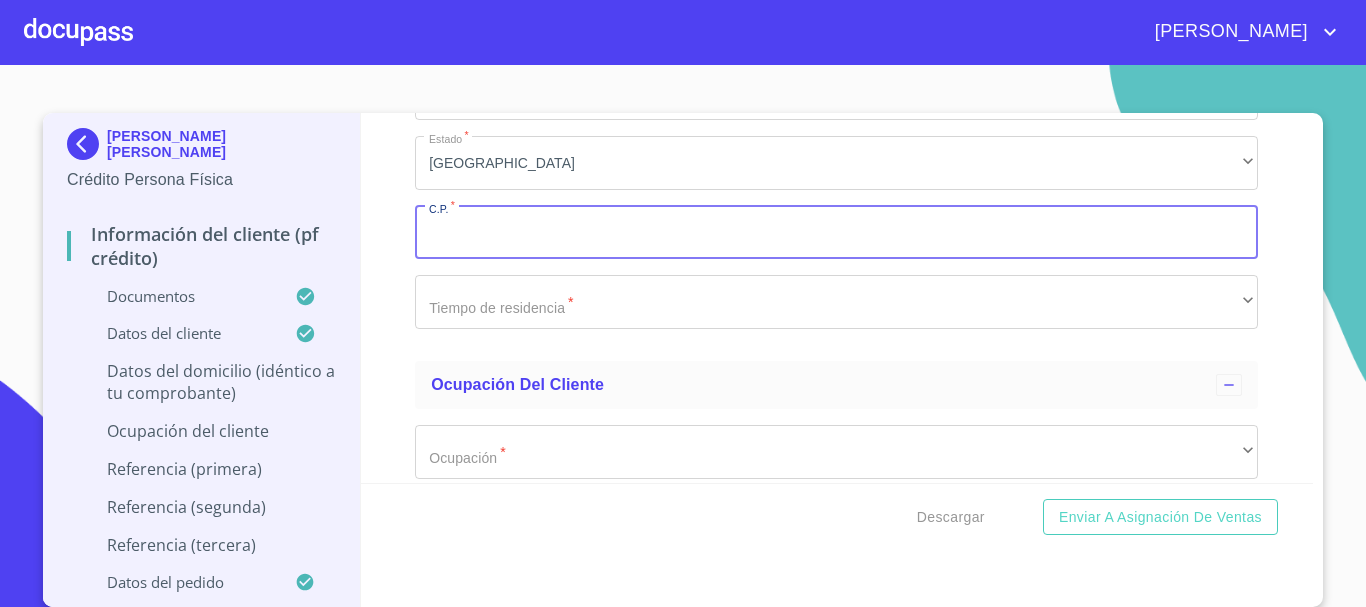 click on "Documento de identificación.   *" at bounding box center [836, 233] 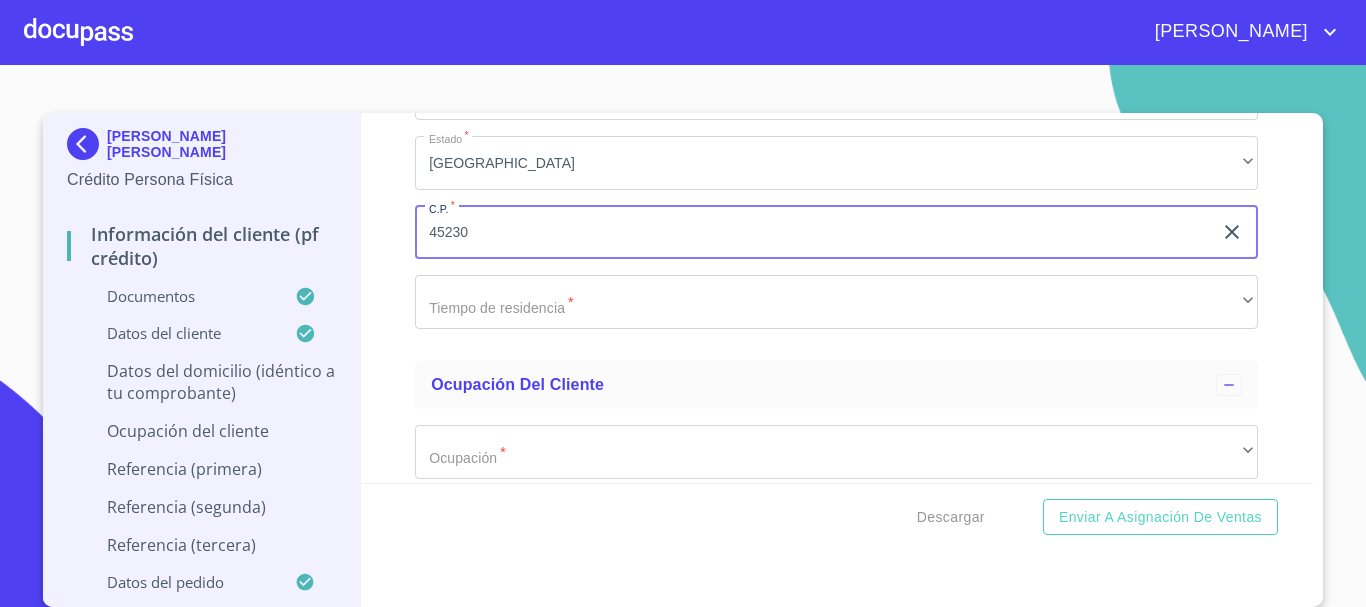 type on "45230" 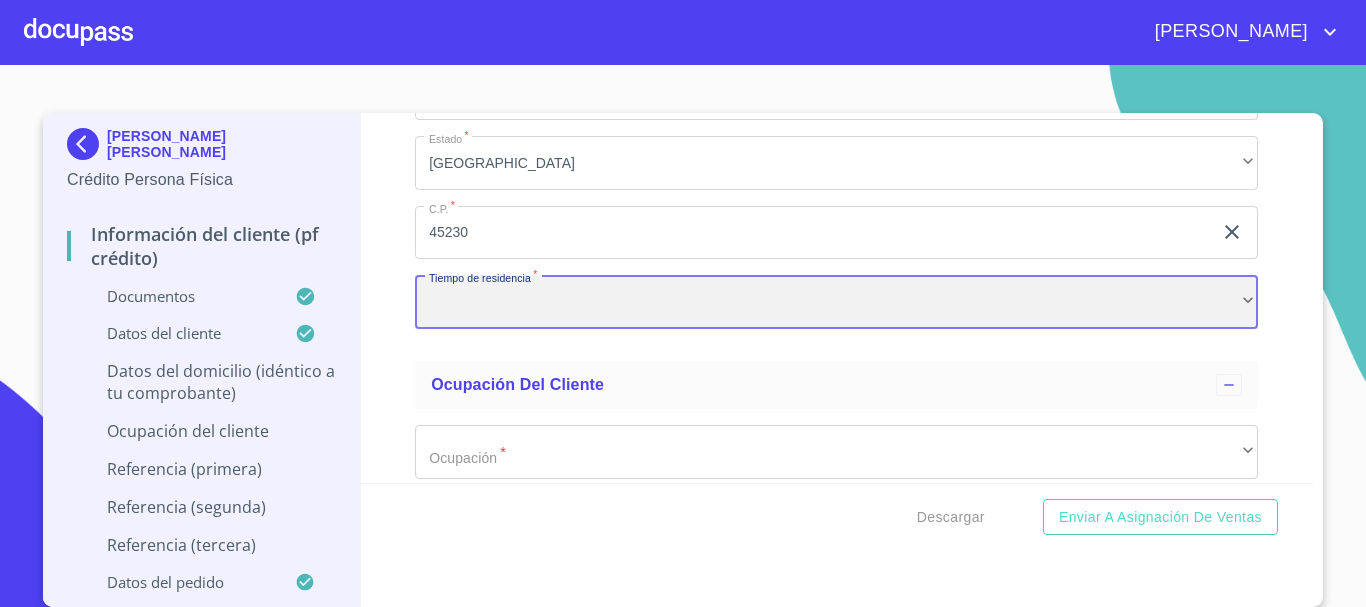 click on "​" at bounding box center (836, 302) 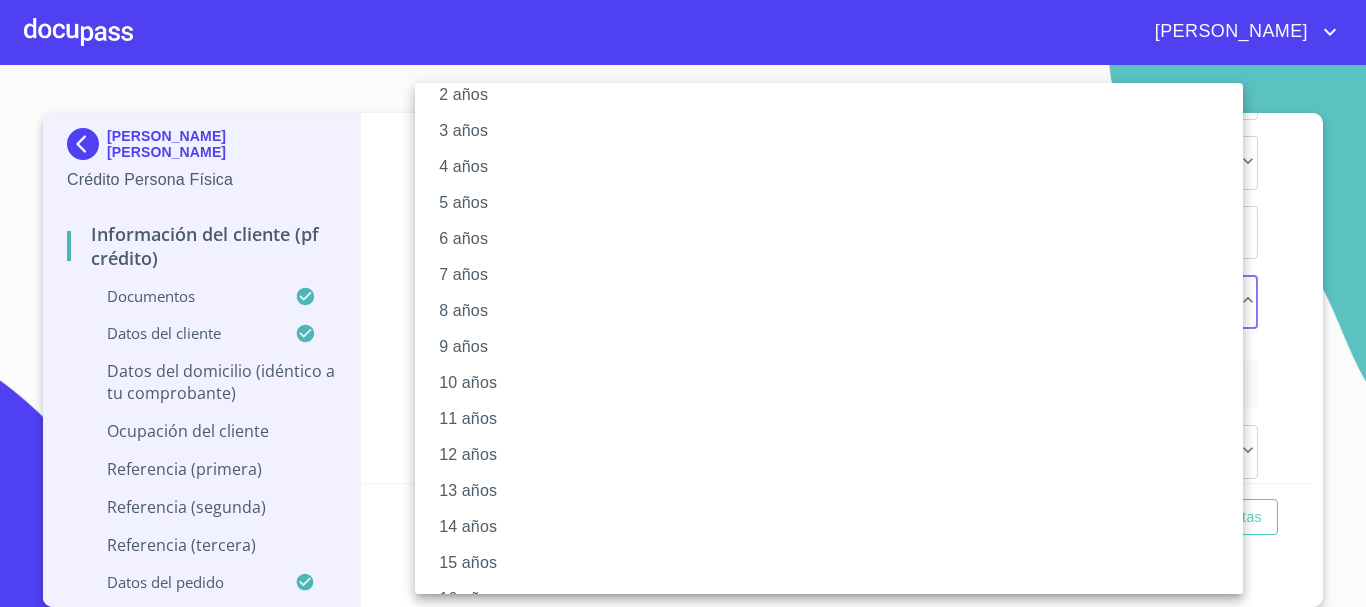 scroll, scrollTop: 200, scrollLeft: 0, axis: vertical 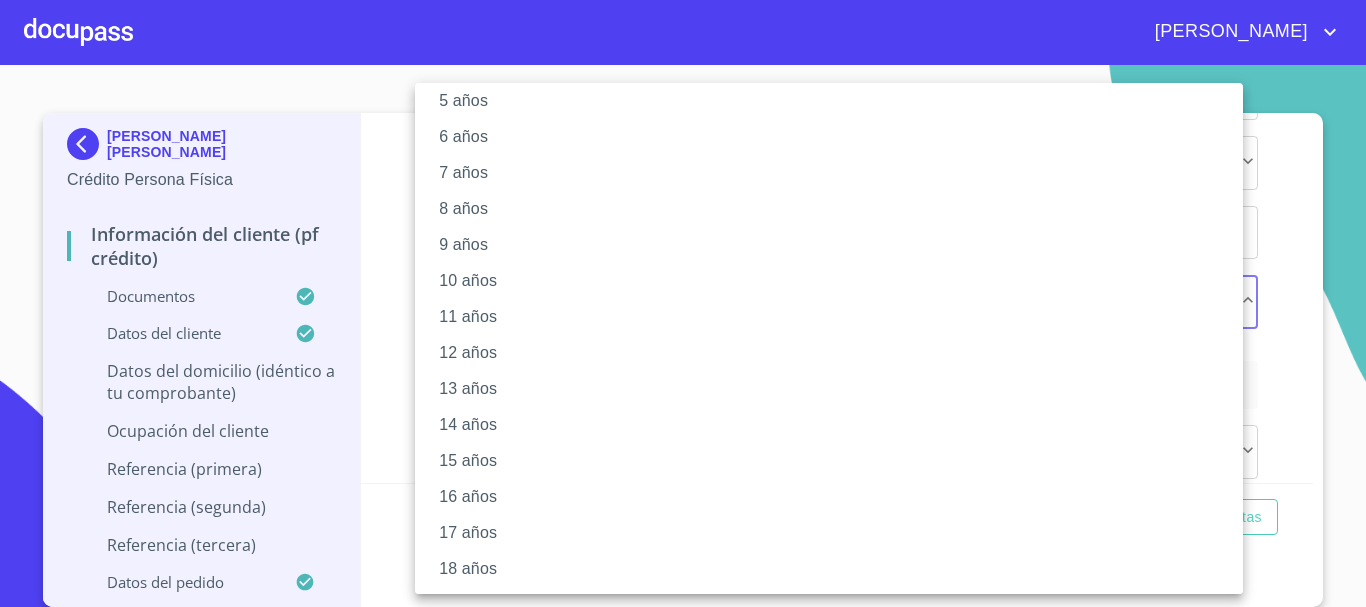 click on "11 años" at bounding box center [836, 317] 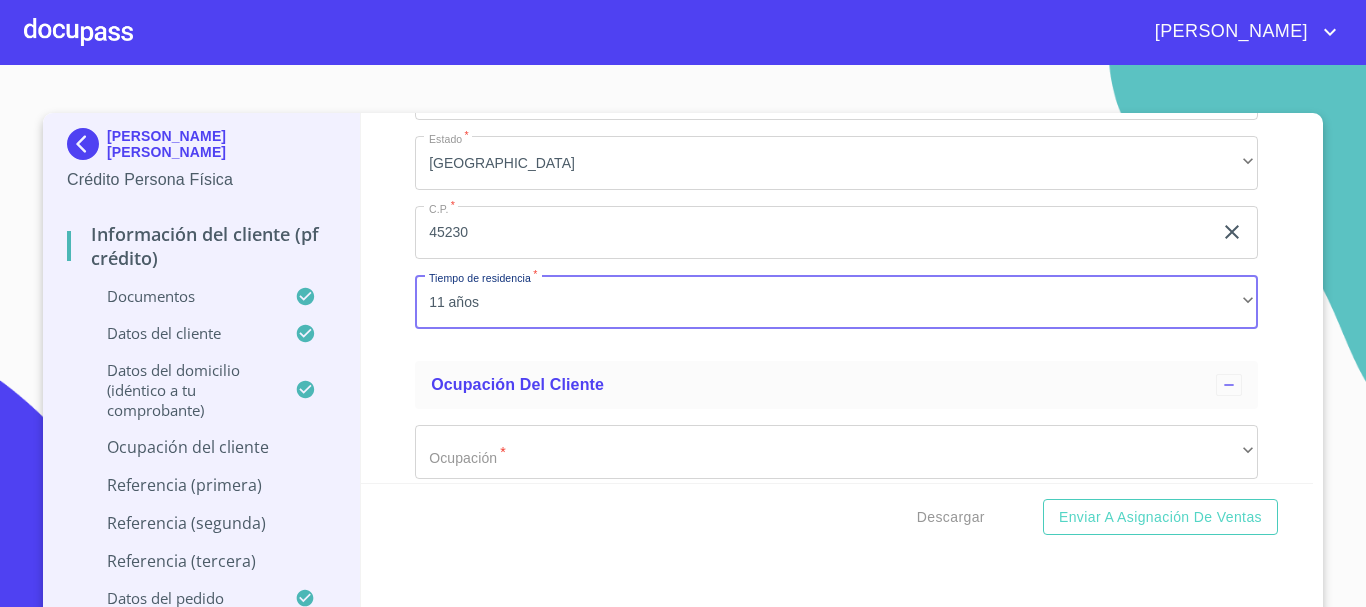 click on "Información del cliente (PF crédito)   Documentos Documento de identificación.   * INE ​ Identificación Oficial * Identificación Oficial Identificación Oficial Identificación Oficial Comprobante de Domicilio * Comprobante de Domicilio Comprobante de Domicilio Comprobante de [PERSON_NAME] de ingresos   * Independiente/Dueño de negocio/Persona Moral ​ Comprobante de Ingresos mes 1 * Comprobante de Ingresos mes 1 Comprobante de Ingresos mes 1 Comprobante de Ingresos mes 1 Comprobante de Ingresos mes 2 * Comprobante de Ingresos mes 2 Comprobante de Ingresos mes 2 Comprobante de Ingresos mes 3 * Comprobante de Ingresos mes 3 Comprobante de Ingresos mes 3 CURP * CURP [PERSON_NAME] de situación fiscal Arrastra o selecciona el (los) documento(s) para agregar Datos del cliente Apellido [PERSON_NAME]   * [PERSON_NAME] ​ Apellido Materno   * [PERSON_NAME] ​ Primer nombre   * [PERSON_NAME] ​ [PERSON_NAME] Nombre [PERSON_NAME] de nacimiento * 10 de dic. de [DEMOGRAPHIC_DATA] ​ RFC   * GARM971210PJ0 ​ CURP   * ​ ​ *" at bounding box center [837, 298] 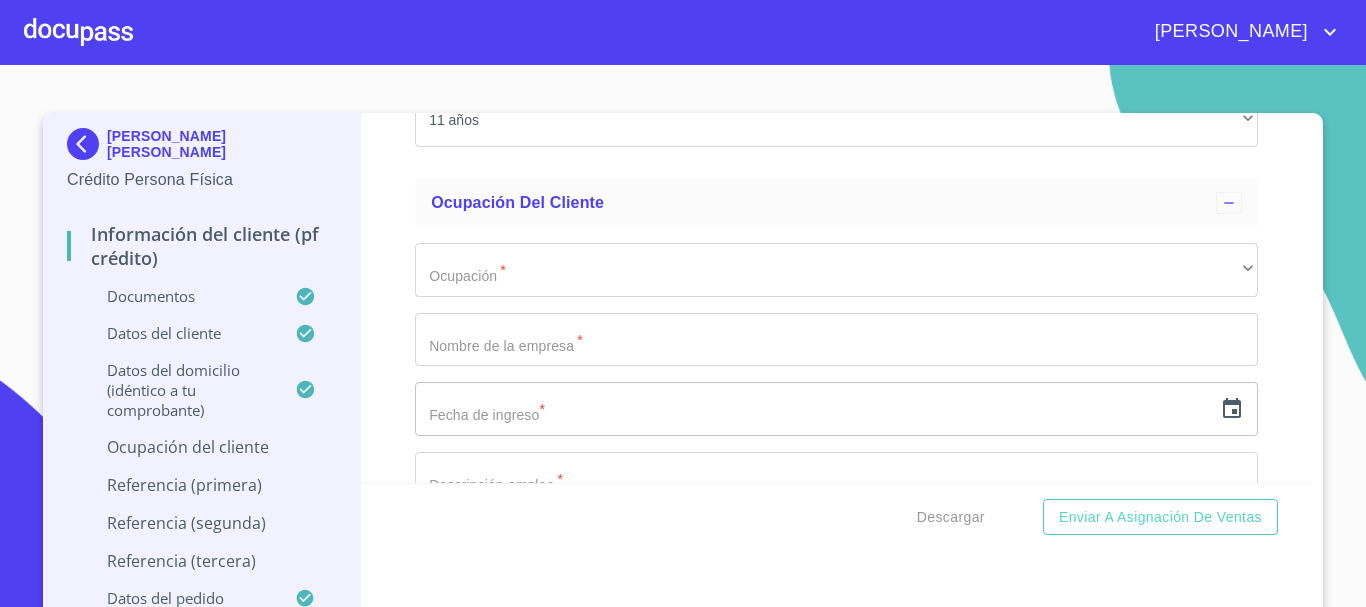 scroll, scrollTop: 7727, scrollLeft: 0, axis: vertical 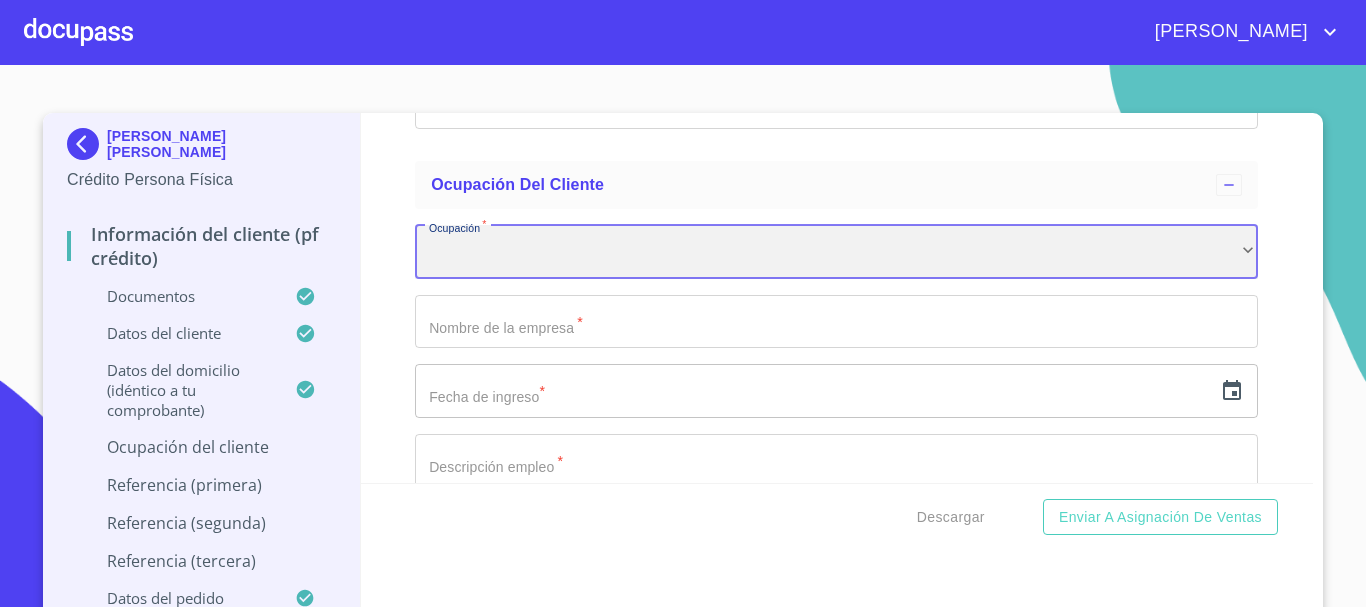 click on "​" at bounding box center (836, 252) 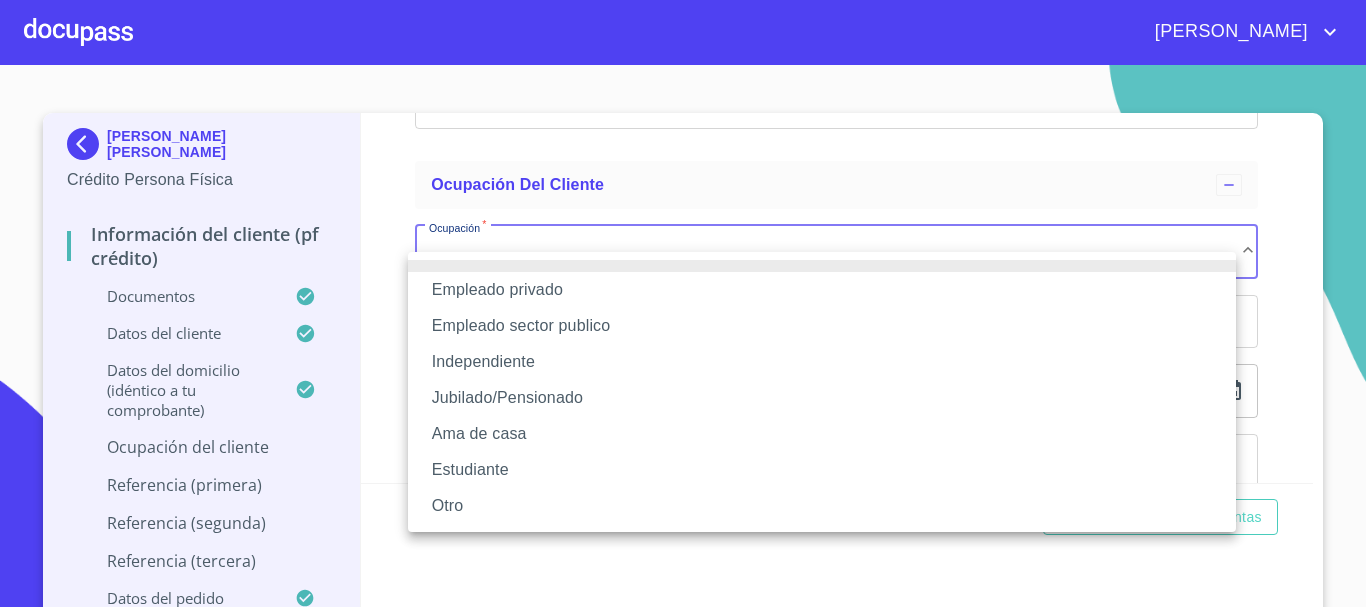 click on "Empleado privado" at bounding box center (822, 290) 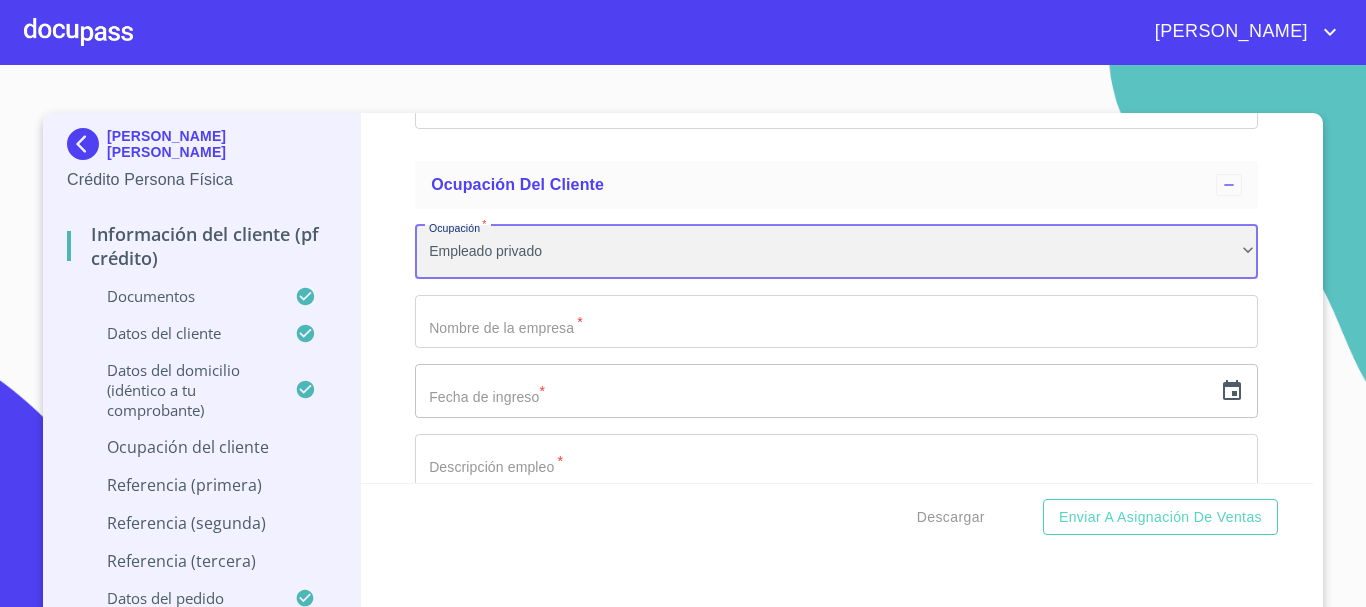 scroll, scrollTop: 7827, scrollLeft: 0, axis: vertical 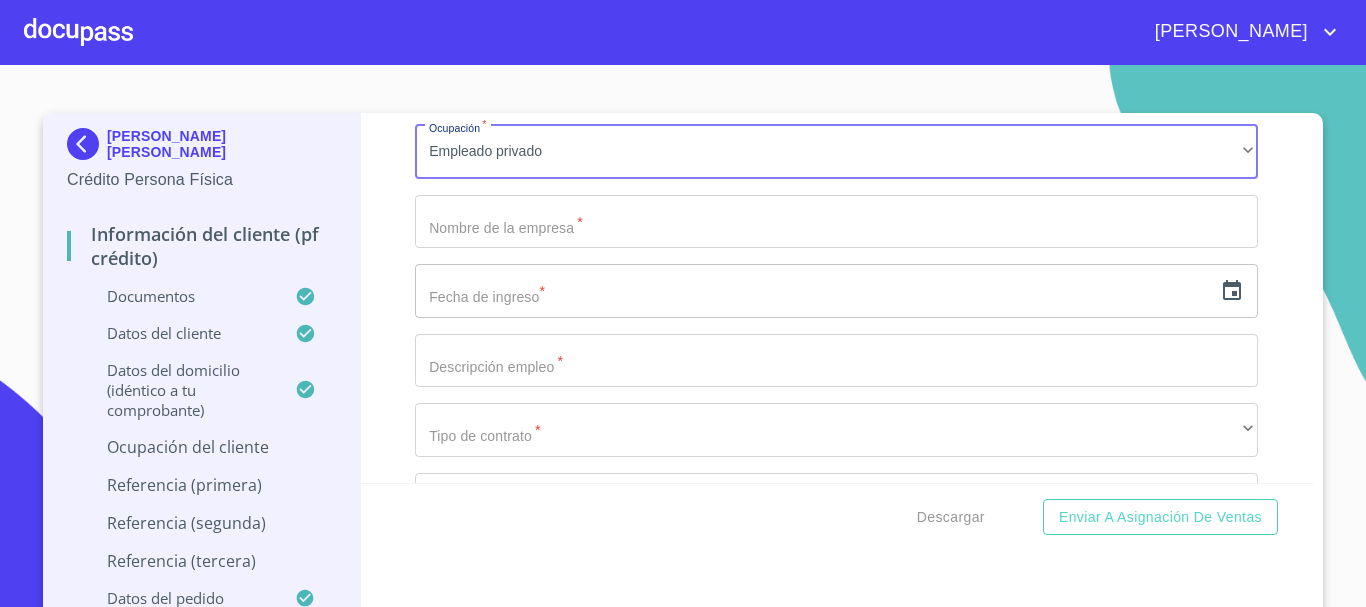 click on "Documento de identificación.   *" at bounding box center [813, -1899] 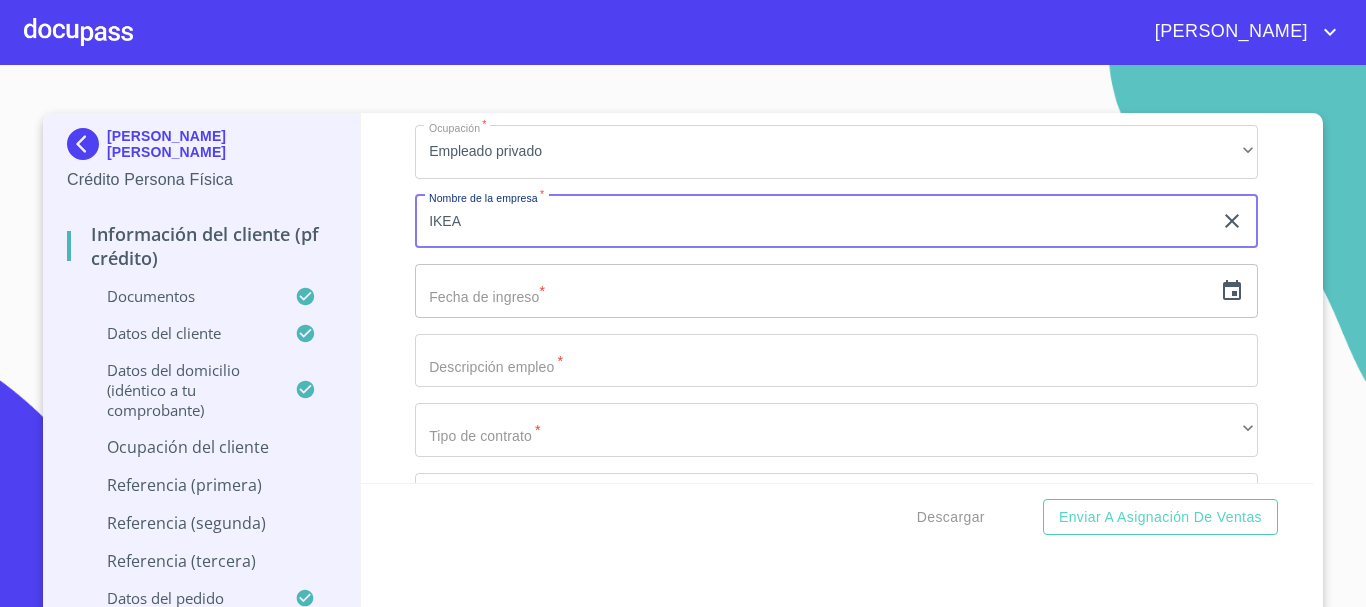 type on "IKEA" 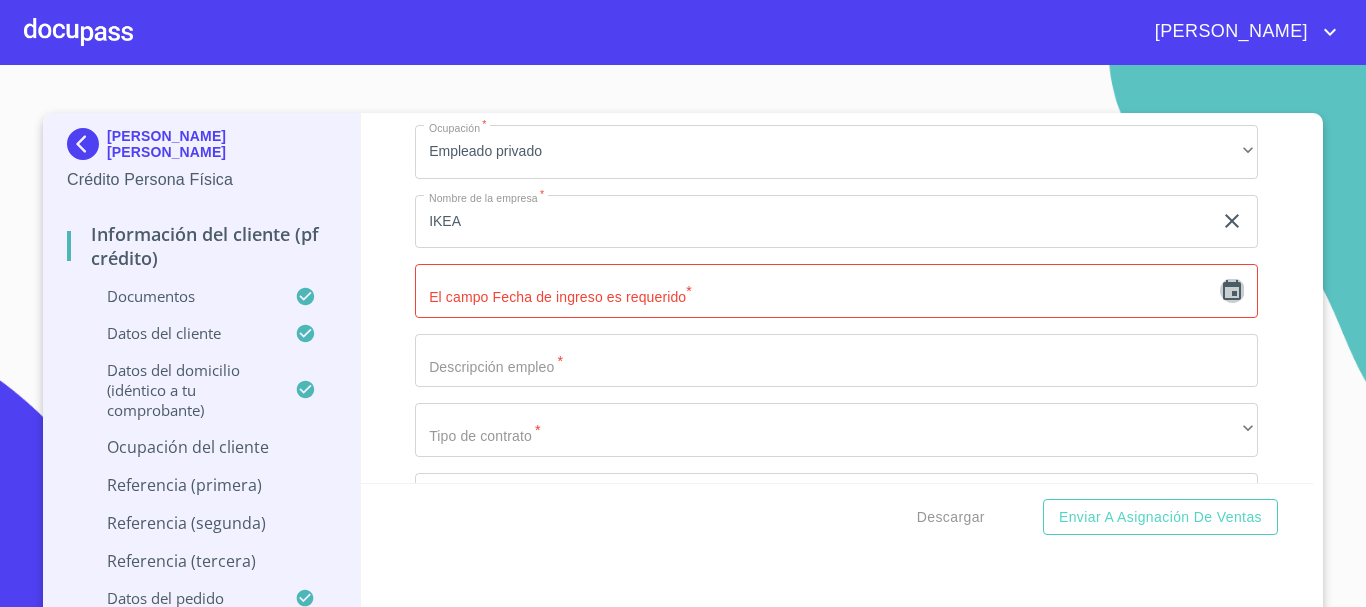 click 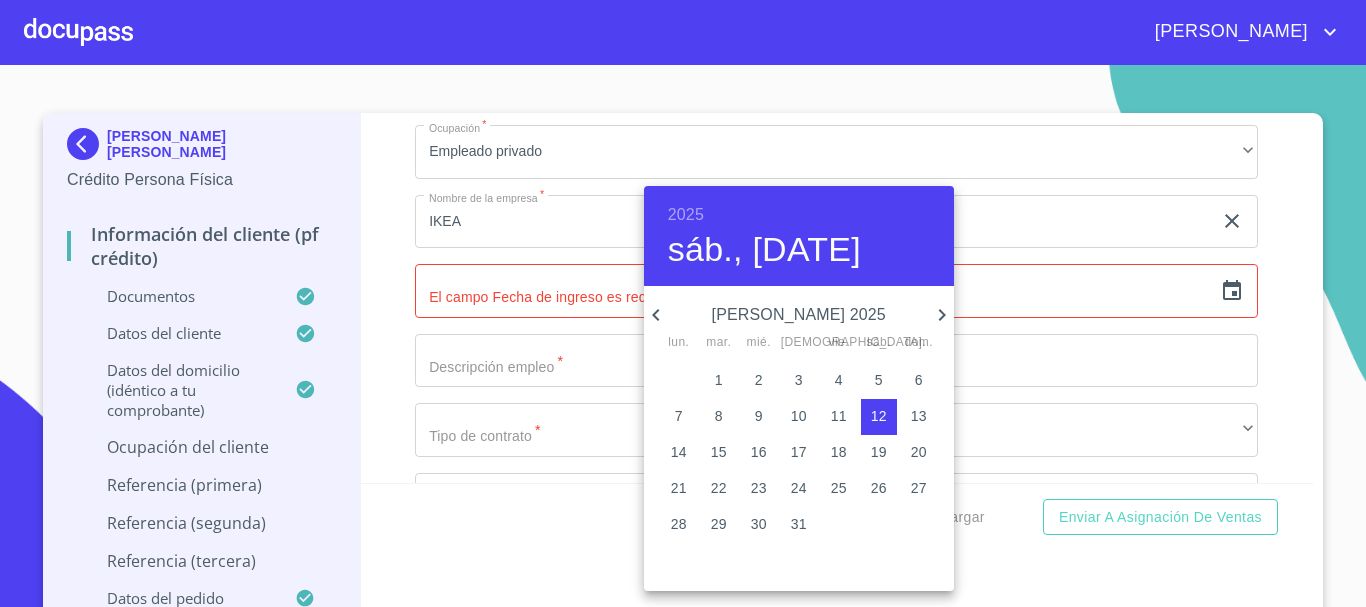 click on "2025" at bounding box center (686, 215) 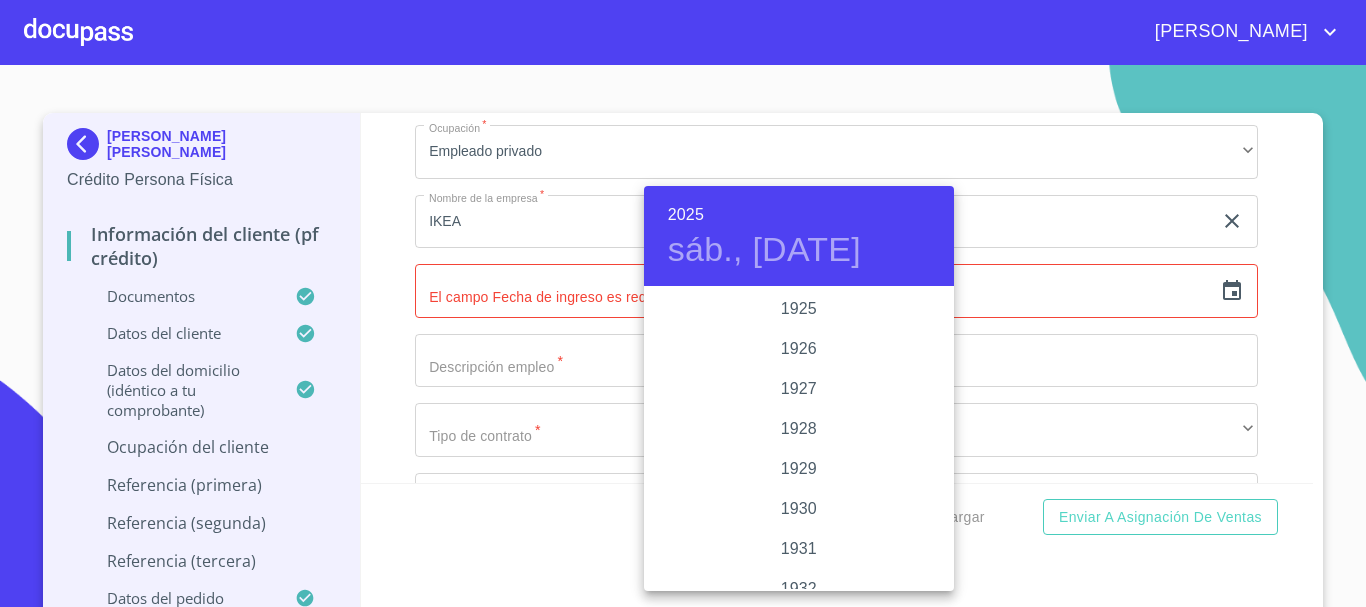 scroll, scrollTop: 3880, scrollLeft: 0, axis: vertical 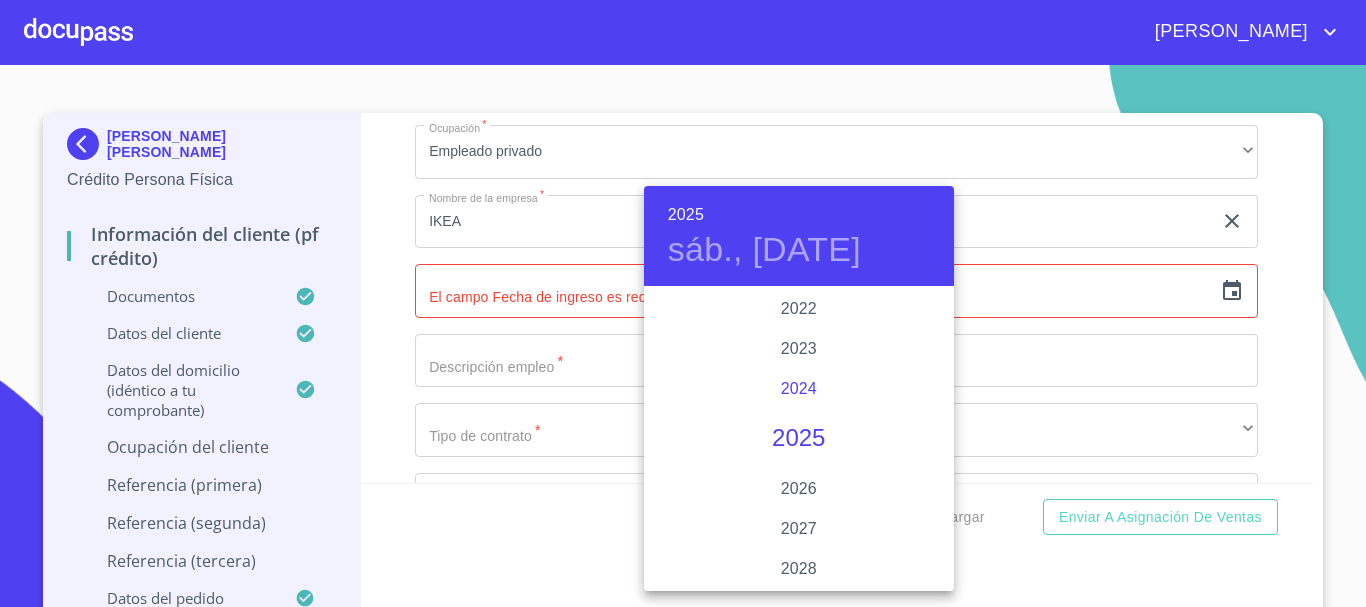 click on "2024" at bounding box center (799, 389) 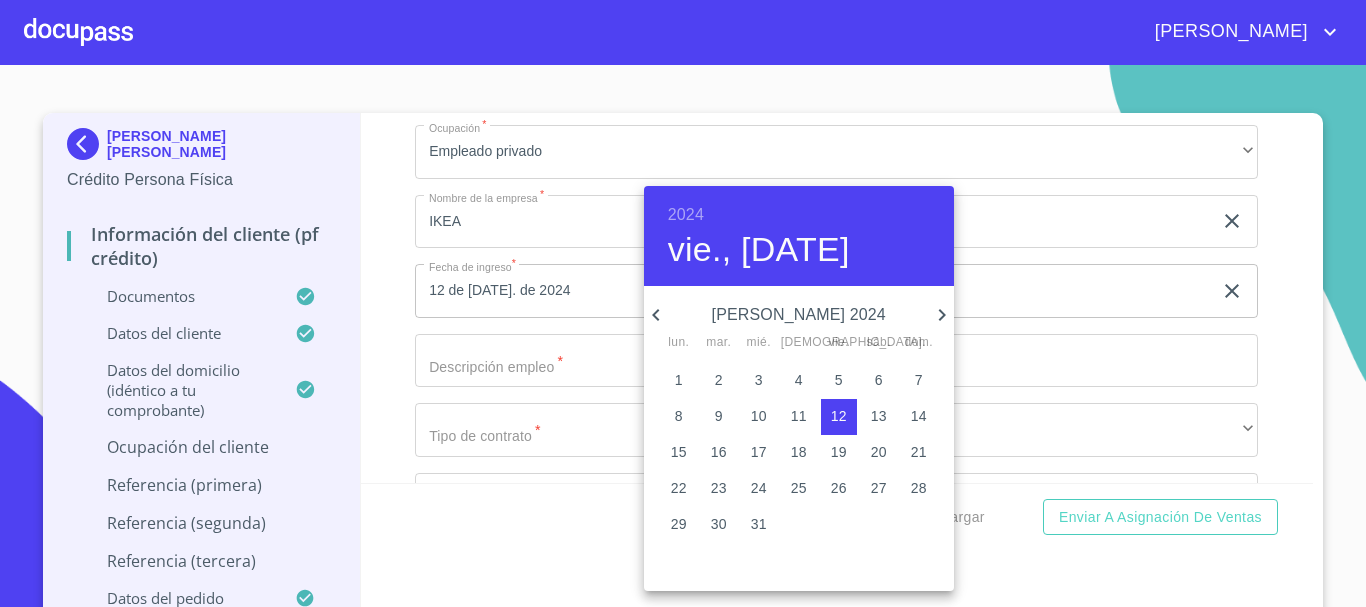 click 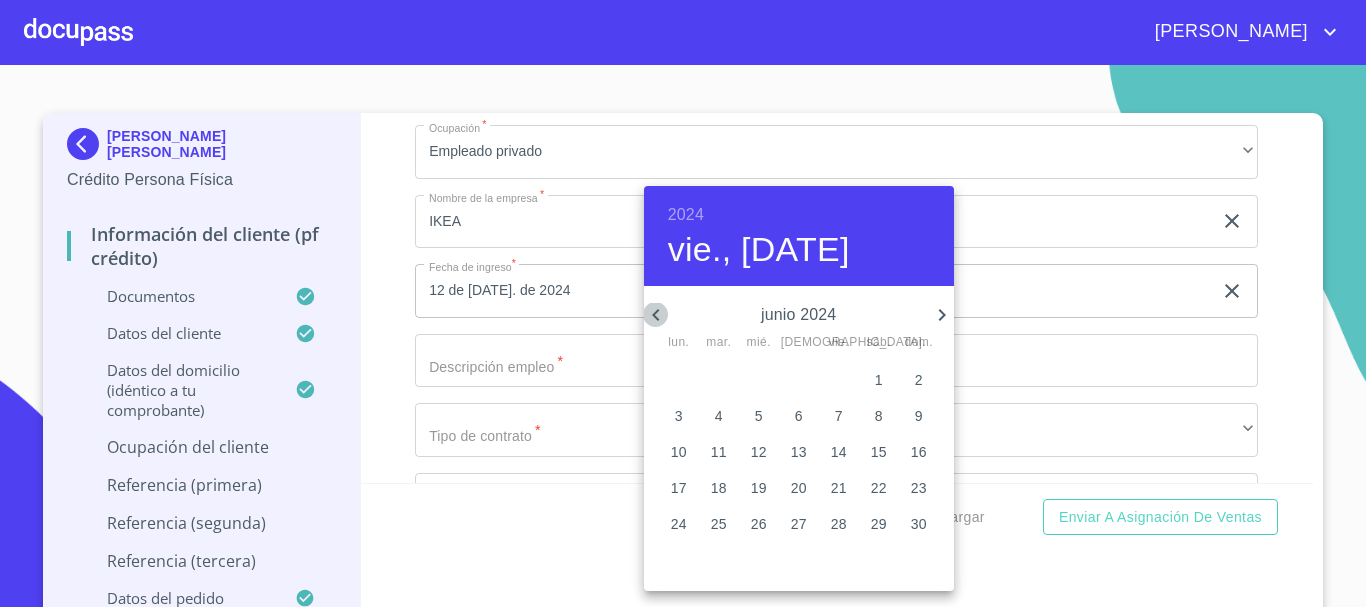 click 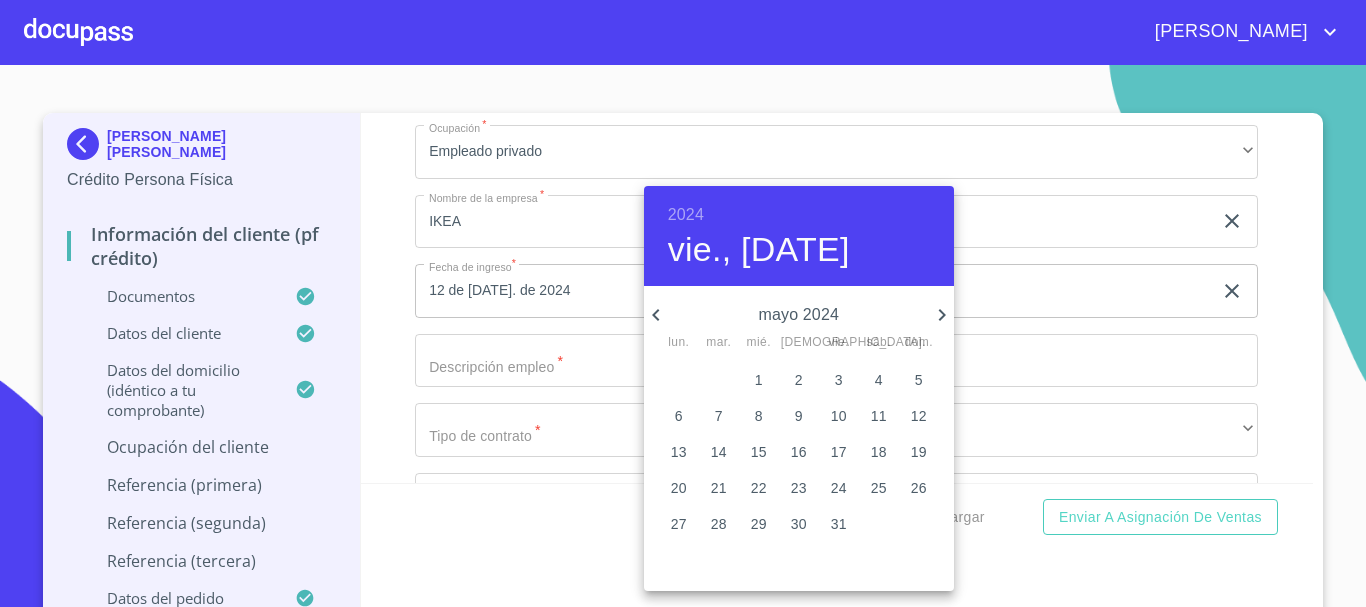 click 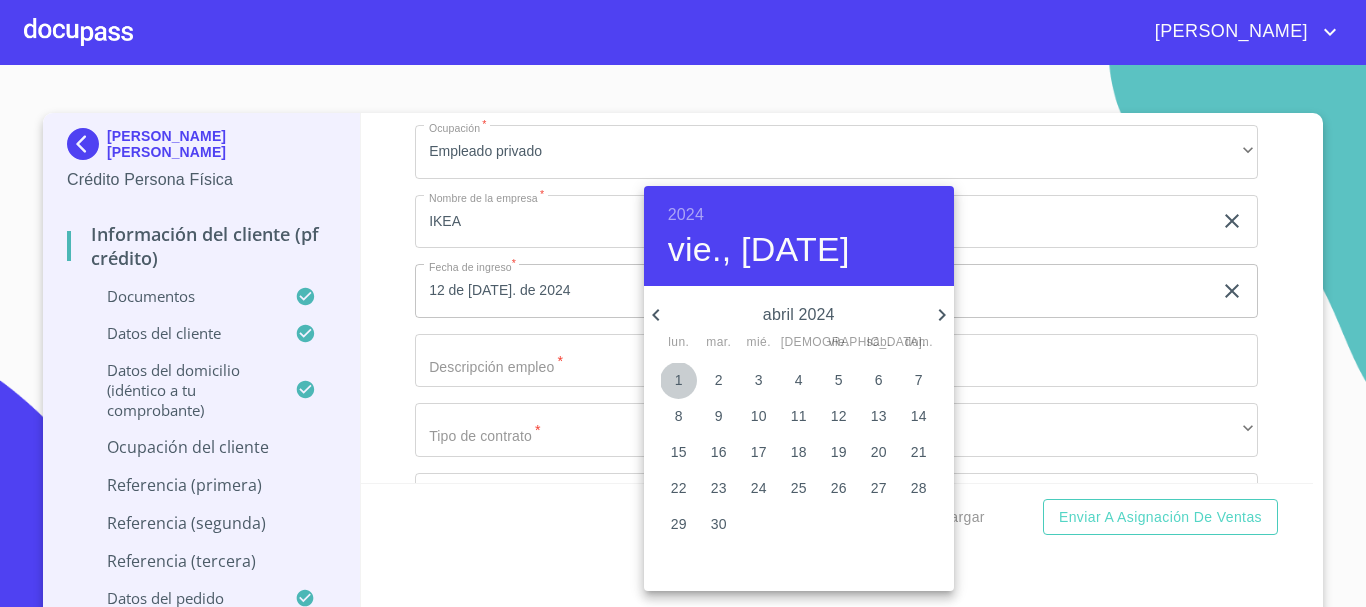 click on "1" at bounding box center (679, 380) 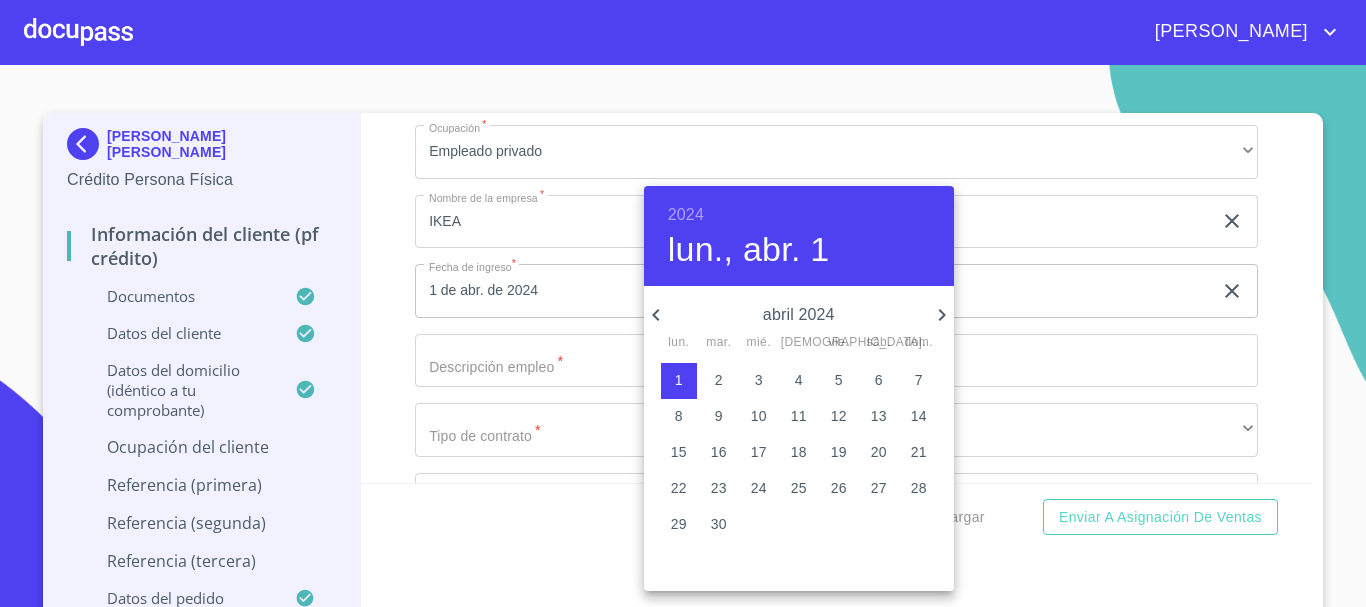 click at bounding box center [683, 303] 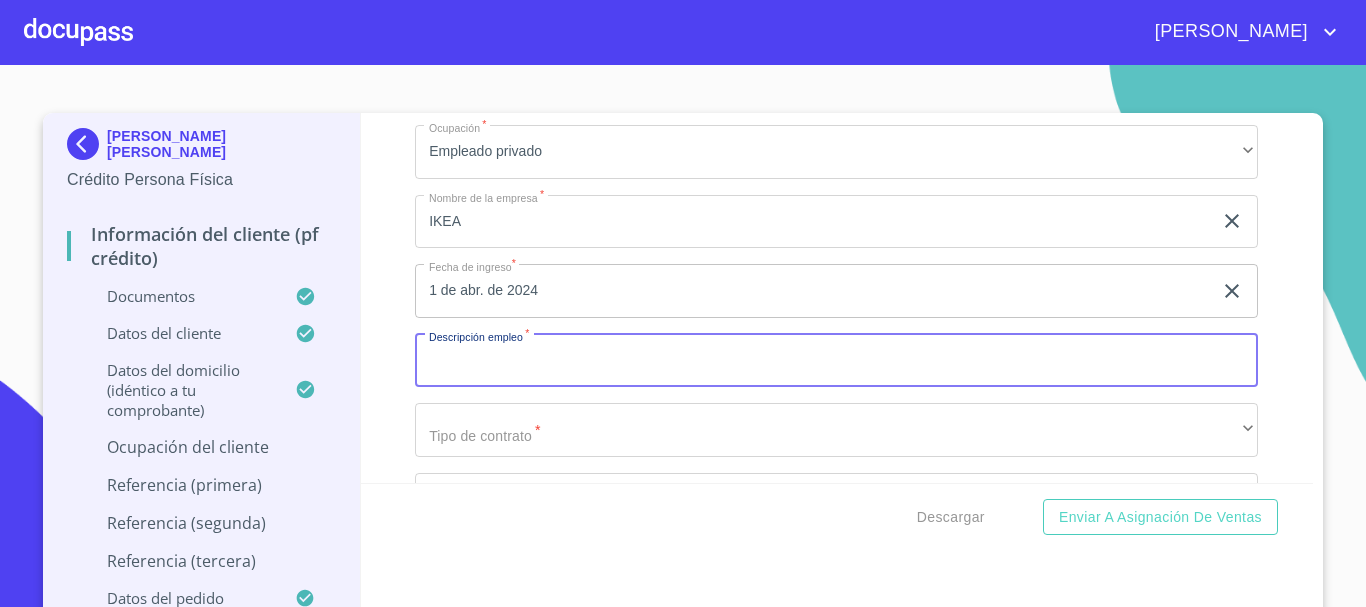 click on "Documento de identificación.   *" at bounding box center [836, 361] 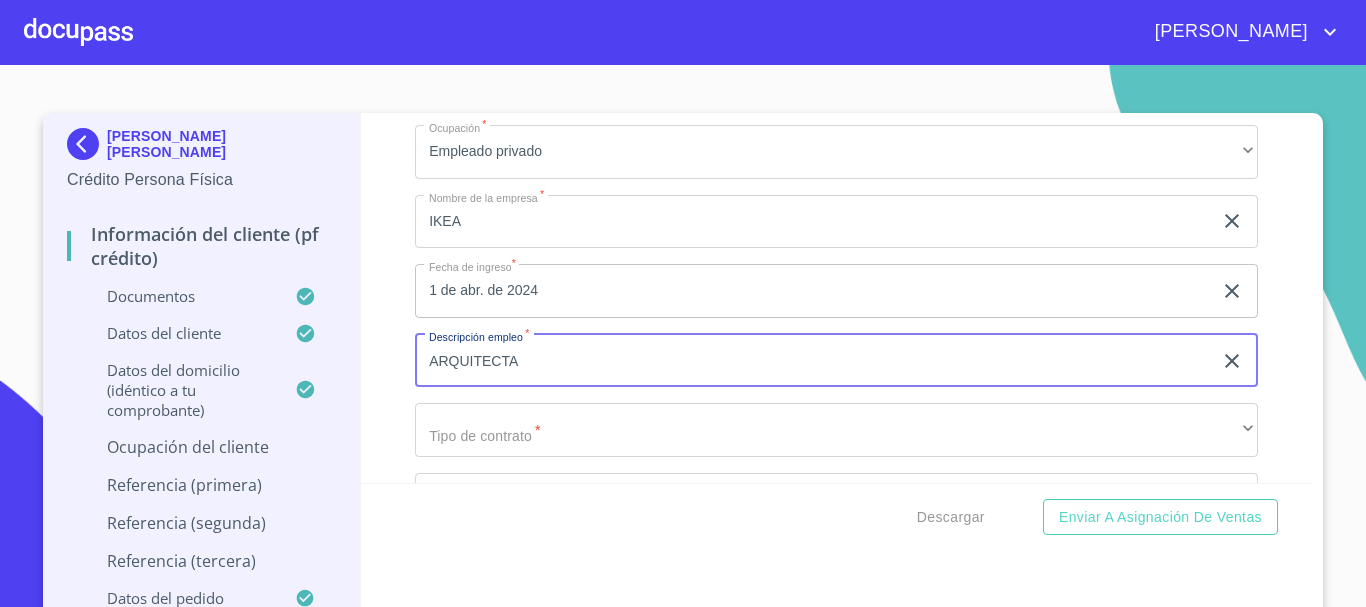 type on "ARQUITECTA" 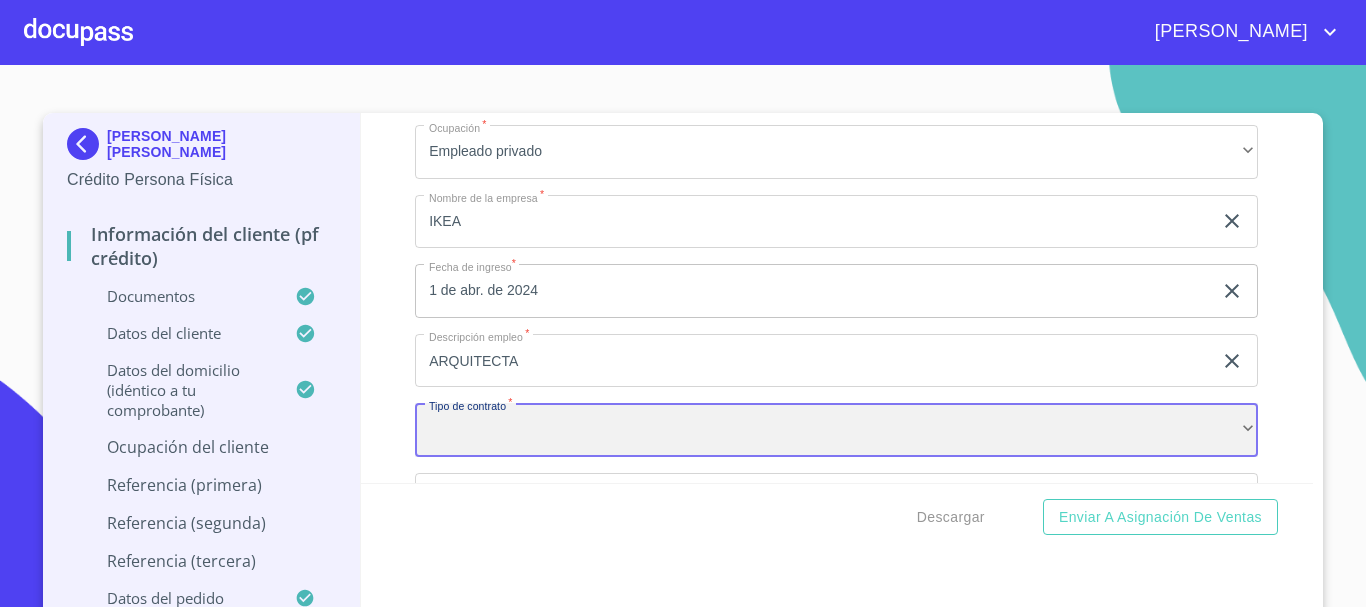 scroll, scrollTop: 7927, scrollLeft: 0, axis: vertical 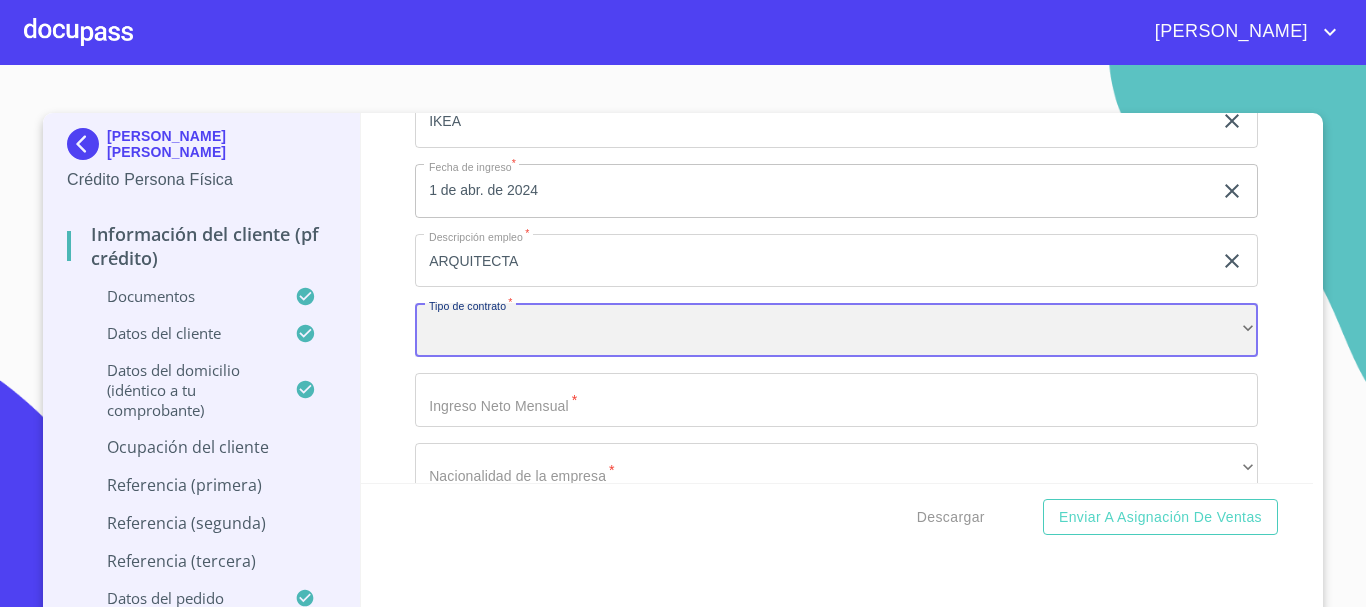 click on "​" at bounding box center (836, 330) 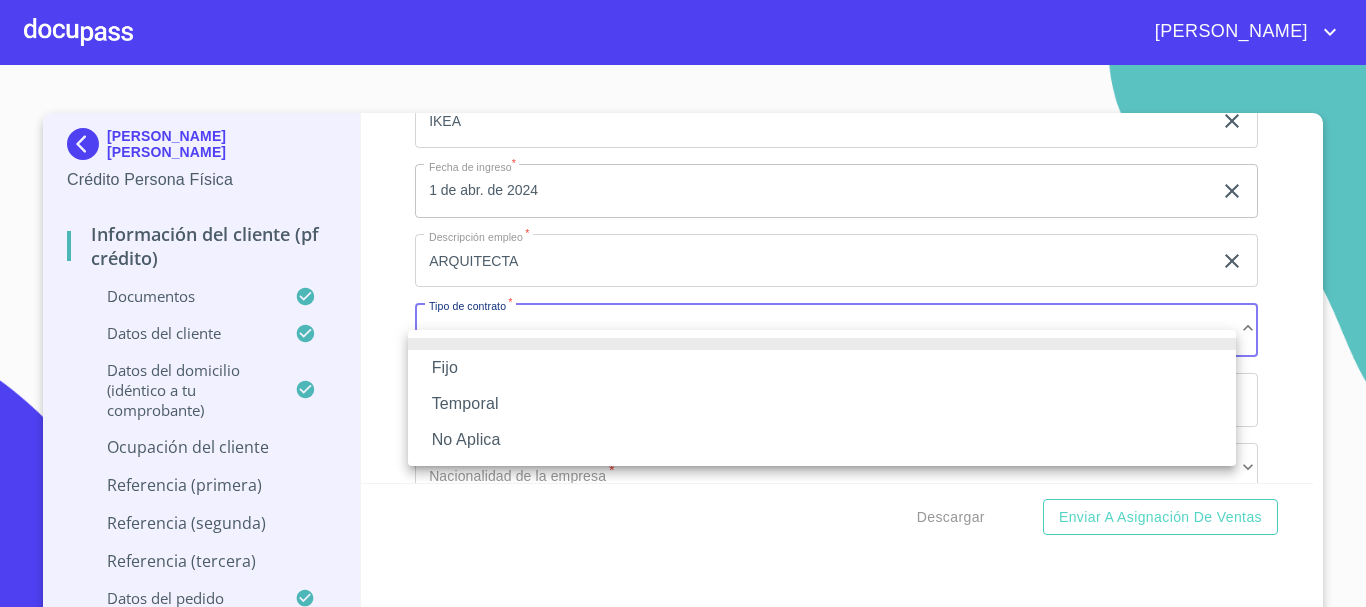 click on "Fijo" at bounding box center [822, 368] 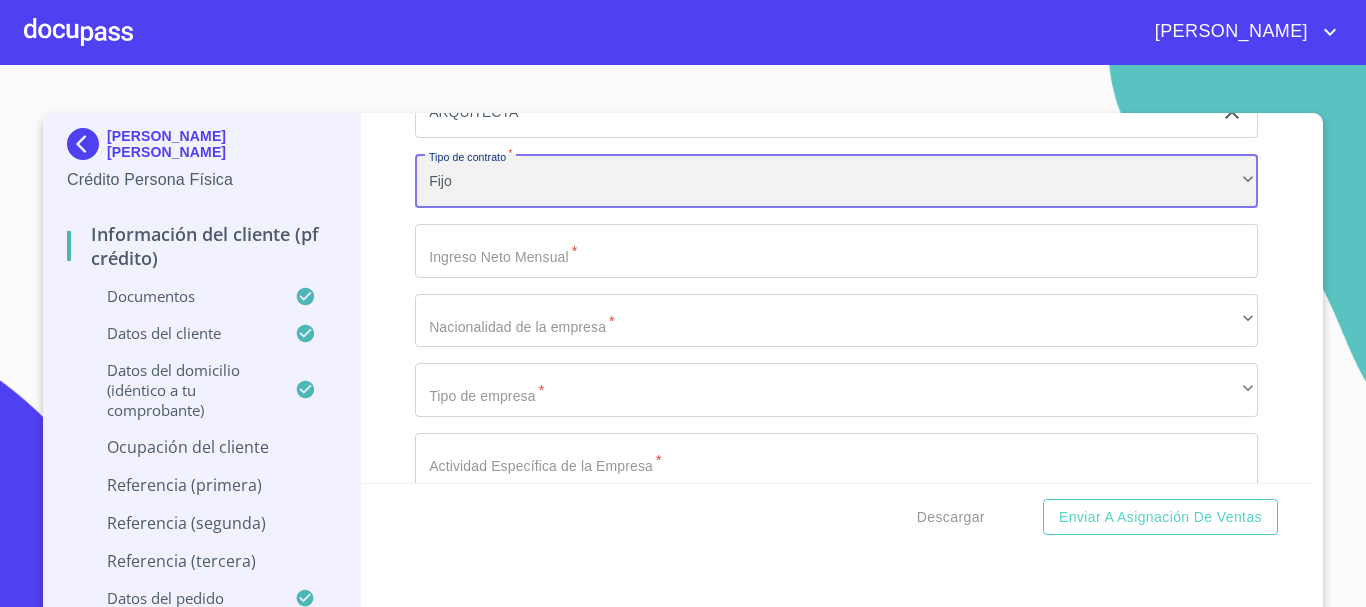 scroll, scrollTop: 8127, scrollLeft: 0, axis: vertical 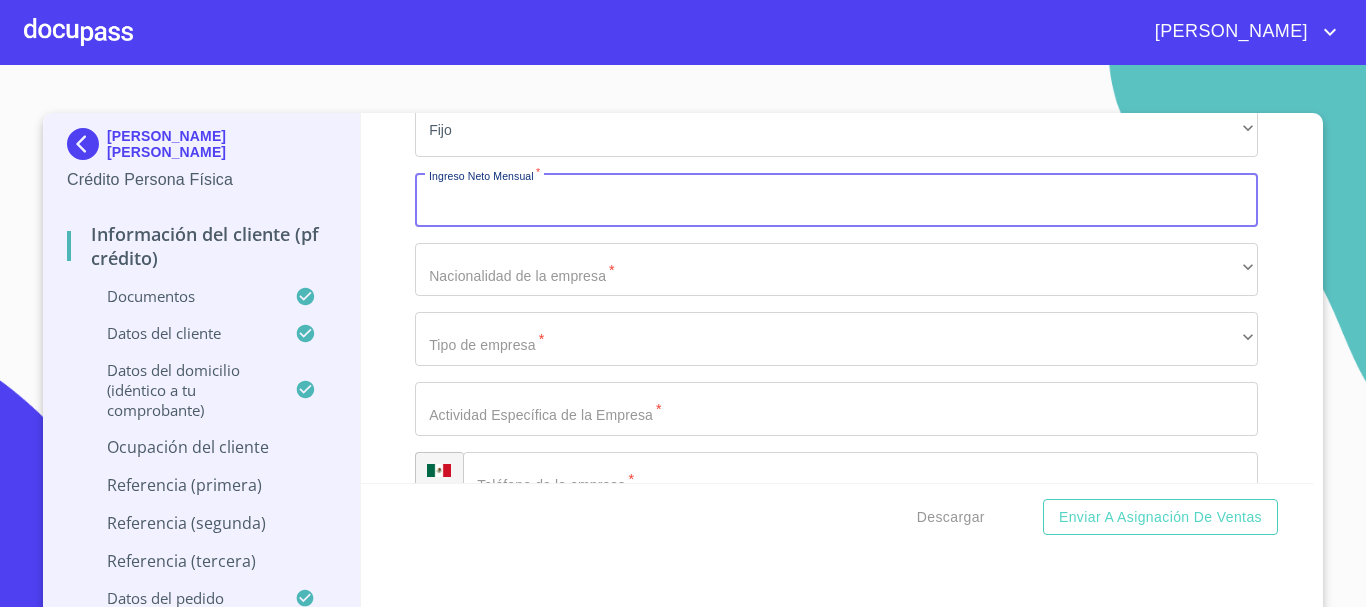 click on "Documento de identificación.   *" at bounding box center (836, 200) 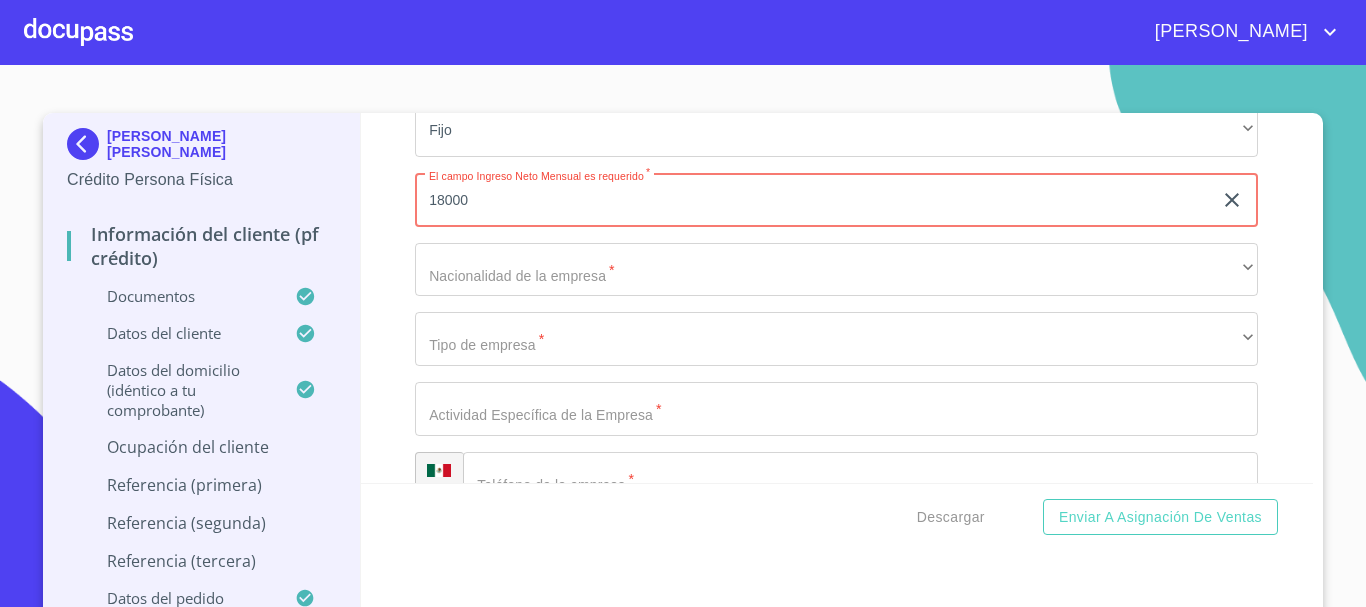 type on "18000" 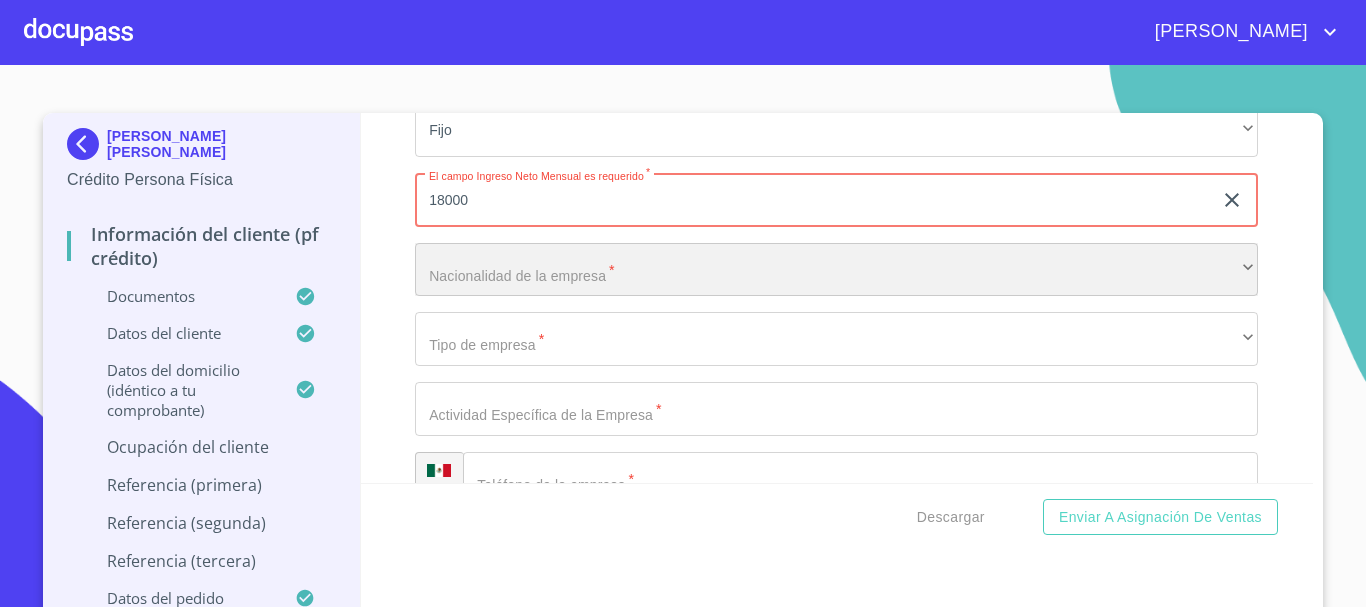 click on "​" at bounding box center (836, 270) 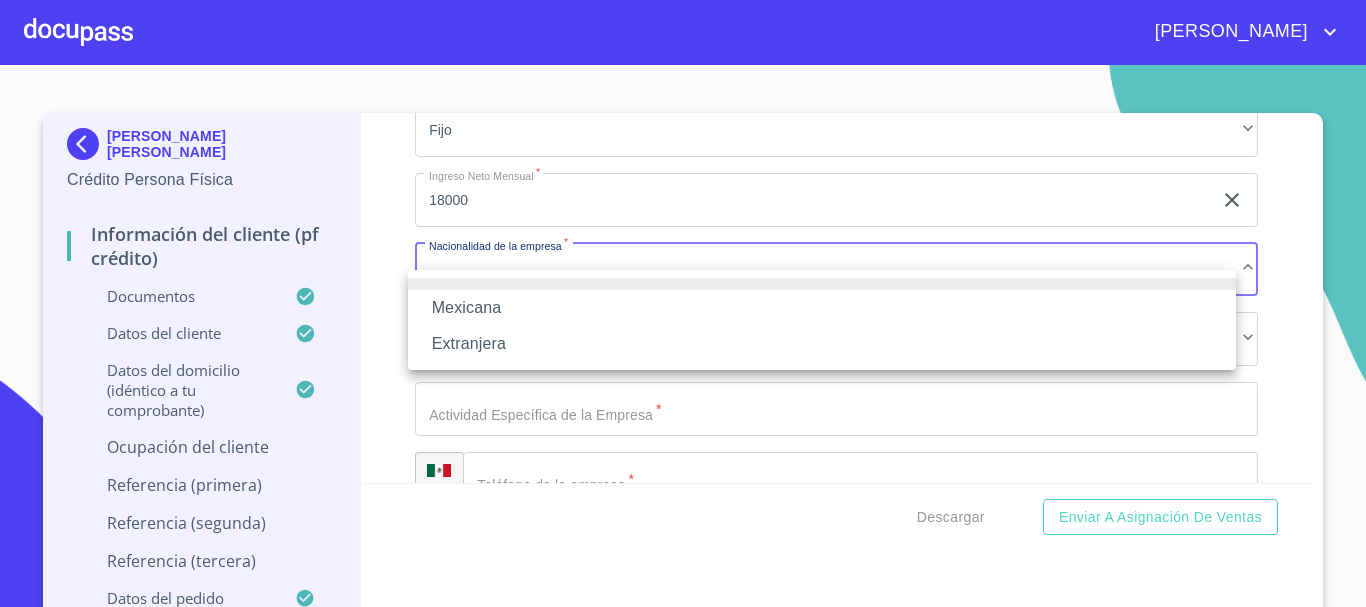 click on "Mexicana" at bounding box center (822, 308) 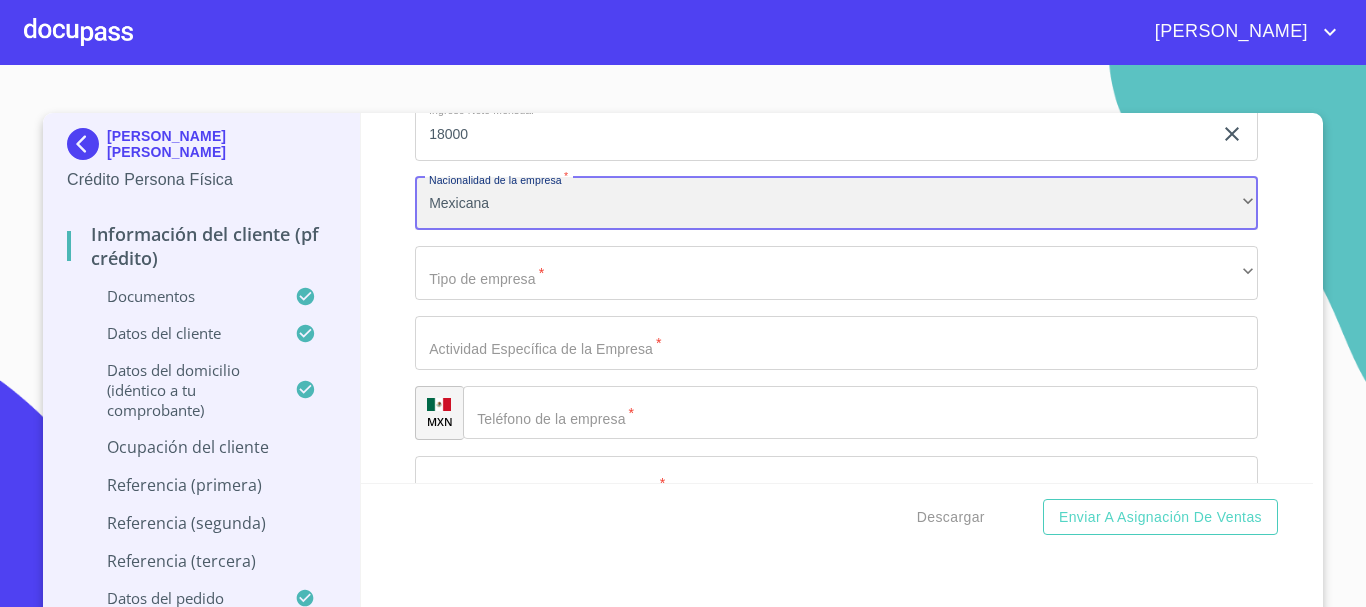 scroll, scrollTop: 8227, scrollLeft: 0, axis: vertical 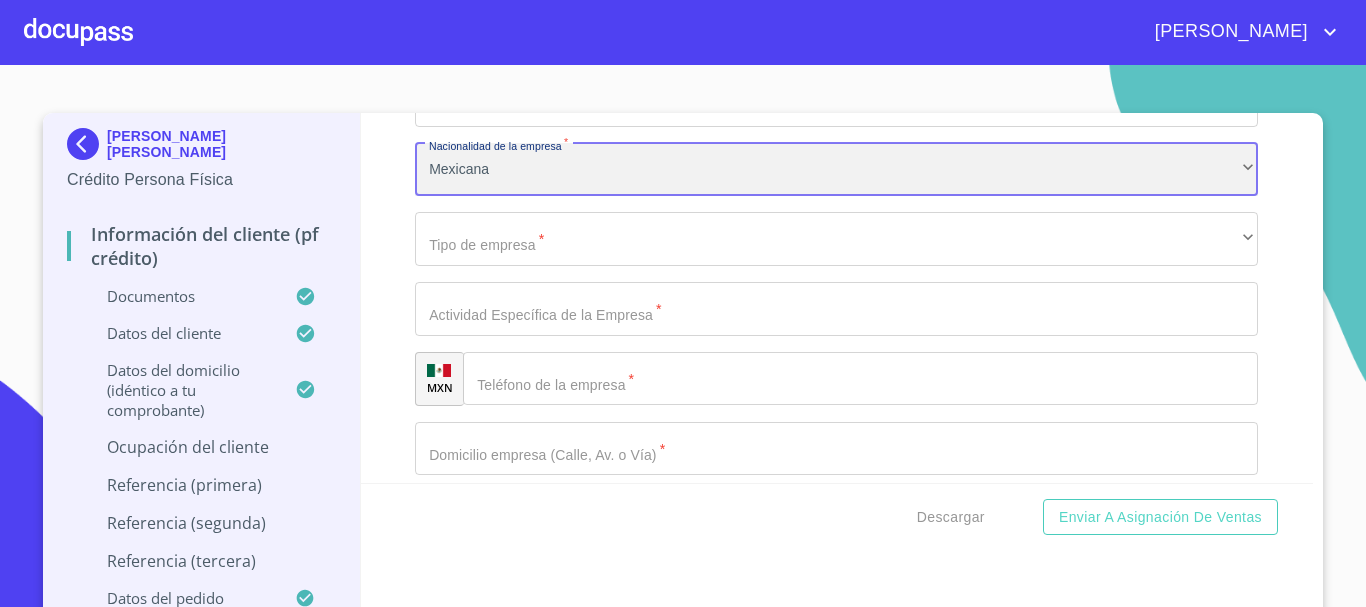 click on "Mexicana" at bounding box center [836, 170] 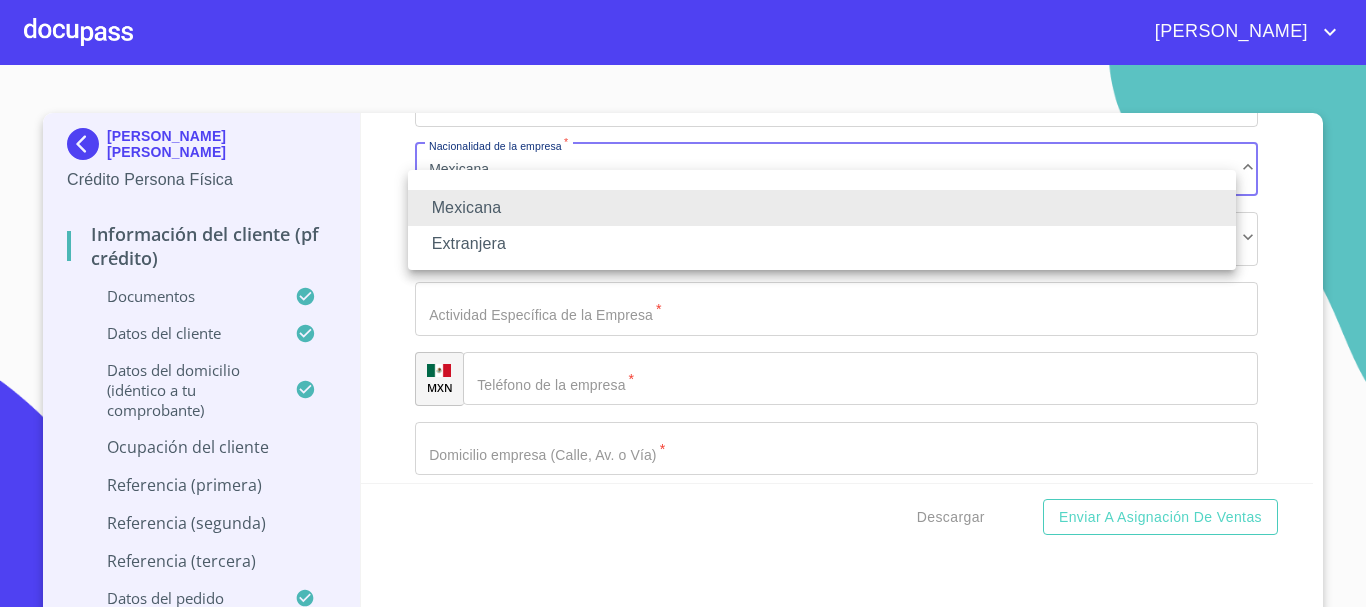 click on "Extranjera" at bounding box center (822, 244) 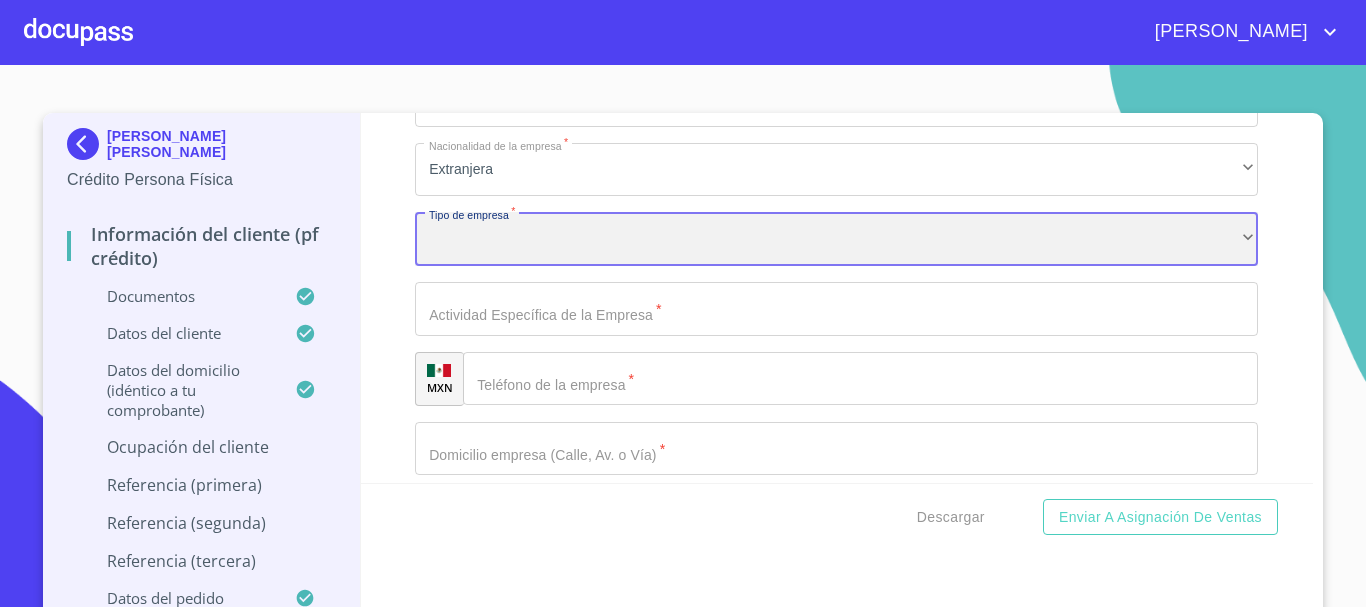 click on "​" at bounding box center (836, 239) 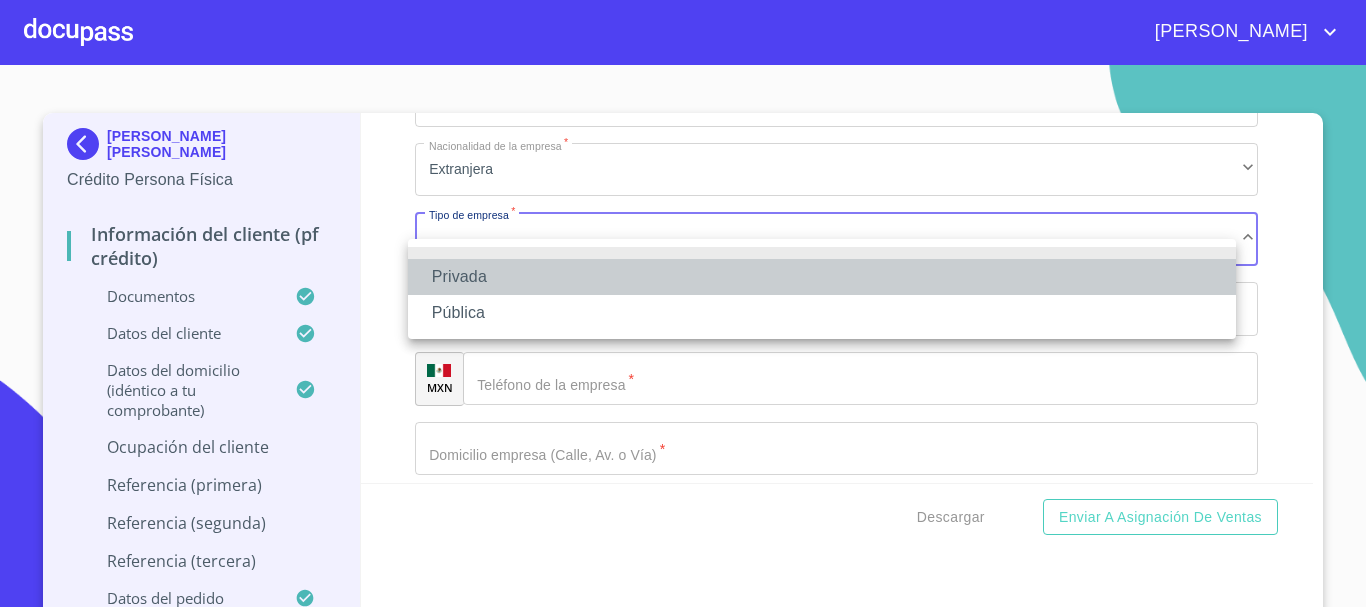 click on "Privada" at bounding box center [822, 277] 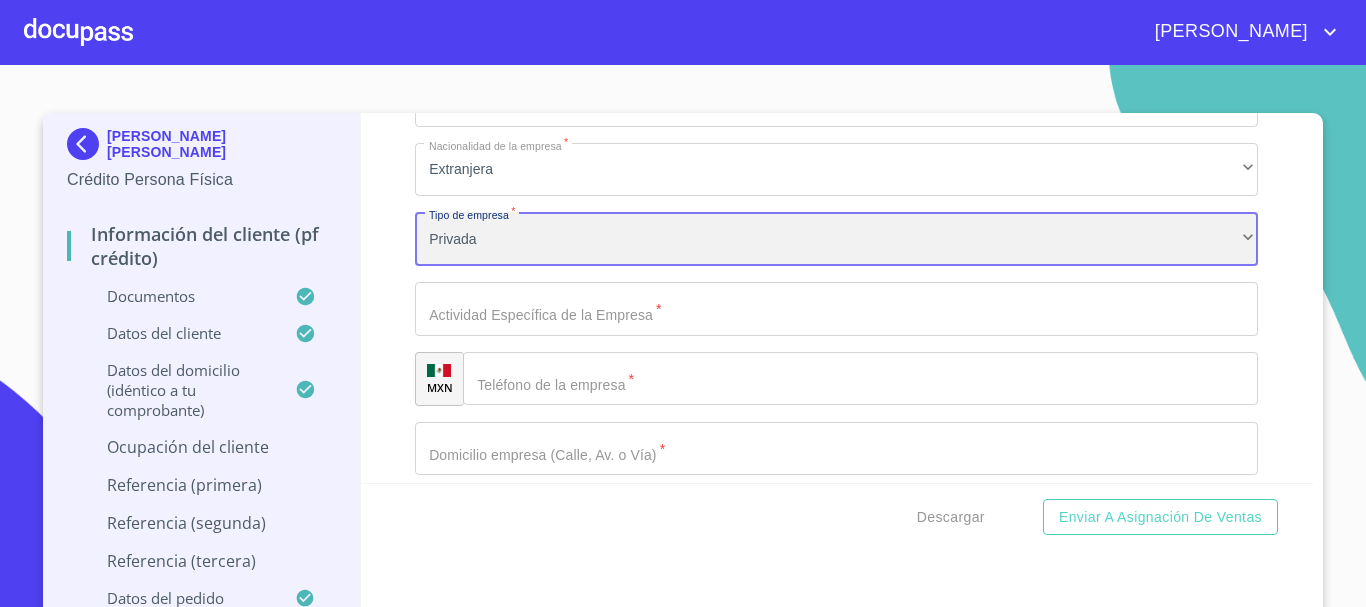 scroll, scrollTop: 8327, scrollLeft: 0, axis: vertical 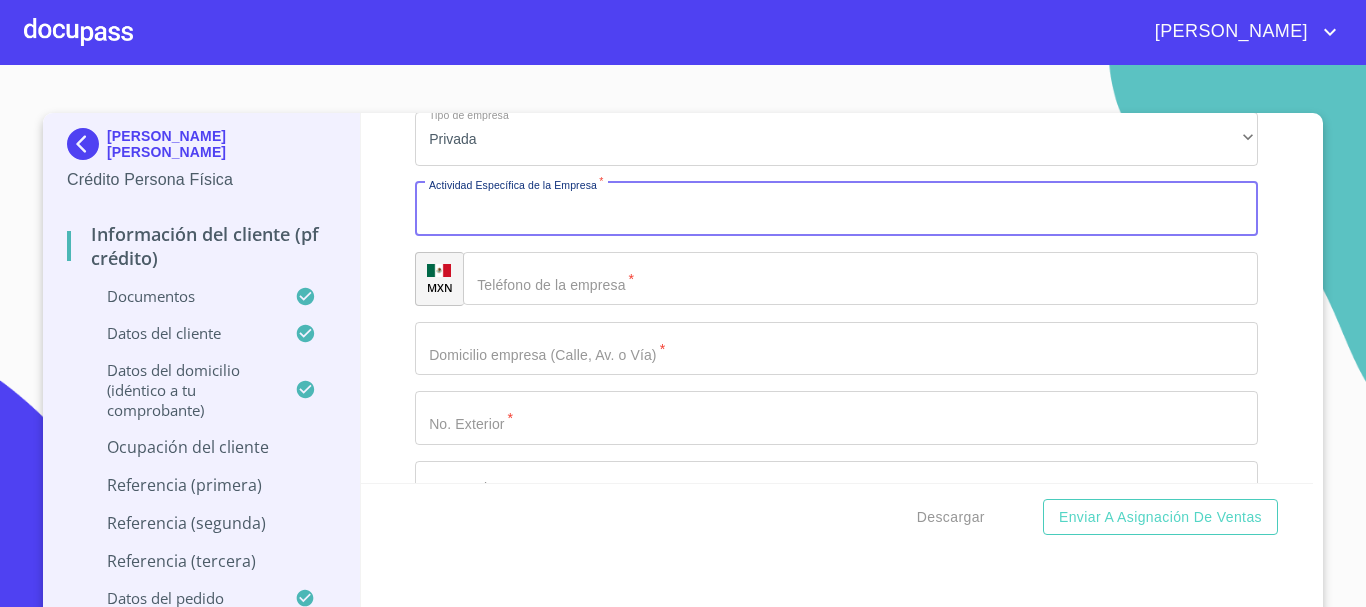 click on "Documento de identificación.   *" at bounding box center [836, 209] 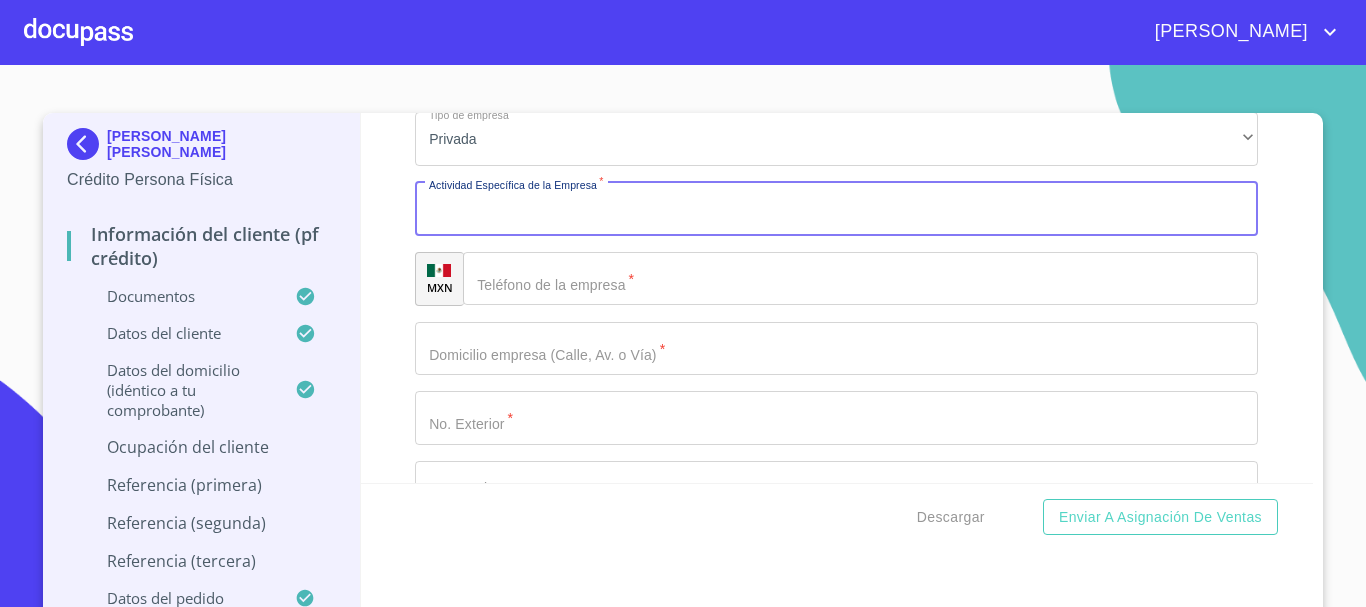 type on "N" 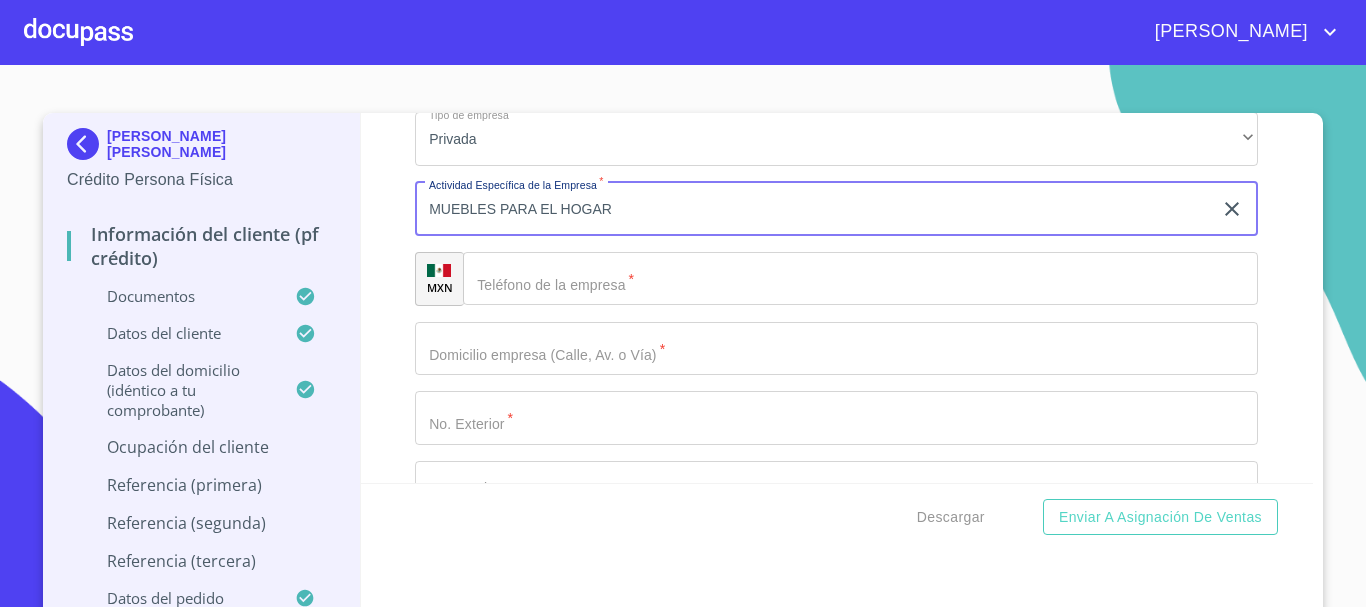 type on "MUEBLES PARA EL HOGAR" 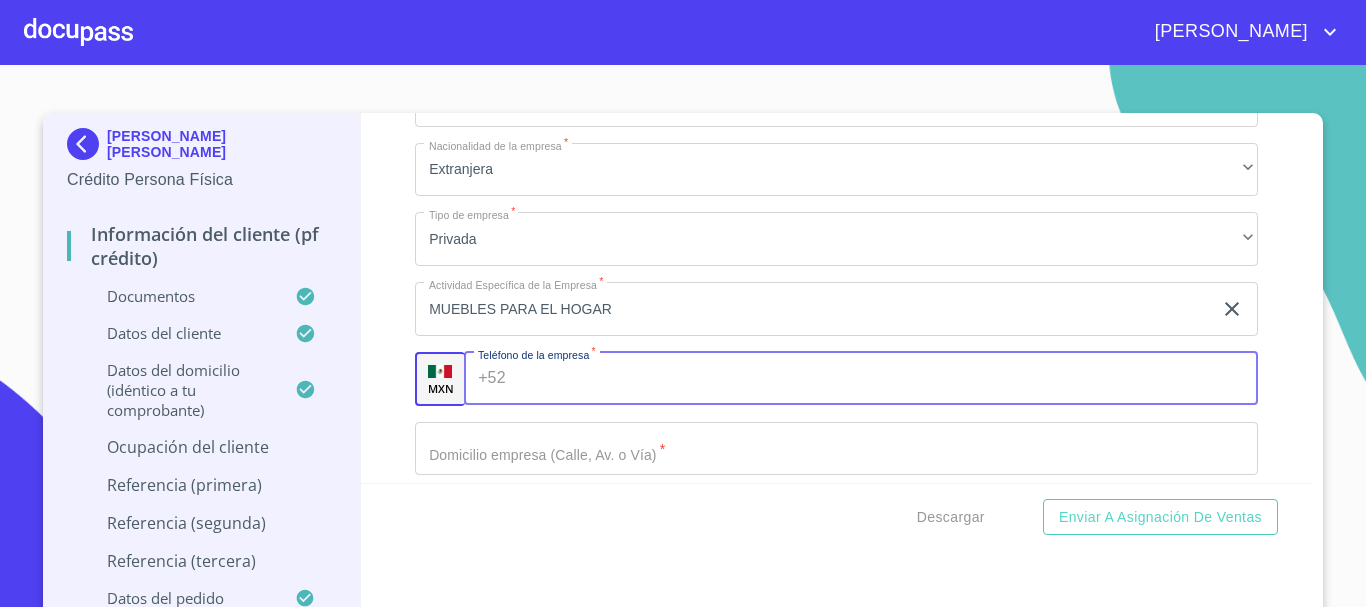 scroll, scrollTop: 8327, scrollLeft: 0, axis: vertical 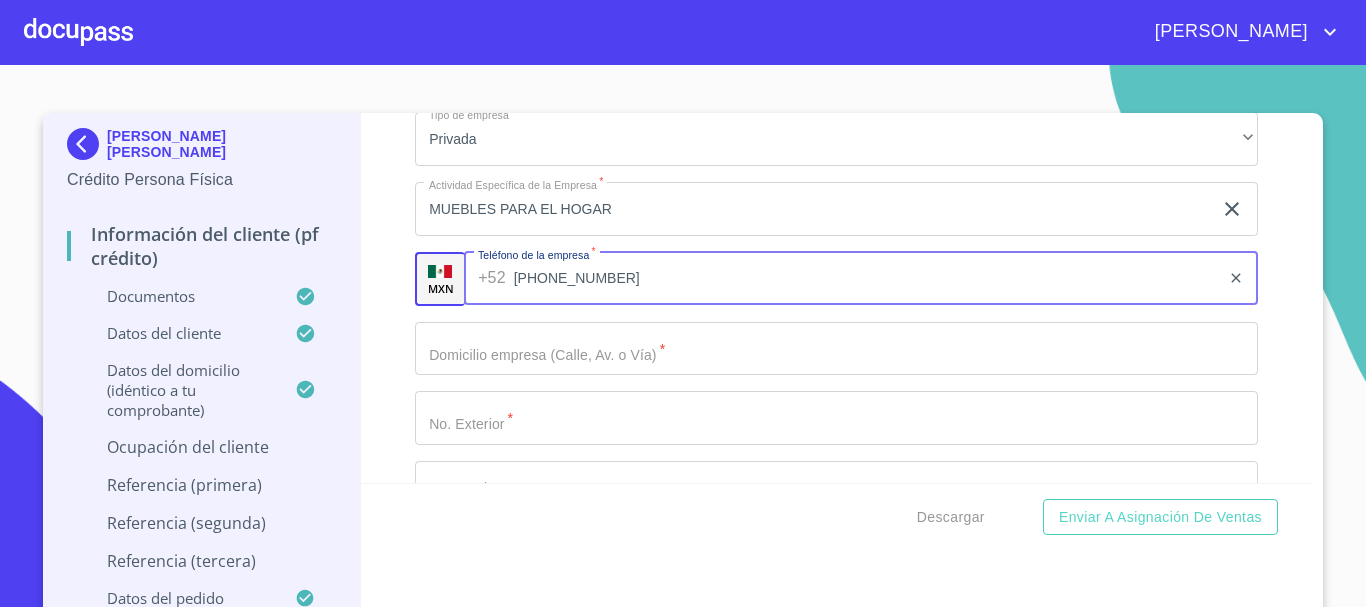 type on "[PHONE_NUMBER]" 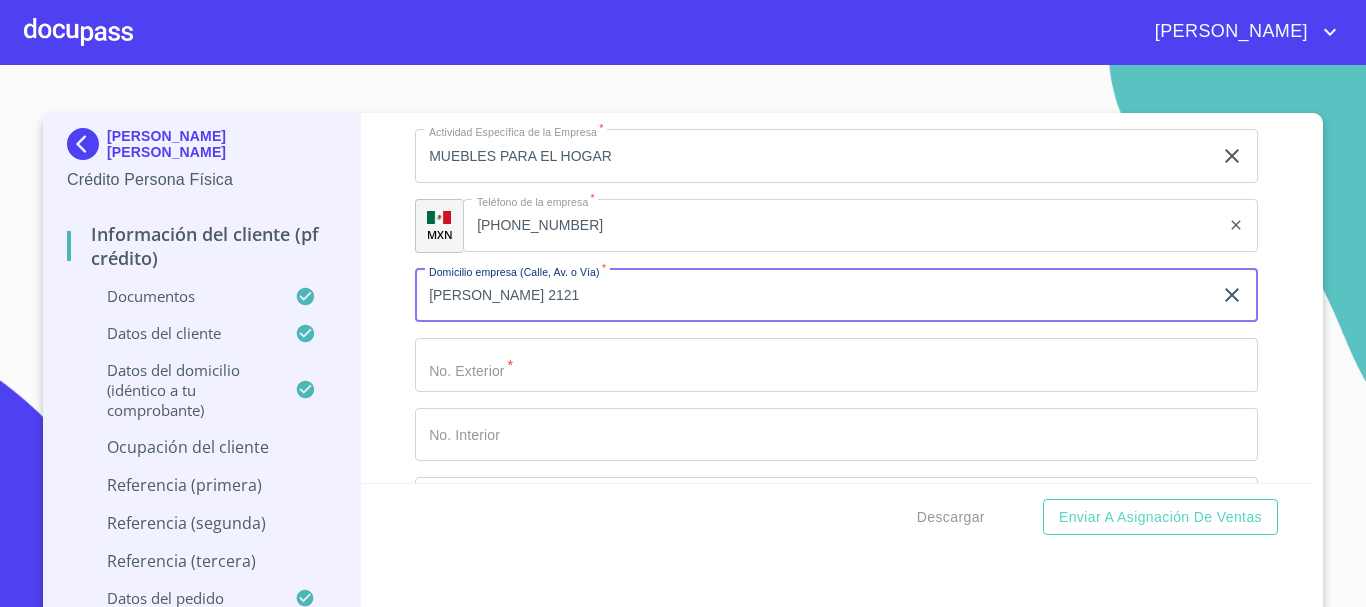scroll, scrollTop: 8427, scrollLeft: 0, axis: vertical 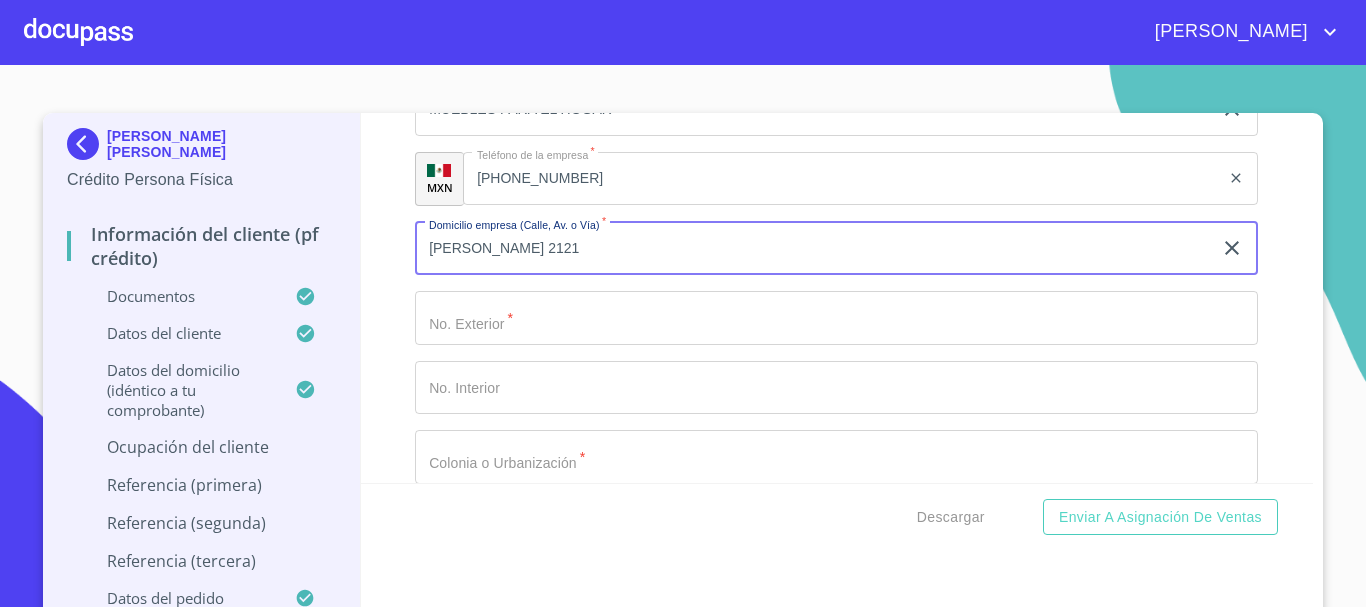 click on "Documento de identificación.   *" at bounding box center [813, -2499] 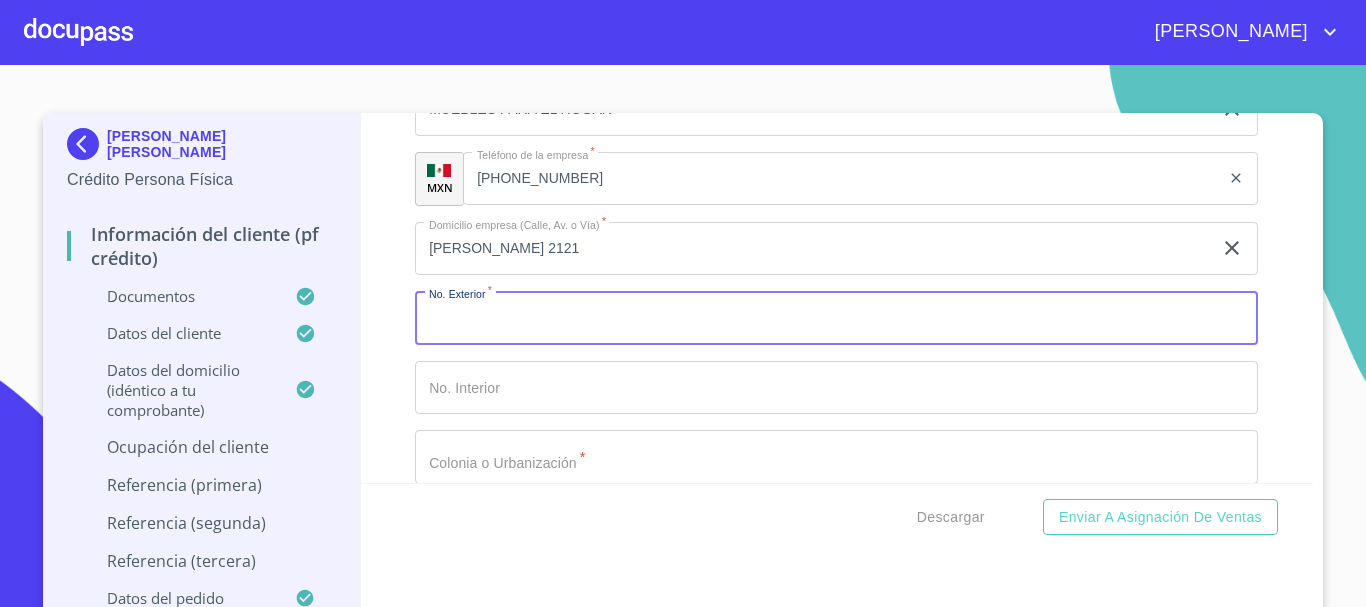 click on "[PERSON_NAME] 2121" at bounding box center [813, -2499] 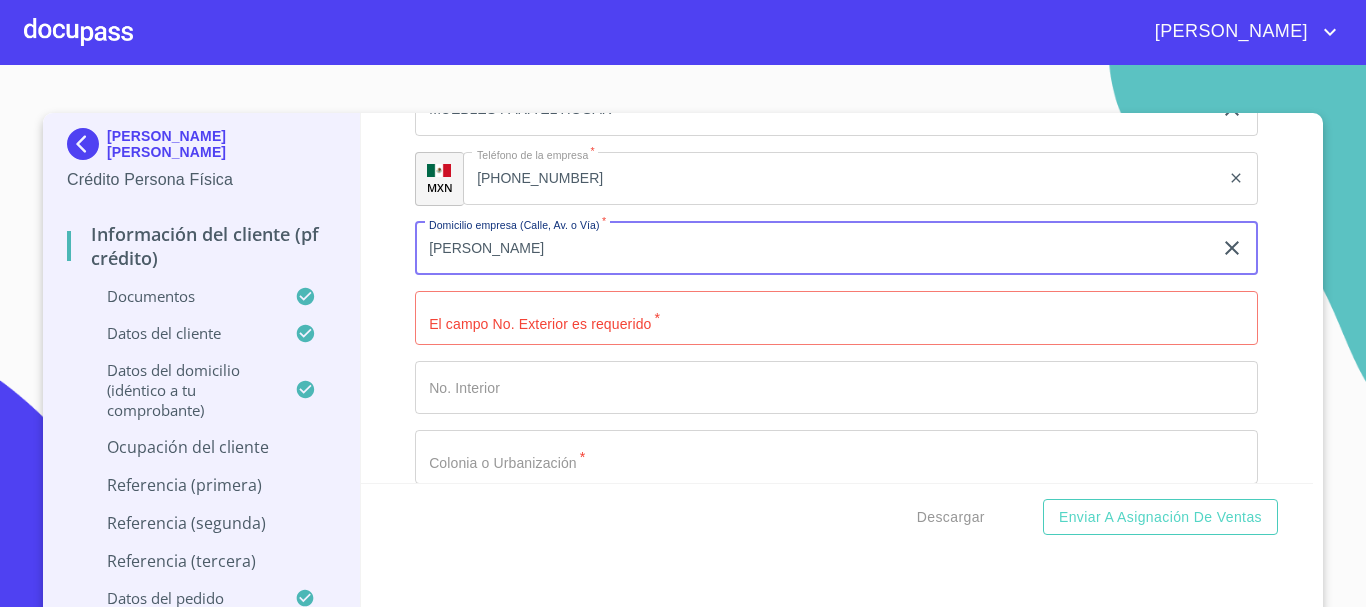 type on "[PERSON_NAME]" 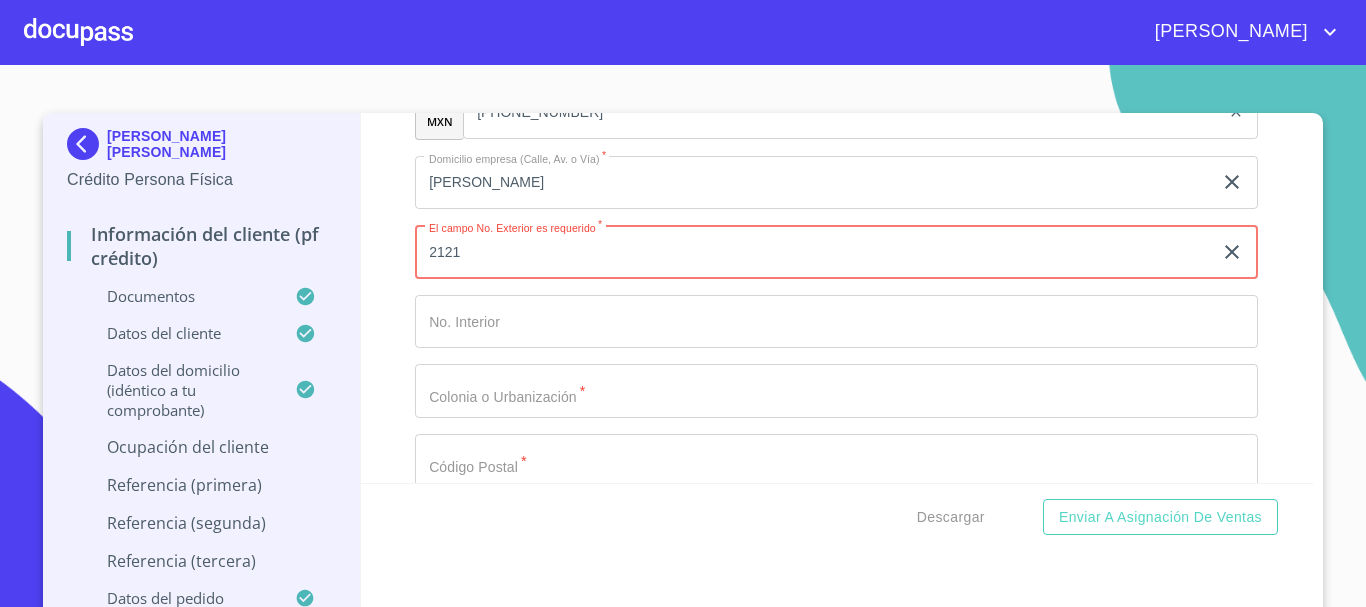 scroll, scrollTop: 8527, scrollLeft: 0, axis: vertical 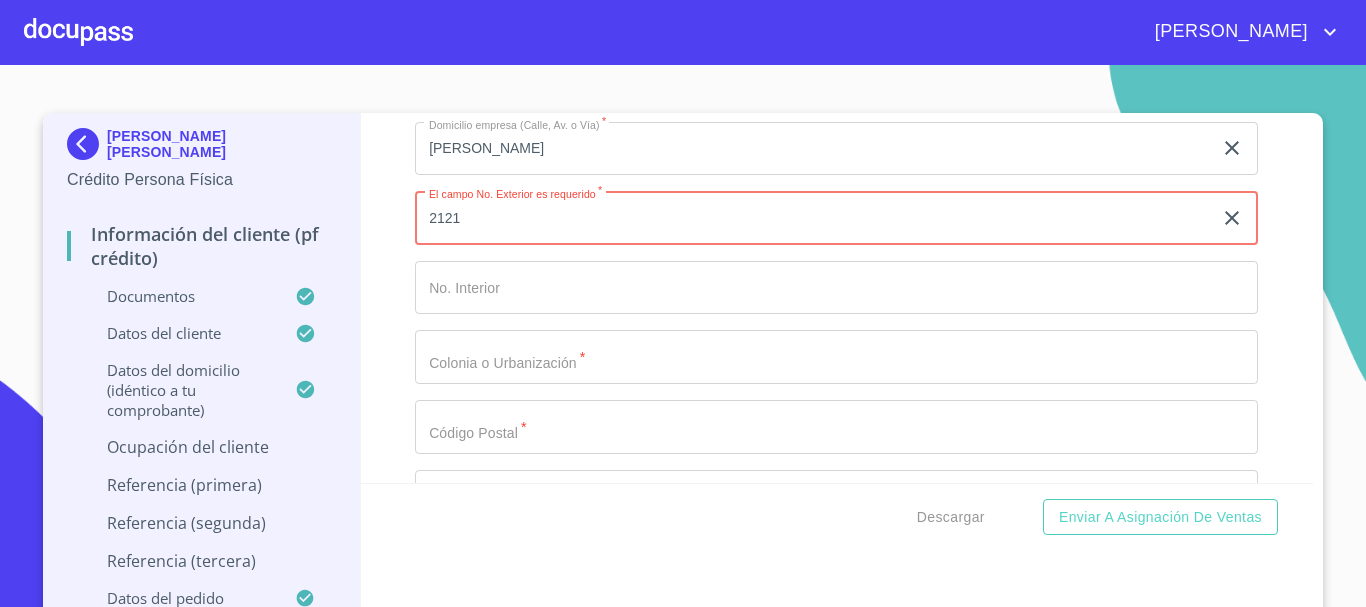 type on "2121" 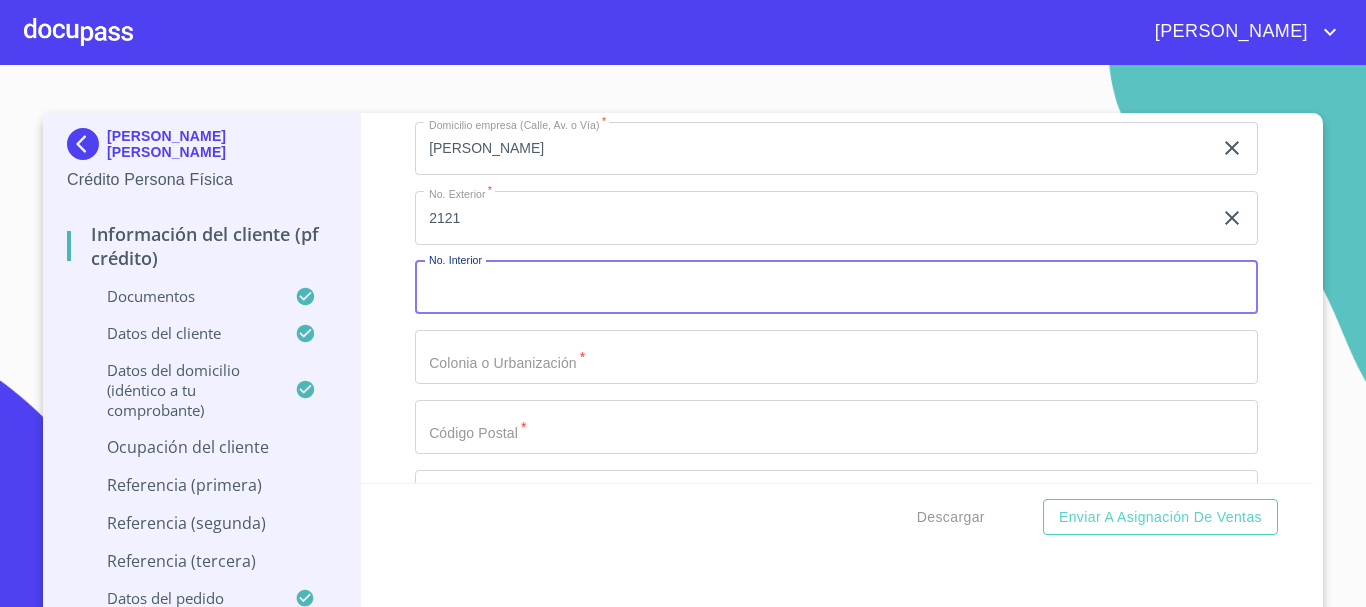 click on "Documento de identificación.   *" at bounding box center (836, 288) 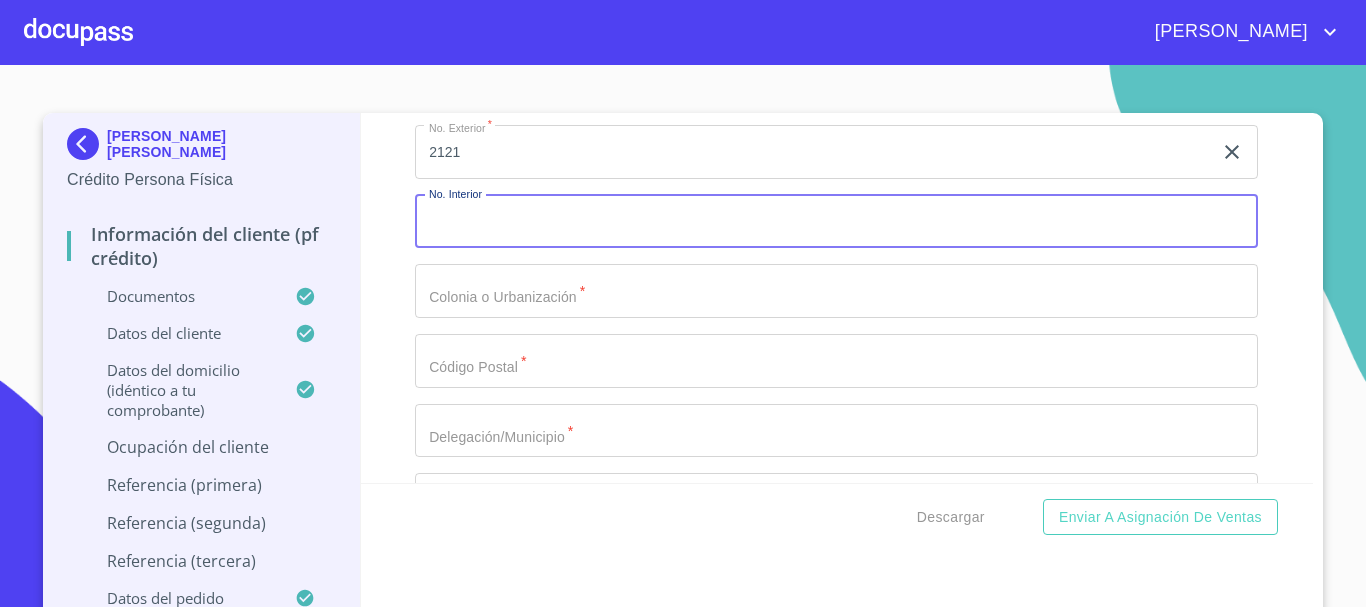 scroll, scrollTop: 8627, scrollLeft: 0, axis: vertical 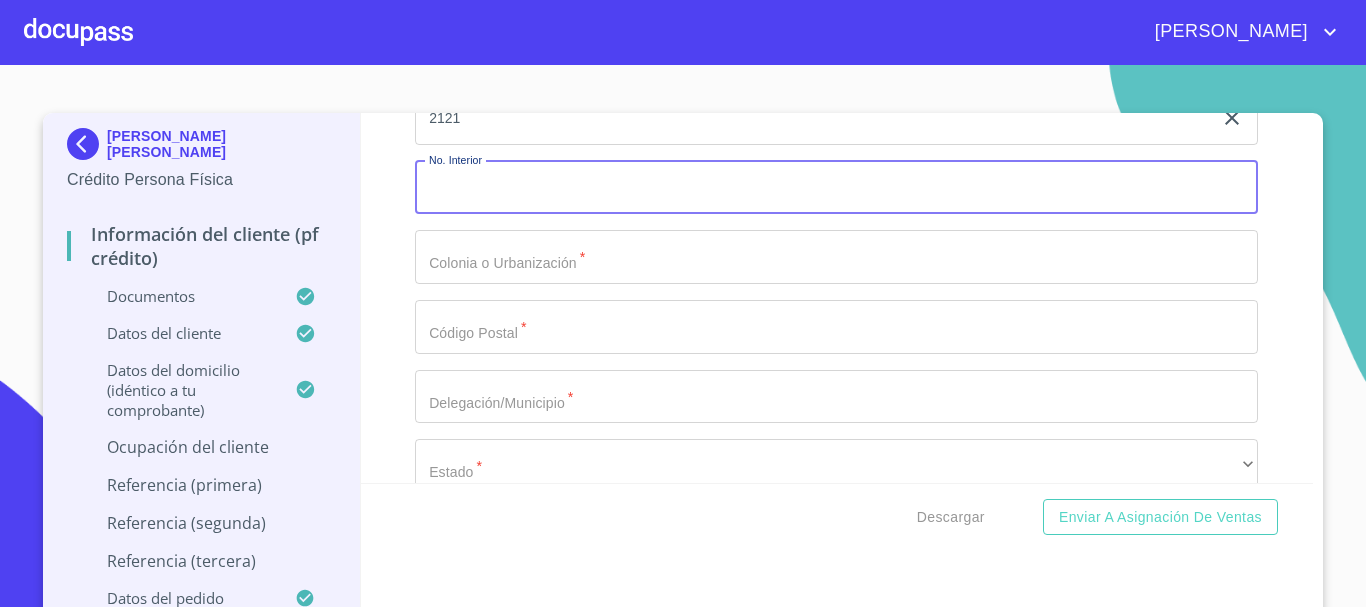 click on "Documento de identificación.   *" at bounding box center (813, -2699) 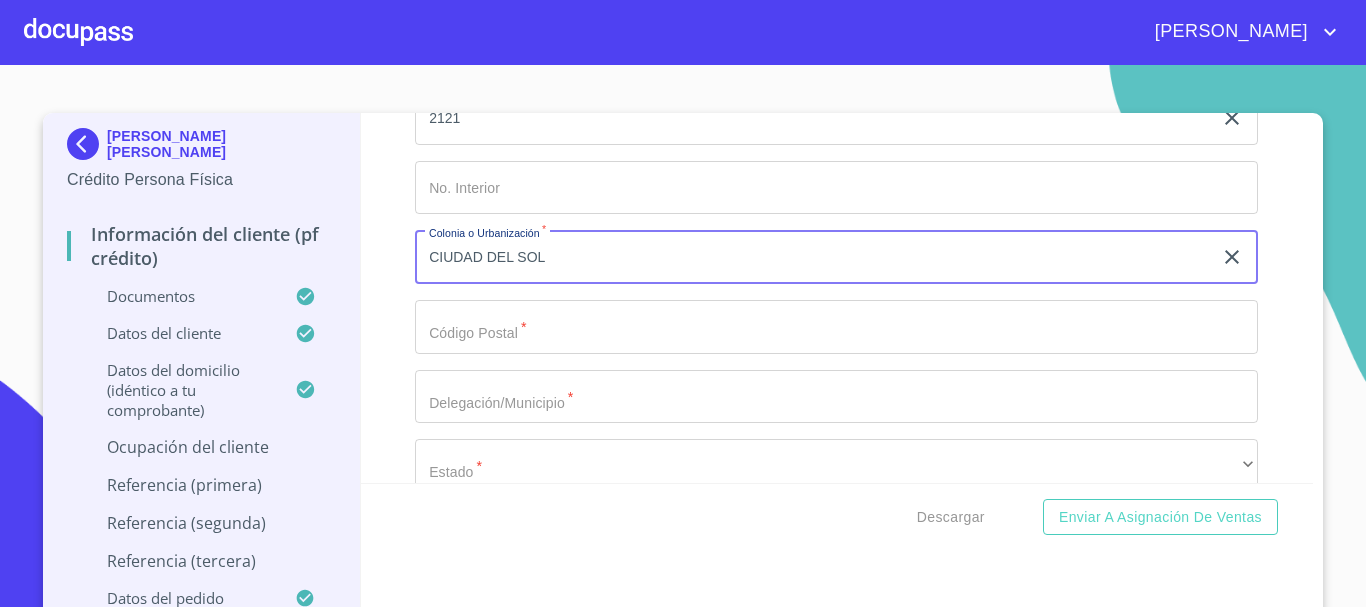 type on "CIUDAD DEL SOL" 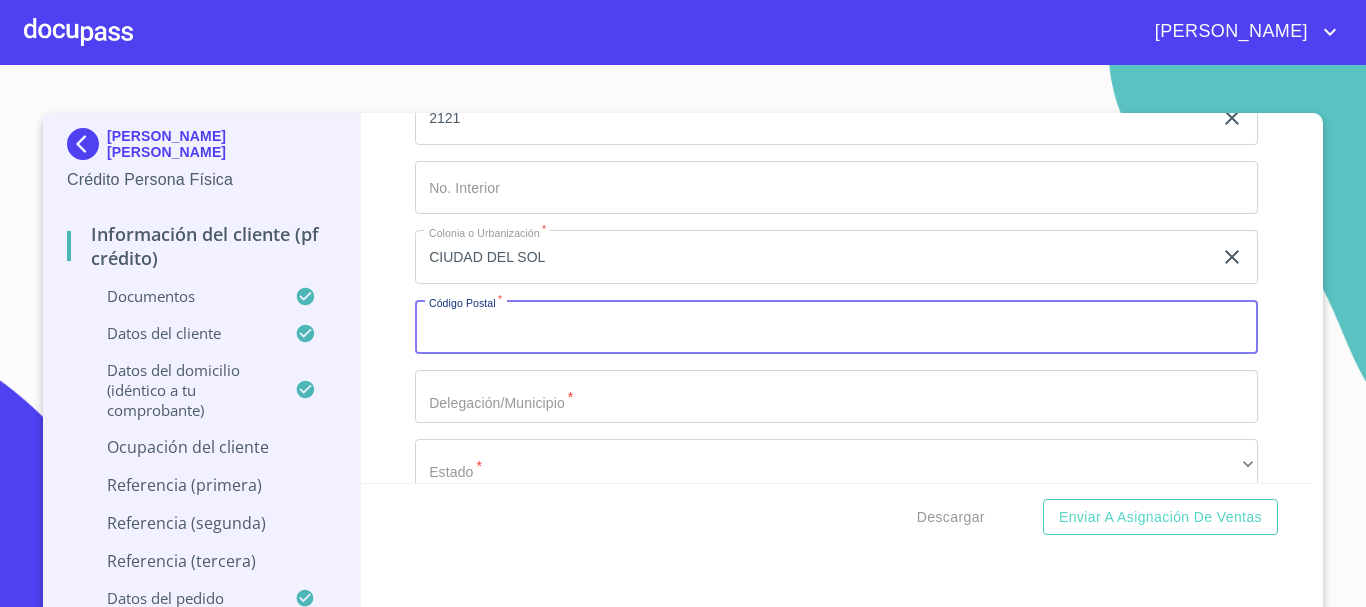click on "Documento de identificación.   *" at bounding box center [836, 327] 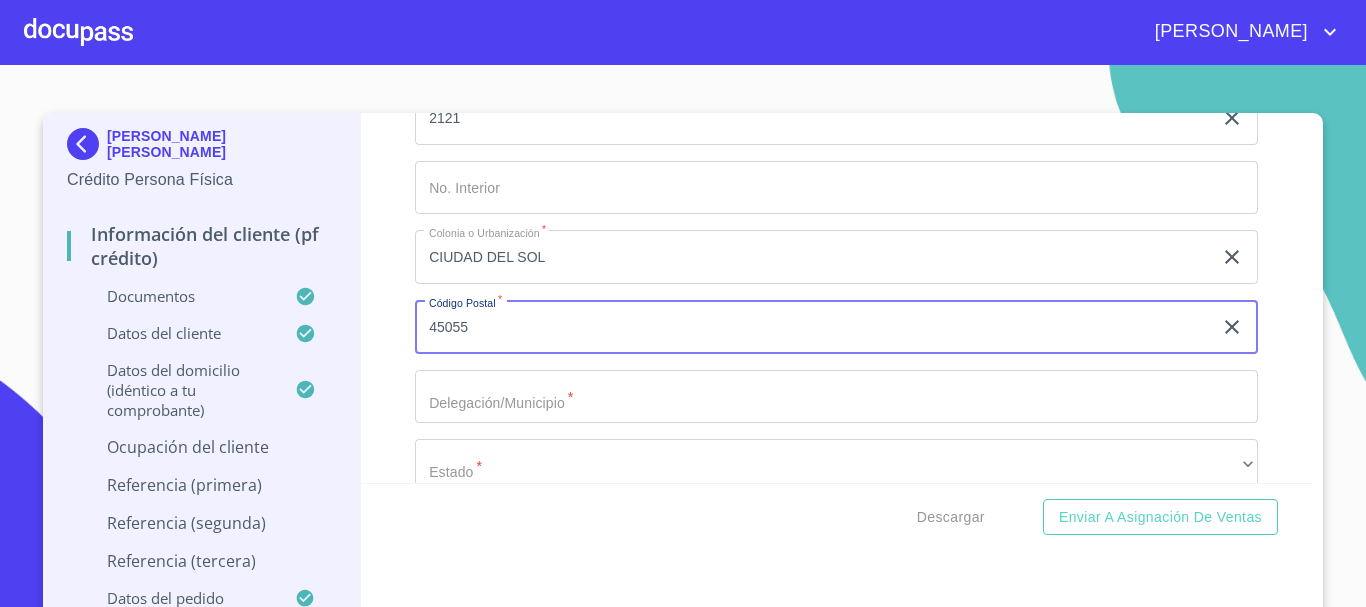 scroll, scrollTop: 8627, scrollLeft: 0, axis: vertical 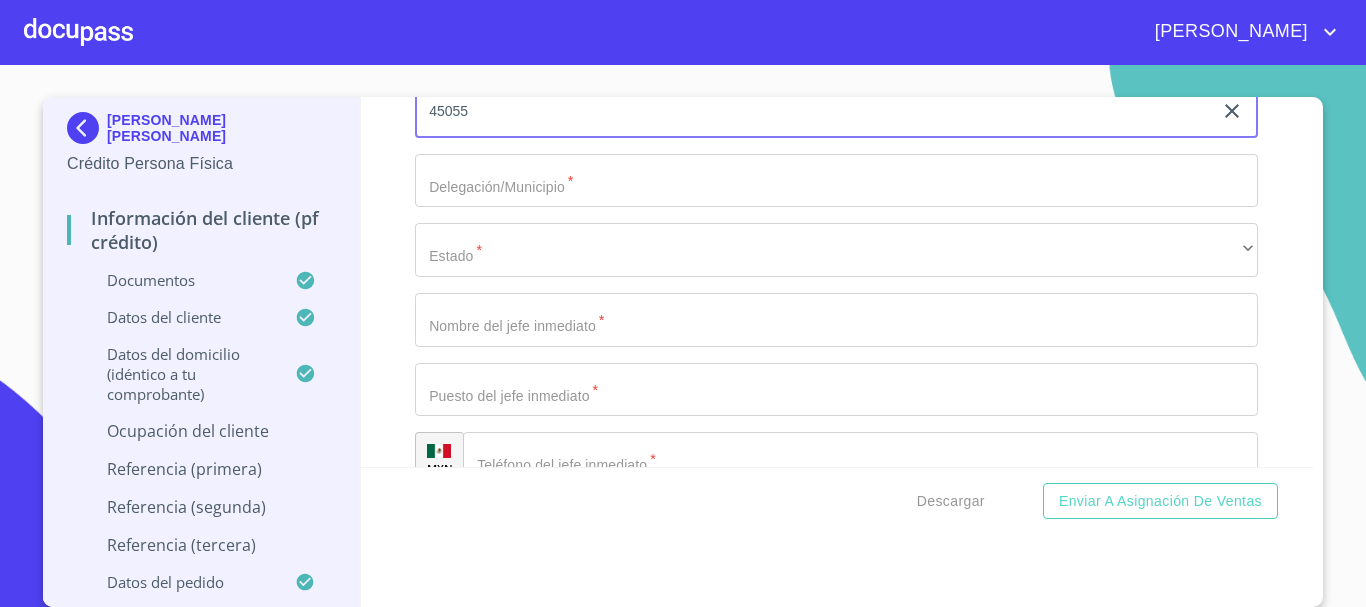 type on "45055" 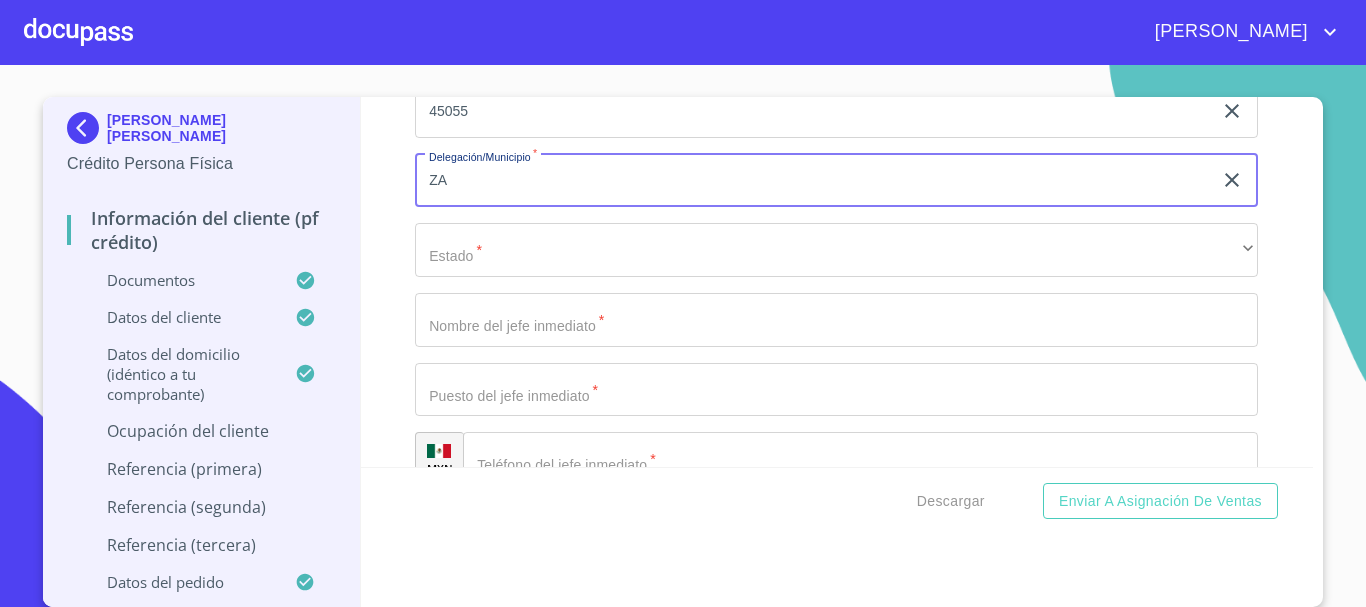 type on "Z" 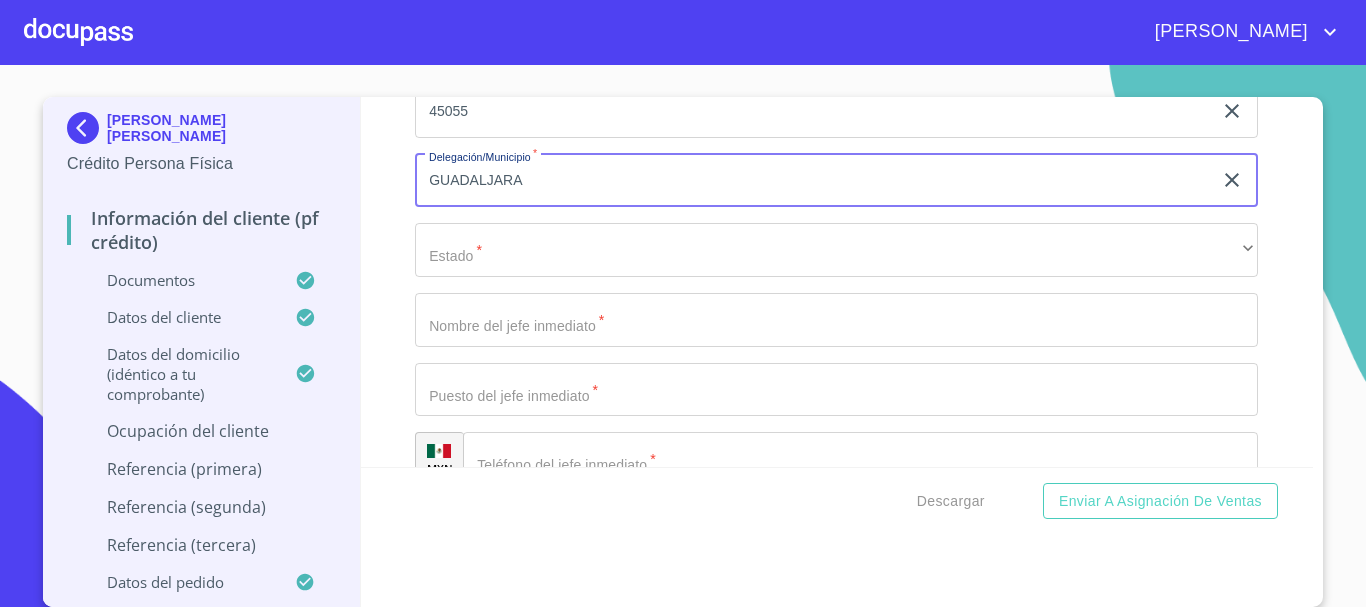 type on "GUADALJARA" 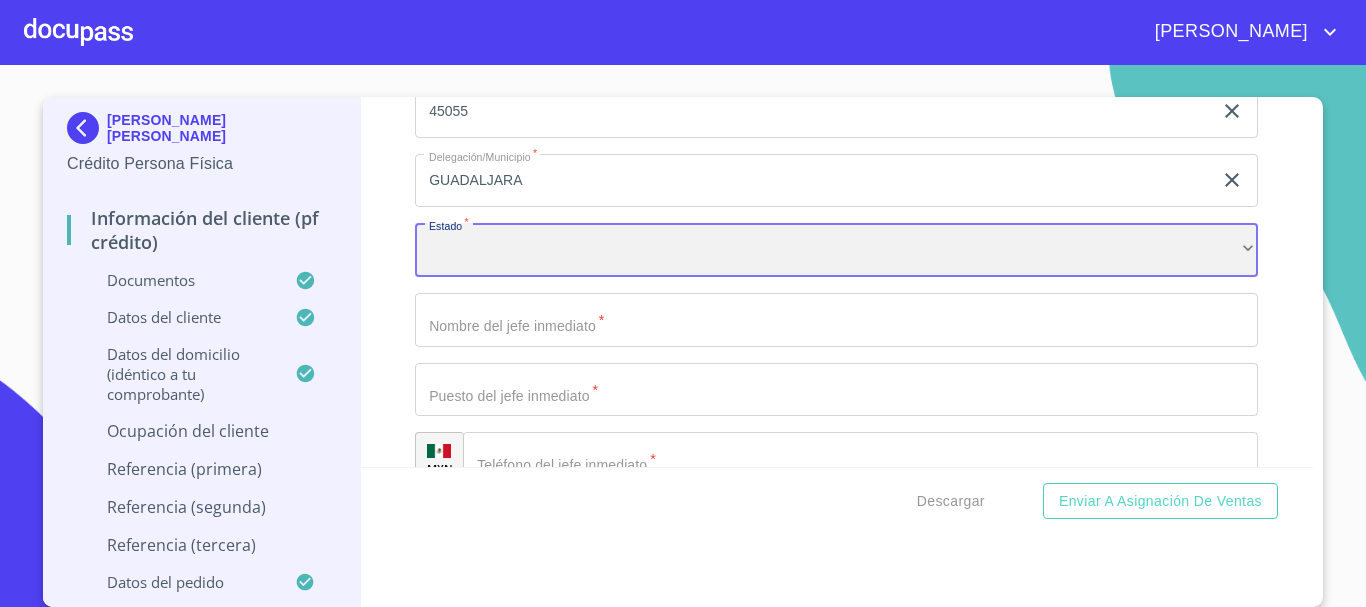 click on "​" at bounding box center (836, 250) 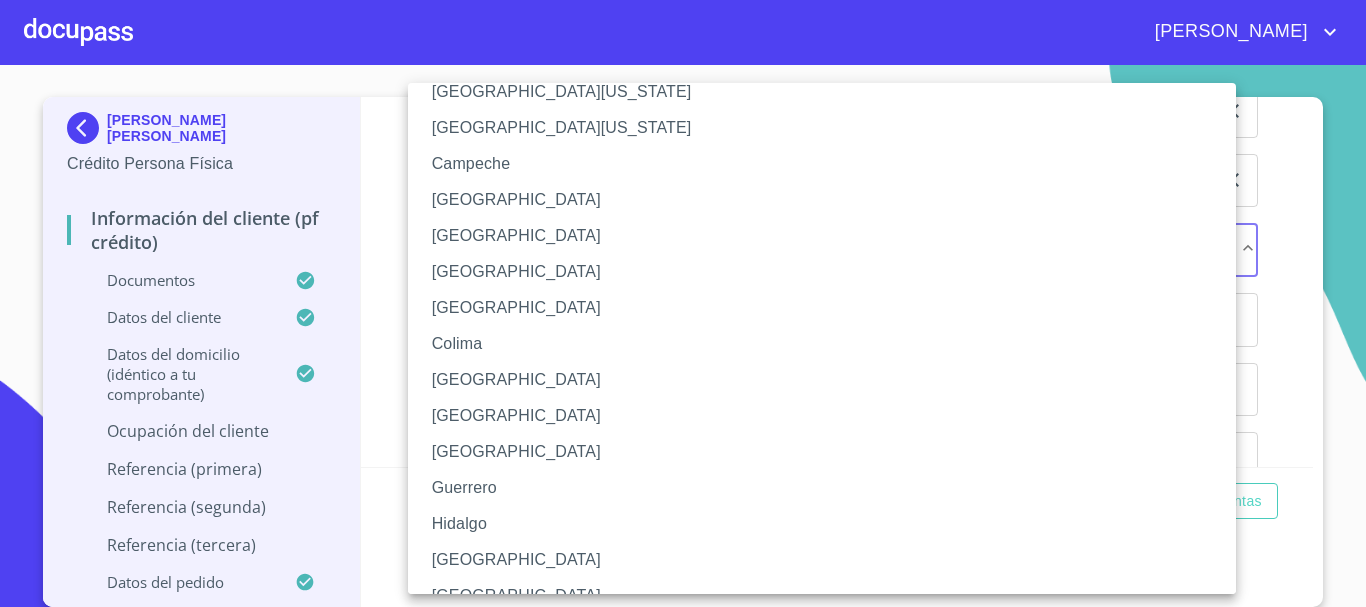 scroll, scrollTop: 100, scrollLeft: 0, axis: vertical 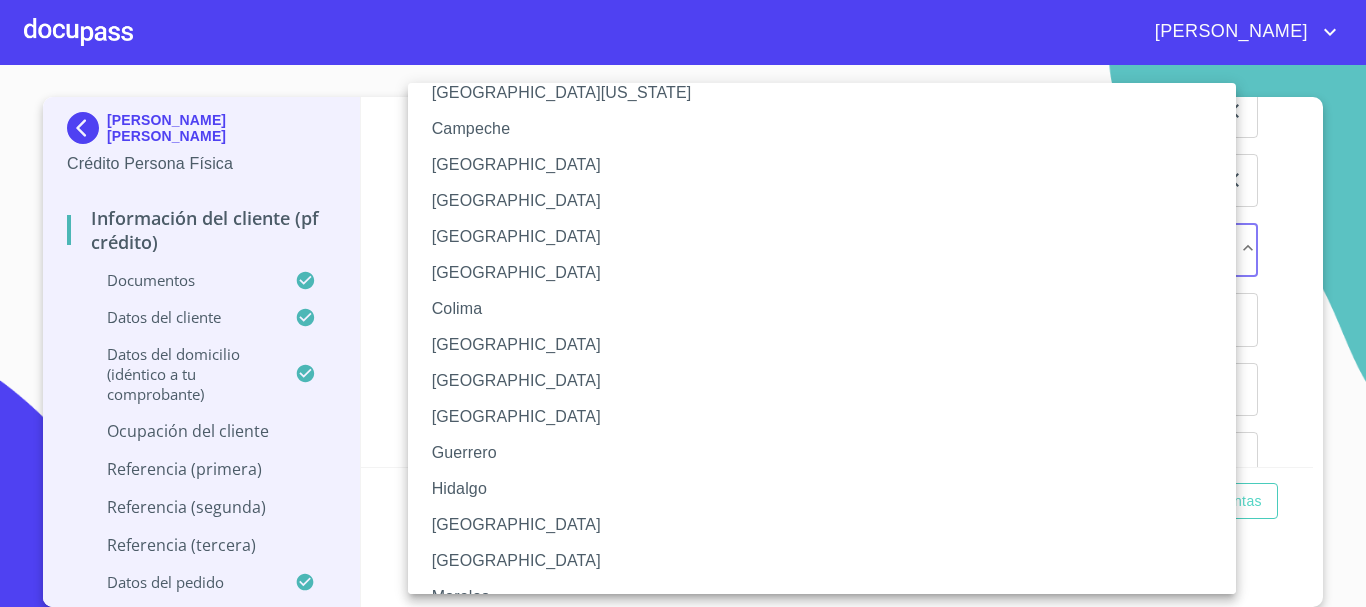click on "[GEOGRAPHIC_DATA]" at bounding box center (829, 525) 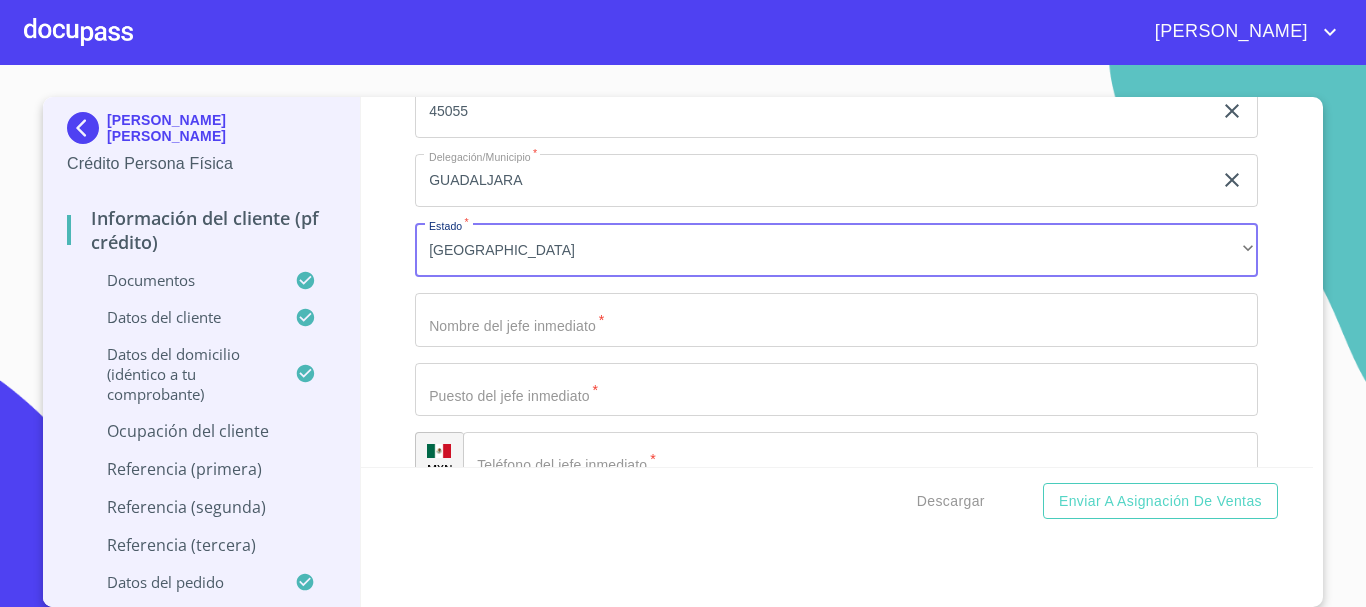click on "Documento de identificación.   *" at bounding box center [813, -2915] 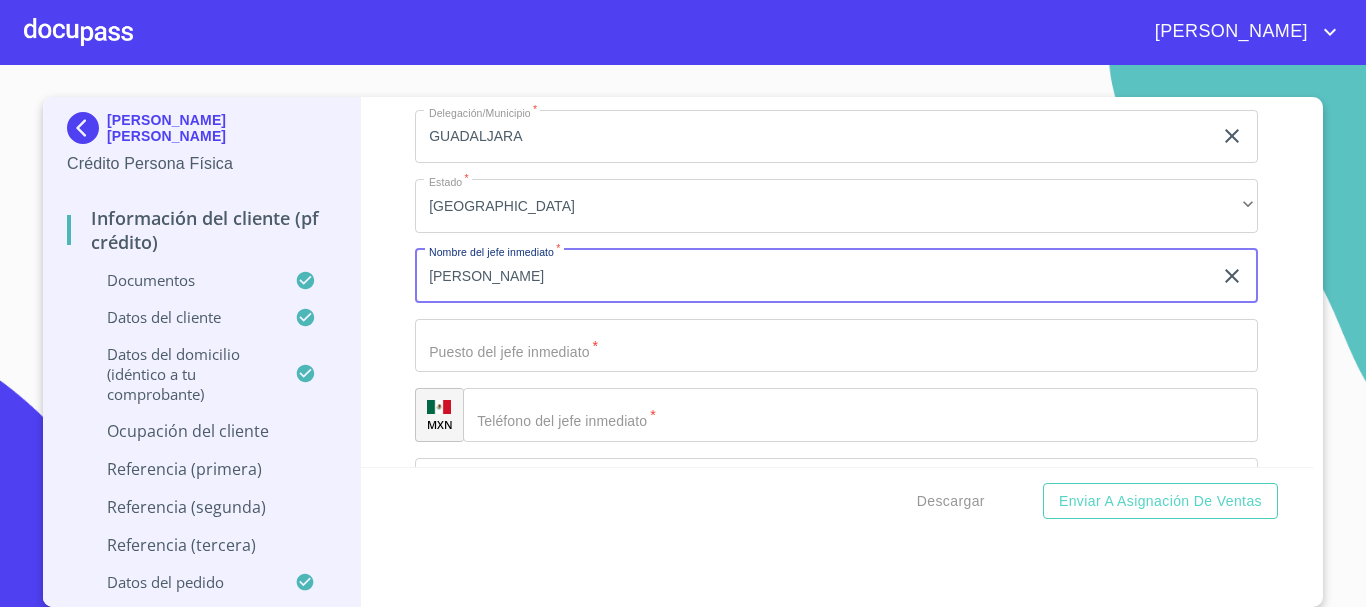 scroll, scrollTop: 8927, scrollLeft: 0, axis: vertical 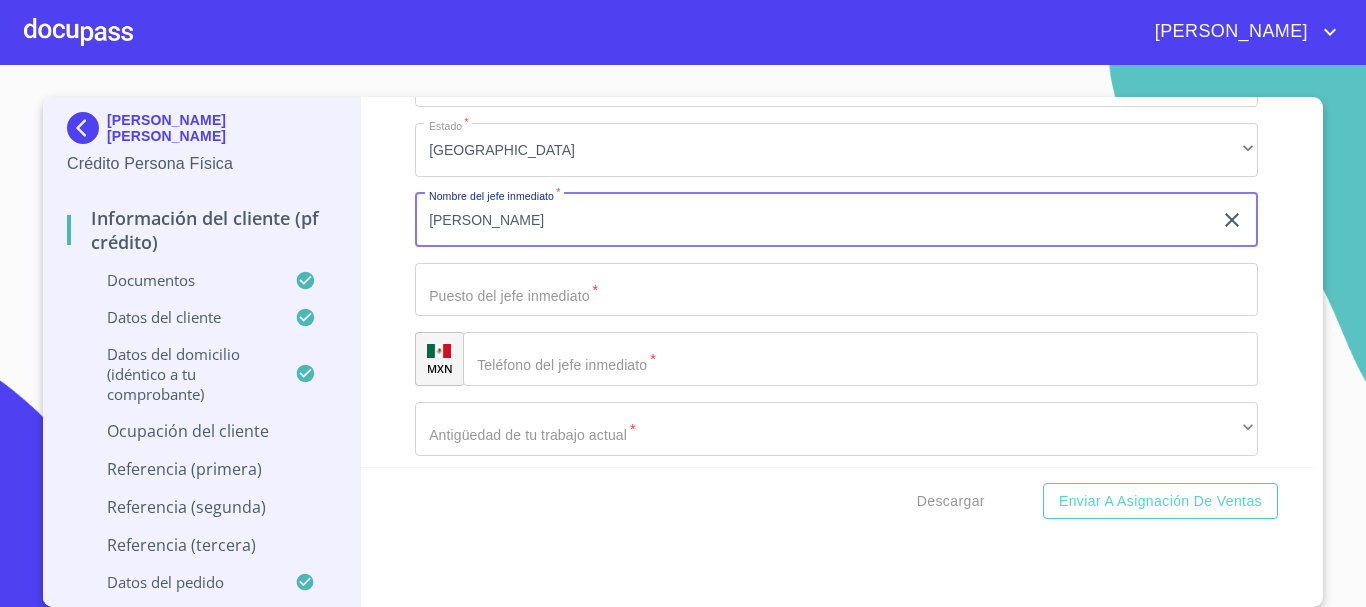 type on "[PERSON_NAME]" 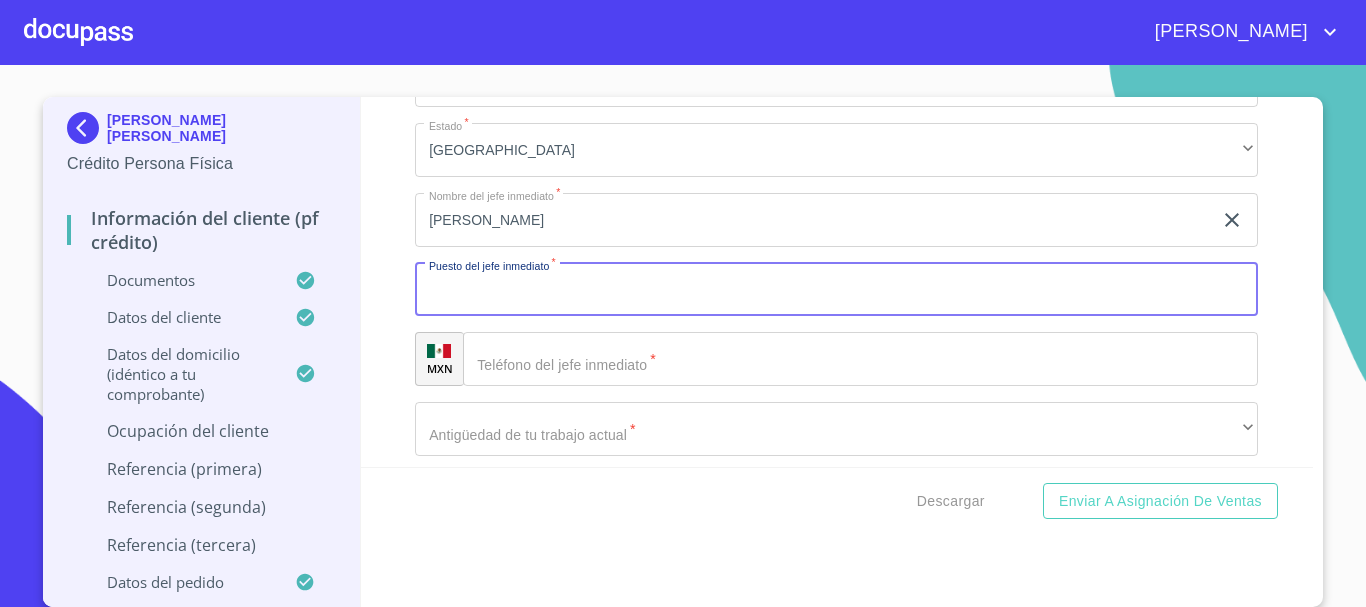click on "Documento de identificación.   *" at bounding box center (836, 290) 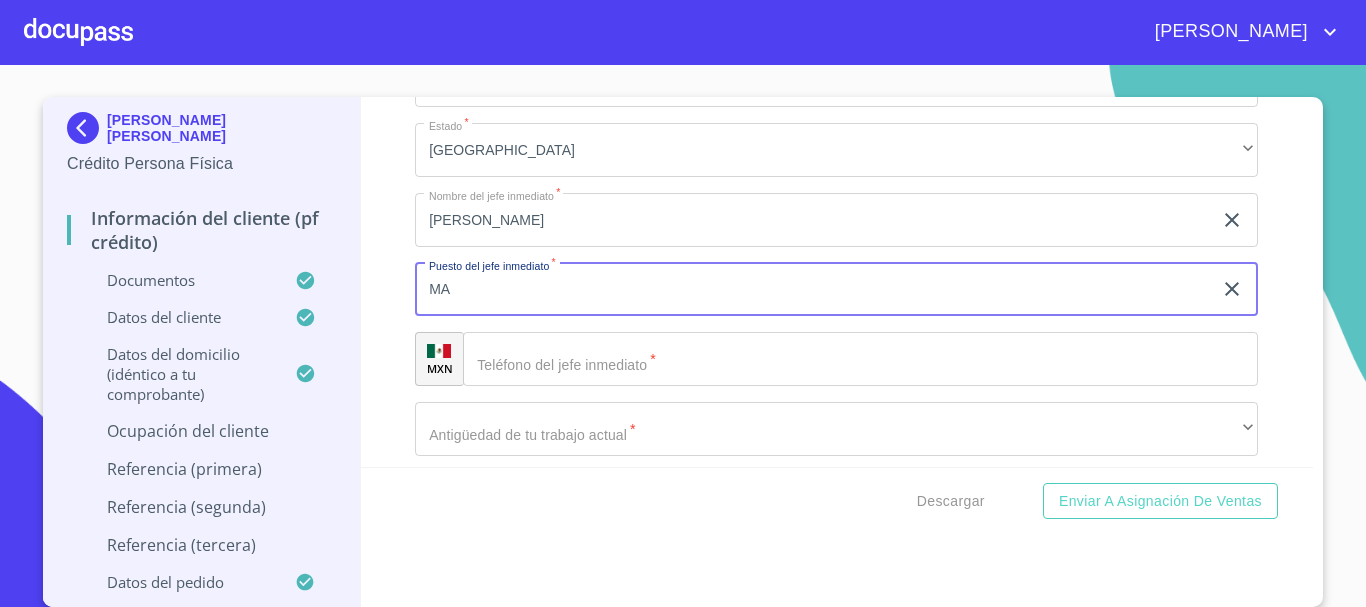 type on "M" 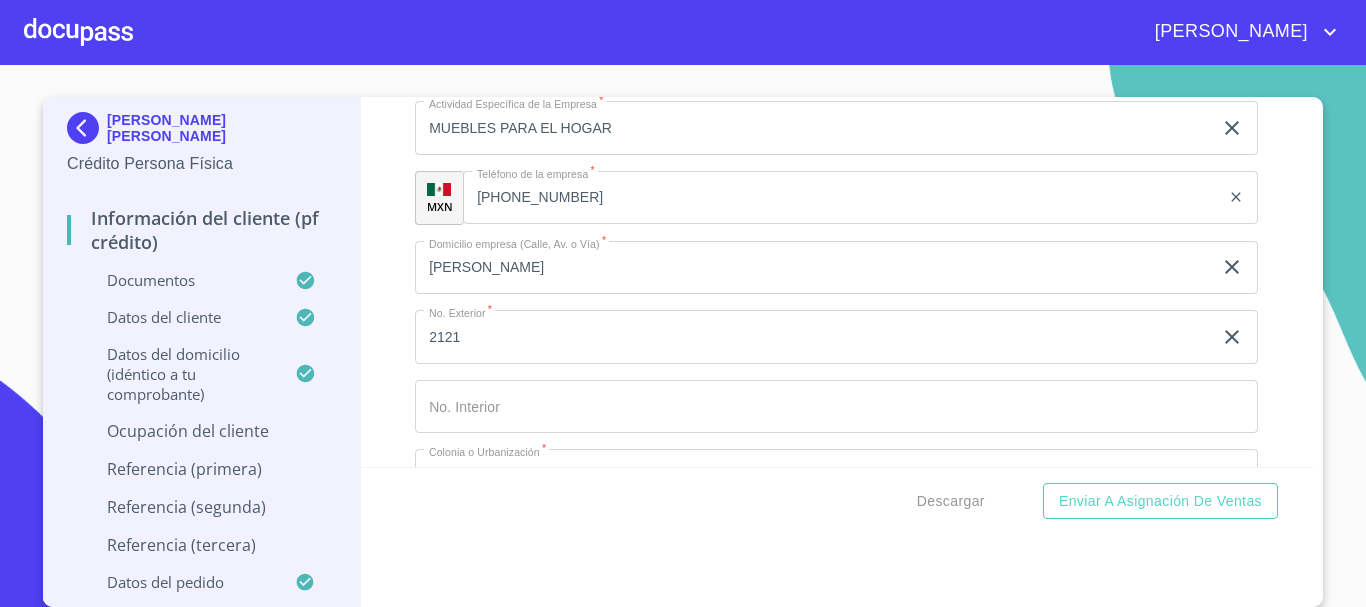 scroll, scrollTop: 8327, scrollLeft: 0, axis: vertical 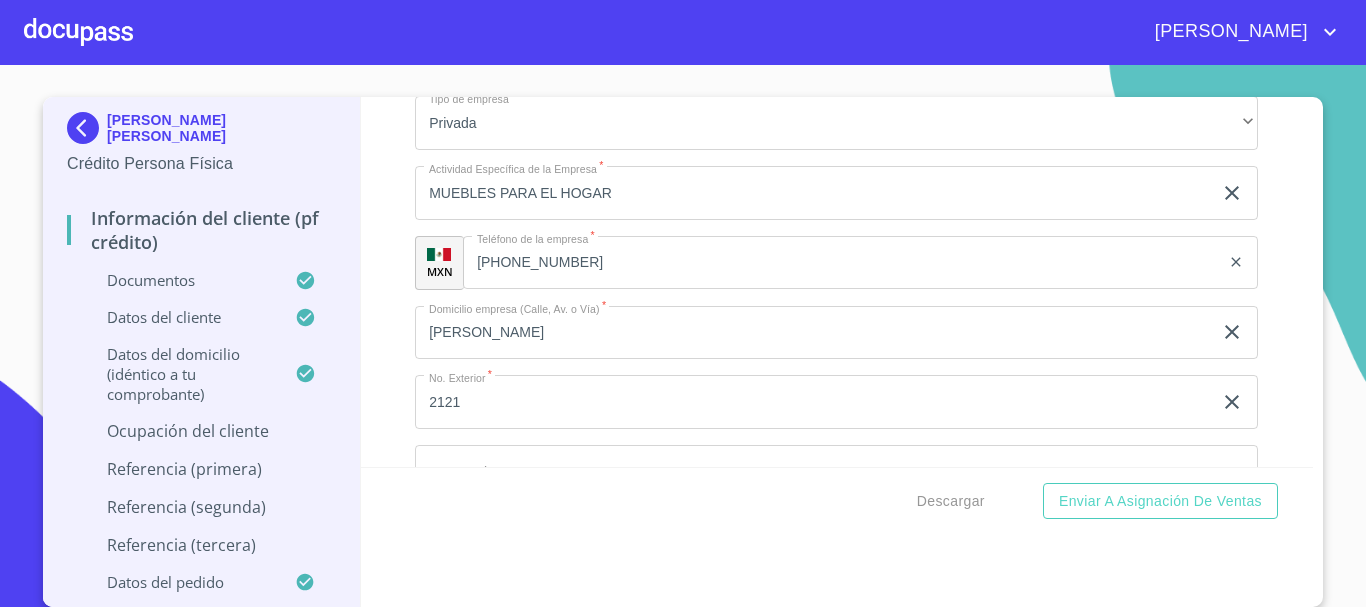 type on "GERENTE DE AREA" 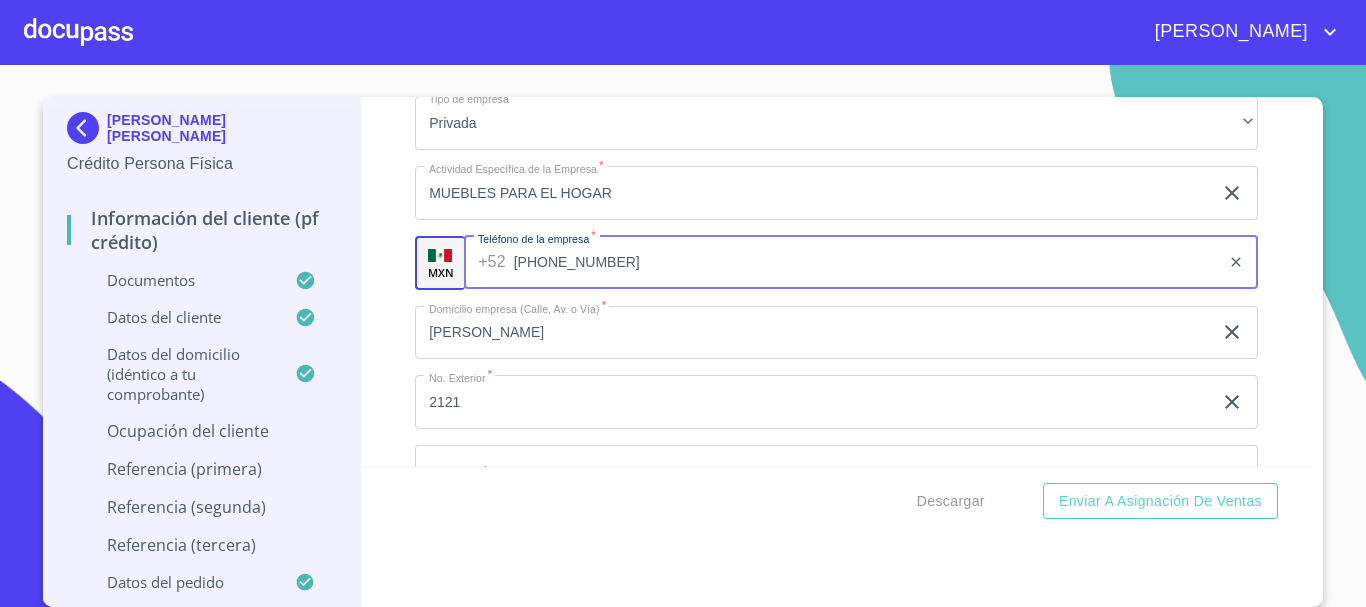 drag, startPoint x: 592, startPoint y: 286, endPoint x: 289, endPoint y: 276, distance: 303.16498 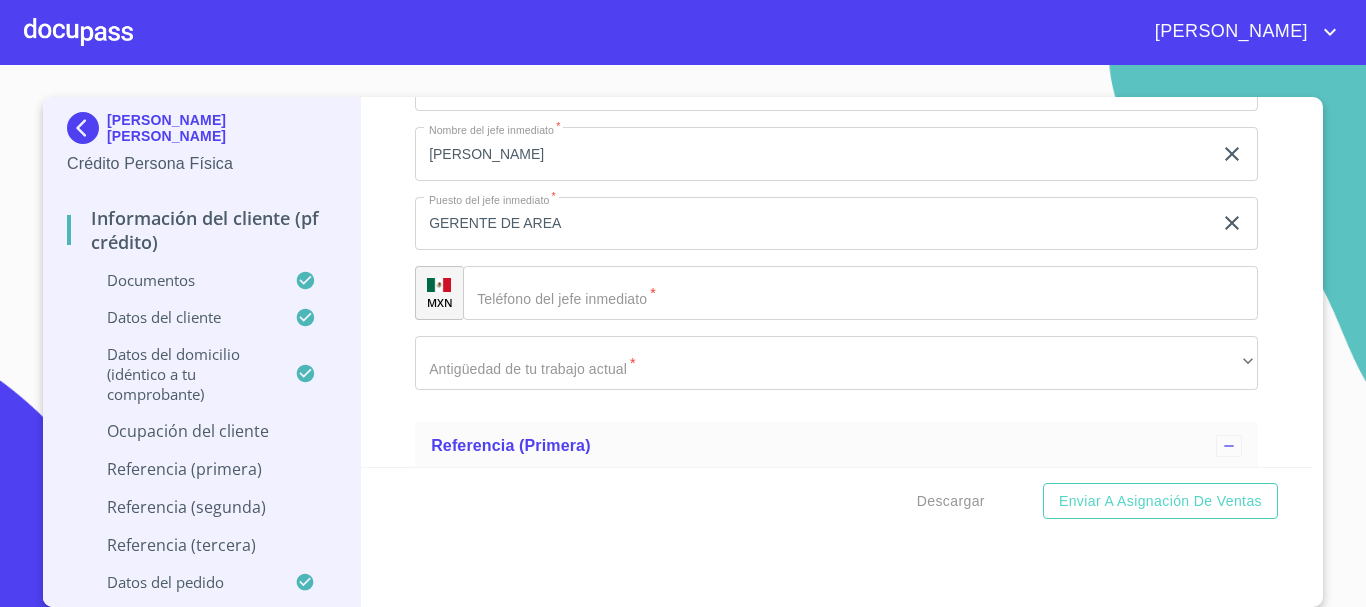 scroll, scrollTop: 9027, scrollLeft: 0, axis: vertical 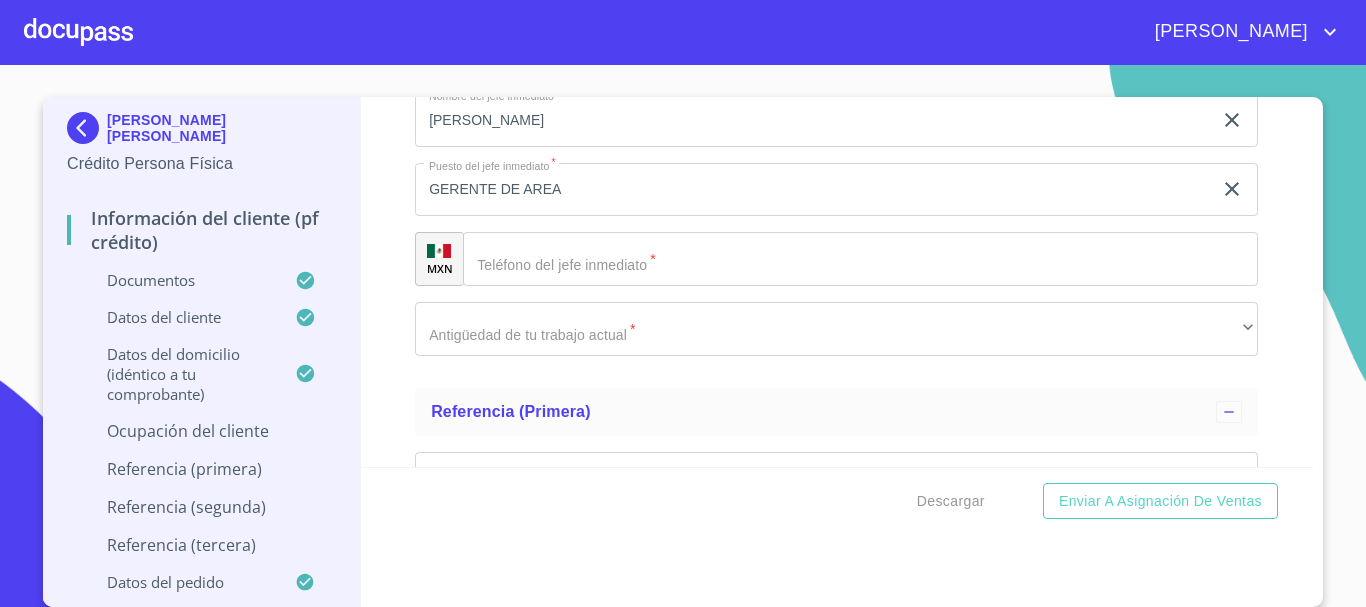click on "Documento de identificación.   *" at bounding box center [867, -437] 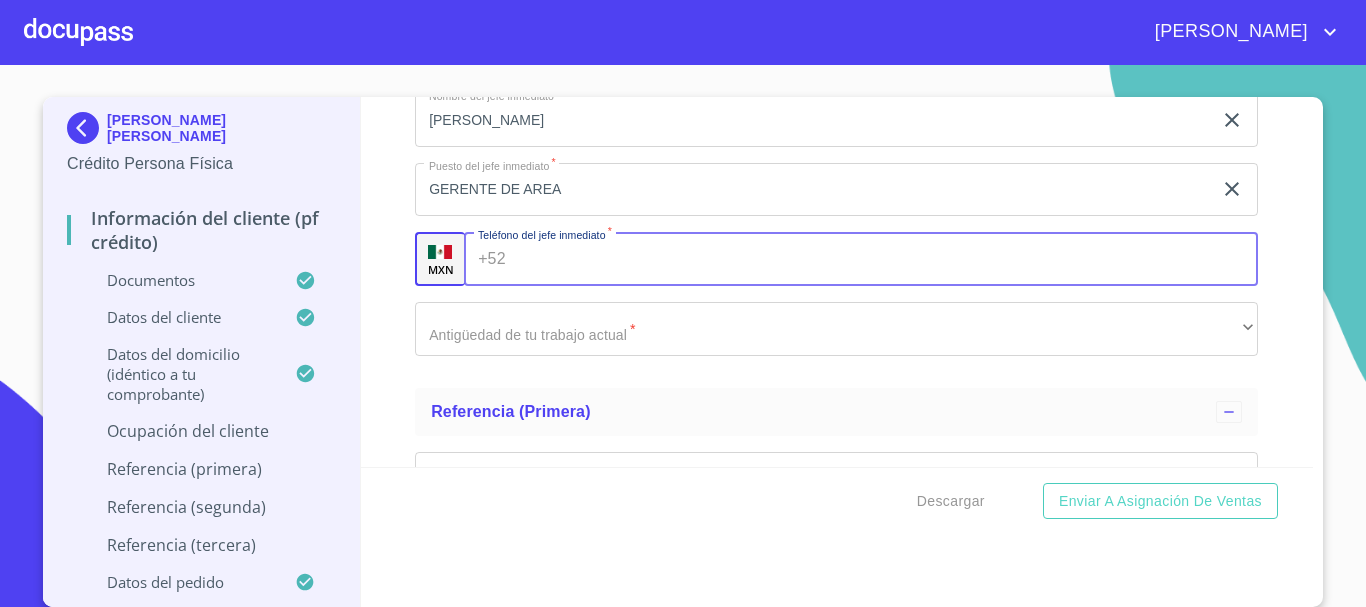 paste on "[PHONE_NUMBER]" 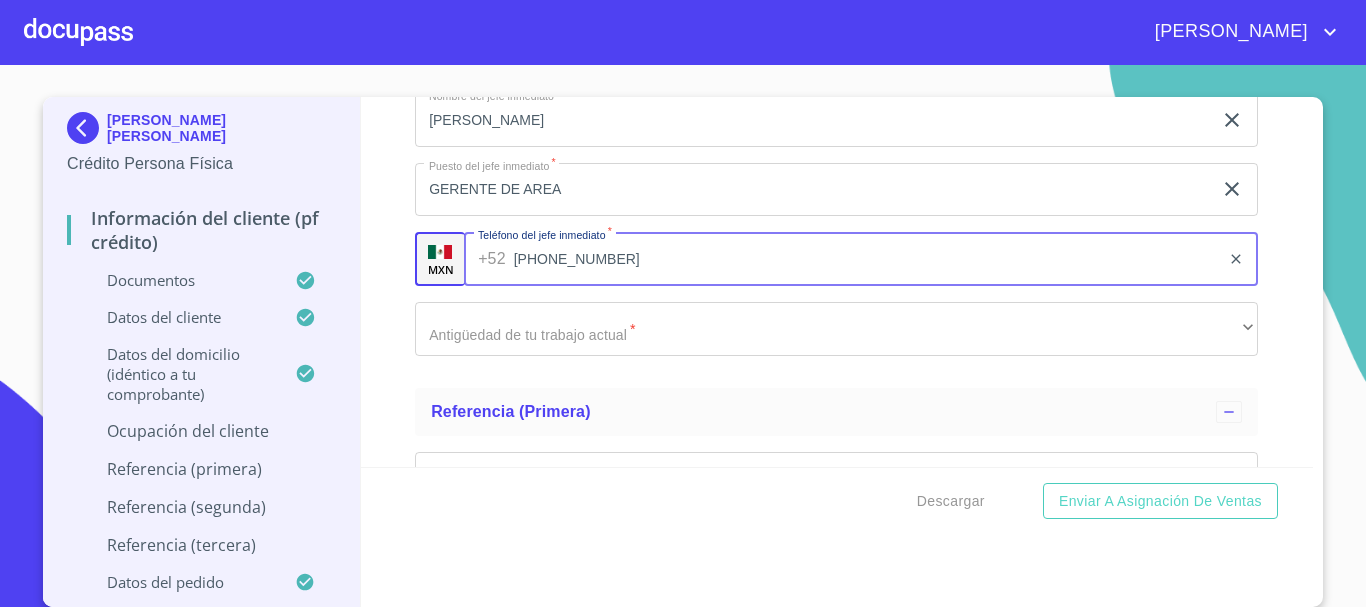 type on "[PHONE_NUMBER]" 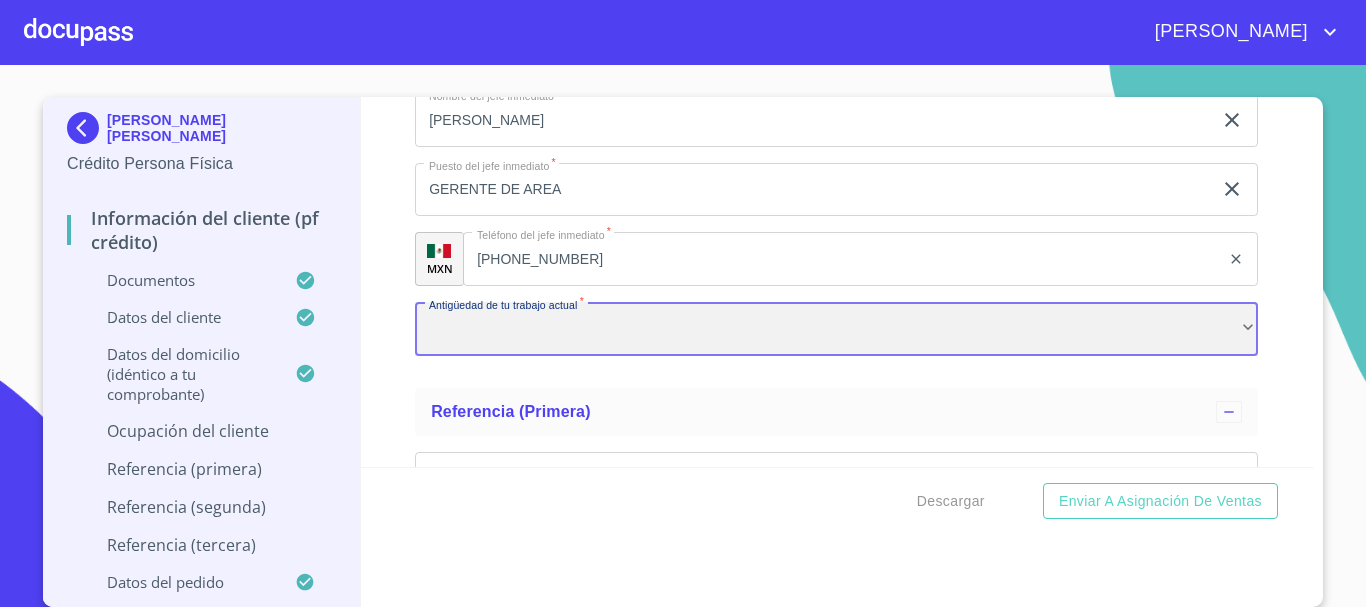 click on "​" at bounding box center [836, 329] 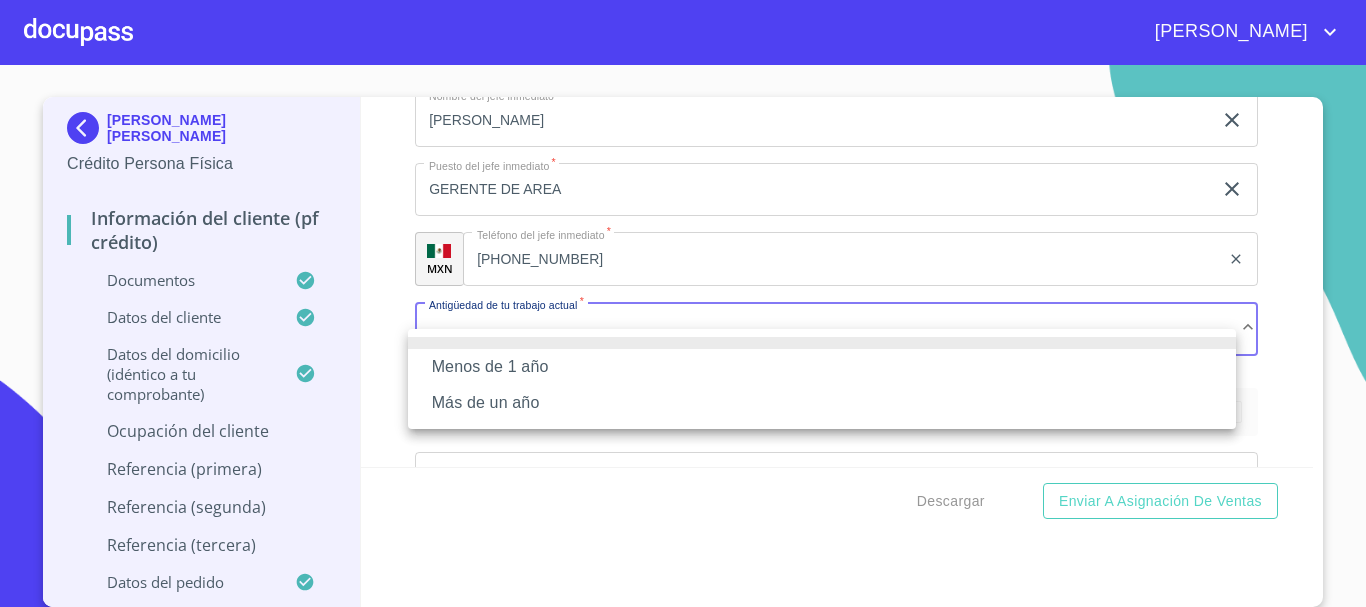 click on "Más de un año" at bounding box center [822, 403] 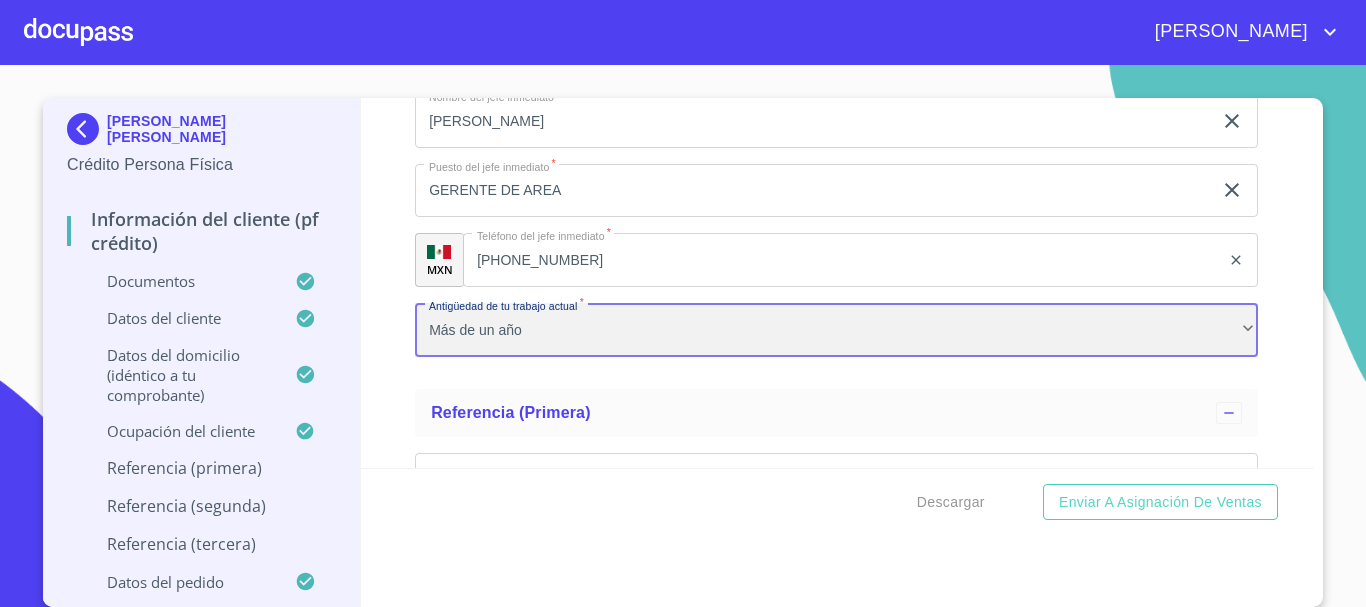 scroll, scrollTop: 15, scrollLeft: 0, axis: vertical 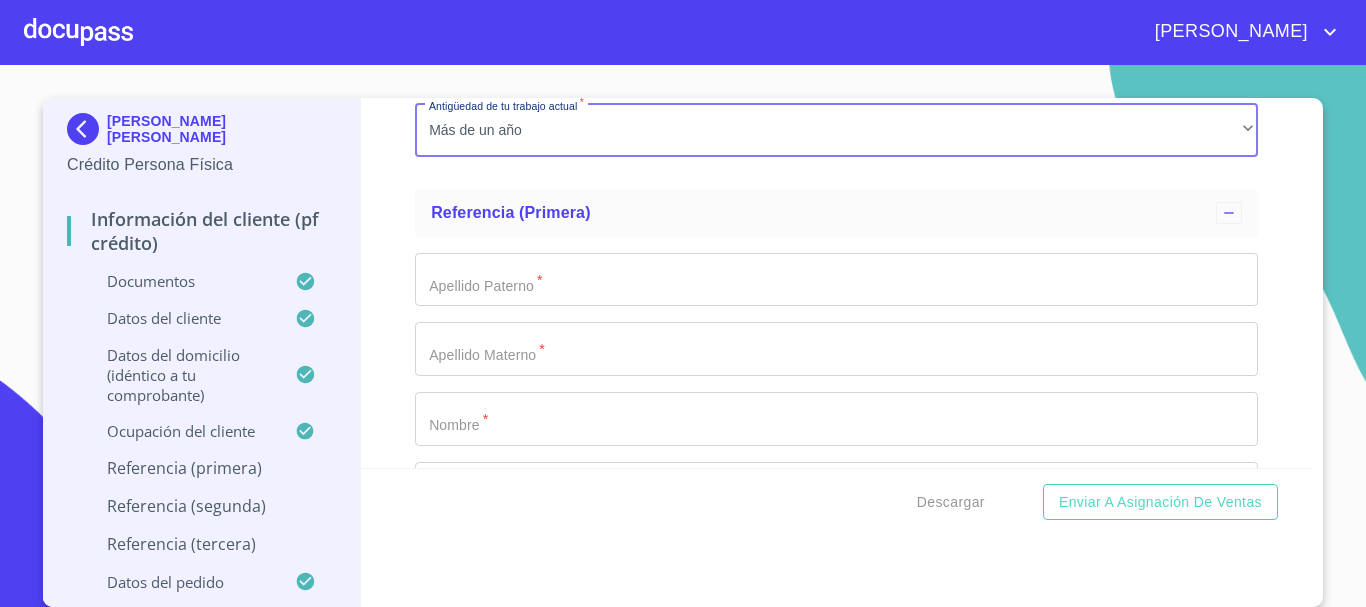 click on "Documento de identificación.   *" at bounding box center [813, -3314] 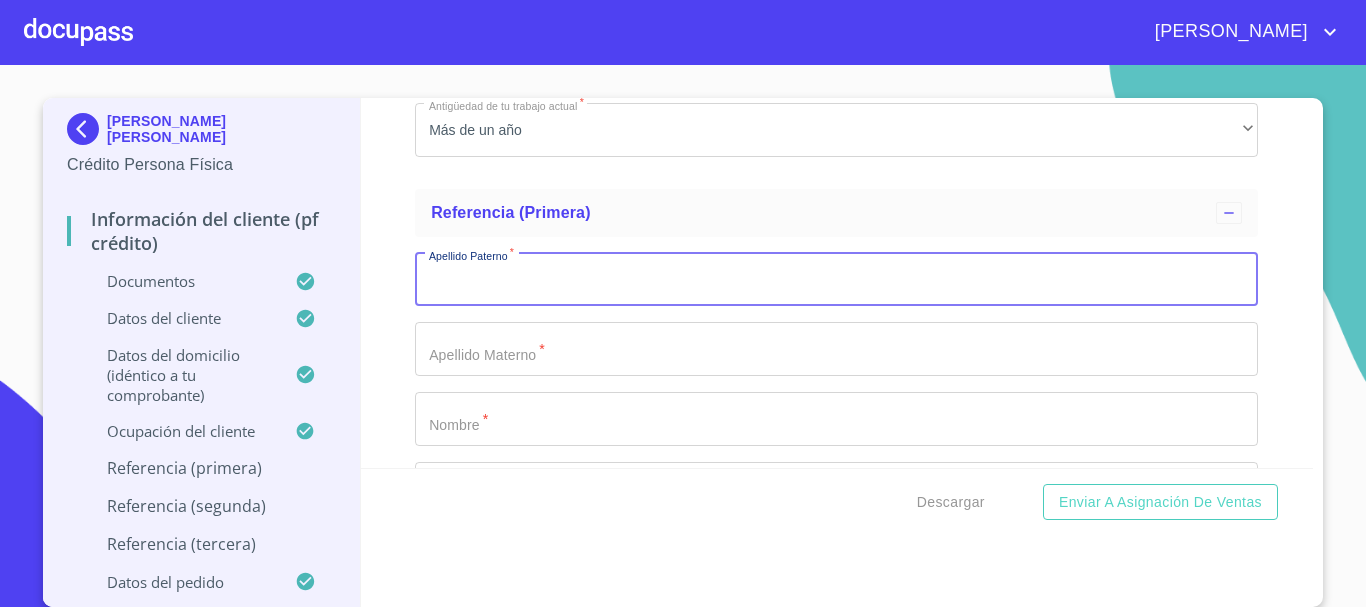 scroll, scrollTop: 9327, scrollLeft: 0, axis: vertical 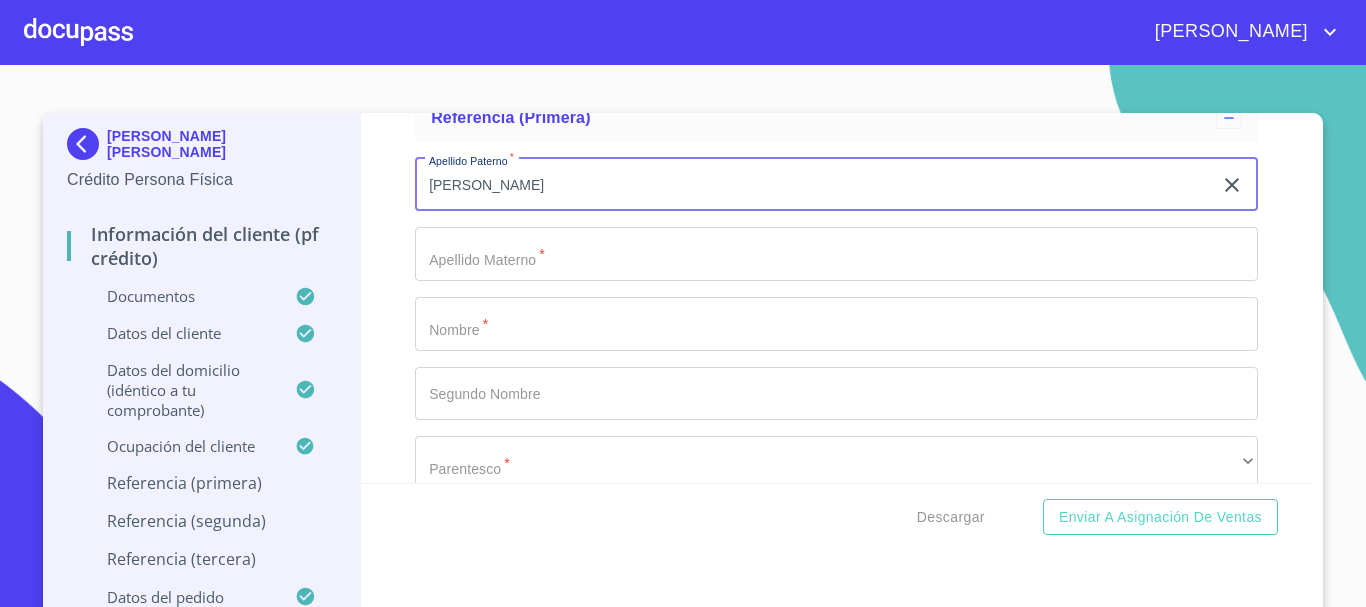 type on "[PERSON_NAME]" 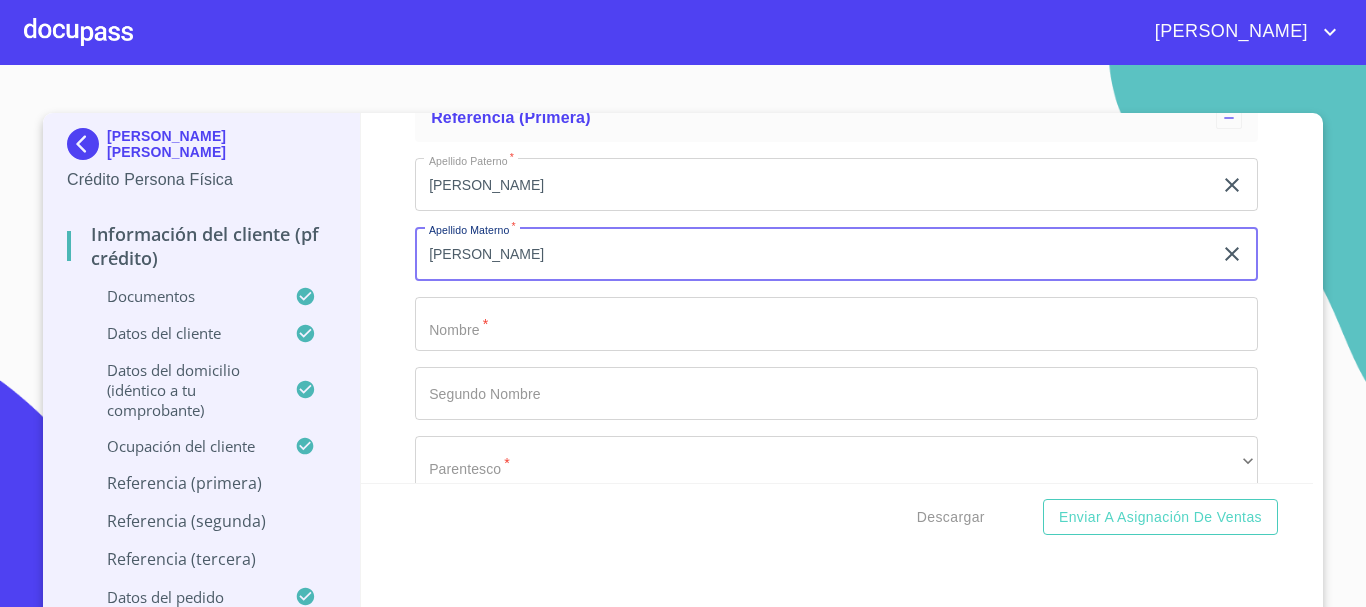 type on "[PERSON_NAME]" 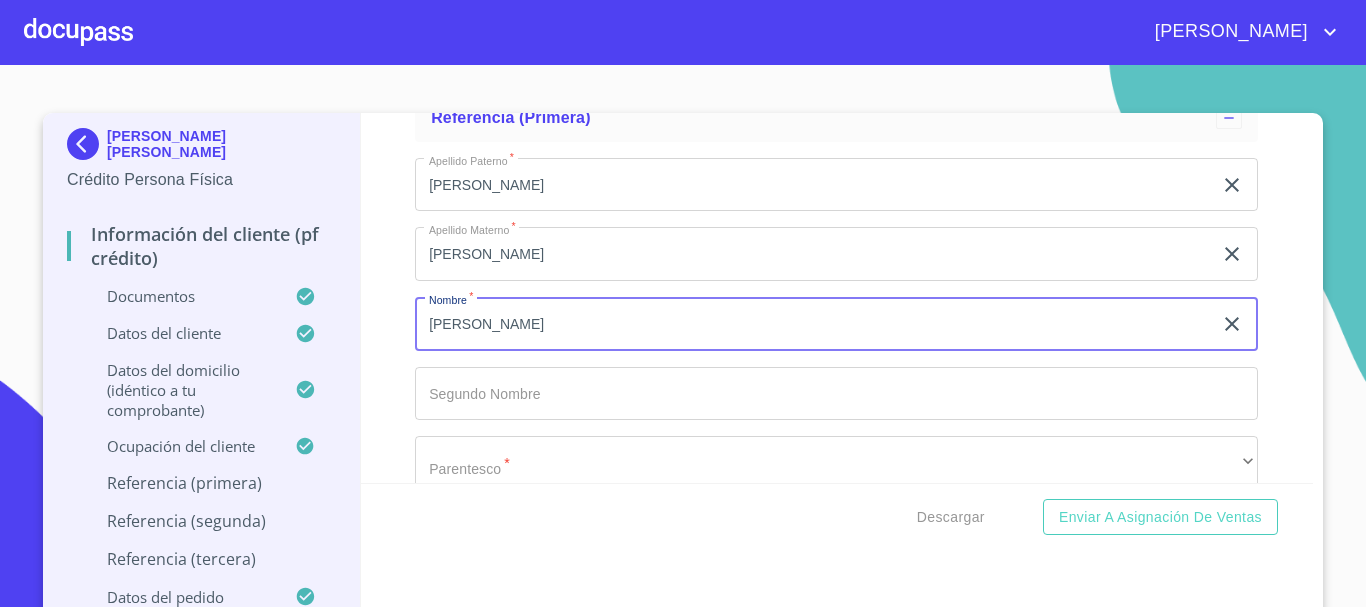 type on "[PERSON_NAME]" 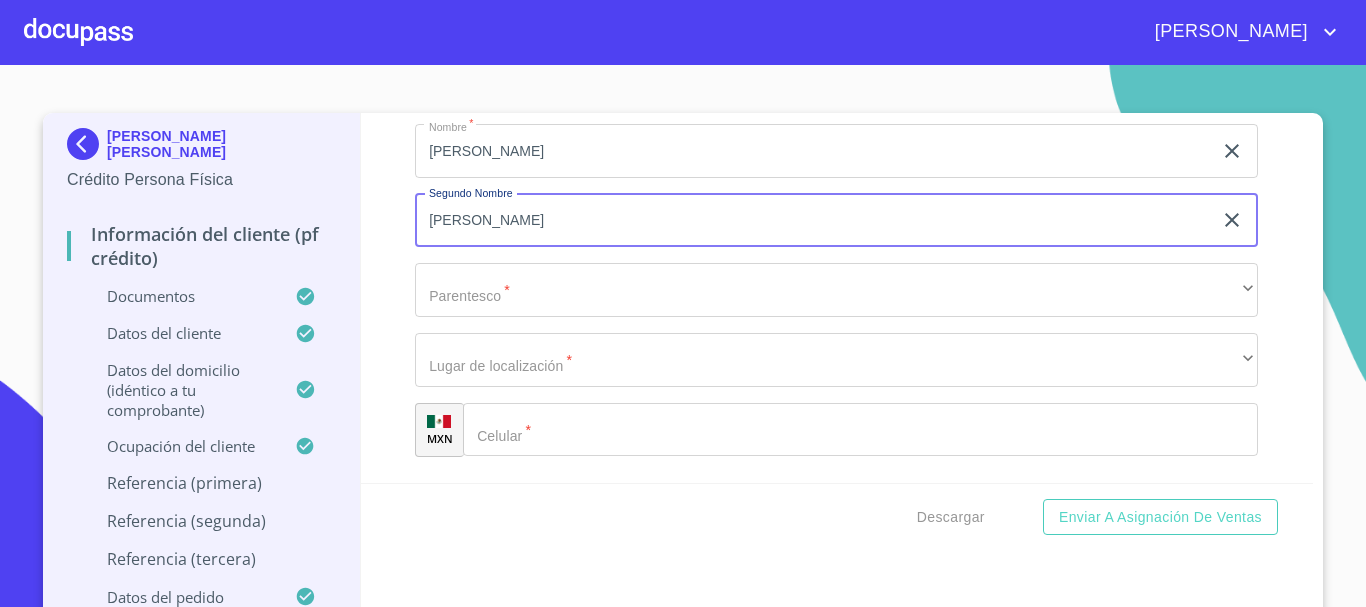 scroll, scrollTop: 9537, scrollLeft: 0, axis: vertical 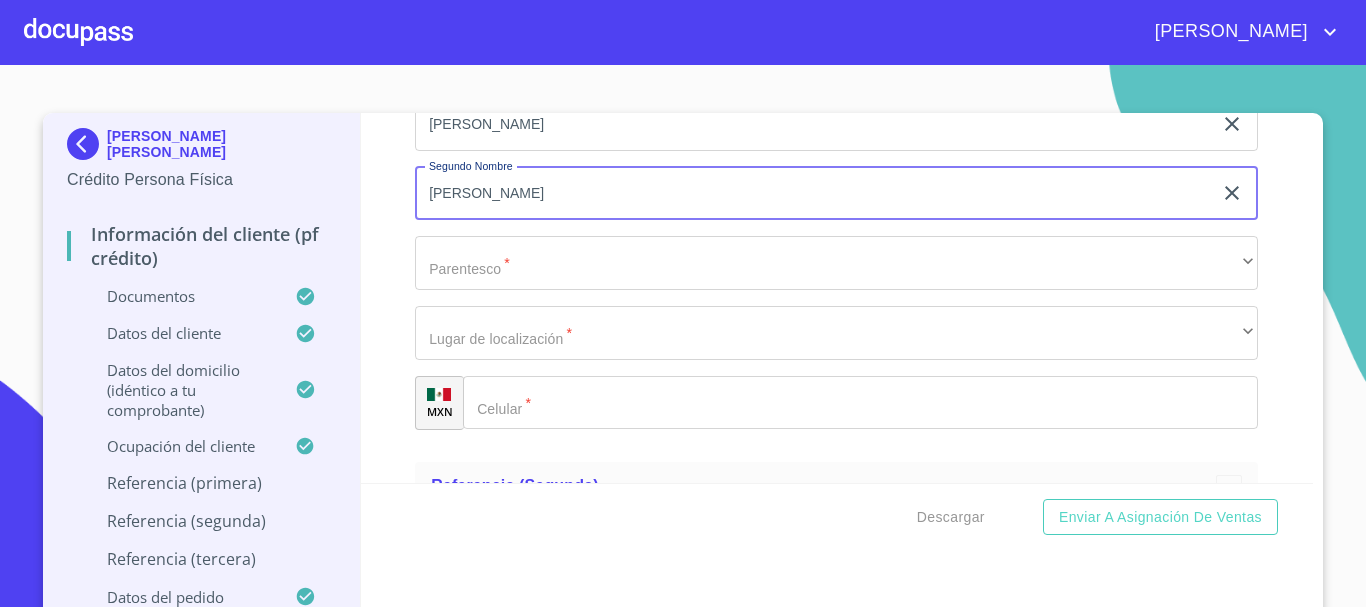 type on "[PERSON_NAME]" 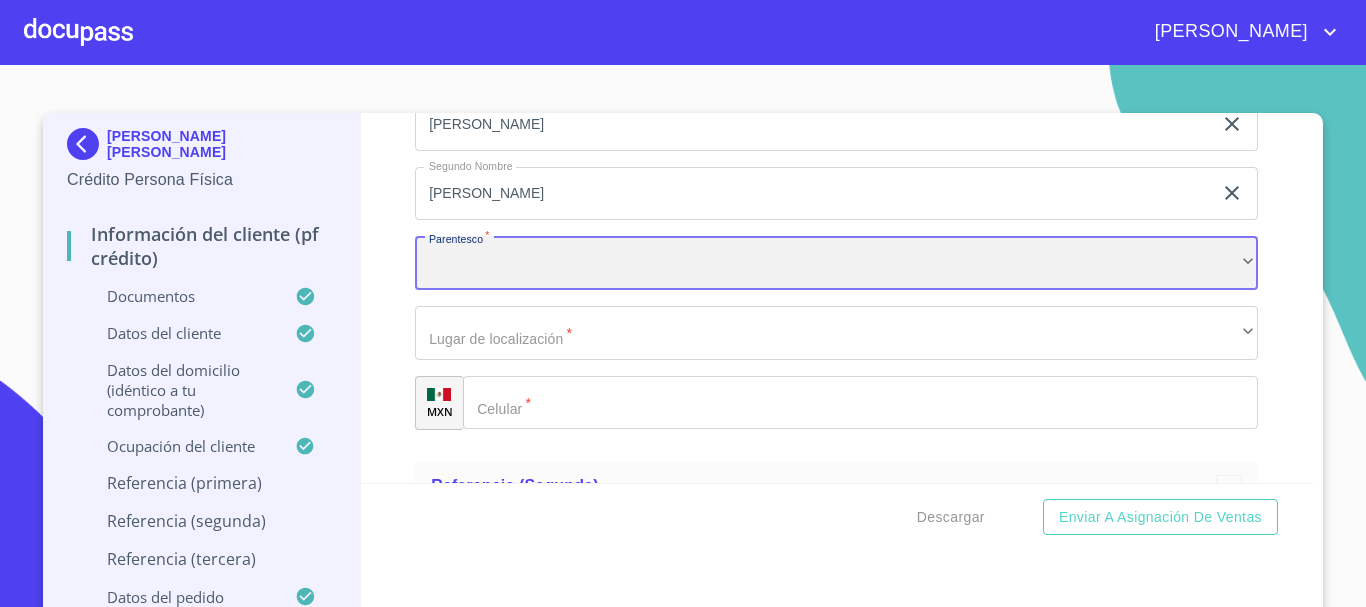 click on "​" at bounding box center [836, 263] 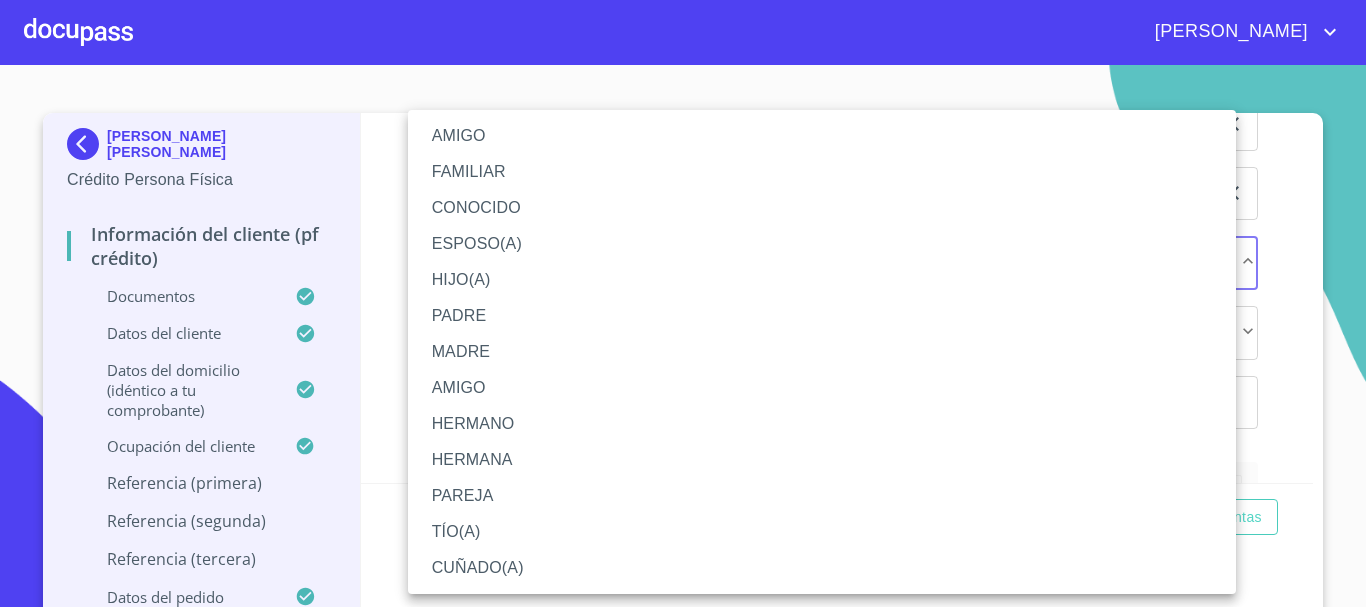 click on "HERMANA" at bounding box center [822, 460] 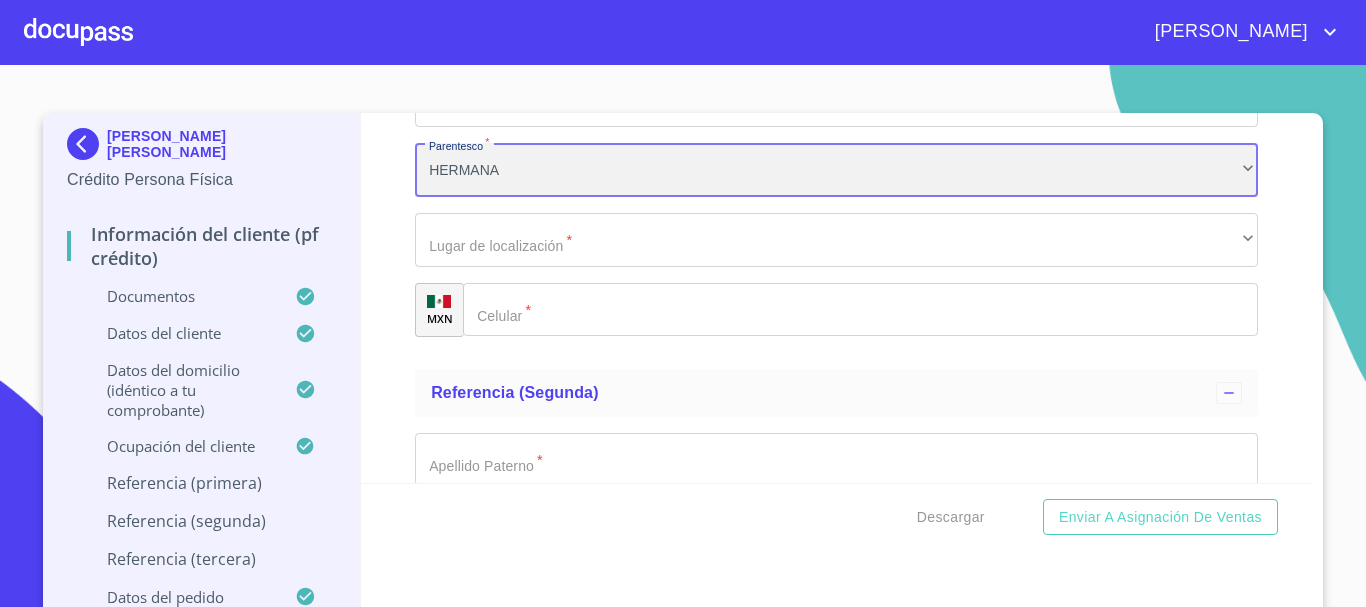 scroll, scrollTop: 9637, scrollLeft: 0, axis: vertical 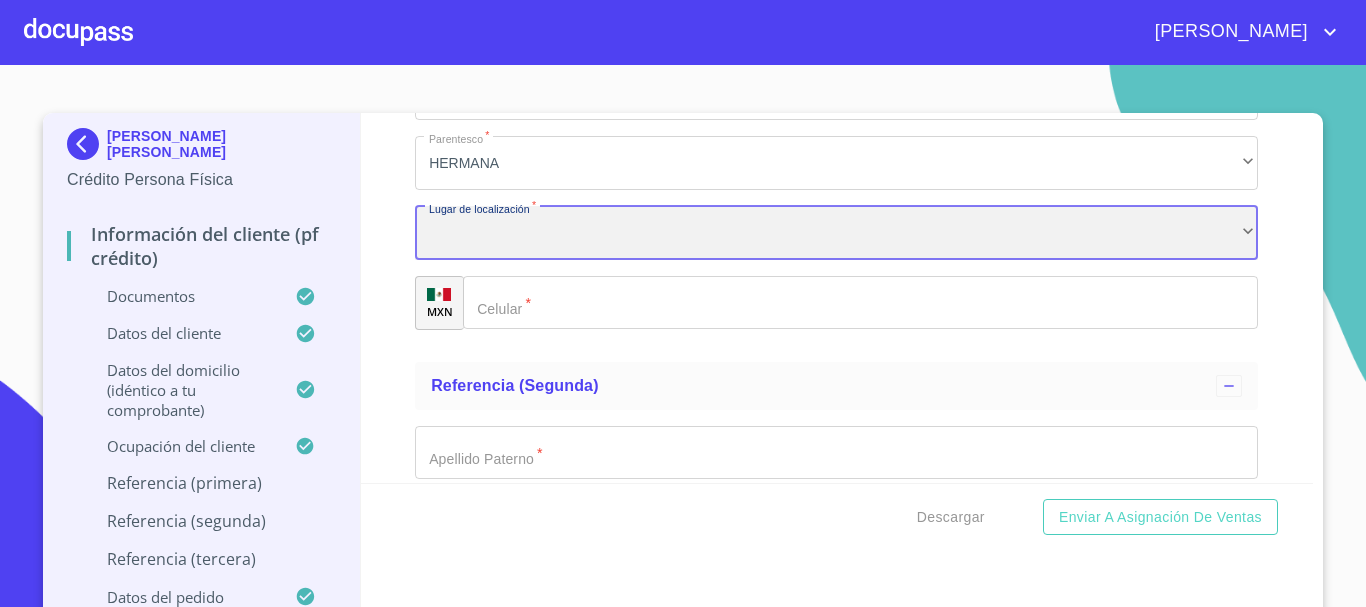 click on "​" at bounding box center [836, 233] 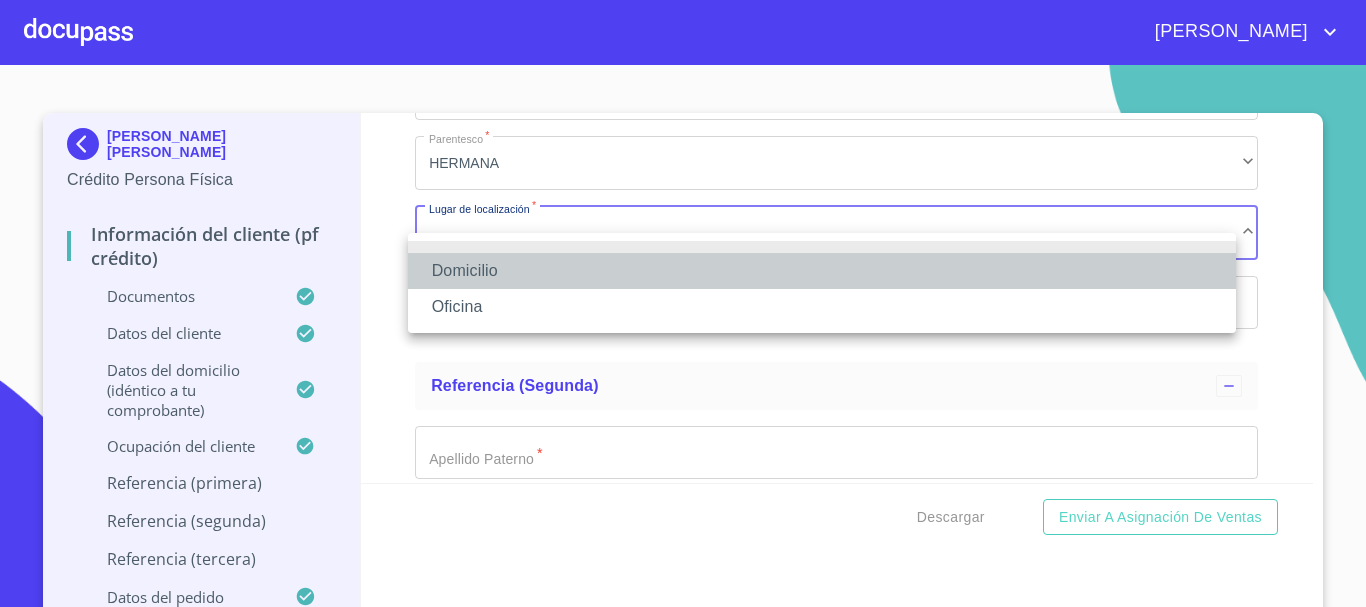 click on "Domicilio" at bounding box center (822, 271) 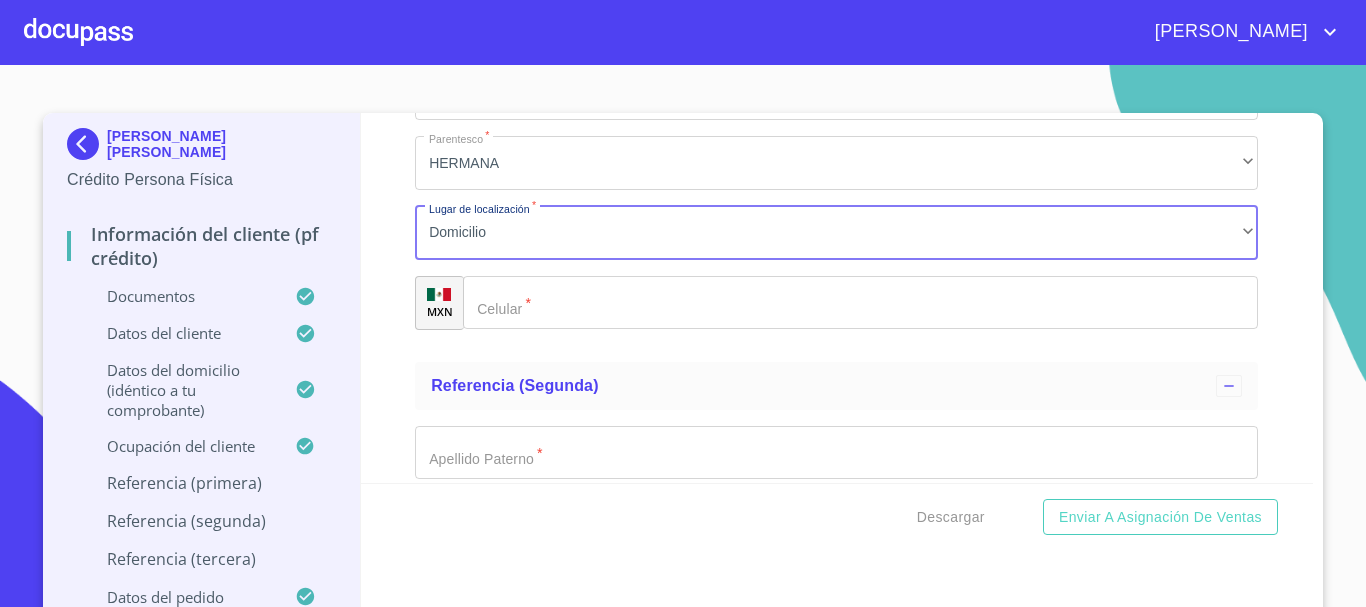 click on "Documento de identificación.   *" 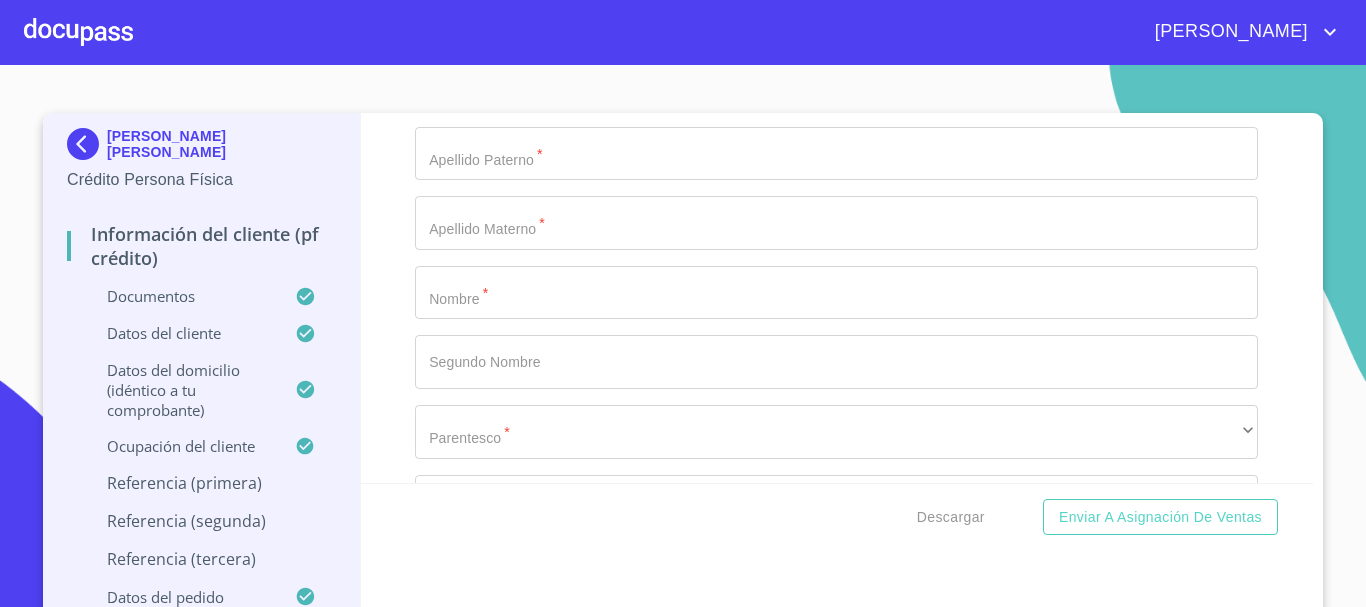 scroll, scrollTop: 9937, scrollLeft: 0, axis: vertical 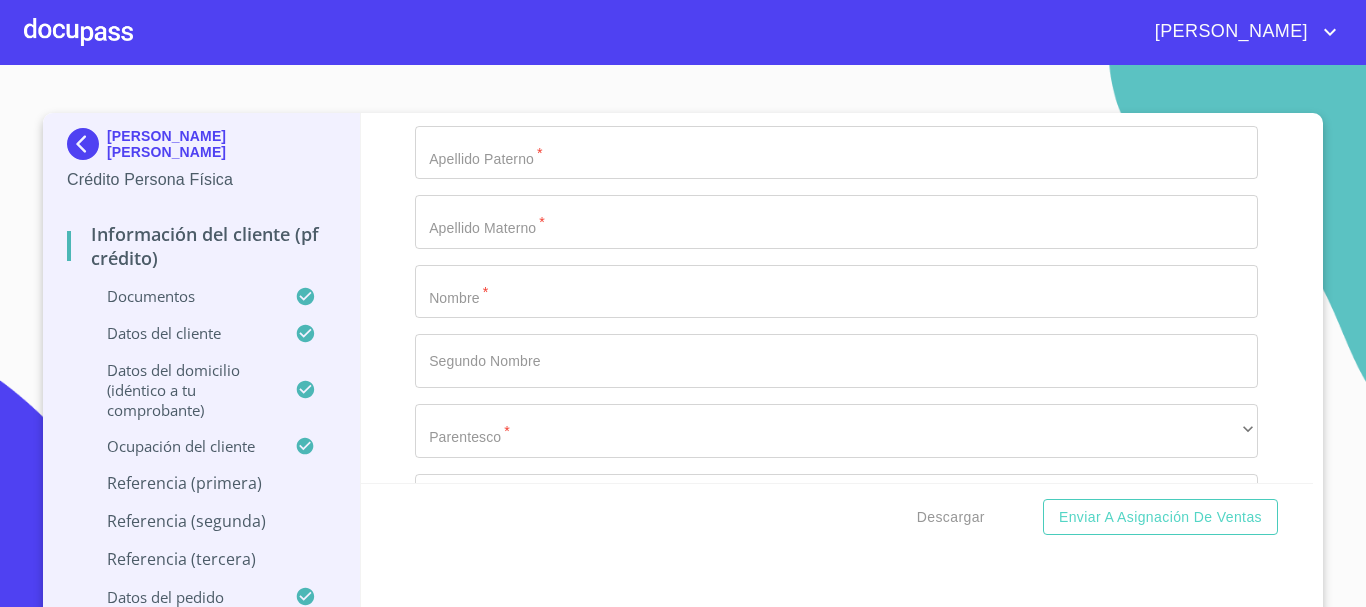 type on "[PHONE_NUMBER]" 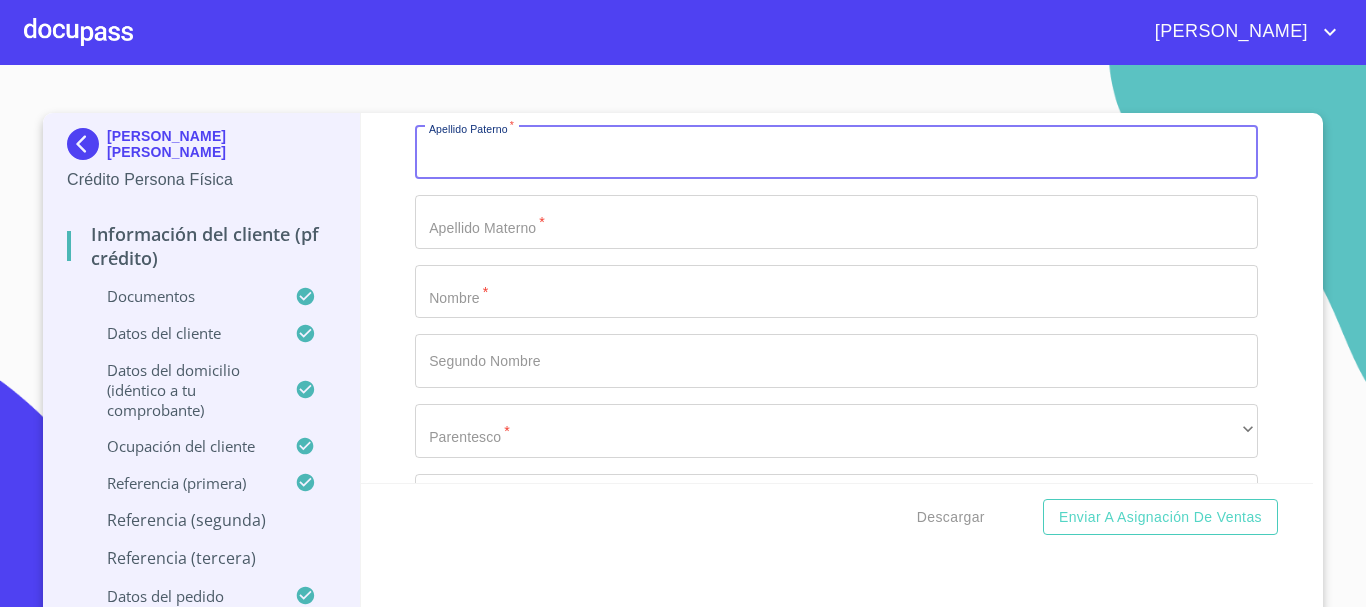click on "Documento de identificación.   *" at bounding box center (836, 153) 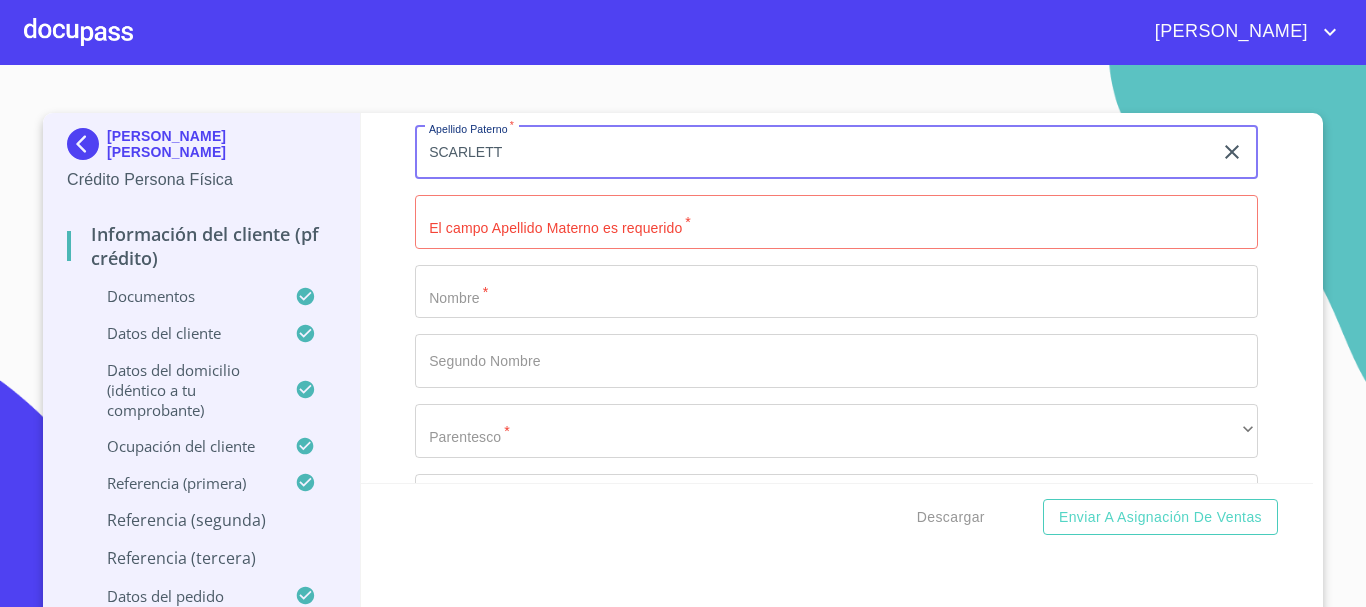 drag, startPoint x: 501, startPoint y: 178, endPoint x: 327, endPoint y: 185, distance: 174.14075 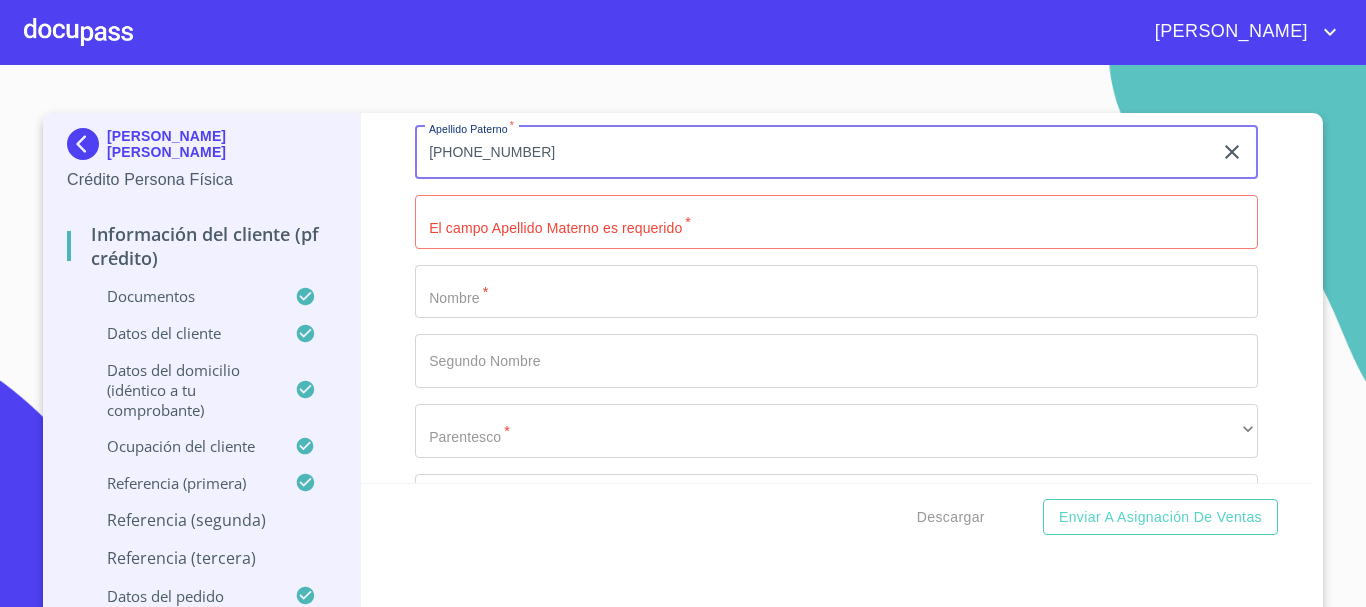 click on "[PHONE_NUMBER]" at bounding box center [813, 153] 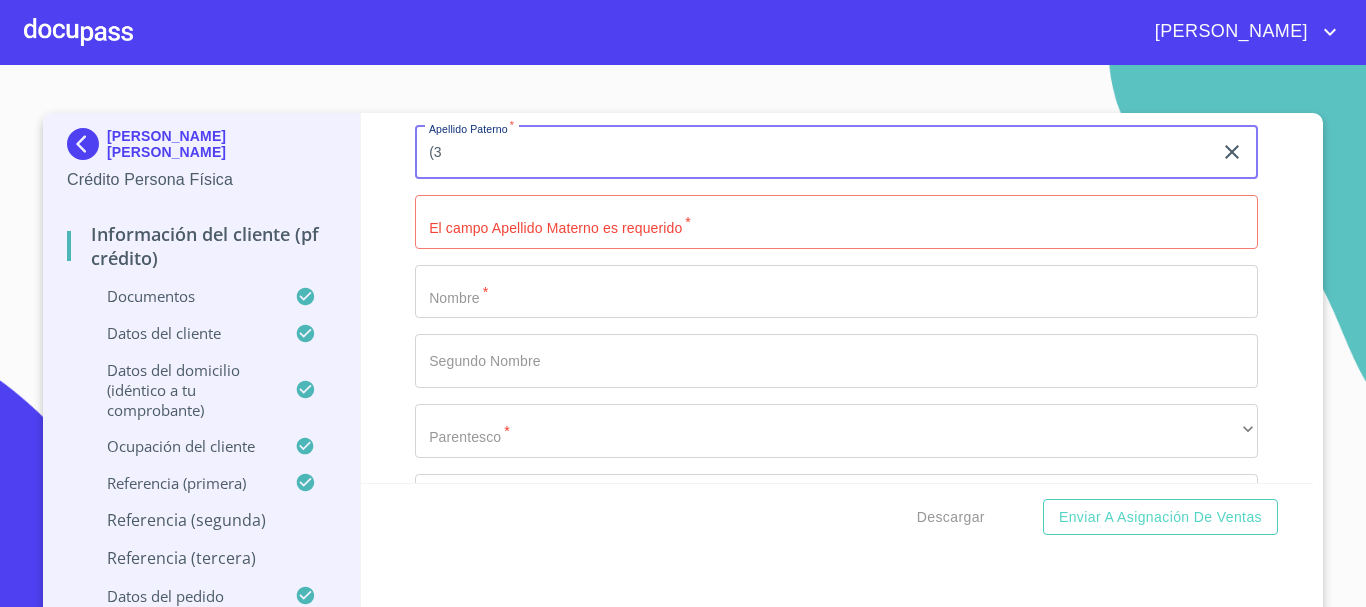 type on "(" 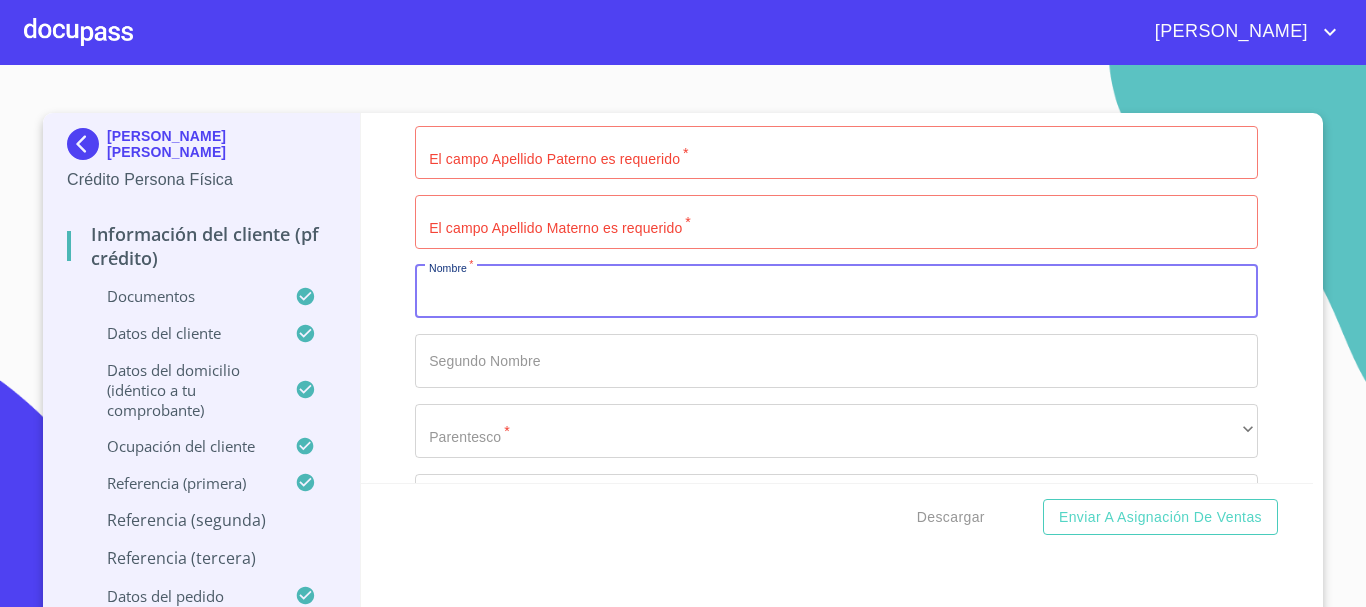 click on "Documento de identificación.   *" at bounding box center (836, 292) 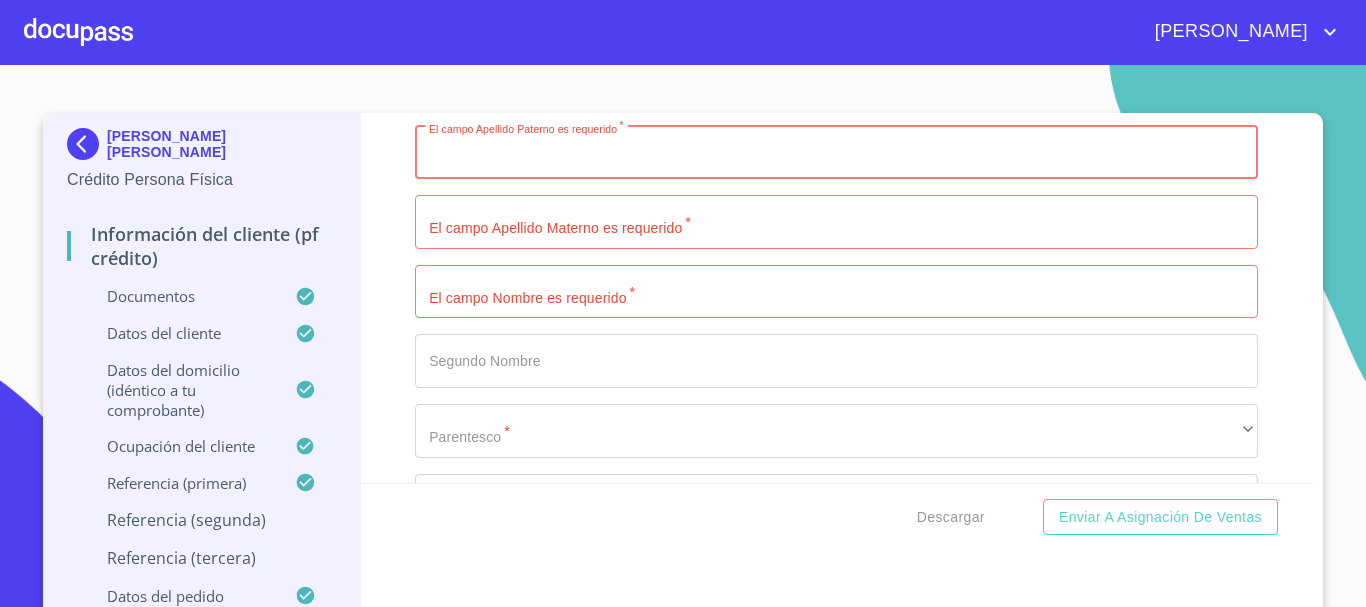 click on "Documento de identificación.   *" at bounding box center [836, 153] 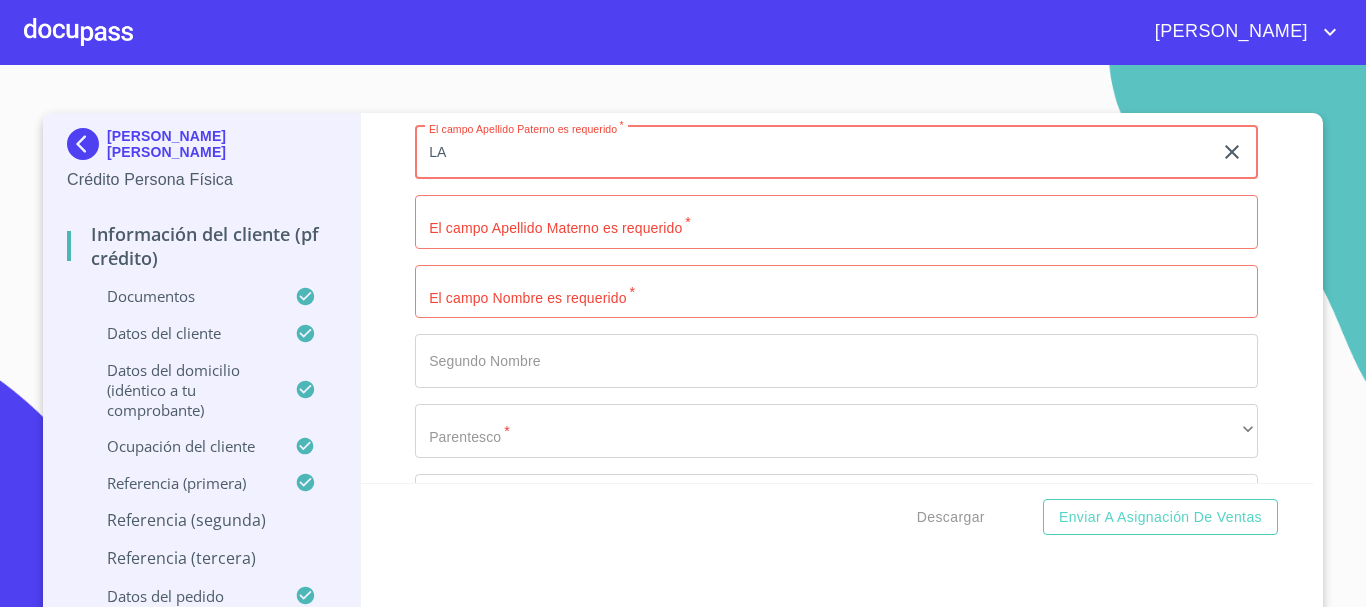 type on "L" 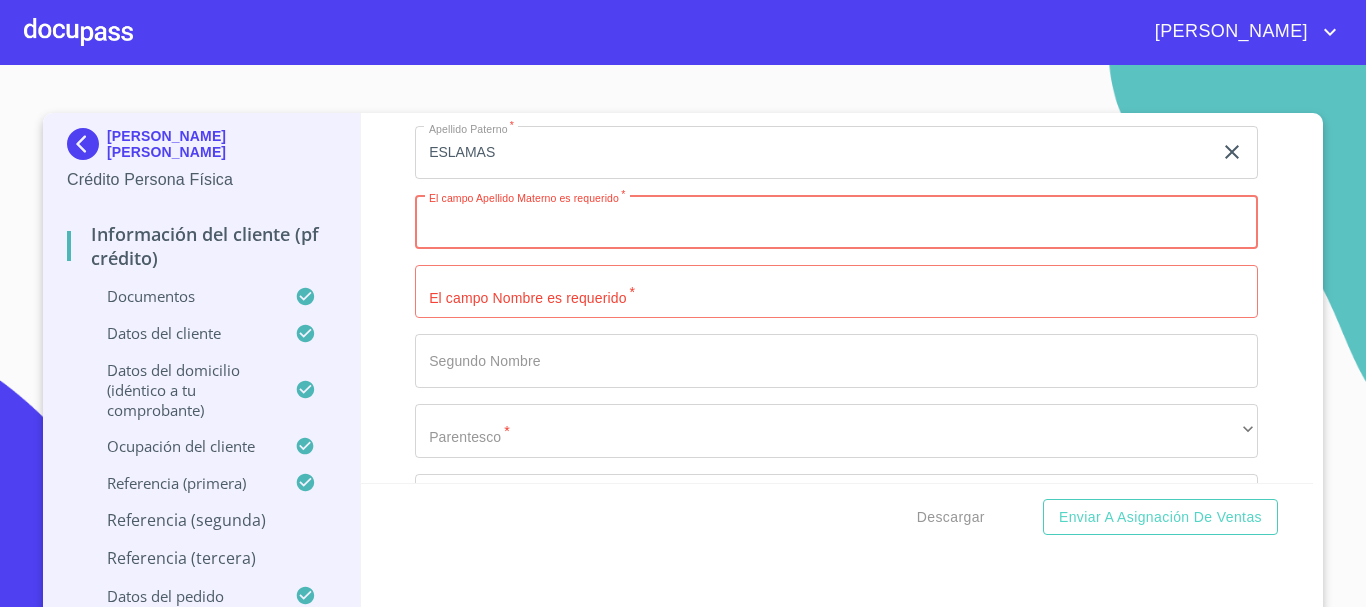 click on "ESLAMAS" at bounding box center (813, -4009) 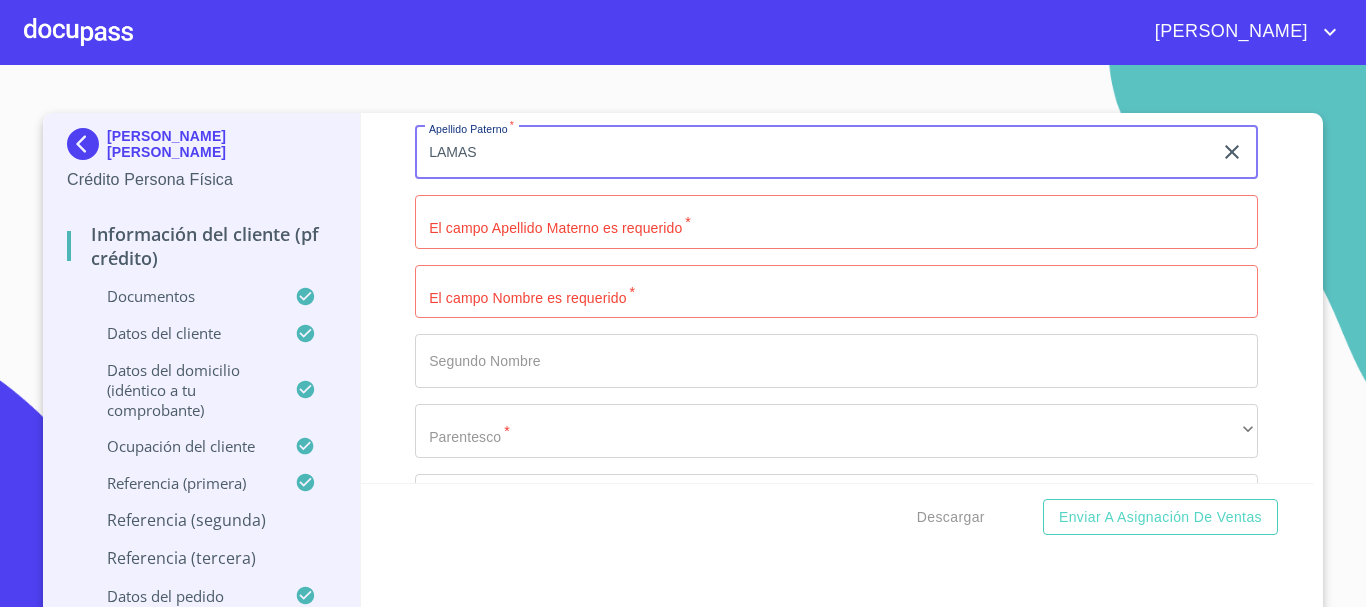 type on "LAMAS" 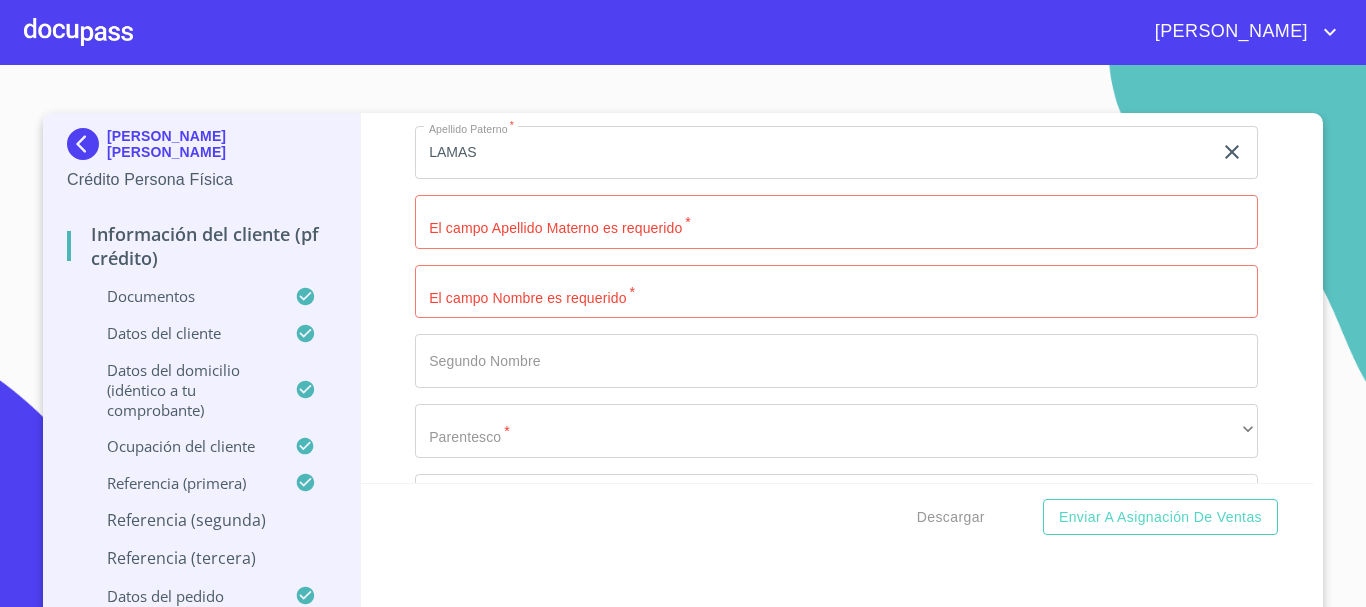 drag, startPoint x: 461, startPoint y: 275, endPoint x: 457, endPoint y: 260, distance: 15.524175 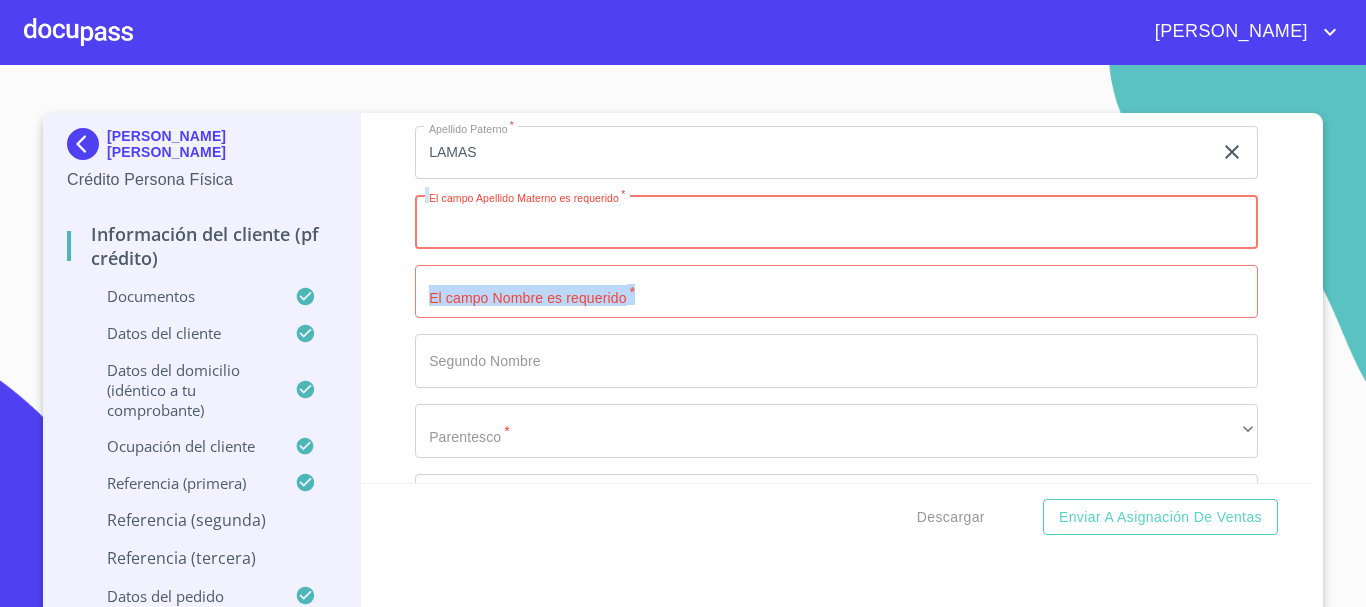 click on "Documento de identificación.   *" at bounding box center (836, 222) 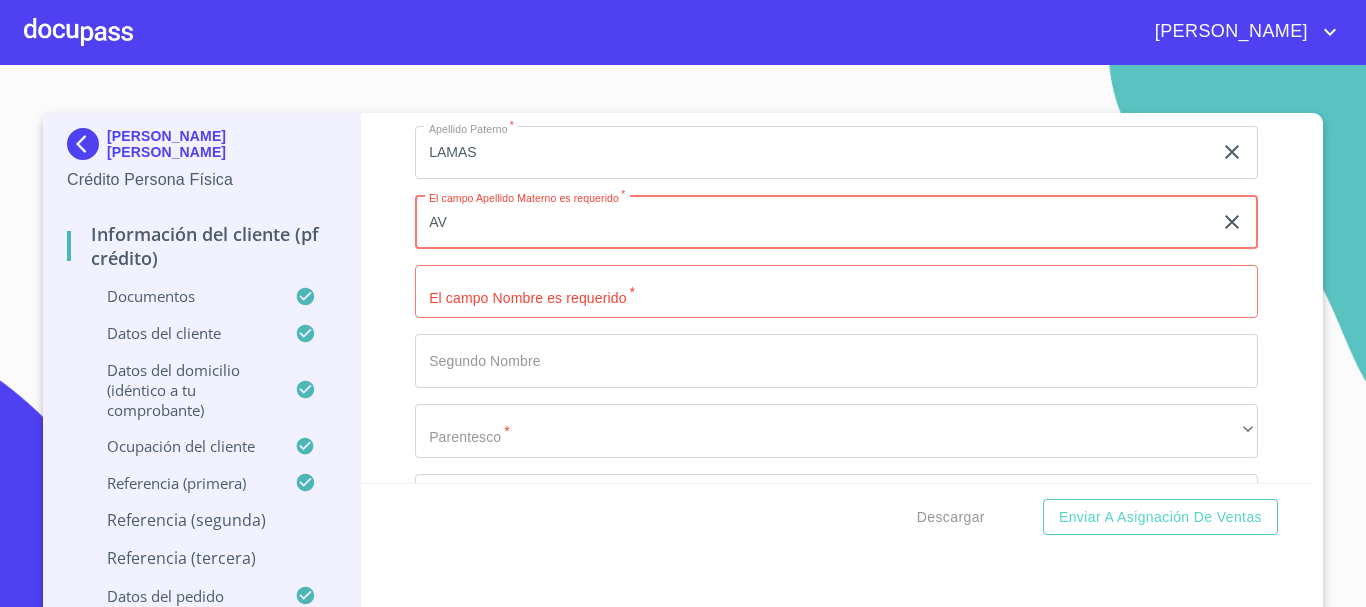 type on "A" 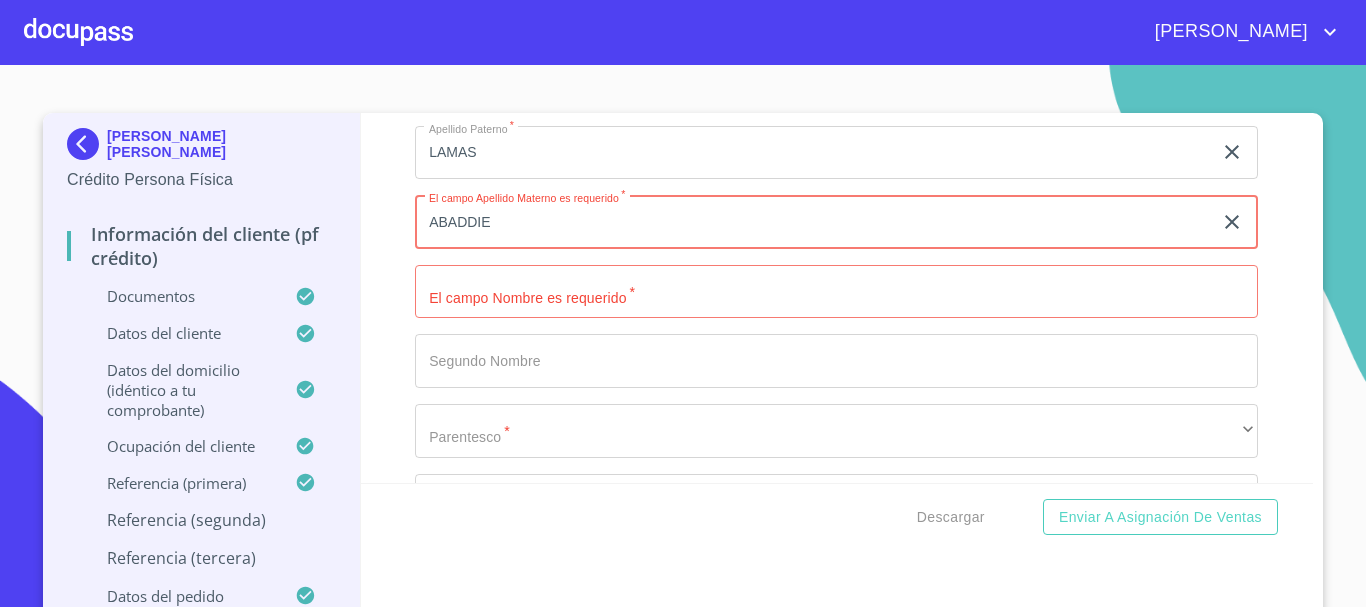 type on "ABADDIE" 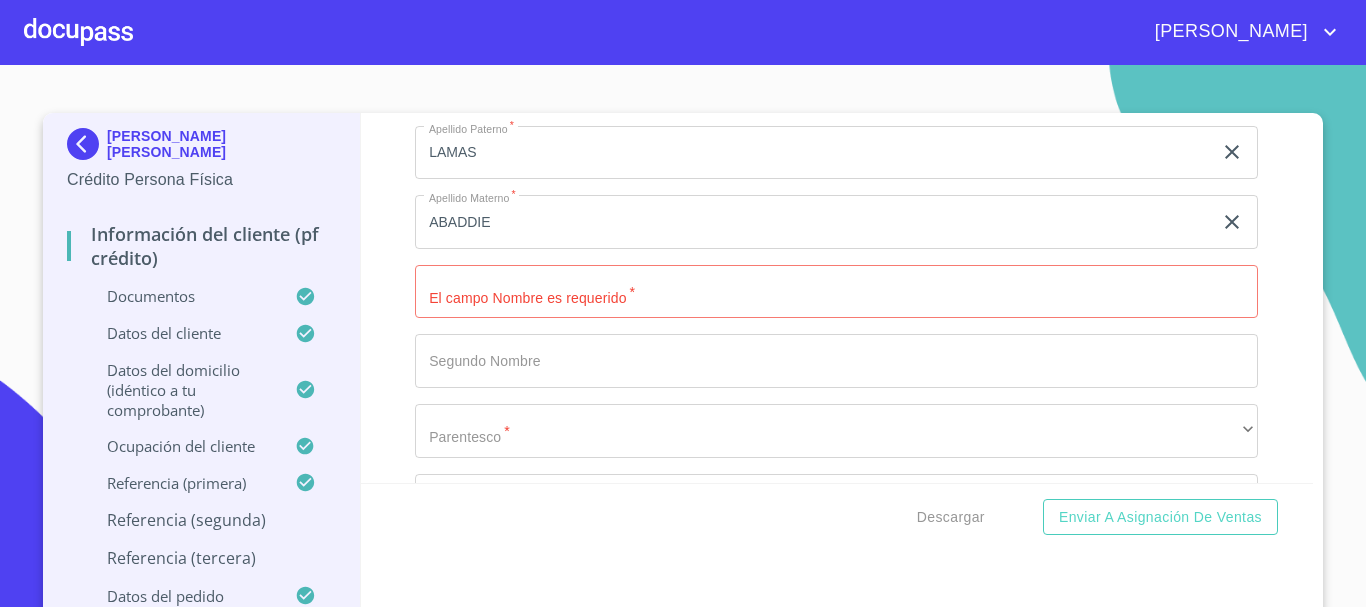 click on "Documento de identificación.   *" at bounding box center (836, 292) 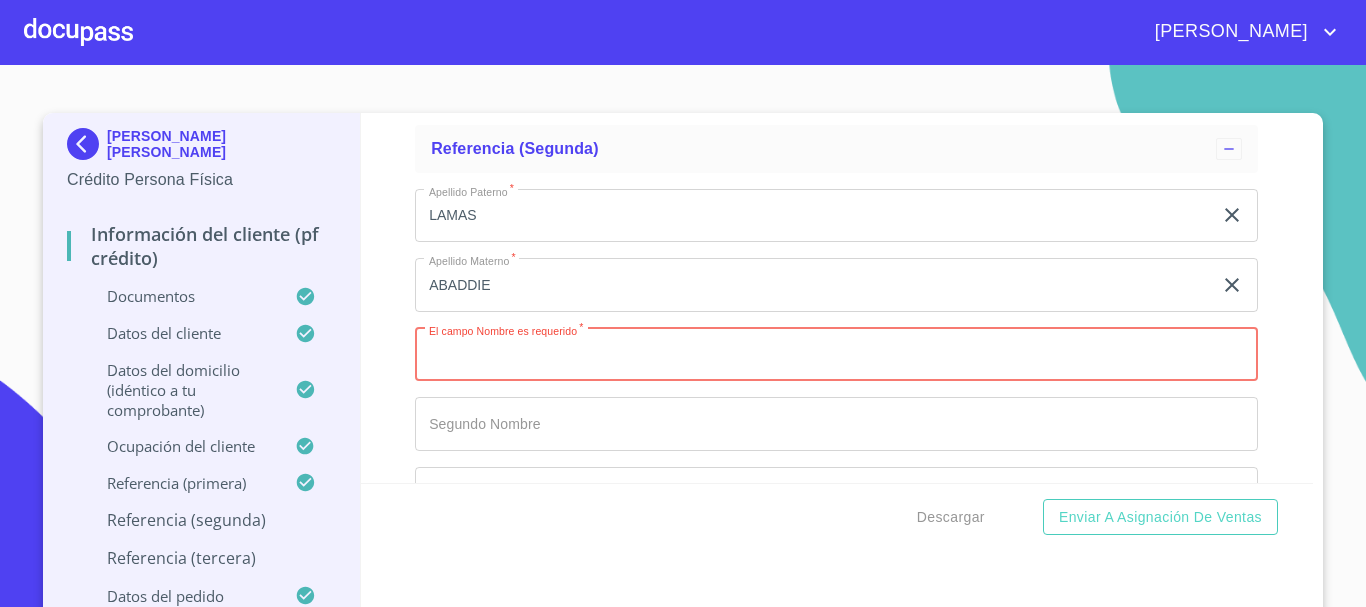 scroll, scrollTop: 10037, scrollLeft: 0, axis: vertical 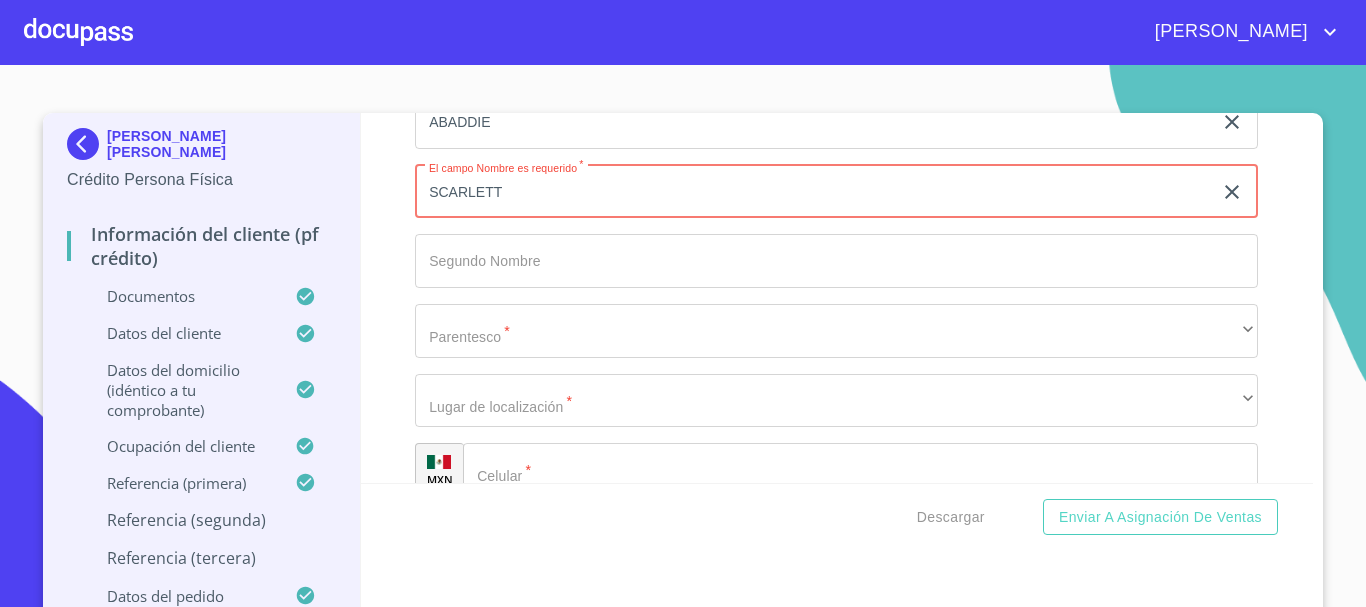 type on "SCARLETT" 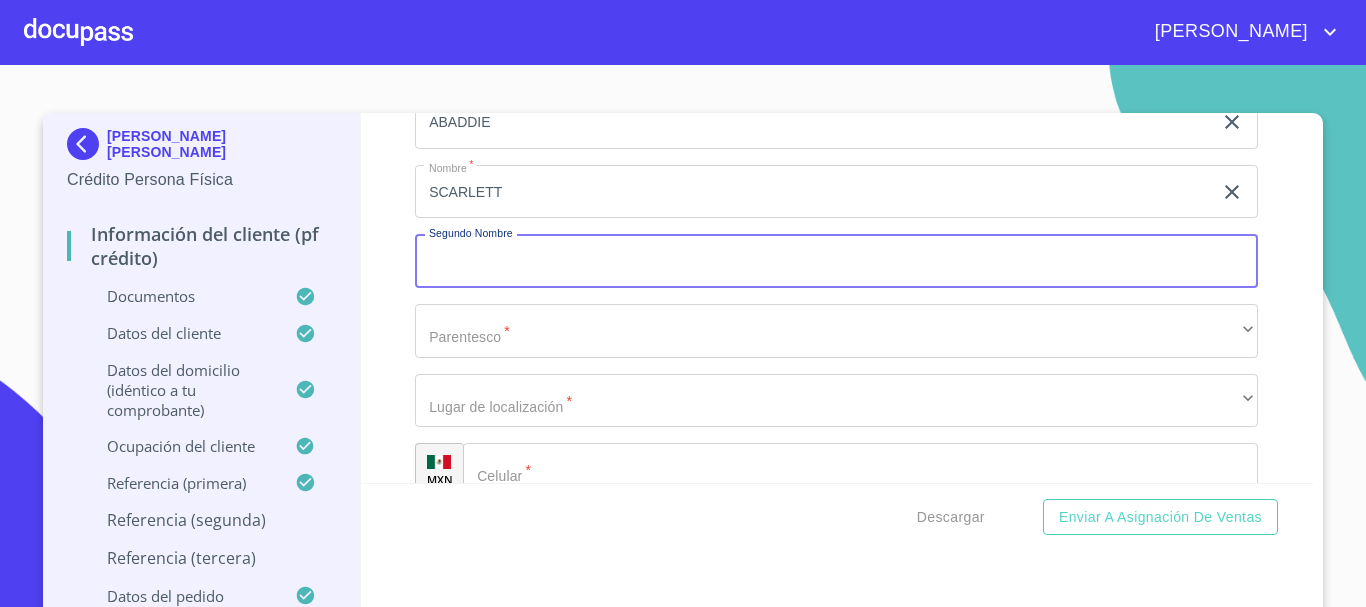 click on "Apellido [PERSON_NAME]   * [PERSON_NAME] ​ Apellido Materno   * ABADDIE ​ Nombre   * SCARLETT ​ Segundo Nombre ​ Parentesco   * ​ ​ Lugar de localización   * ​ ​ MXN Celular   * ​" at bounding box center [836, 262] 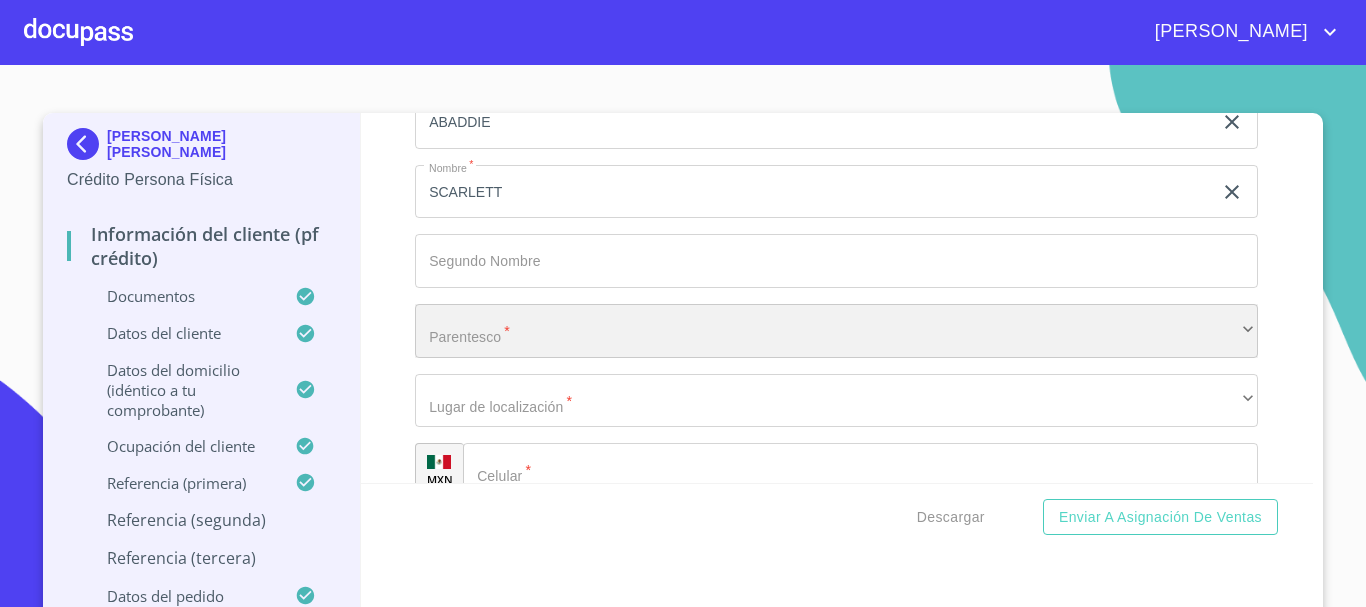 click on "​" at bounding box center [836, 331] 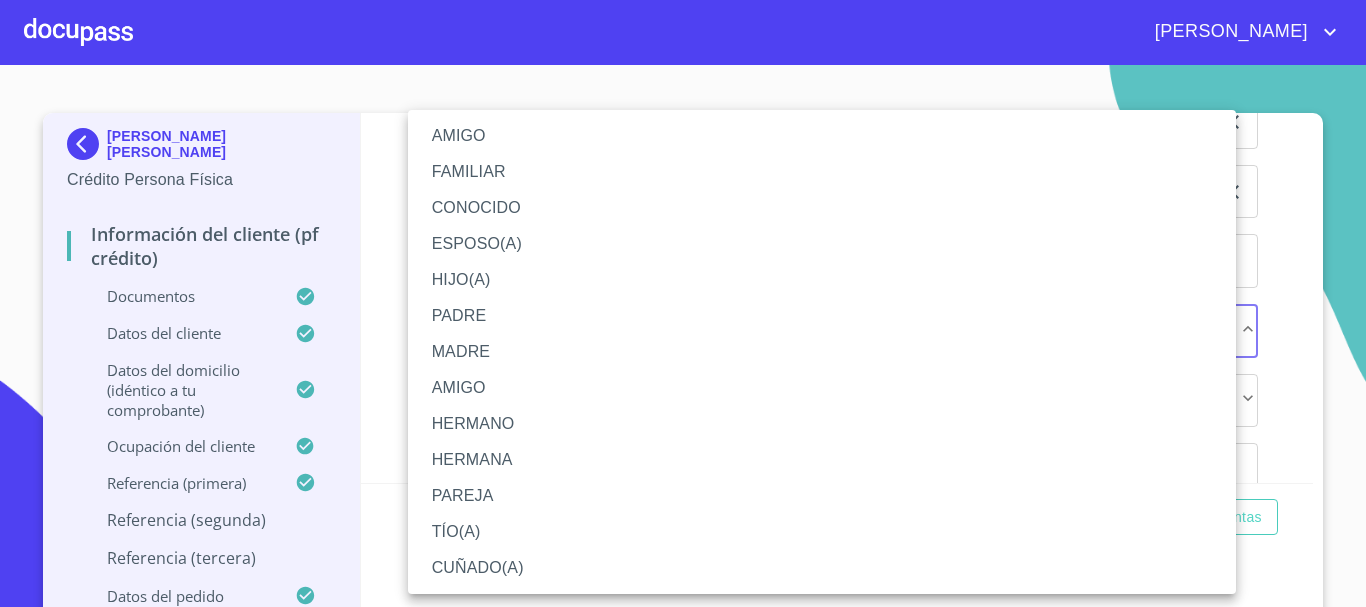 click on "AMIGO" at bounding box center (822, 136) 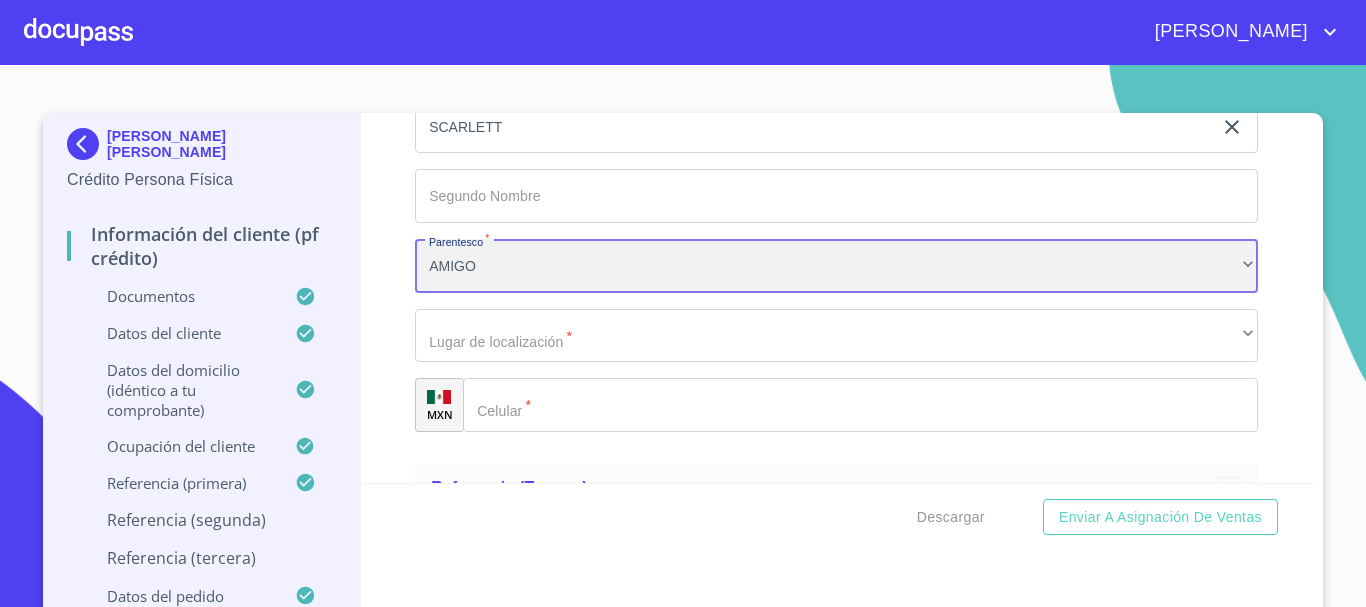 scroll, scrollTop: 10137, scrollLeft: 0, axis: vertical 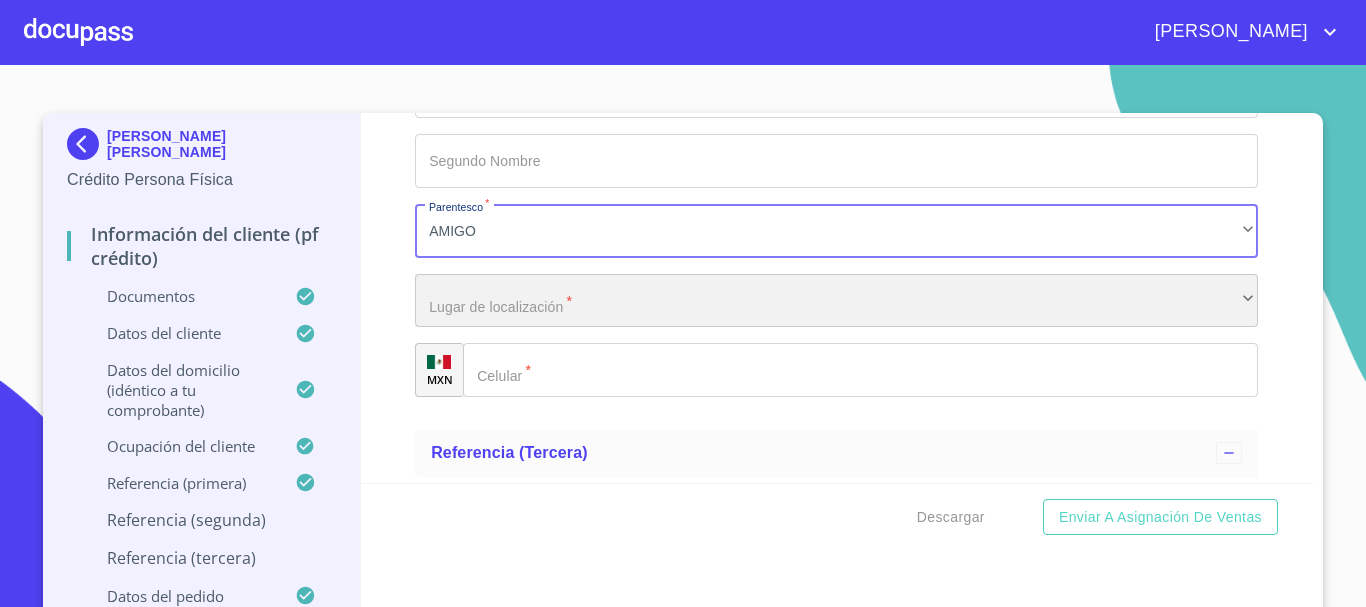 click on "​" at bounding box center (836, 301) 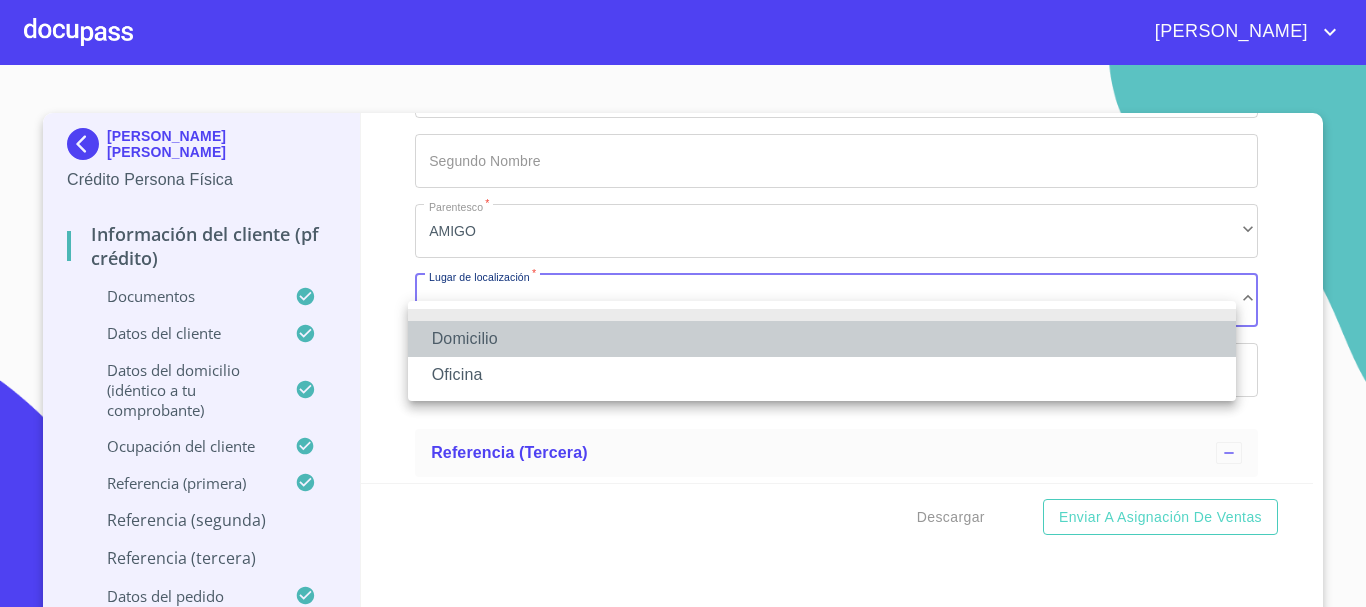 click on "Domicilio" at bounding box center (822, 339) 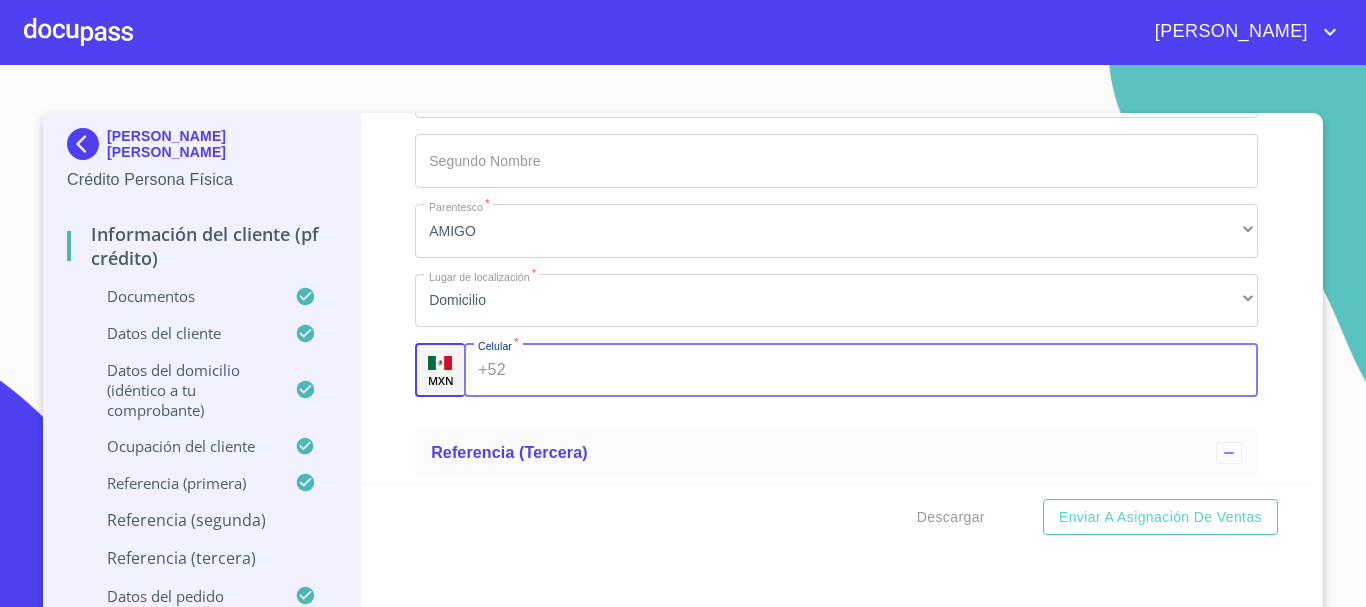 click on "Documento de identificación.   *" at bounding box center (886, 370) 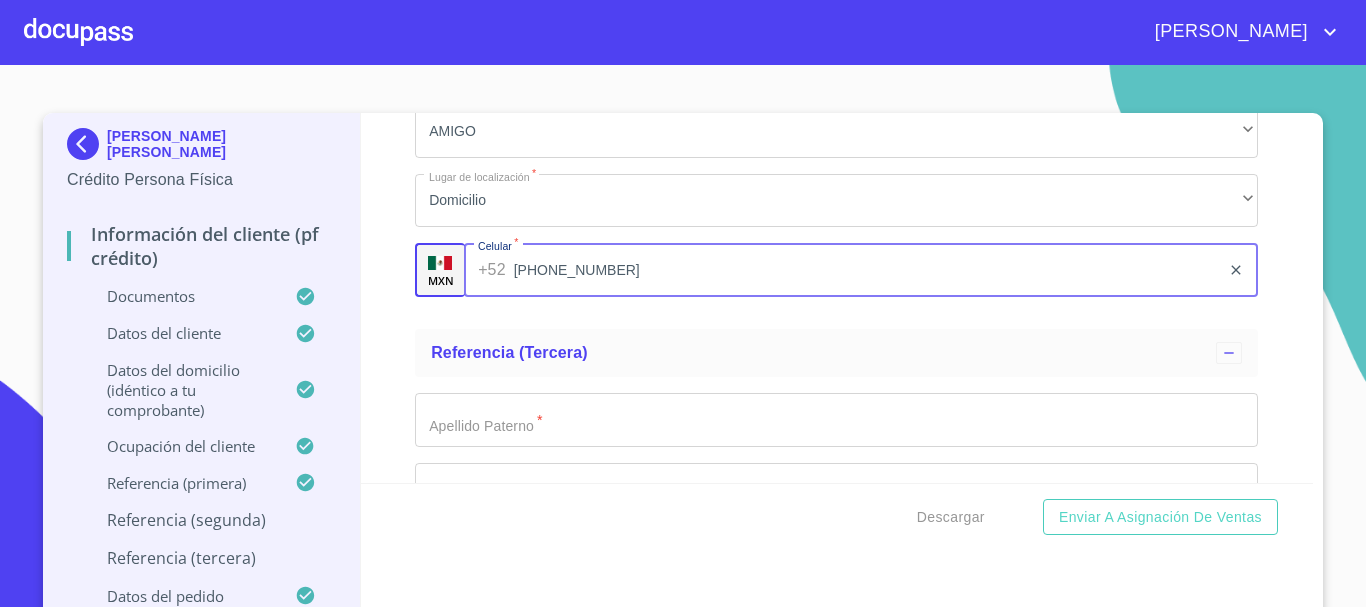 scroll, scrollTop: 10337, scrollLeft: 0, axis: vertical 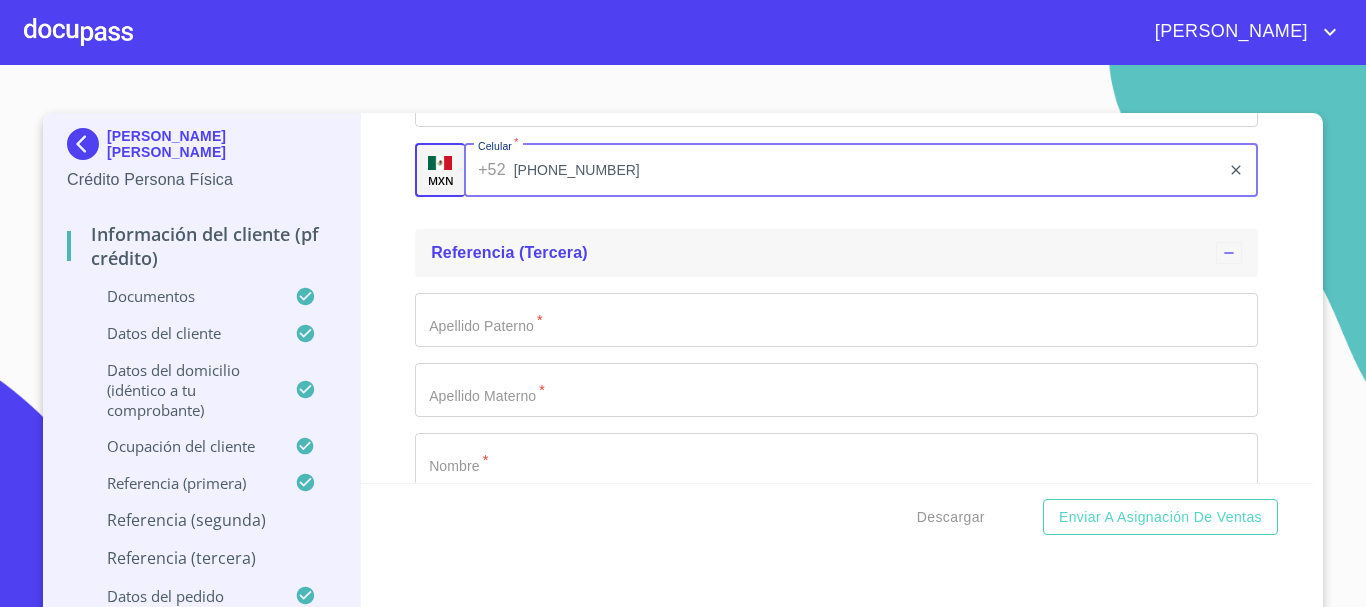 type on "[PHONE_NUMBER]" 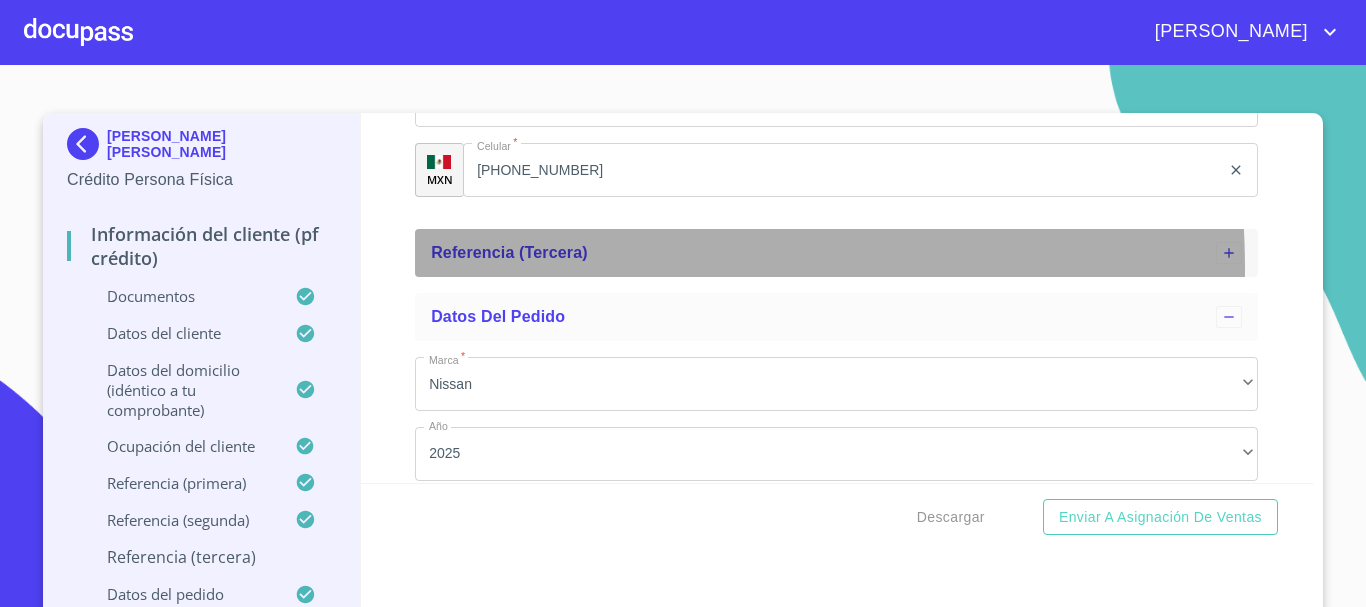 click on "Referencia (tercera)" at bounding box center (836, 253) 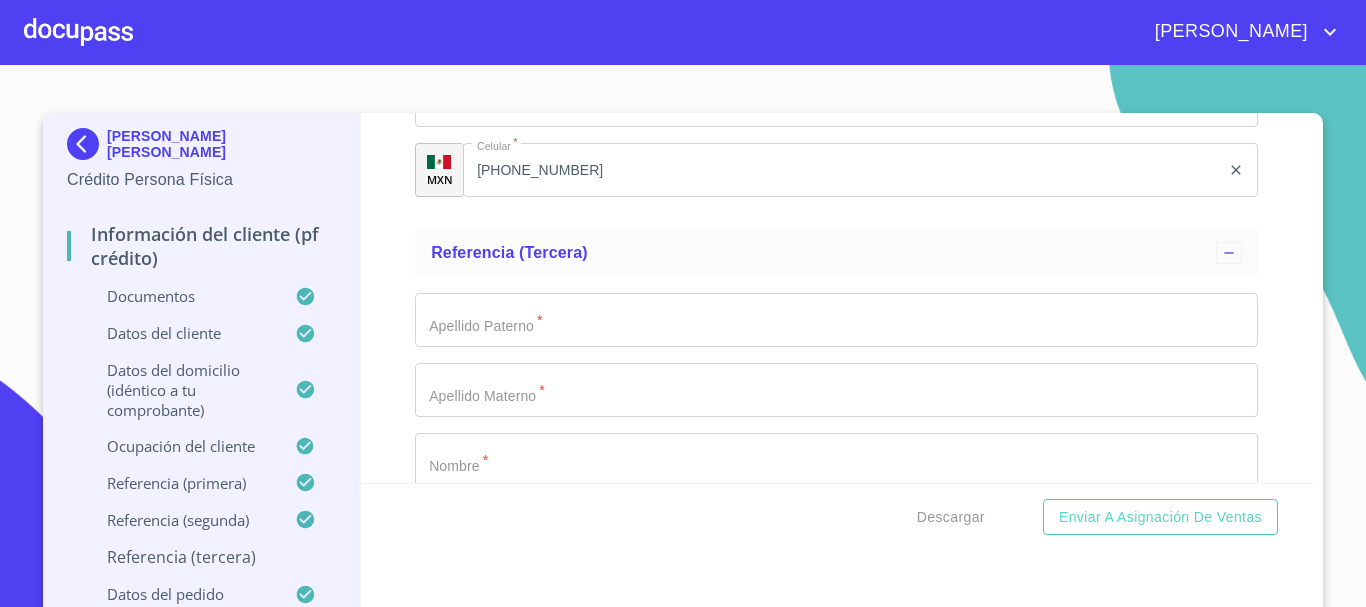 click on "Documento de identificación.   *" at bounding box center [813, -4409] 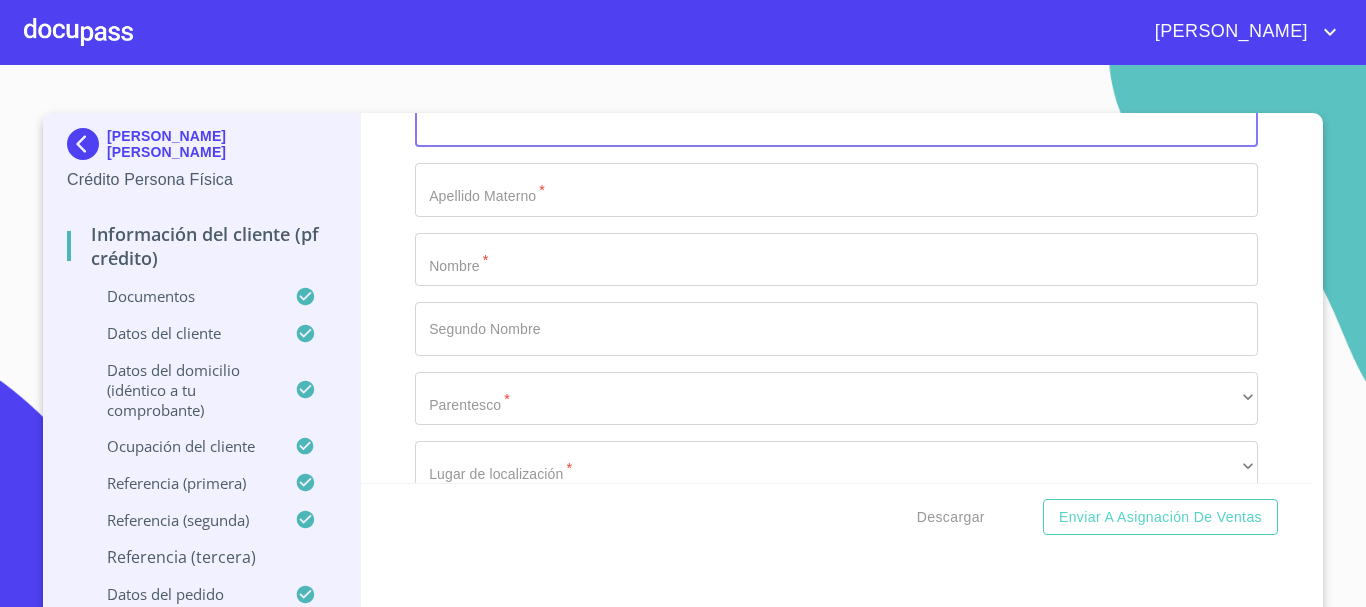 scroll, scrollTop: 10437, scrollLeft: 0, axis: vertical 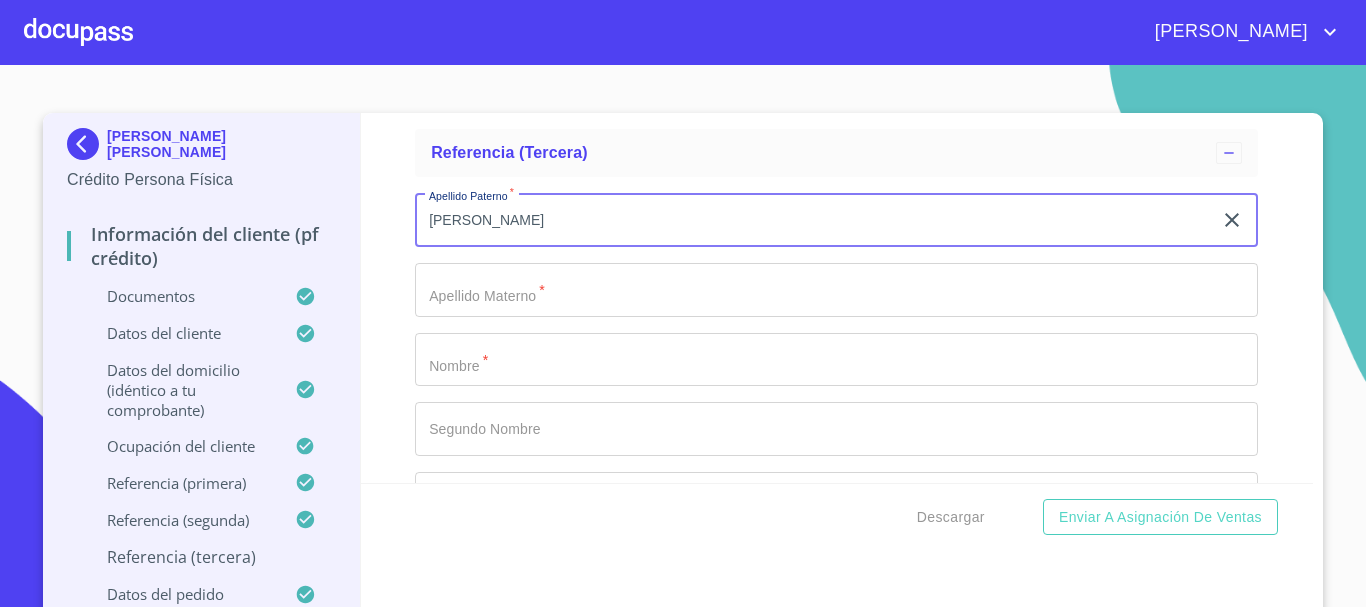 type on "[PERSON_NAME]" 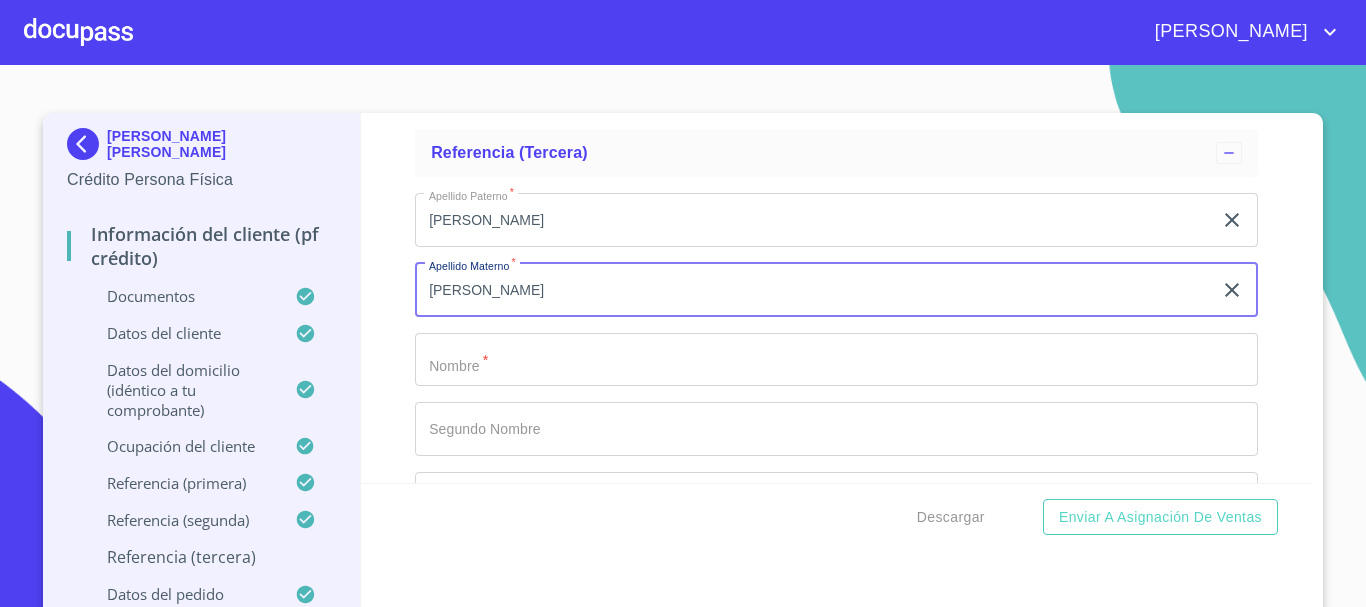 type on "[PERSON_NAME]" 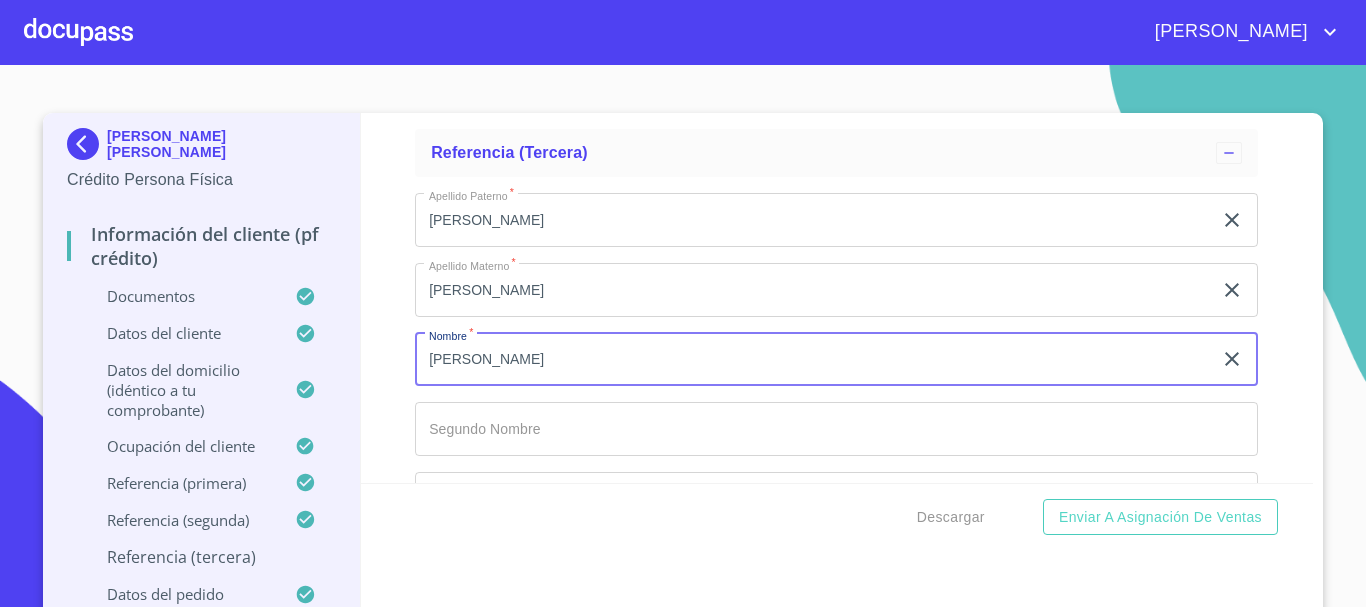 type on "[PERSON_NAME]" 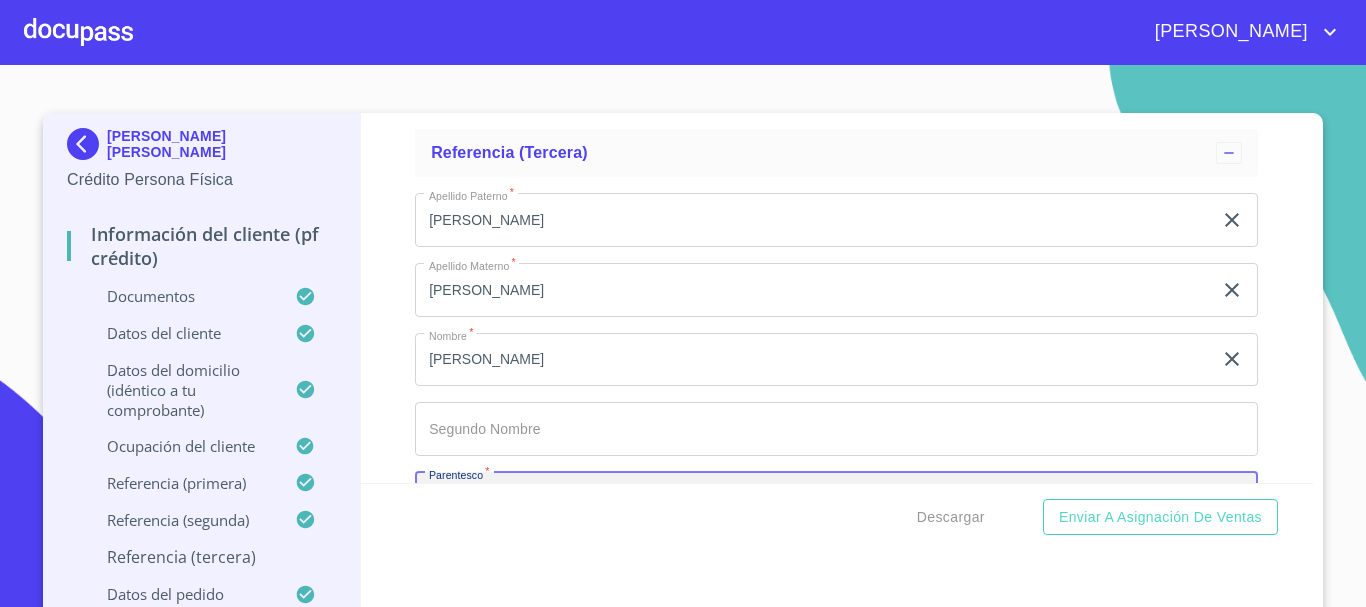 scroll, scrollTop: 10662, scrollLeft: 0, axis: vertical 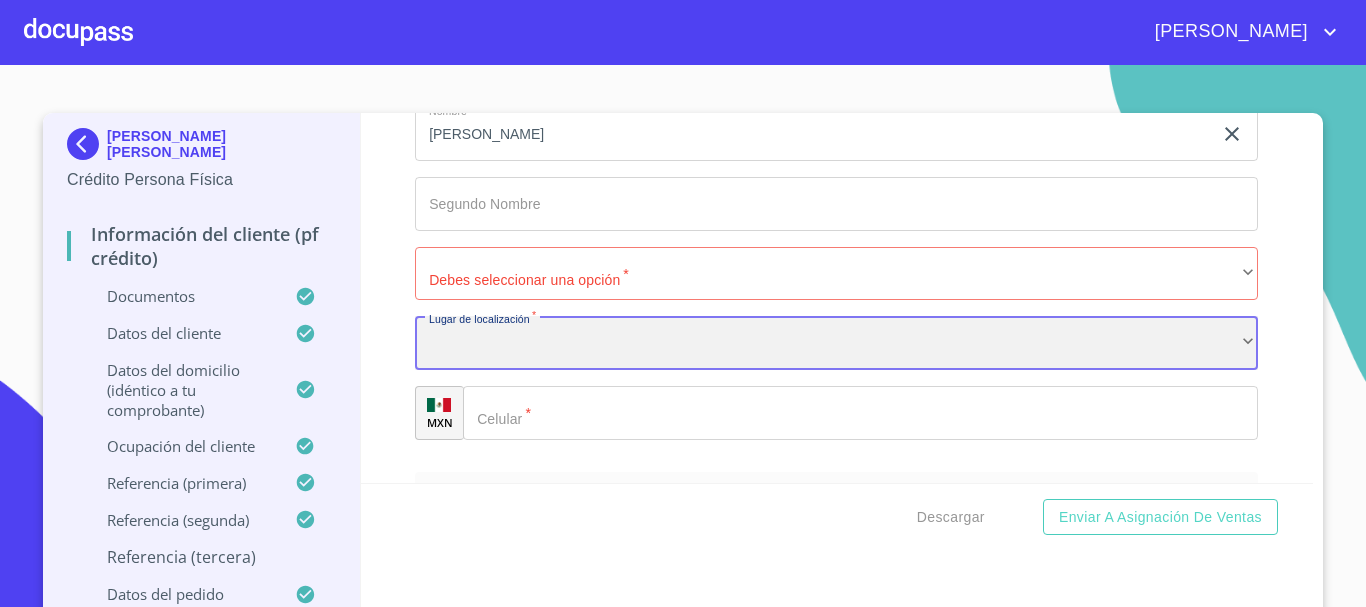 click on "​" at bounding box center (836, 343) 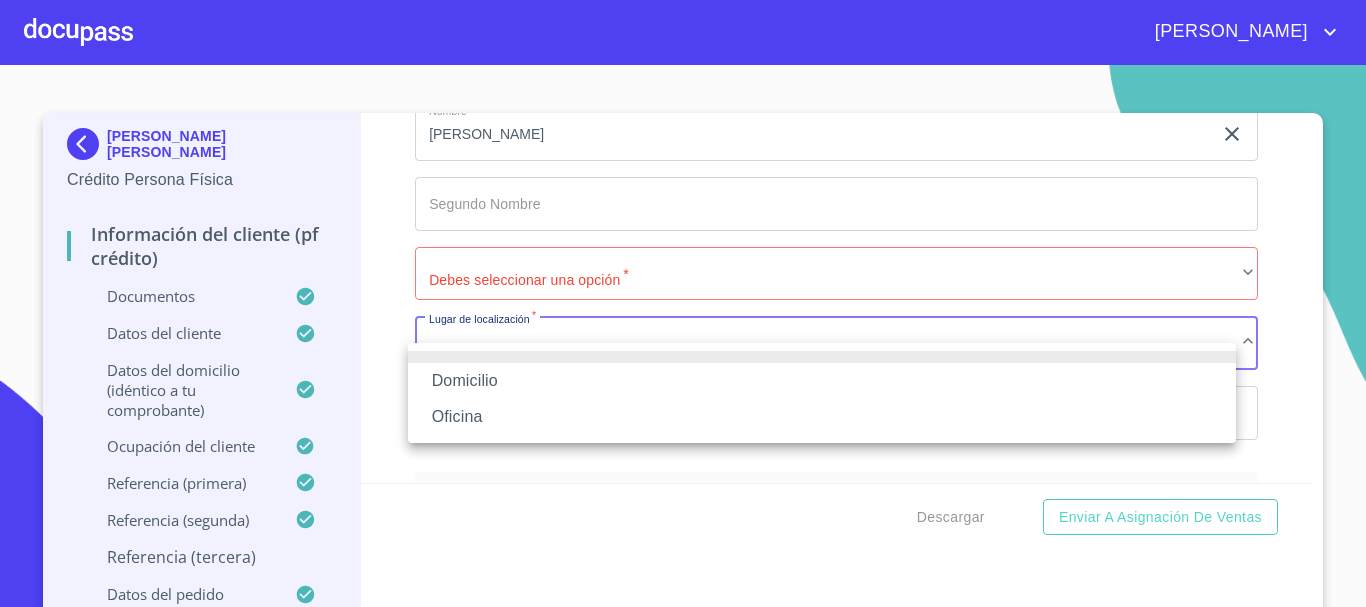 click on "Domicilio" at bounding box center (822, 381) 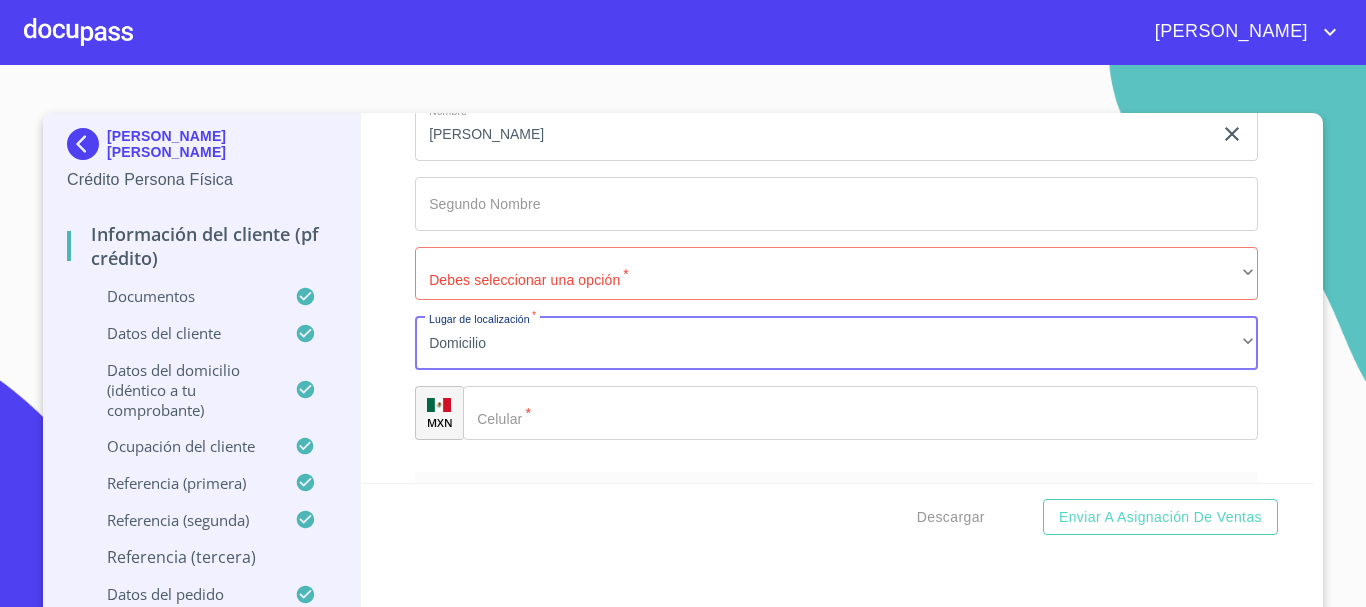click on "Documento de identificación.   *" 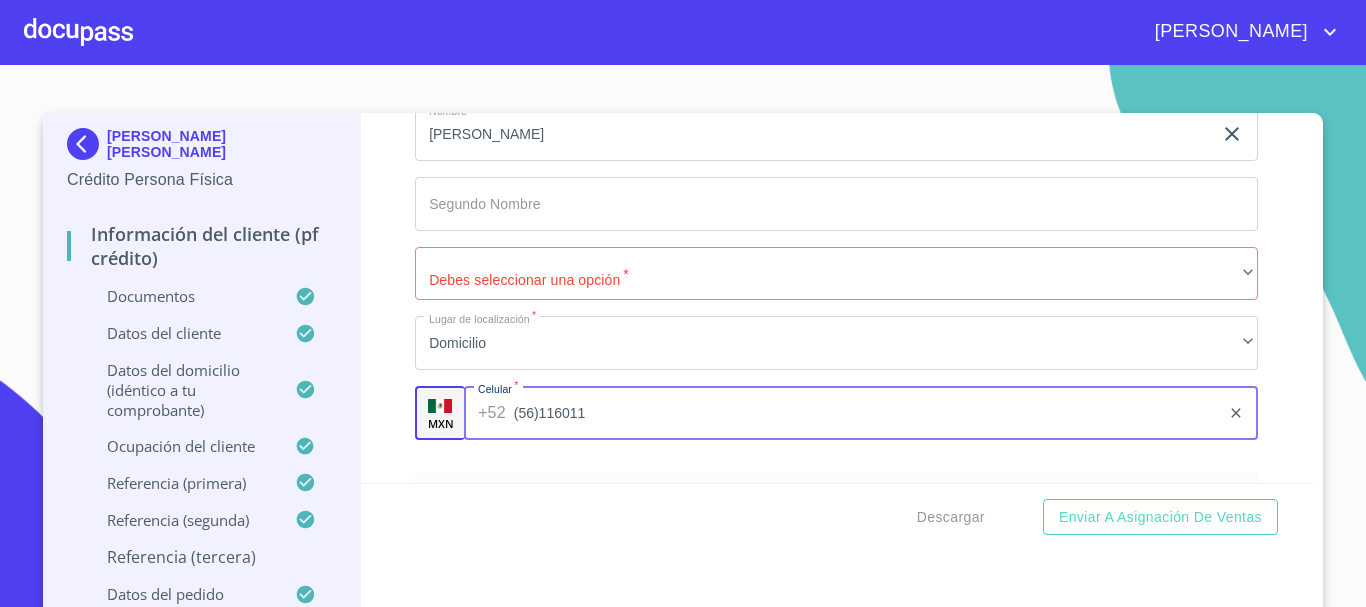 click on "Información del cliente (PF crédito)   Documentos Documento de identificación.   * INE ​ Identificación Oficial * Identificación Oficial Identificación Oficial Identificación Oficial Comprobante de Domicilio * Comprobante de Domicilio Comprobante de Domicilio Comprobante de [PERSON_NAME] de ingresos   * Independiente/Dueño de negocio/Persona Moral ​ Comprobante de Ingresos mes 1 * Comprobante de Ingresos mes 1 Comprobante de Ingresos mes 1 Comprobante de Ingresos mes 1 Comprobante de Ingresos mes 2 * Comprobante de Ingresos mes 2 Comprobante de Ingresos mes 2 Comprobante de Ingresos mes 3 * Comprobante de Ingresos mes 3 Comprobante de Ingresos mes 3 CURP * CURP [PERSON_NAME] de situación fiscal Arrastra o selecciona el (los) documento(s) para agregar Datos del cliente Apellido [PERSON_NAME]   * [PERSON_NAME] ​ Apellido Materno   * [PERSON_NAME] ​ Primer nombre   * [PERSON_NAME] ​ [PERSON_NAME] Nombre [PERSON_NAME] de nacimiento * 10 de dic. de [DEMOGRAPHIC_DATA] ​ RFC   * GARM971210PJ0 ​ CURP   * ​ ​ *" at bounding box center (837, 298) 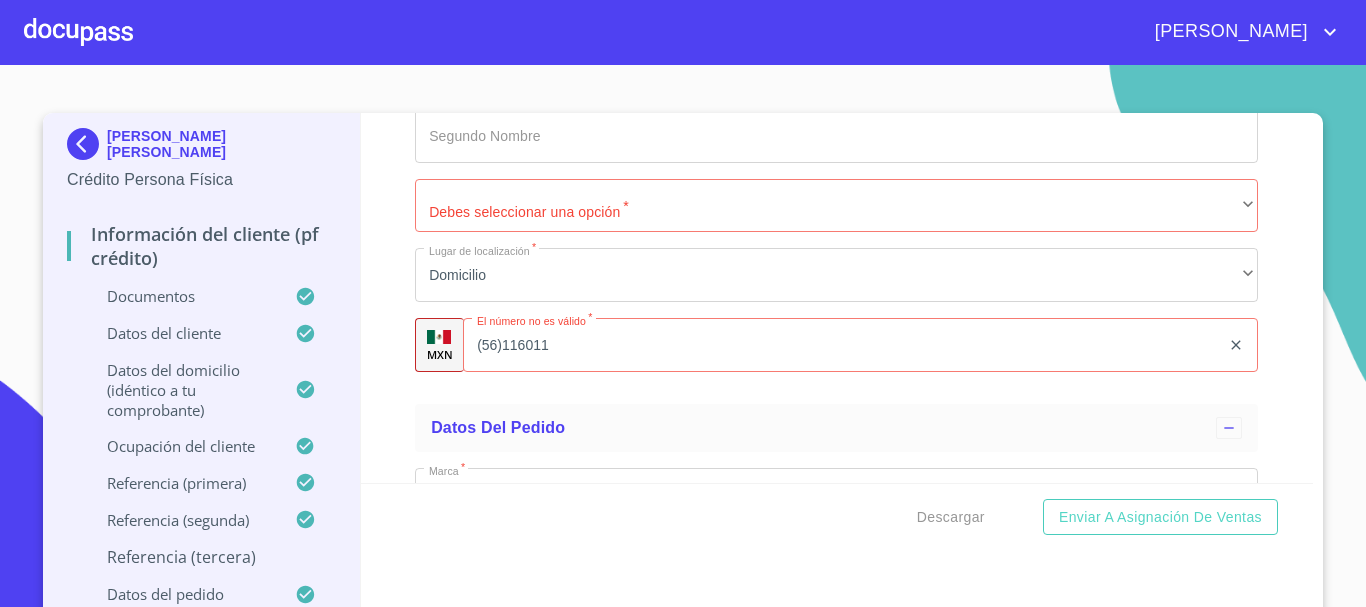 scroll, scrollTop: 10762, scrollLeft: 0, axis: vertical 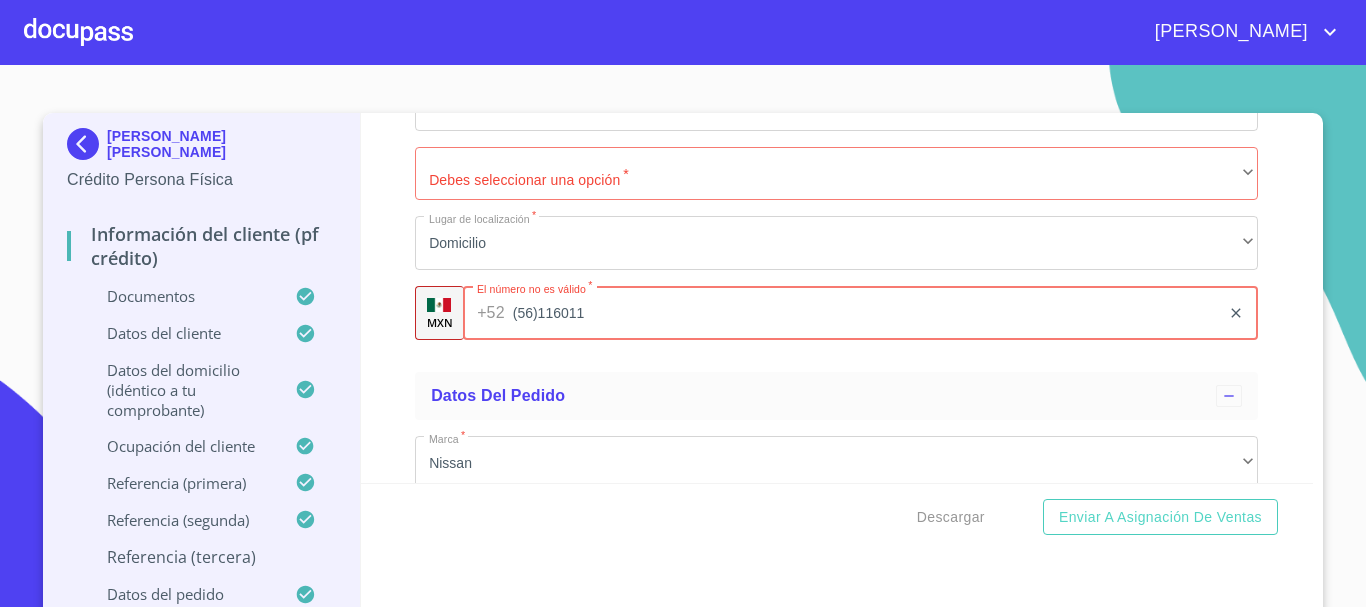 click on "(56)116011" at bounding box center (867, 313) 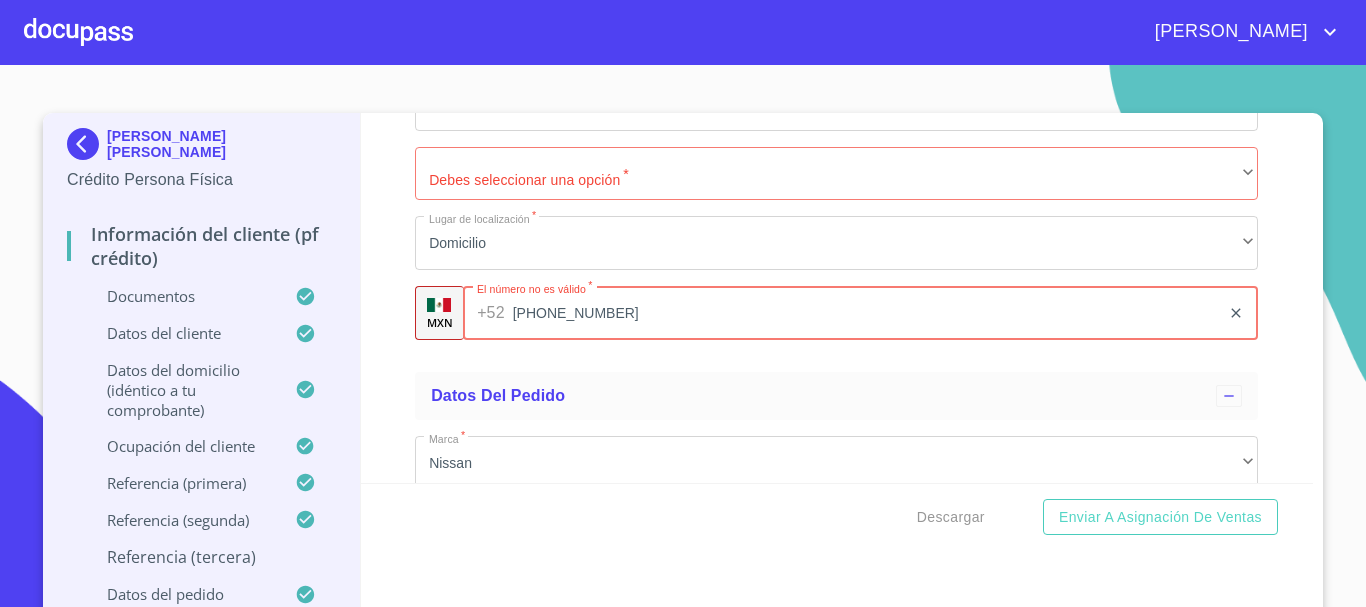 type on "[PHONE_NUMBER]" 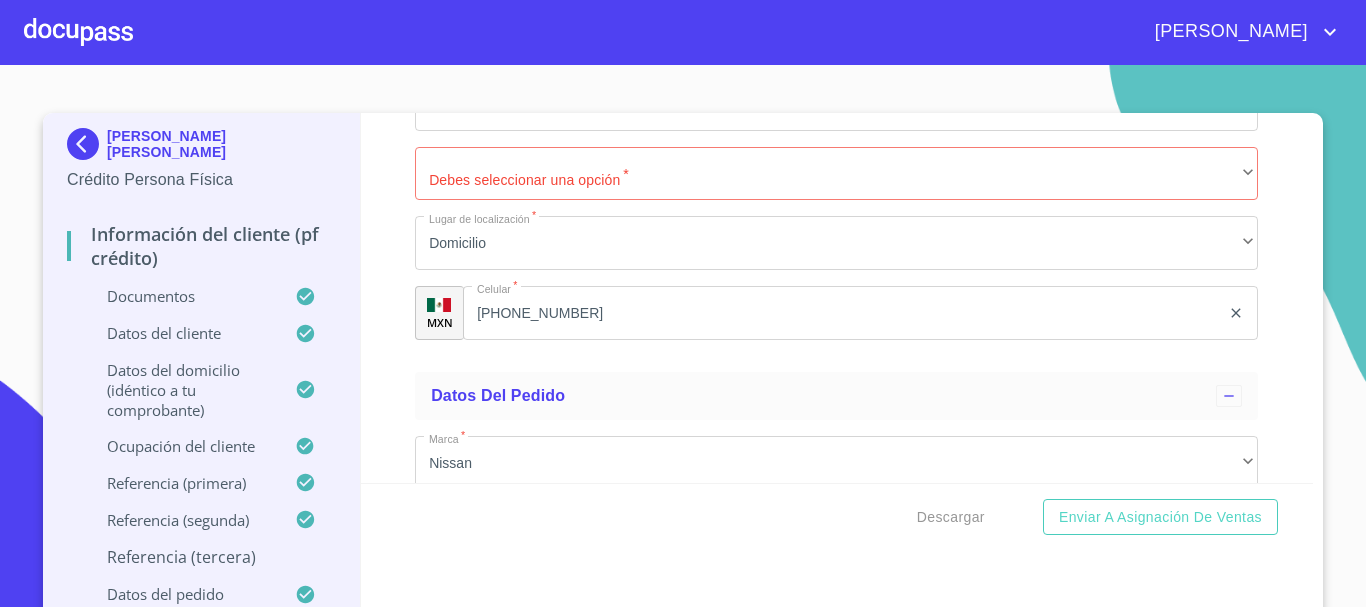click on "Información del cliente (PF crédito)   Documentos Documento de identificación.   * INE ​ Identificación Oficial * Identificación Oficial Identificación Oficial Identificación Oficial Comprobante de Domicilio * Comprobante de Domicilio Comprobante de Domicilio Comprobante de [PERSON_NAME] de ingresos   * Independiente/Dueño de negocio/Persona Moral ​ Comprobante de Ingresos mes 1 * Comprobante de Ingresos mes 1 Comprobante de Ingresos mes 1 Comprobante de Ingresos mes 1 Comprobante de Ingresos mes 2 * Comprobante de Ingresos mes 2 Comprobante de Ingresos mes 2 Comprobante de Ingresos mes 3 * Comprobante de Ingresos mes 3 Comprobante de Ingresos mes 3 CURP * CURP [PERSON_NAME] de situación fiscal Arrastra o selecciona el (los) documento(s) para agregar Datos del cliente Apellido [PERSON_NAME]   * [PERSON_NAME] ​ Apellido Materno   * [PERSON_NAME] ​ Primer nombre   * [PERSON_NAME] ​ [PERSON_NAME] Nombre [PERSON_NAME] de nacimiento * 10 de dic. de [DEMOGRAPHIC_DATA] ​ RFC   * GARM971210PJ0 ​ CURP   * ​ ​ *" at bounding box center (837, 298) 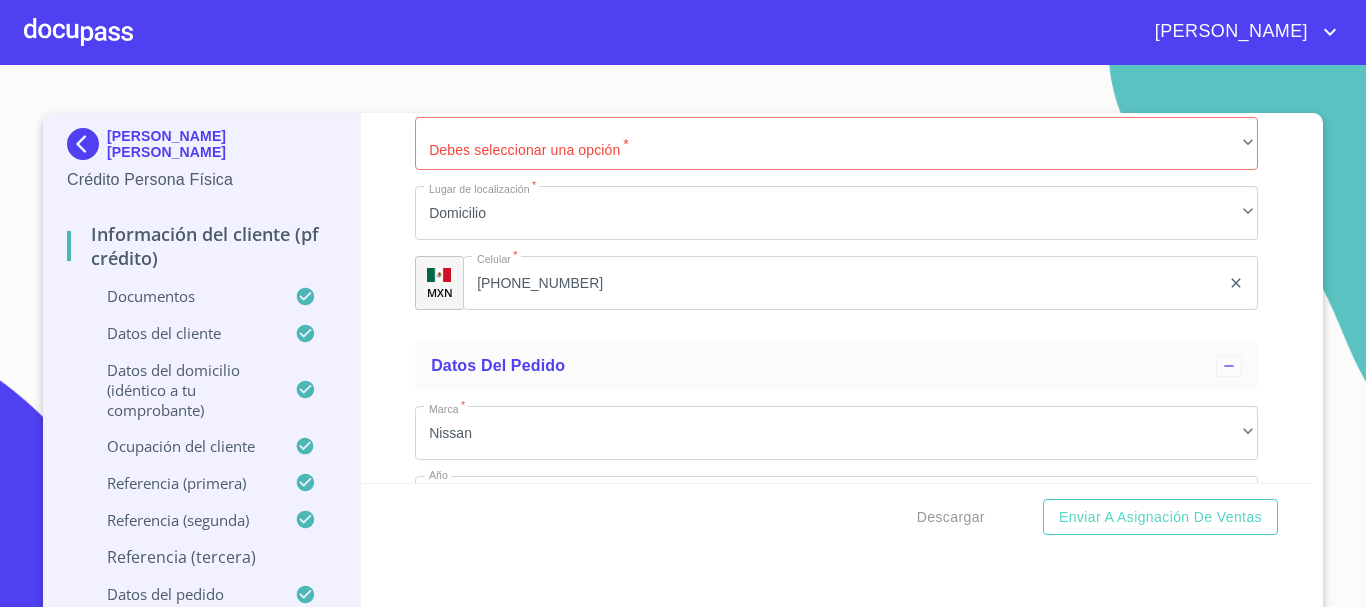 scroll, scrollTop: 10795, scrollLeft: 0, axis: vertical 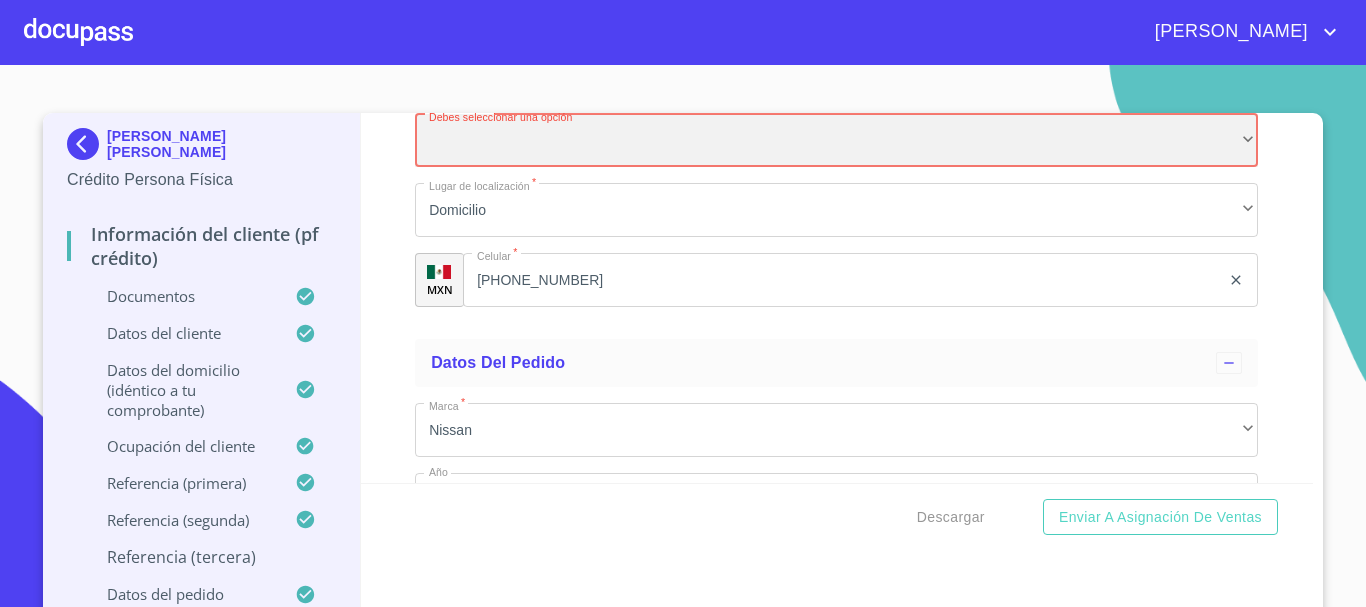 click on "​" at bounding box center (836, 141) 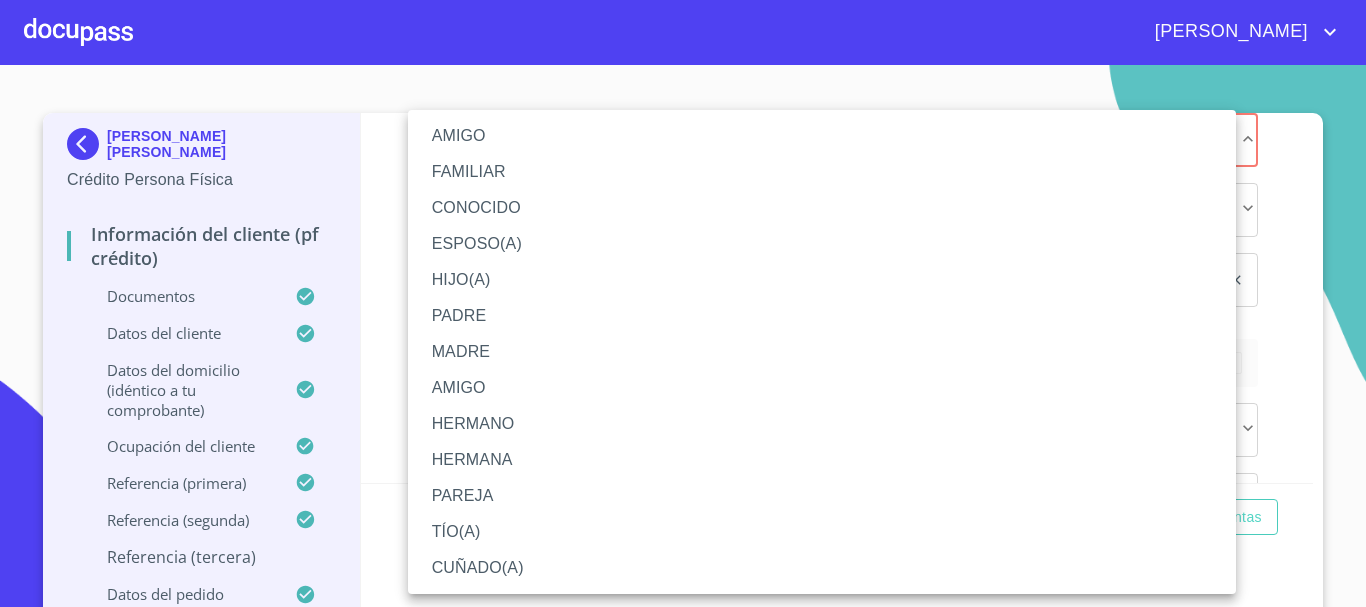 click on "PADRE" at bounding box center (822, 316) 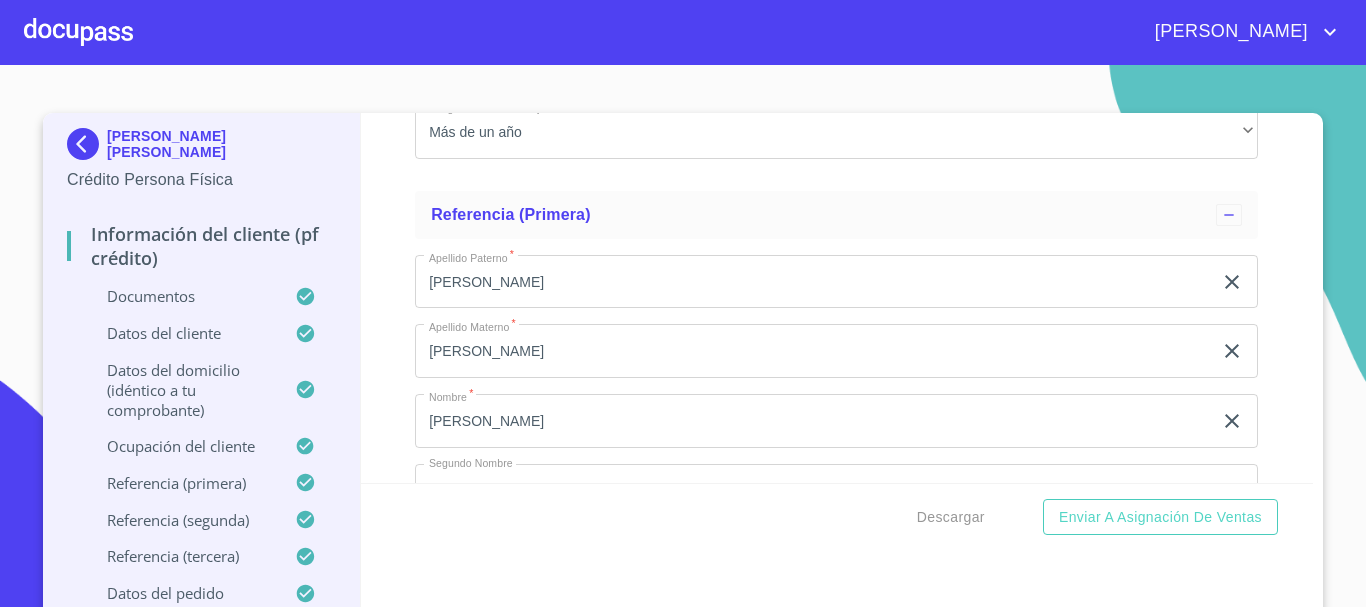 scroll, scrollTop: 9095, scrollLeft: 0, axis: vertical 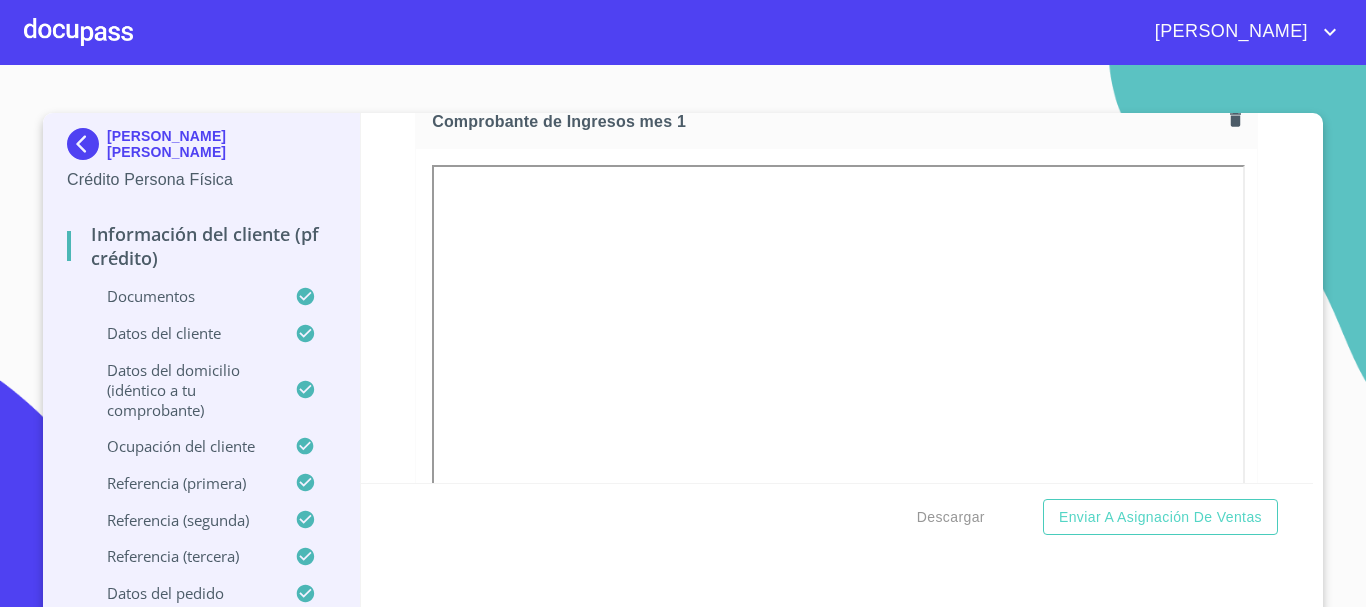 click 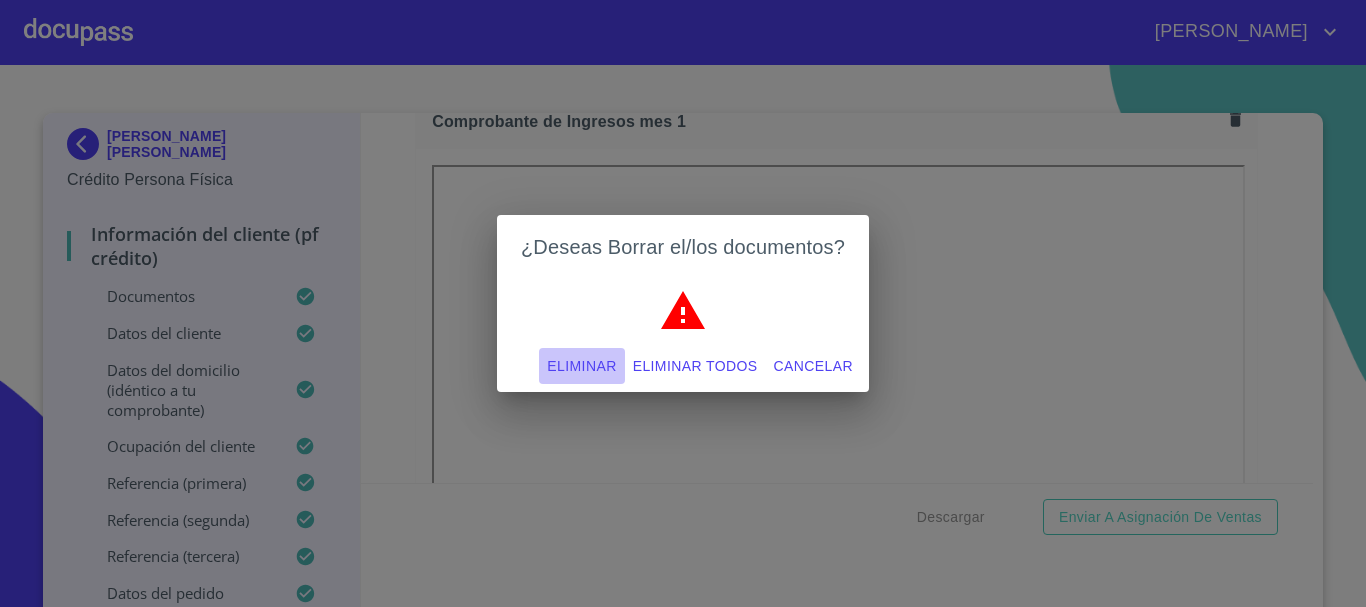 click on "Eliminar" at bounding box center [581, 366] 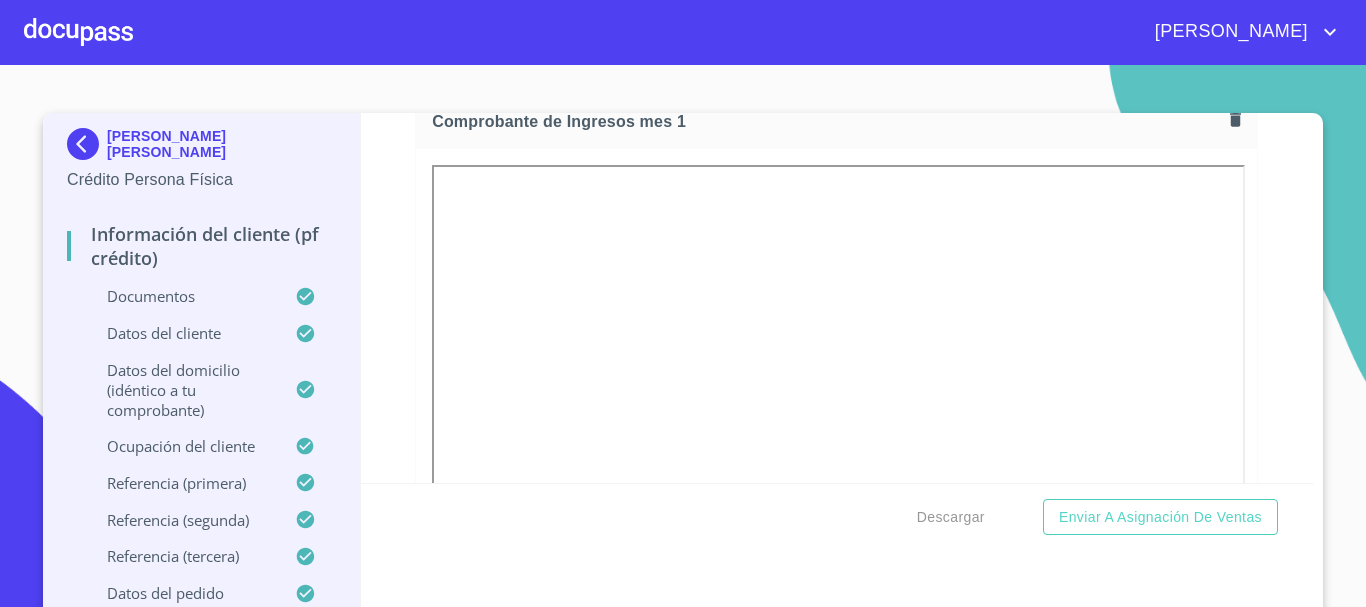 click 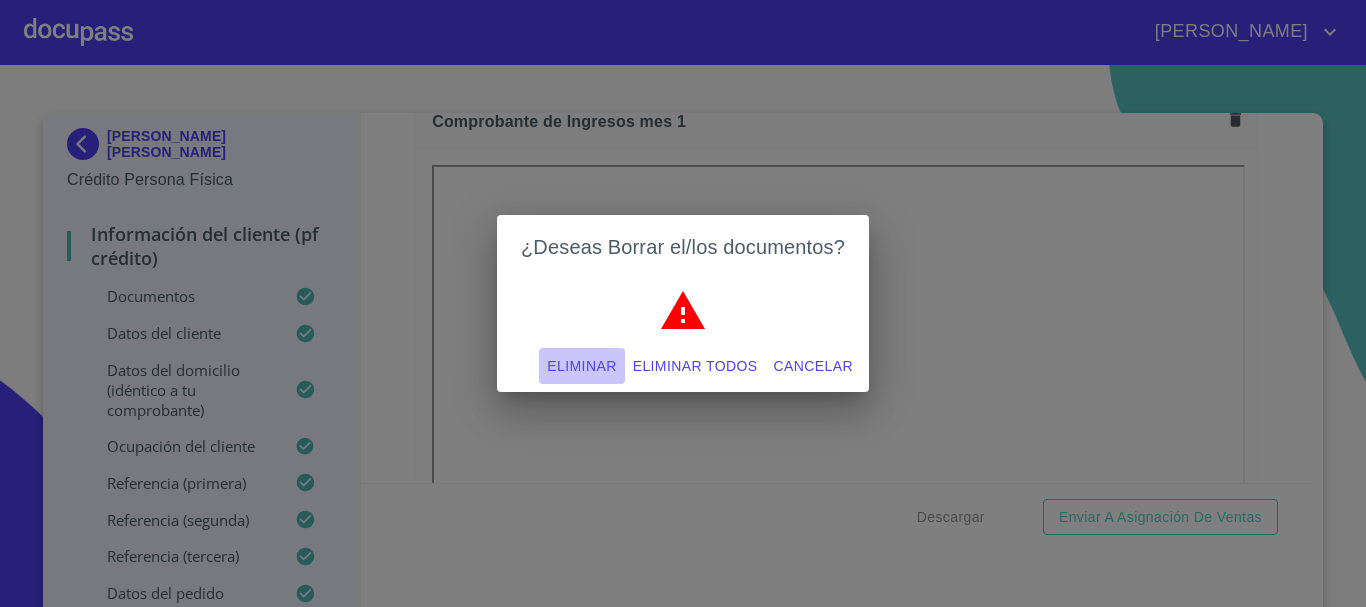 click on "Eliminar" at bounding box center [581, 366] 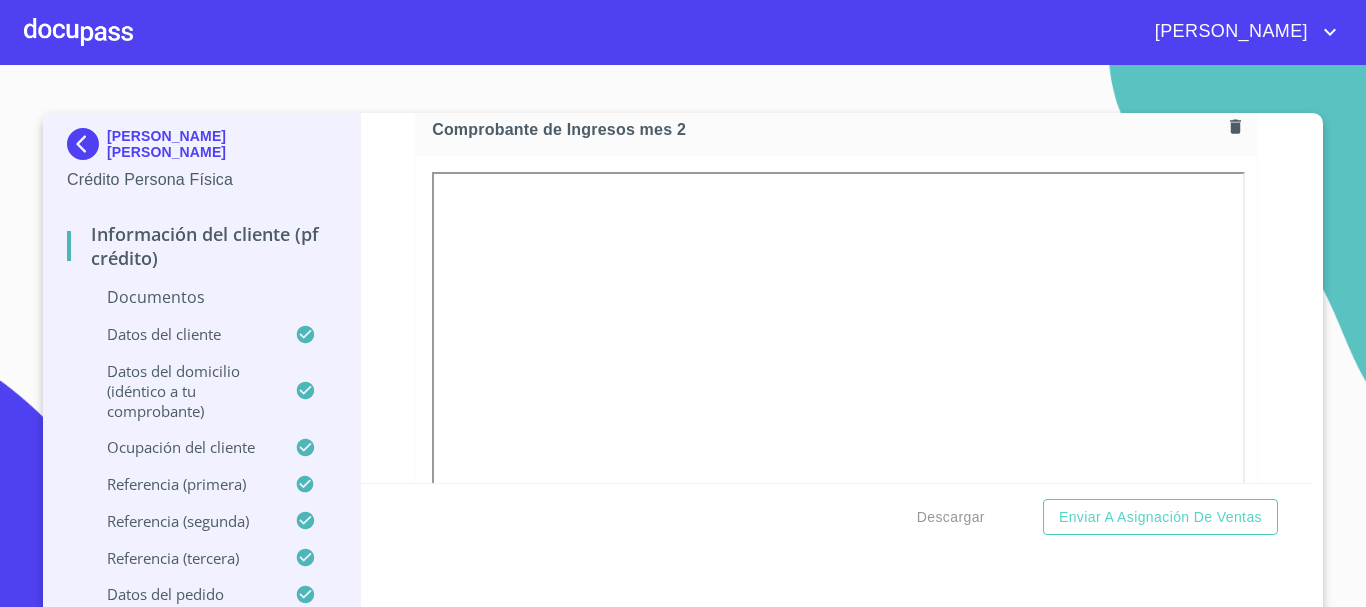 scroll, scrollTop: 2350, scrollLeft: 0, axis: vertical 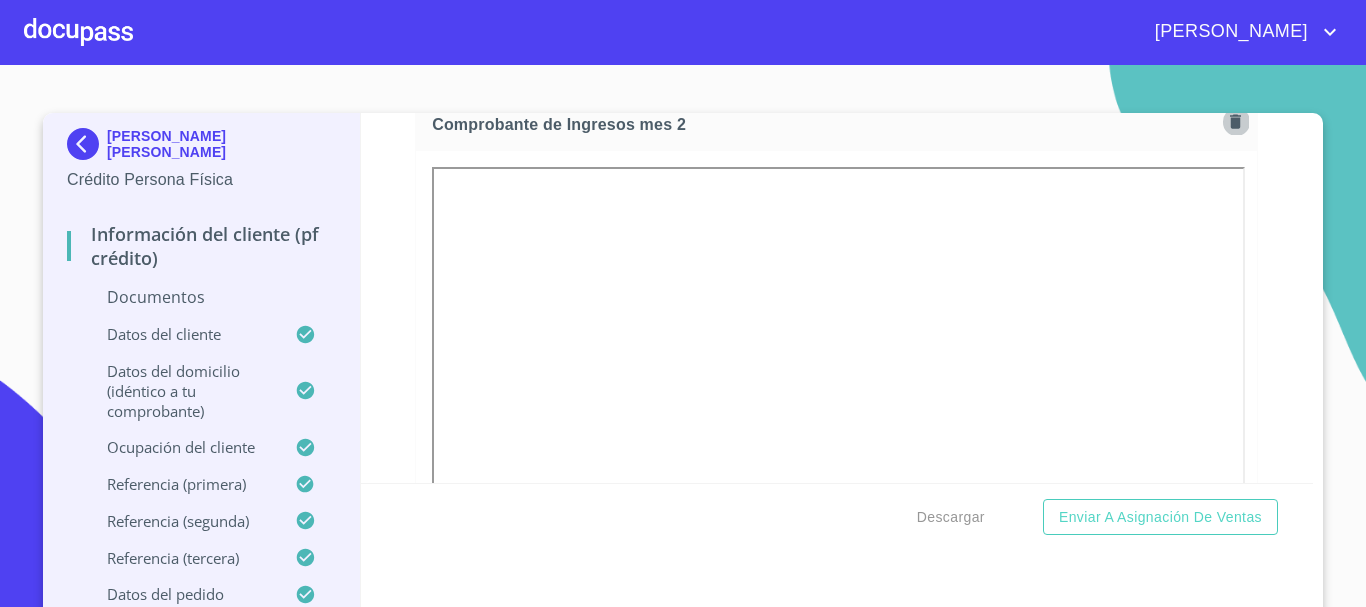 click 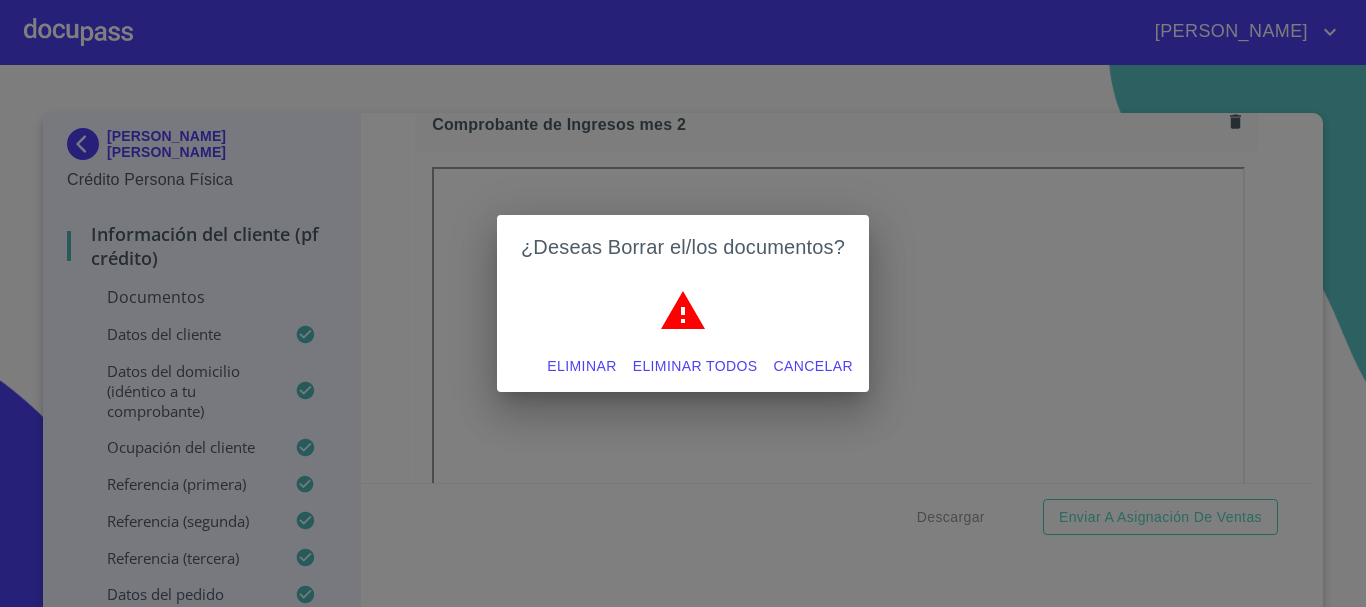 click on "Eliminar" at bounding box center [581, 366] 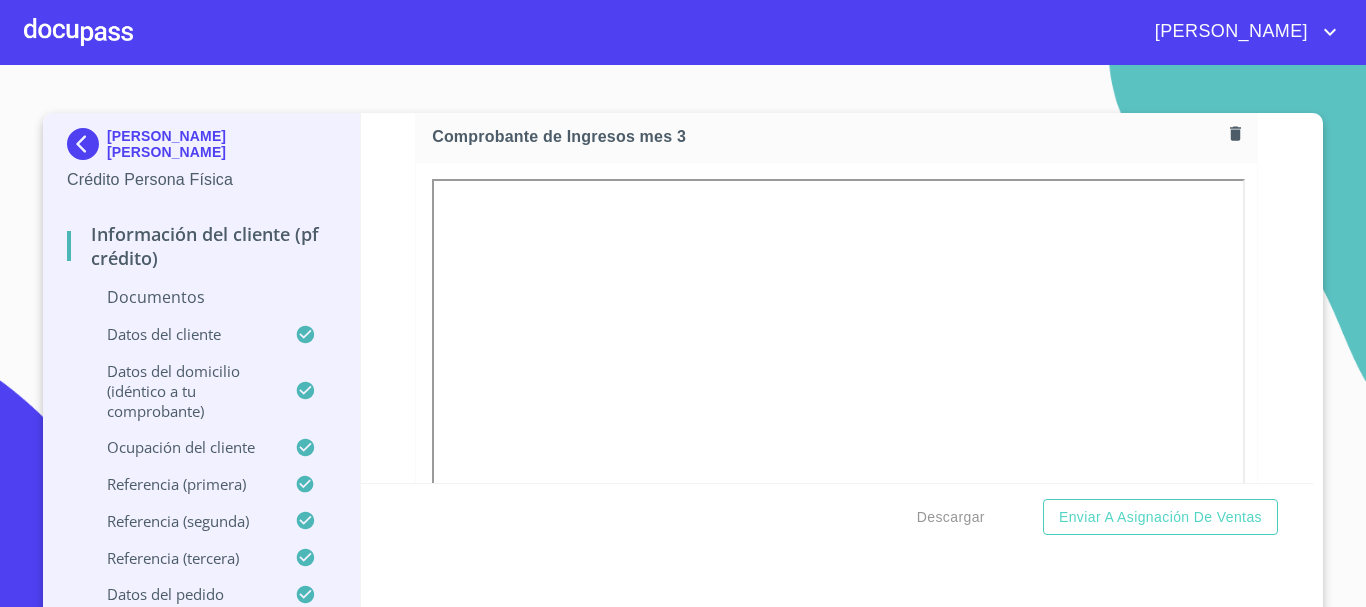 scroll, scrollTop: 2650, scrollLeft: 0, axis: vertical 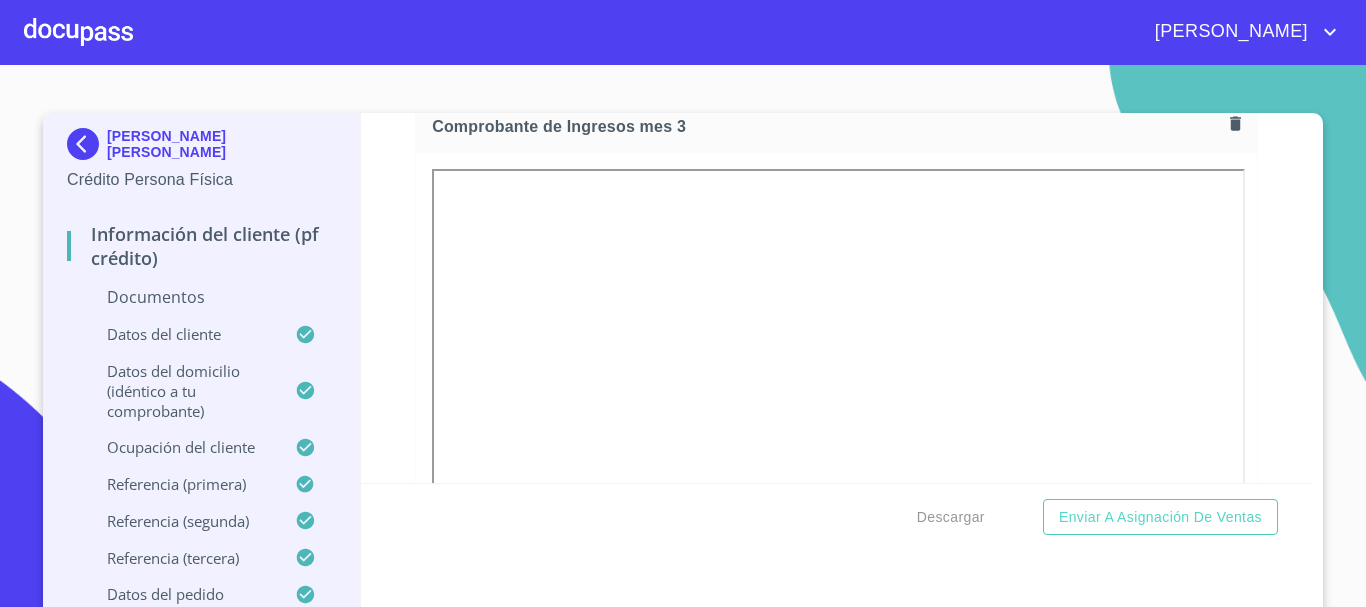 click 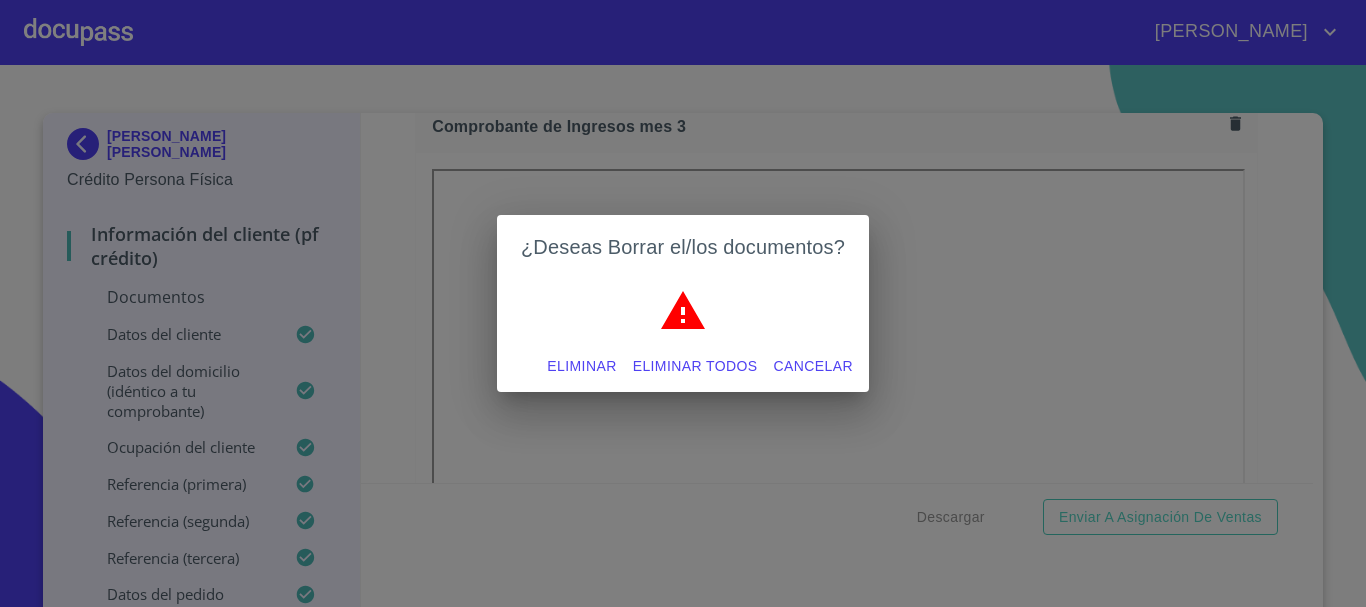 click on "Eliminar" at bounding box center [581, 366] 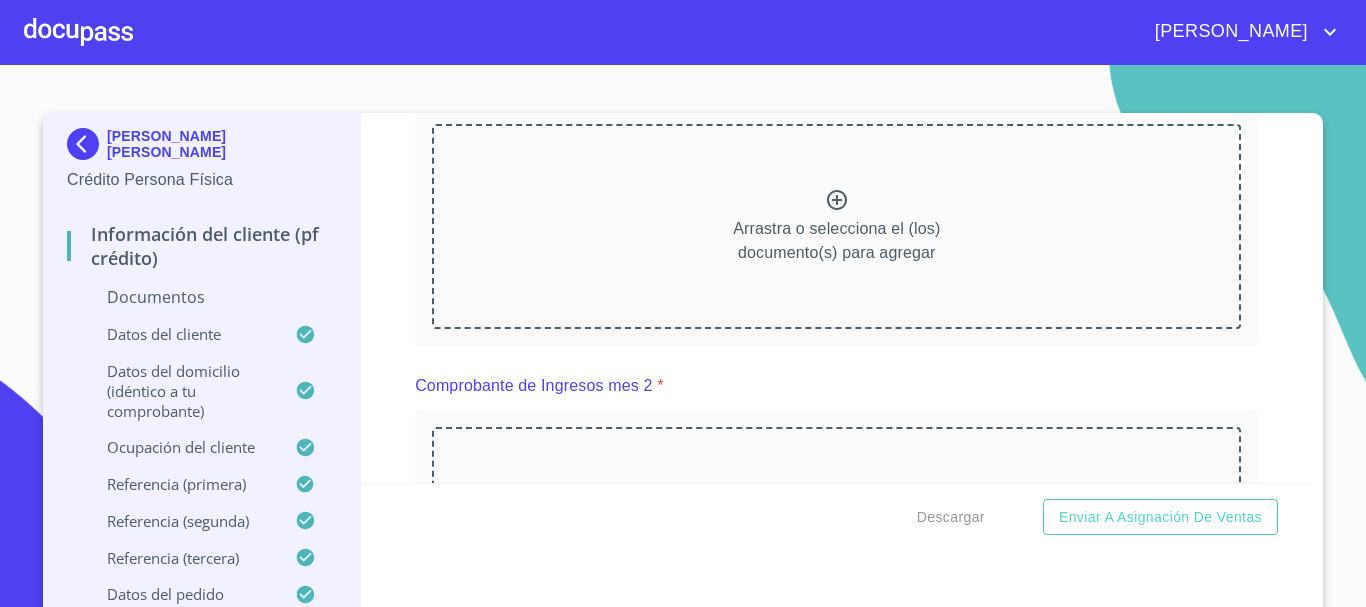 scroll, scrollTop: 2050, scrollLeft: 0, axis: vertical 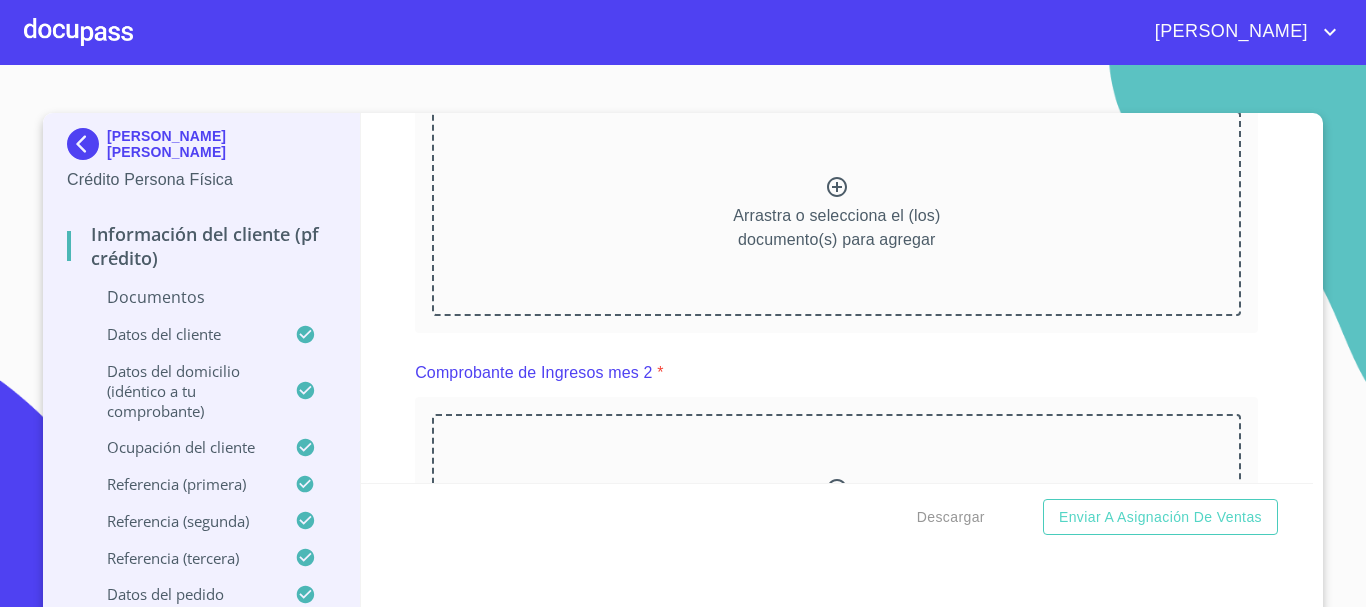 click 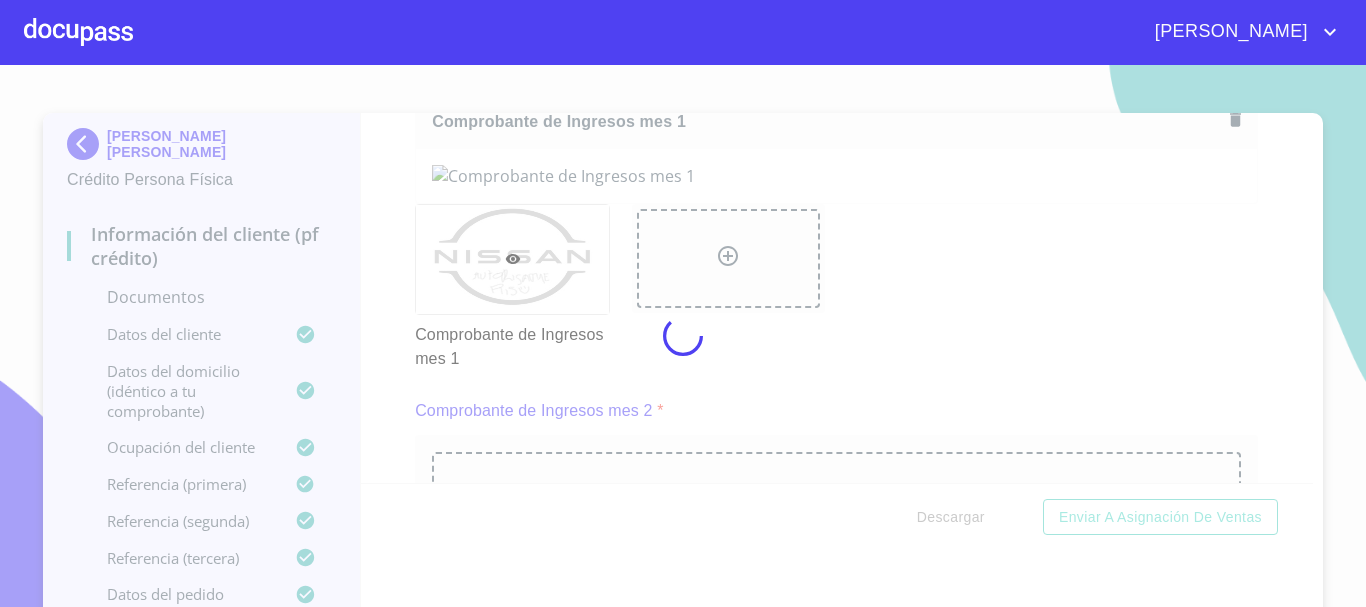 scroll, scrollTop: 13, scrollLeft: 0, axis: vertical 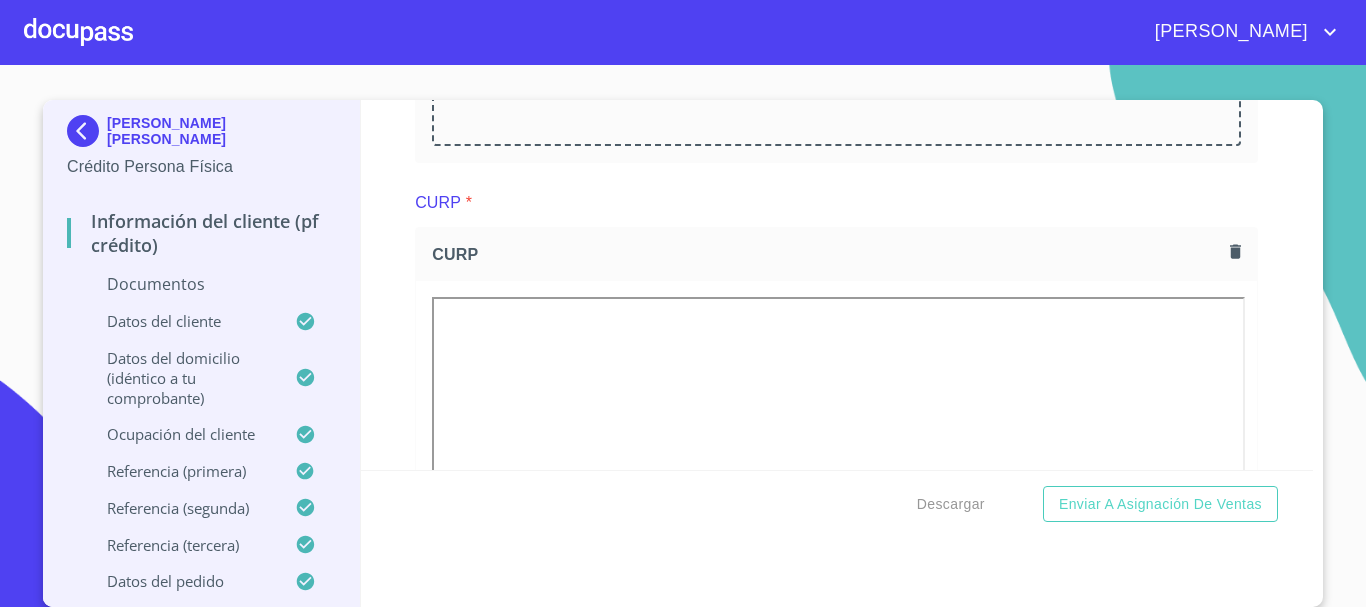 click 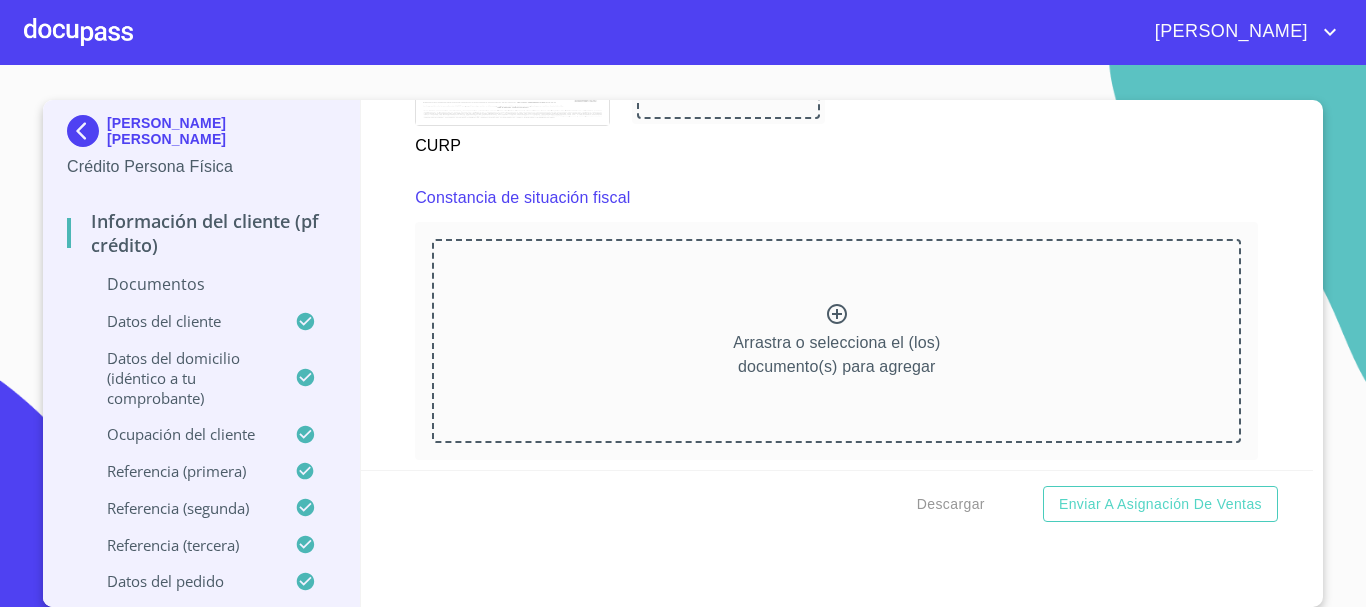 scroll, scrollTop: 3750, scrollLeft: 0, axis: vertical 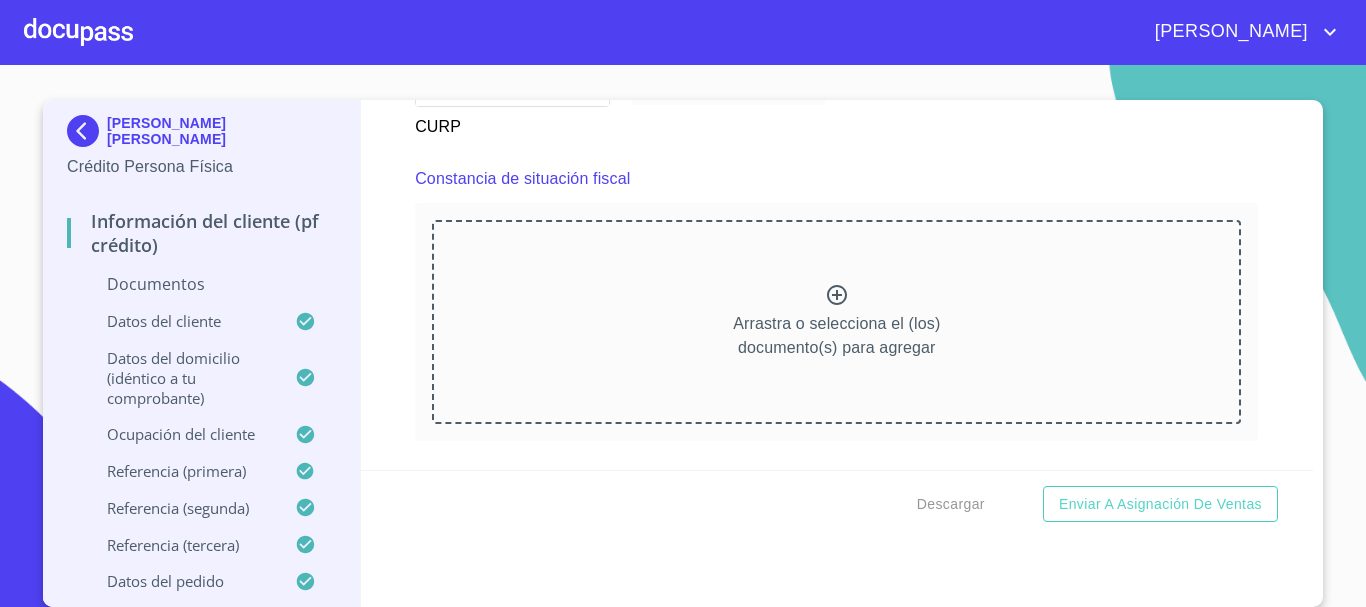 click 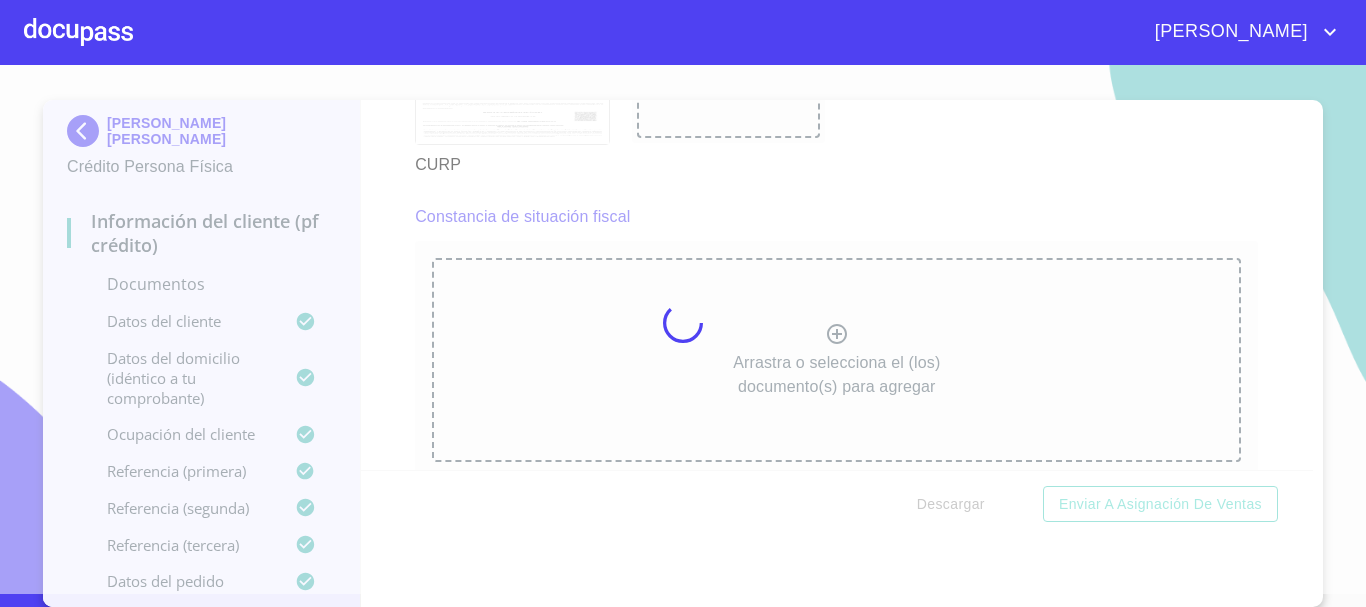 scroll, scrollTop: 12, scrollLeft: 0, axis: vertical 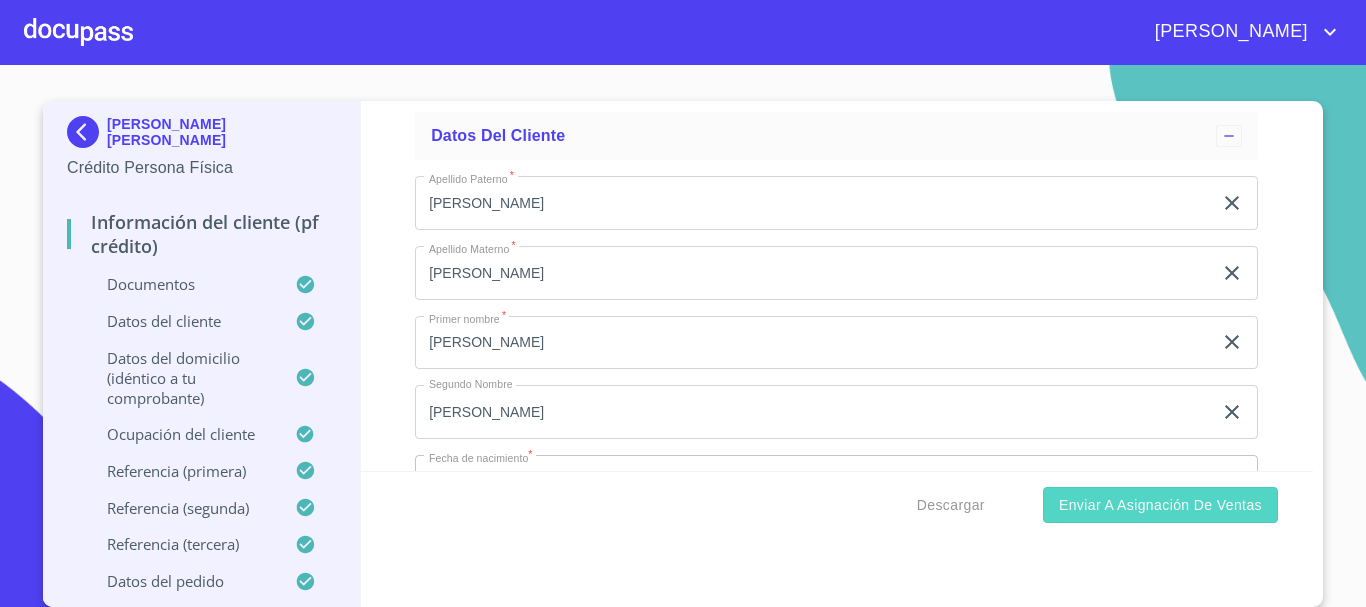 click on "Enviar a Asignación de Ventas" at bounding box center (1160, 505) 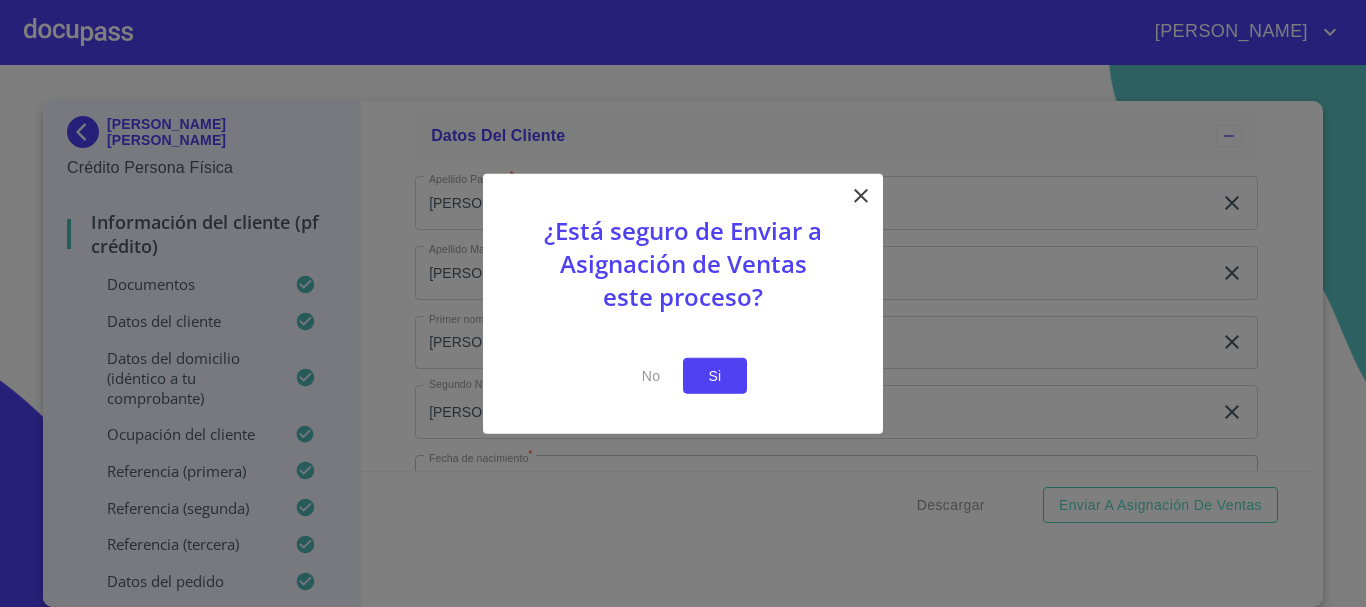 click on "Si" at bounding box center (715, 375) 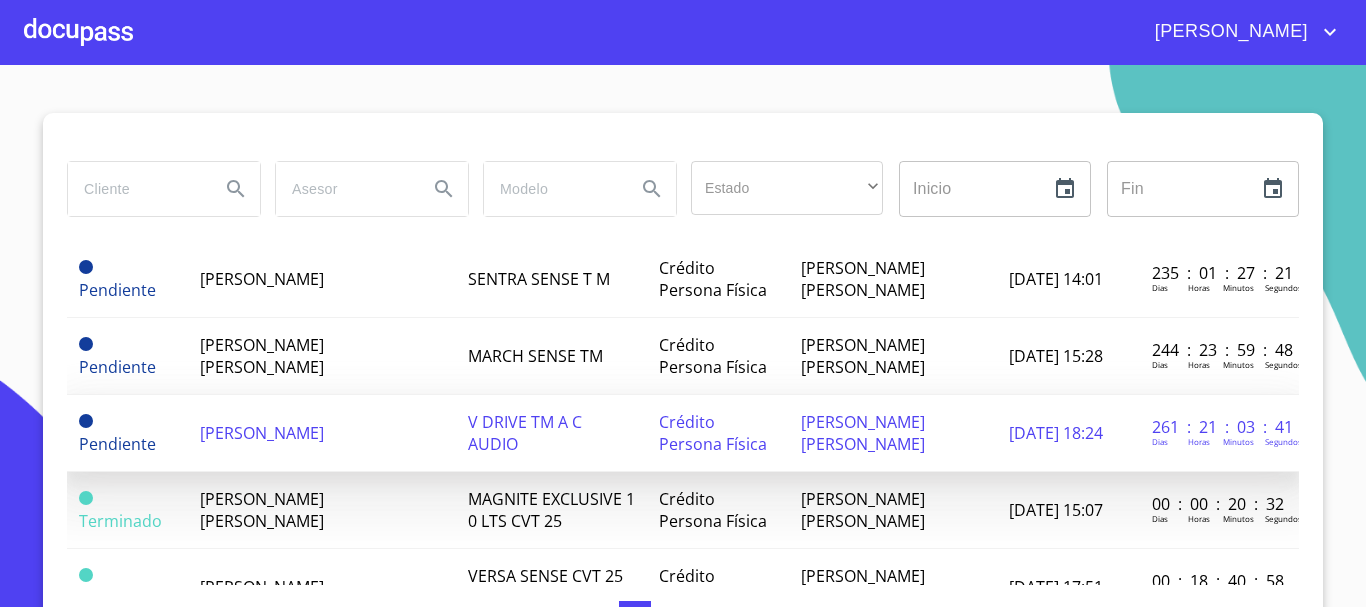 scroll, scrollTop: 400, scrollLeft: 0, axis: vertical 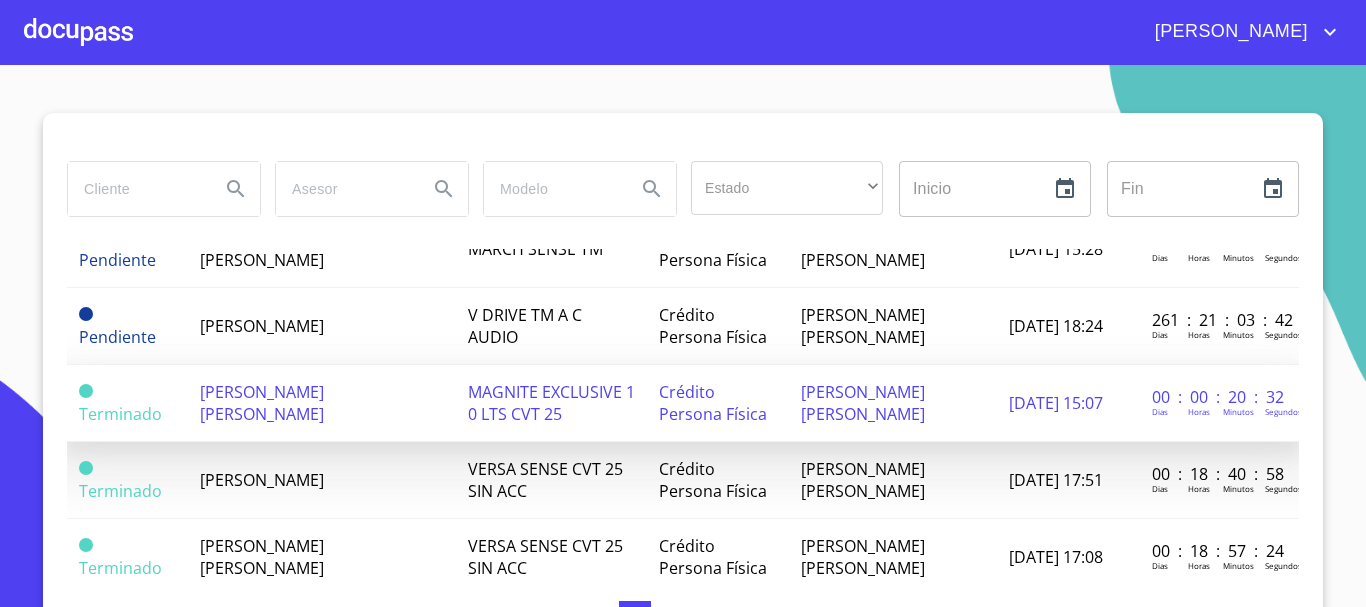 click on "[PERSON_NAME] [PERSON_NAME]" at bounding box center [262, 403] 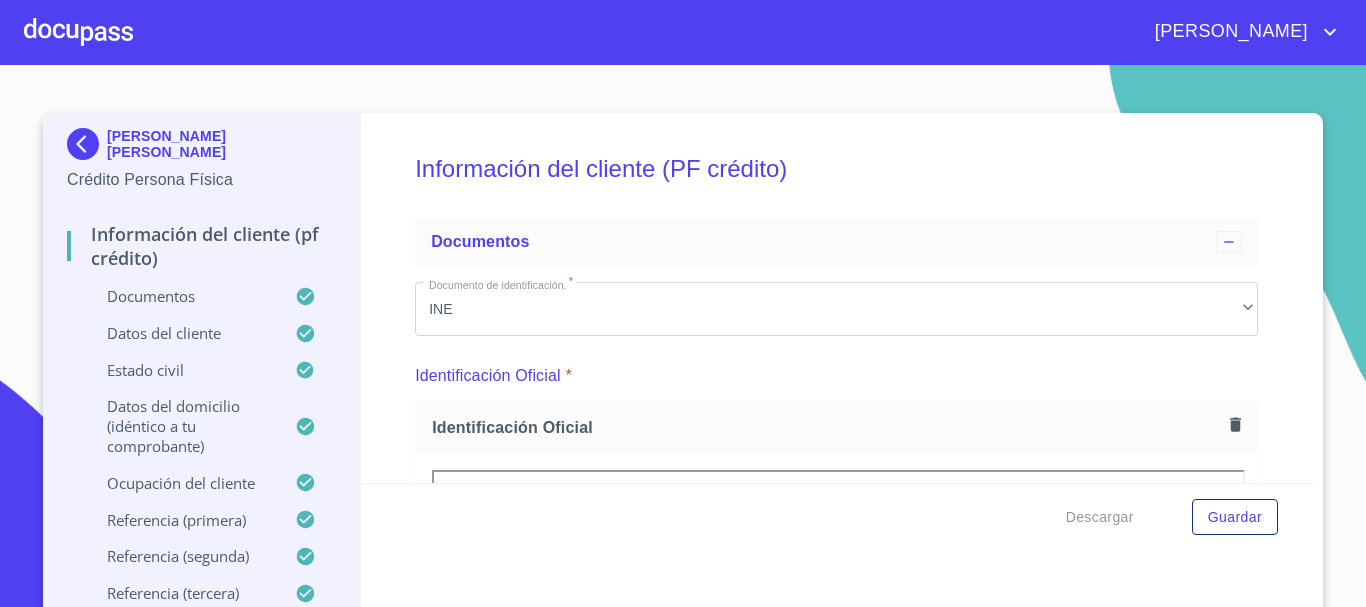 scroll, scrollTop: 1072, scrollLeft: 0, axis: vertical 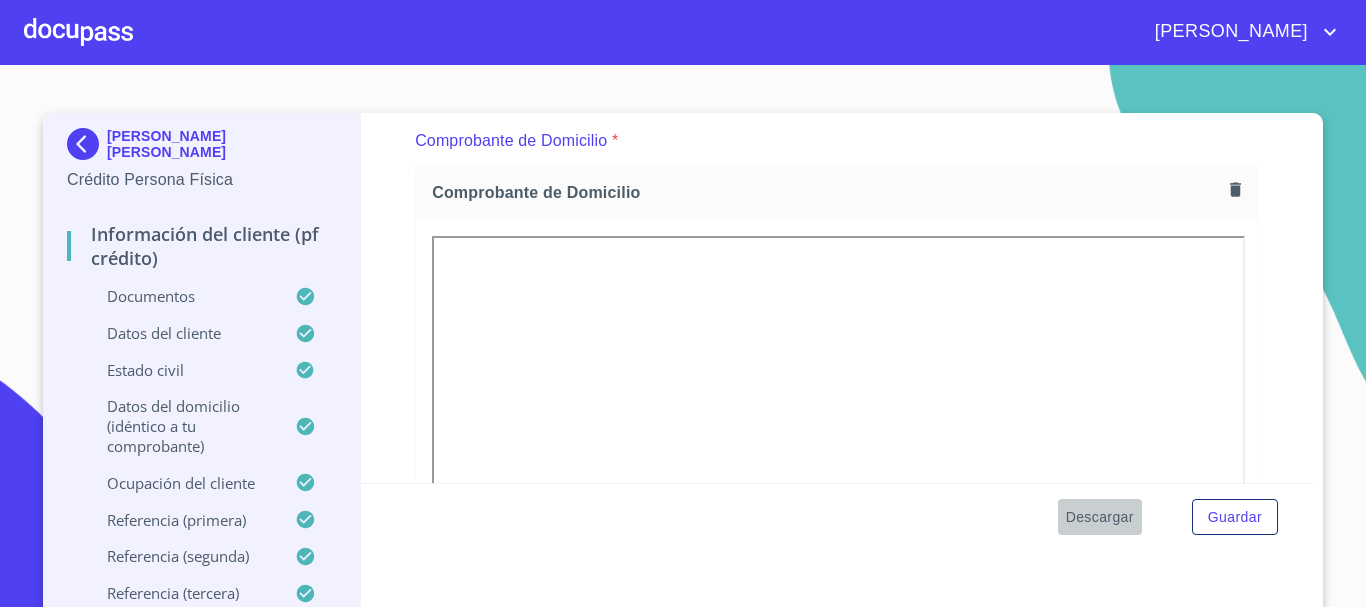 click on "Descargar" at bounding box center [1100, 517] 